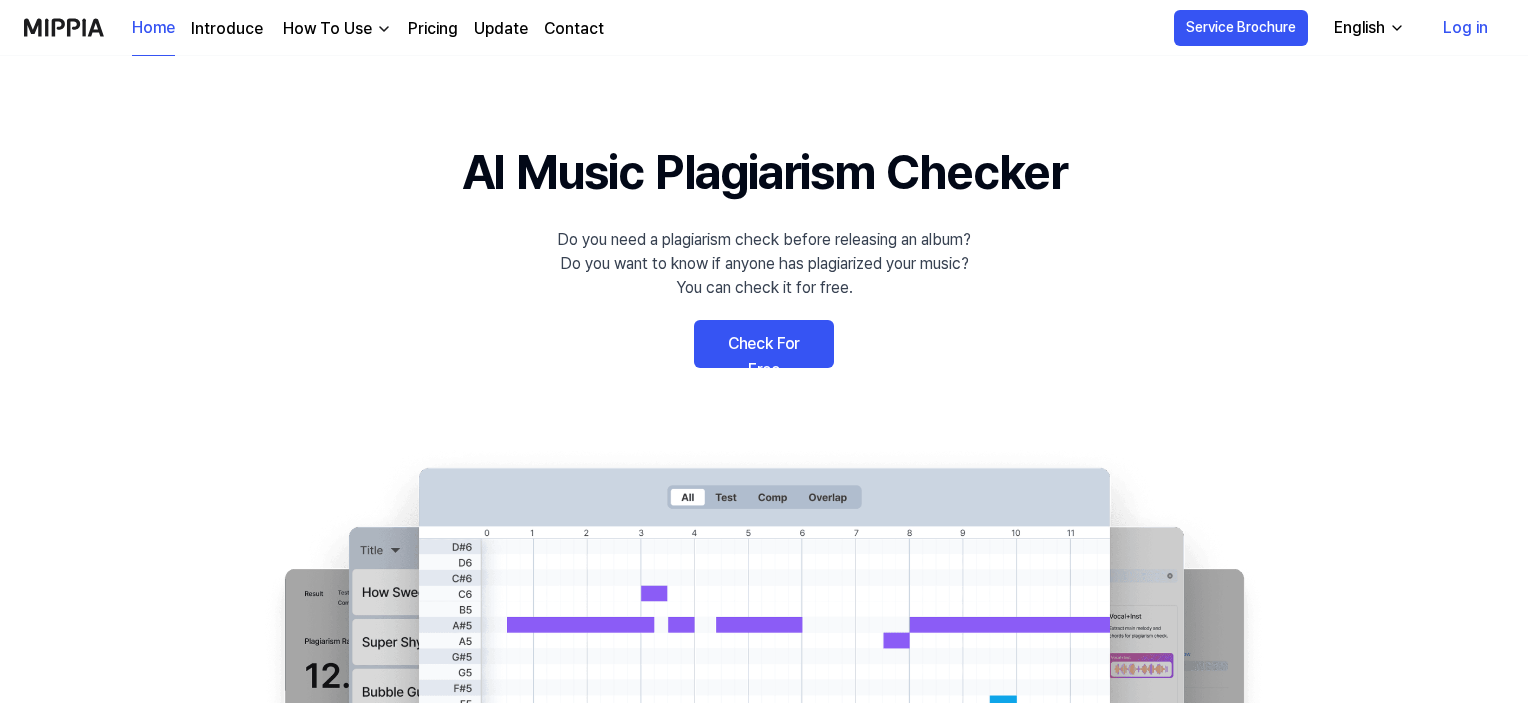 scroll, scrollTop: 0, scrollLeft: 0, axis: both 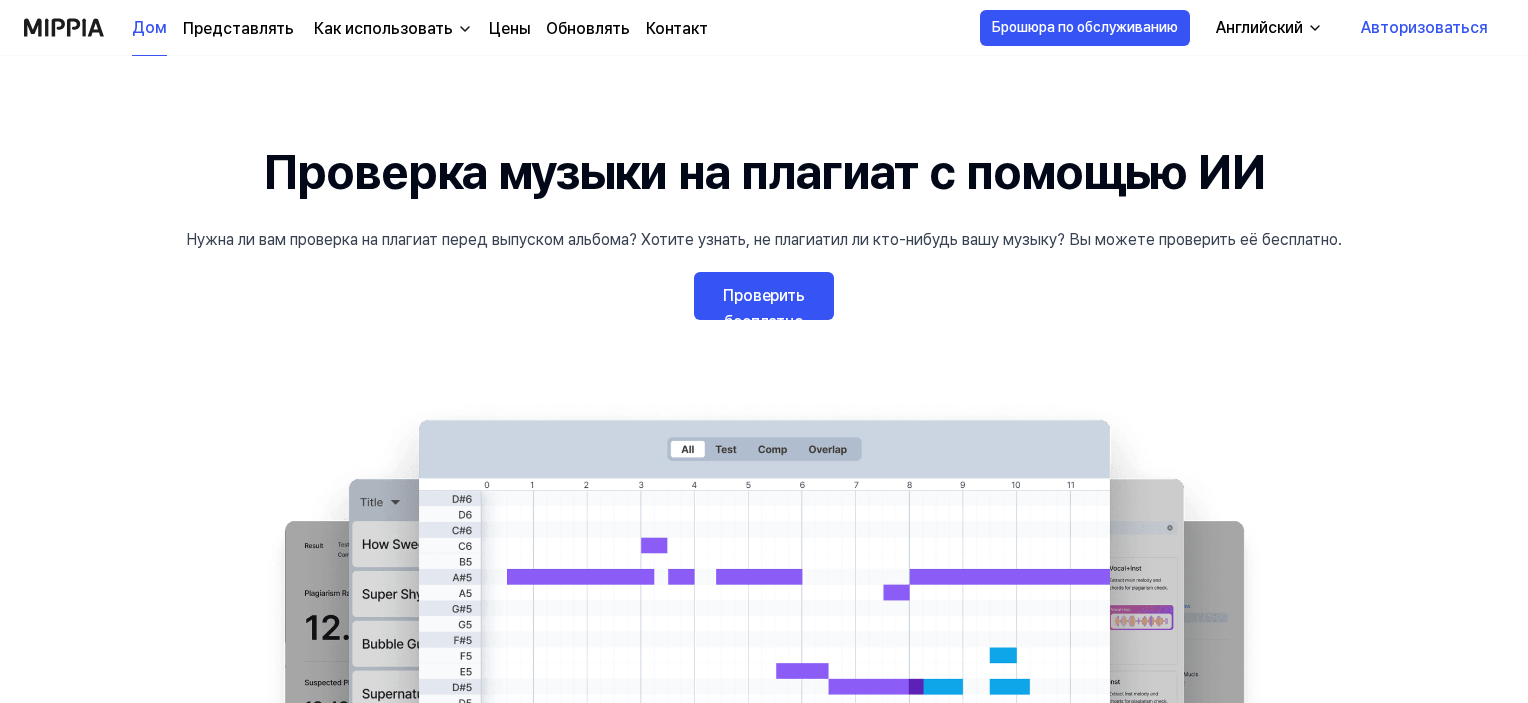 click on "Проверить бесплатно" at bounding box center (764, 308) 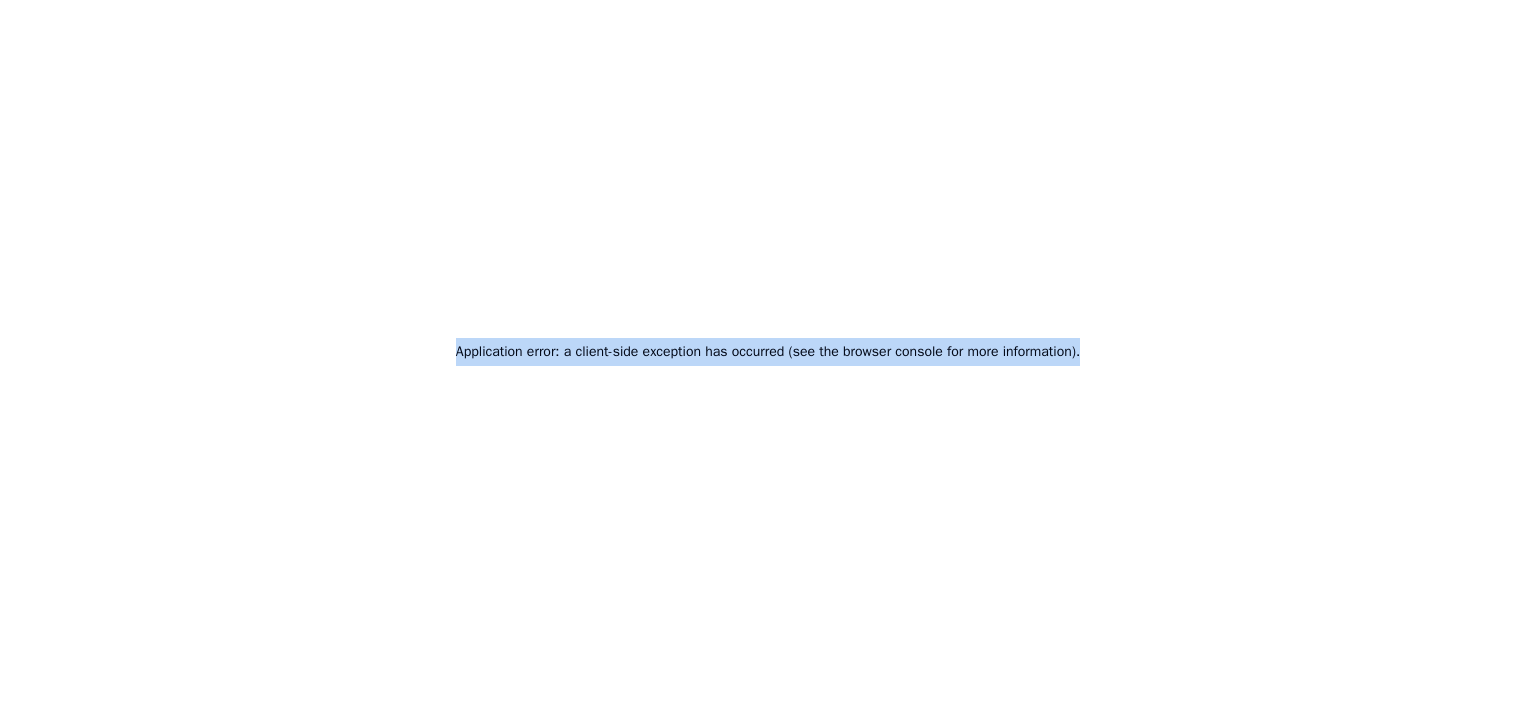 drag, startPoint x: 1112, startPoint y: 352, endPoint x: 422, endPoint y: 340, distance: 690.1044 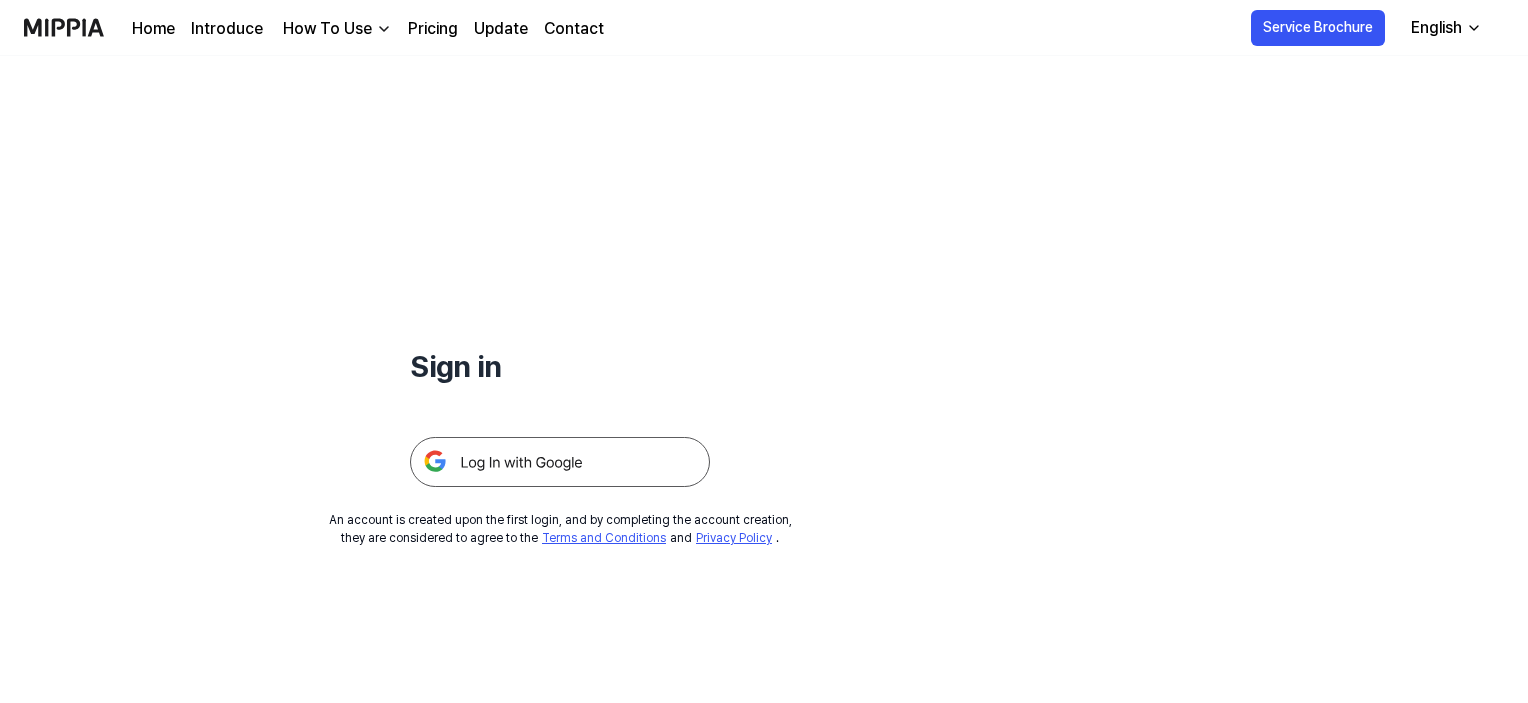 scroll, scrollTop: 0, scrollLeft: 0, axis: both 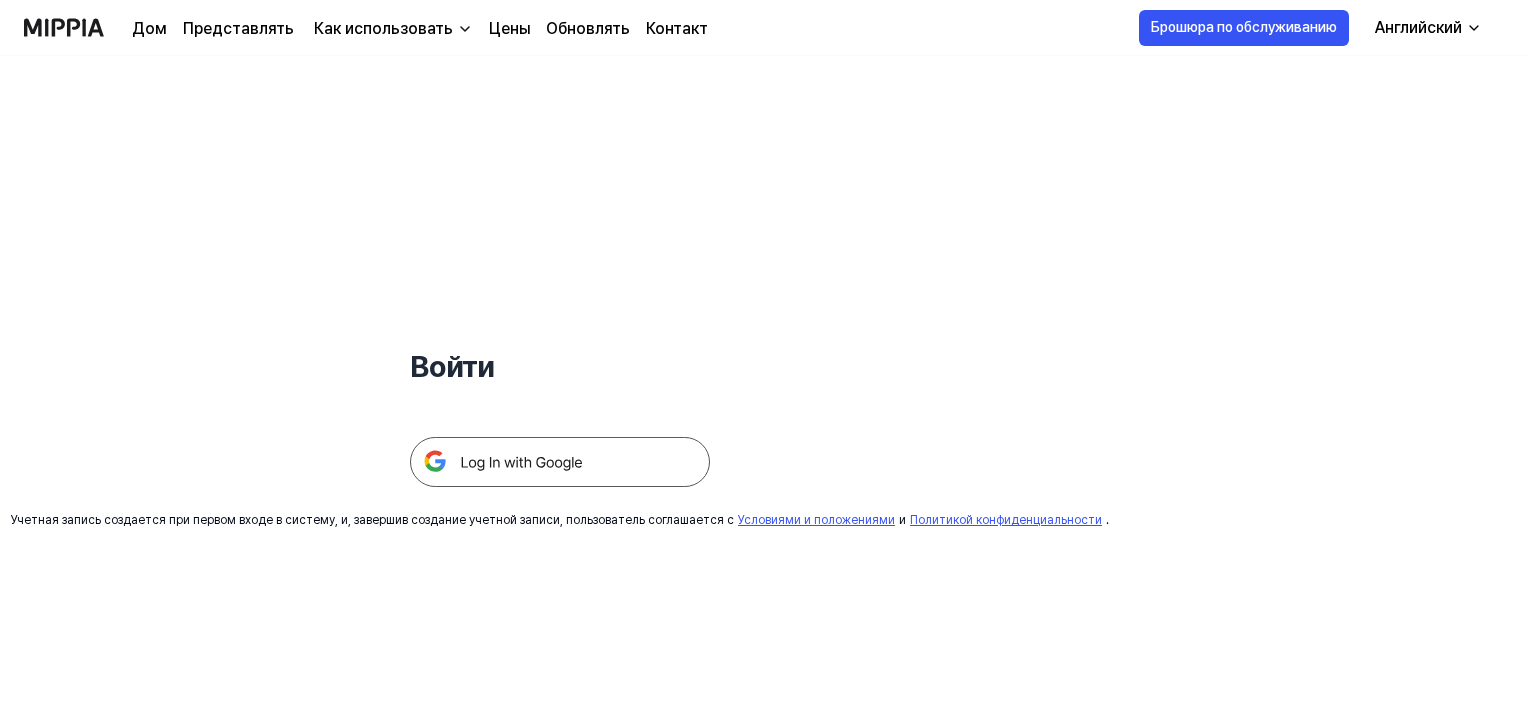 click at bounding box center [560, 462] 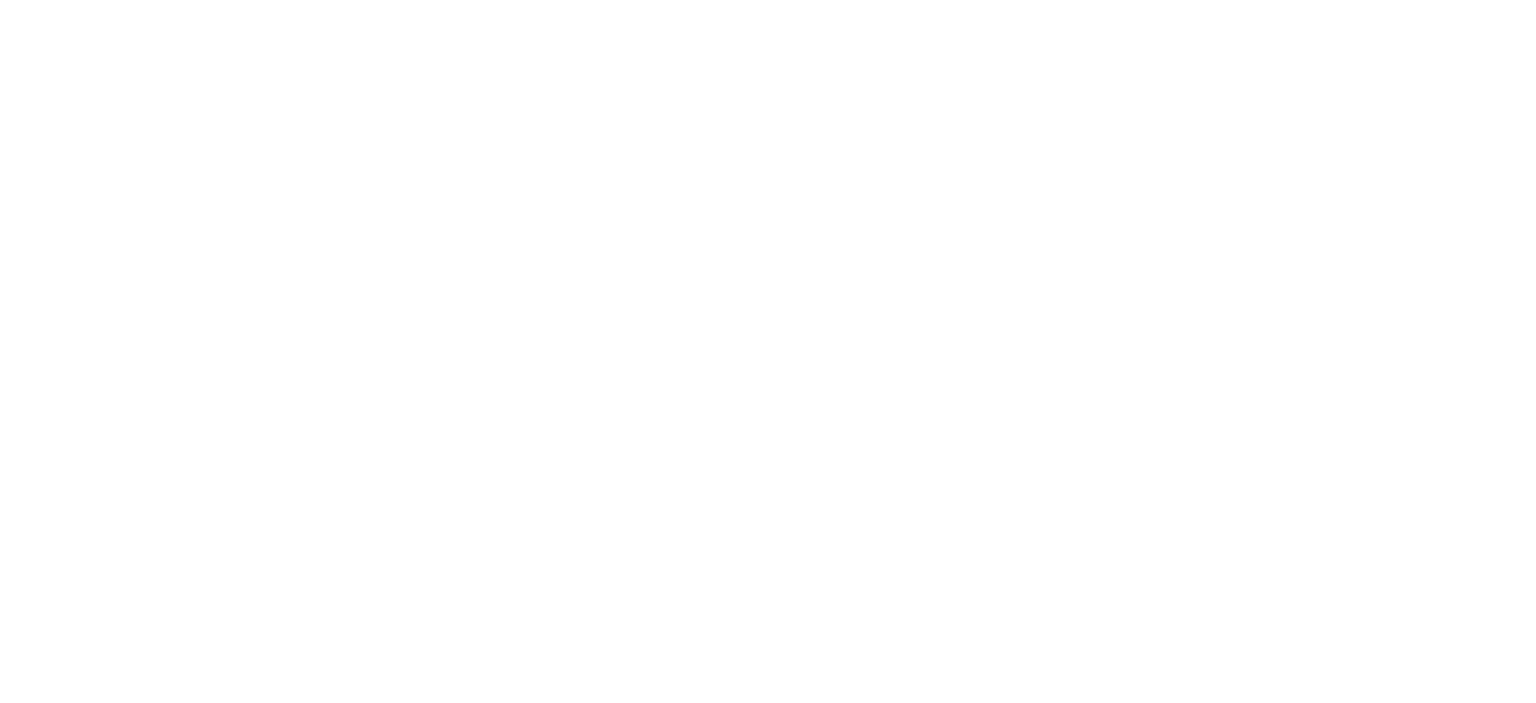 scroll, scrollTop: 0, scrollLeft: 0, axis: both 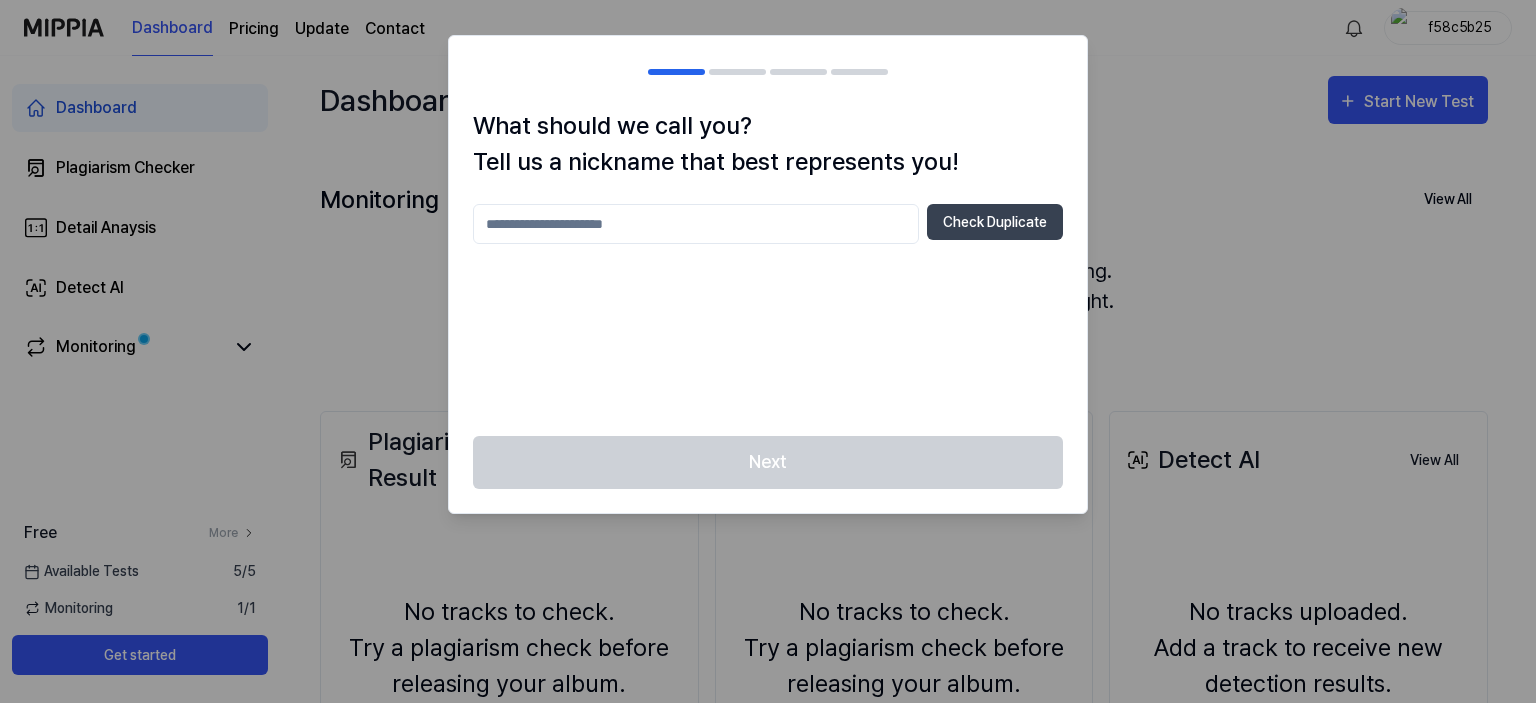 click at bounding box center [696, 224] 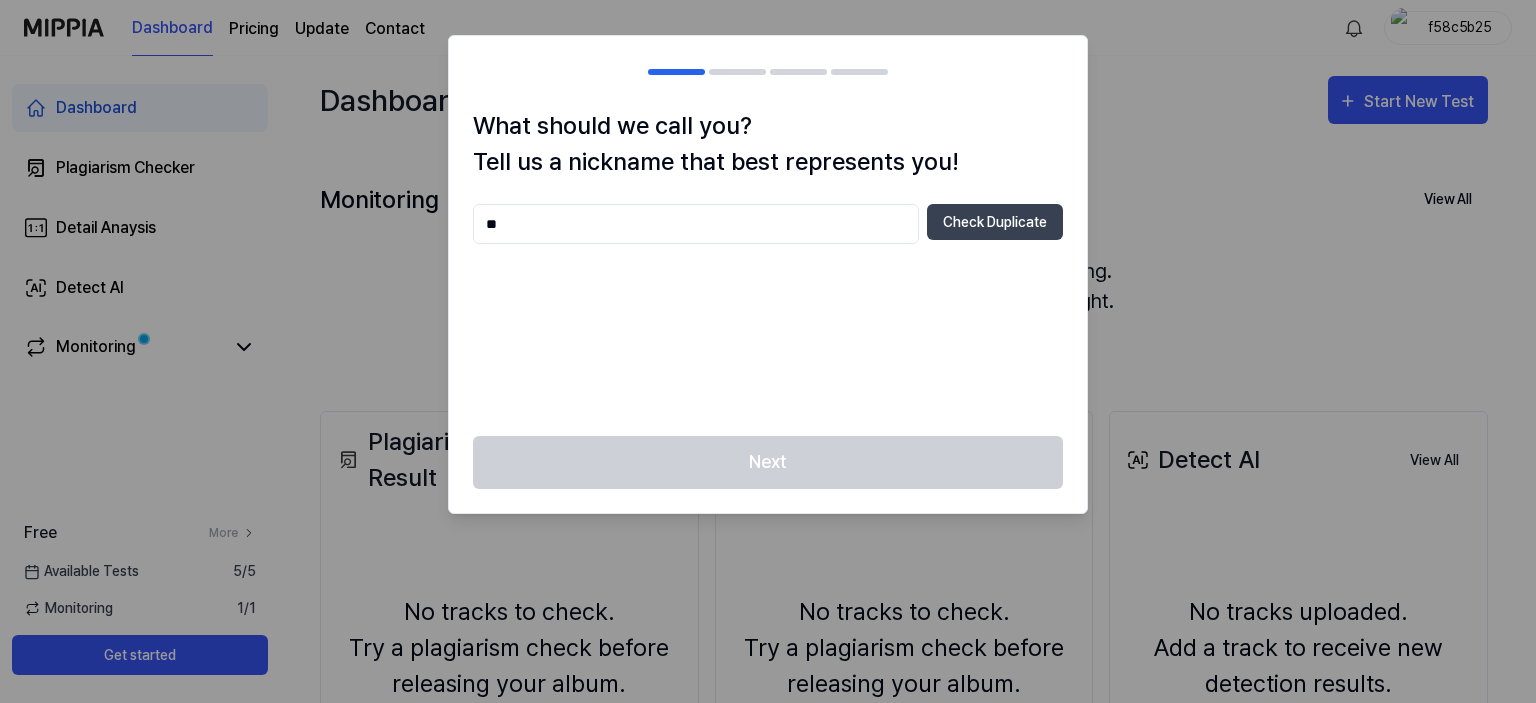 type on "*" 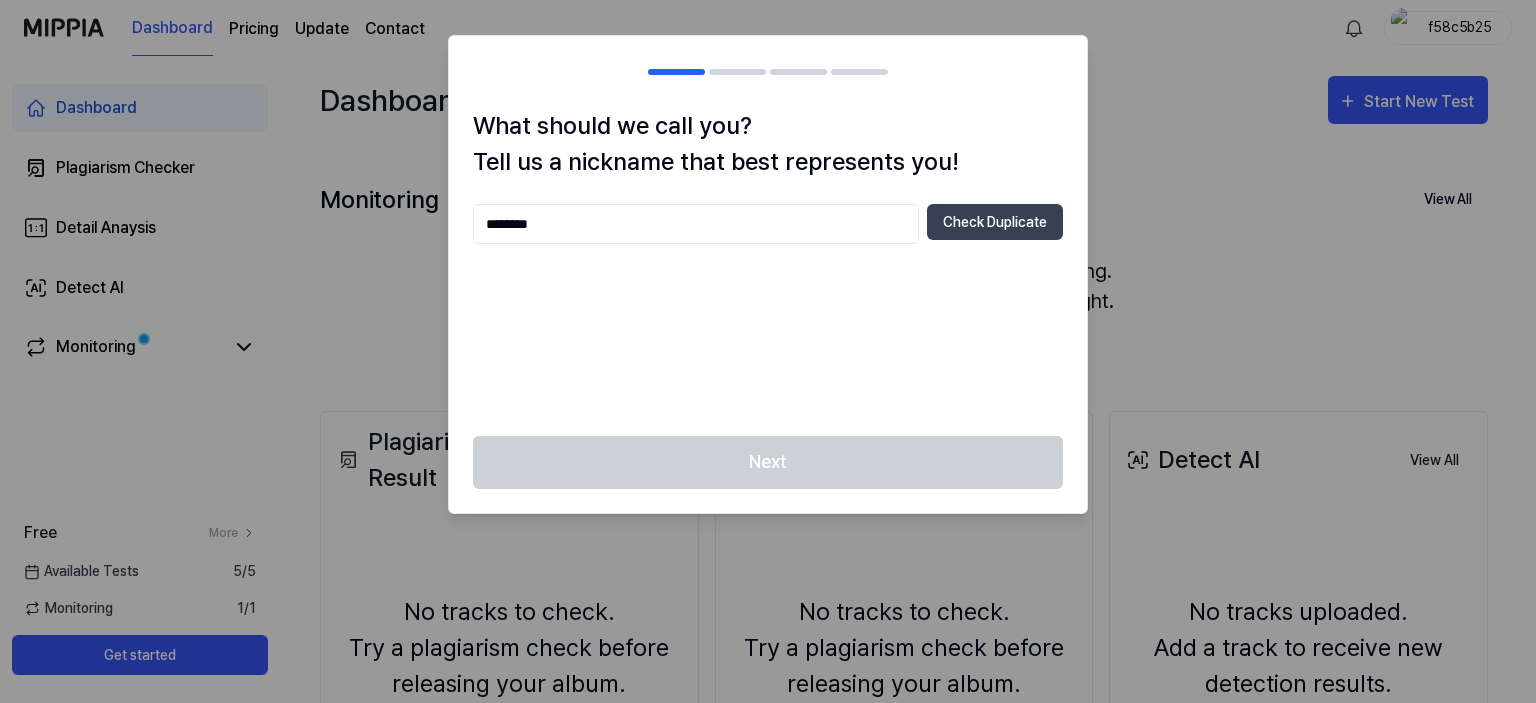 click on "Next" at bounding box center (768, 474) 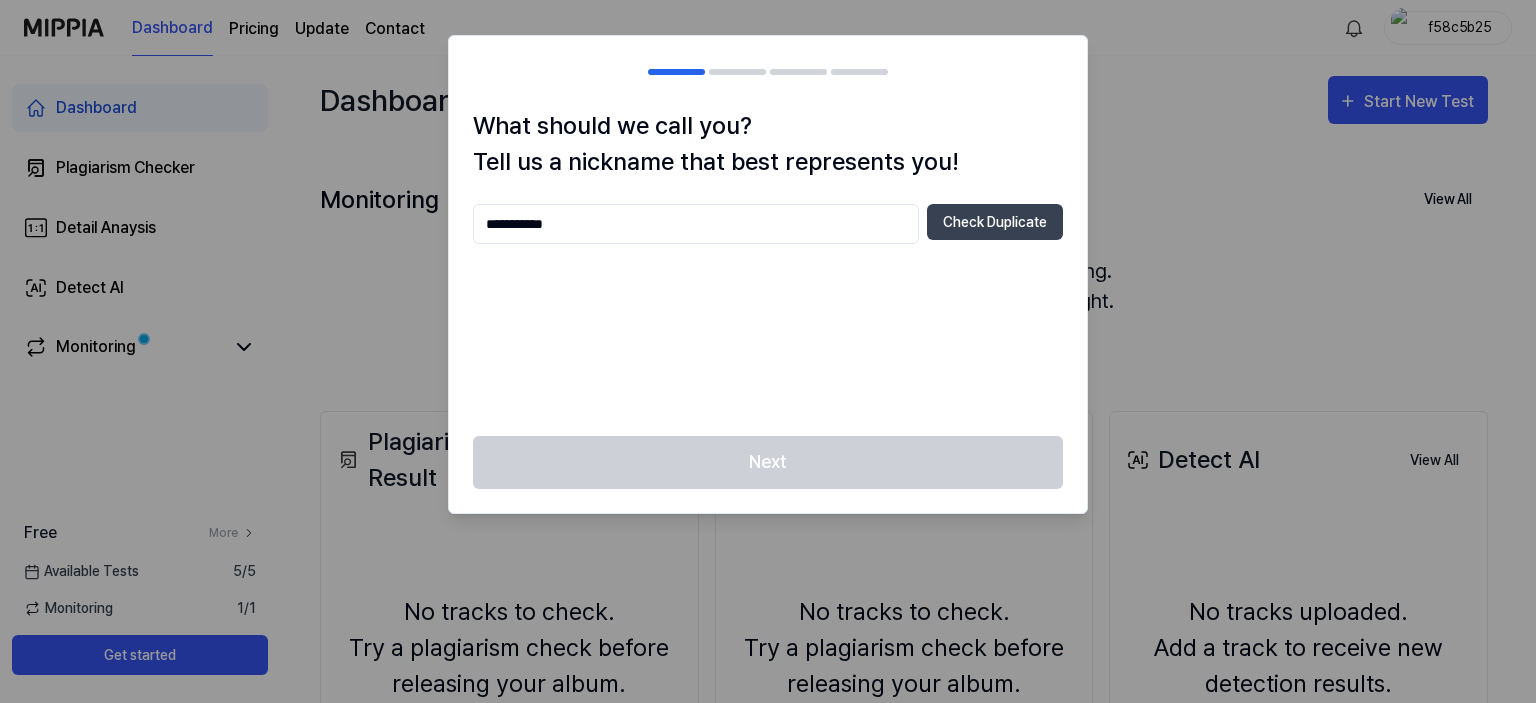 type on "**********" 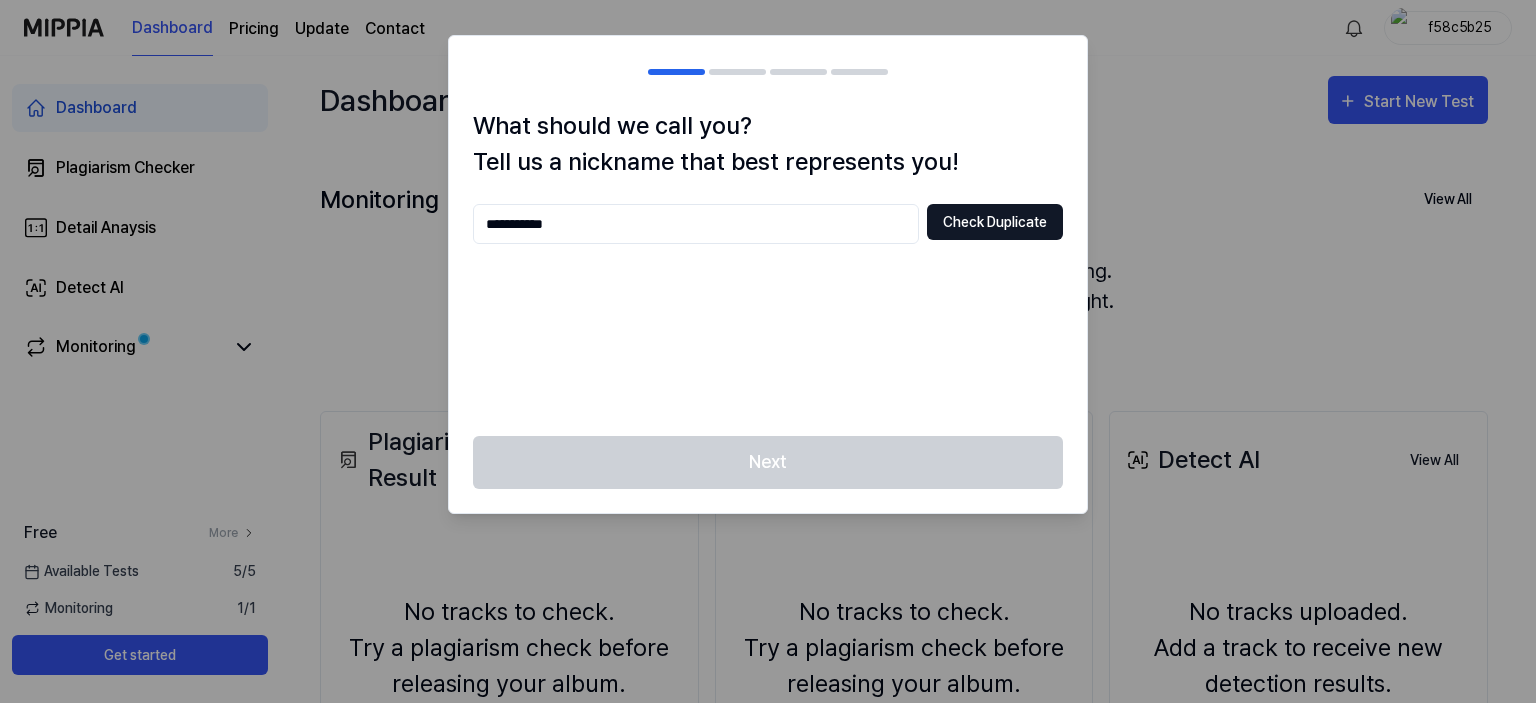 click on "Check Duplicate" at bounding box center (995, 222) 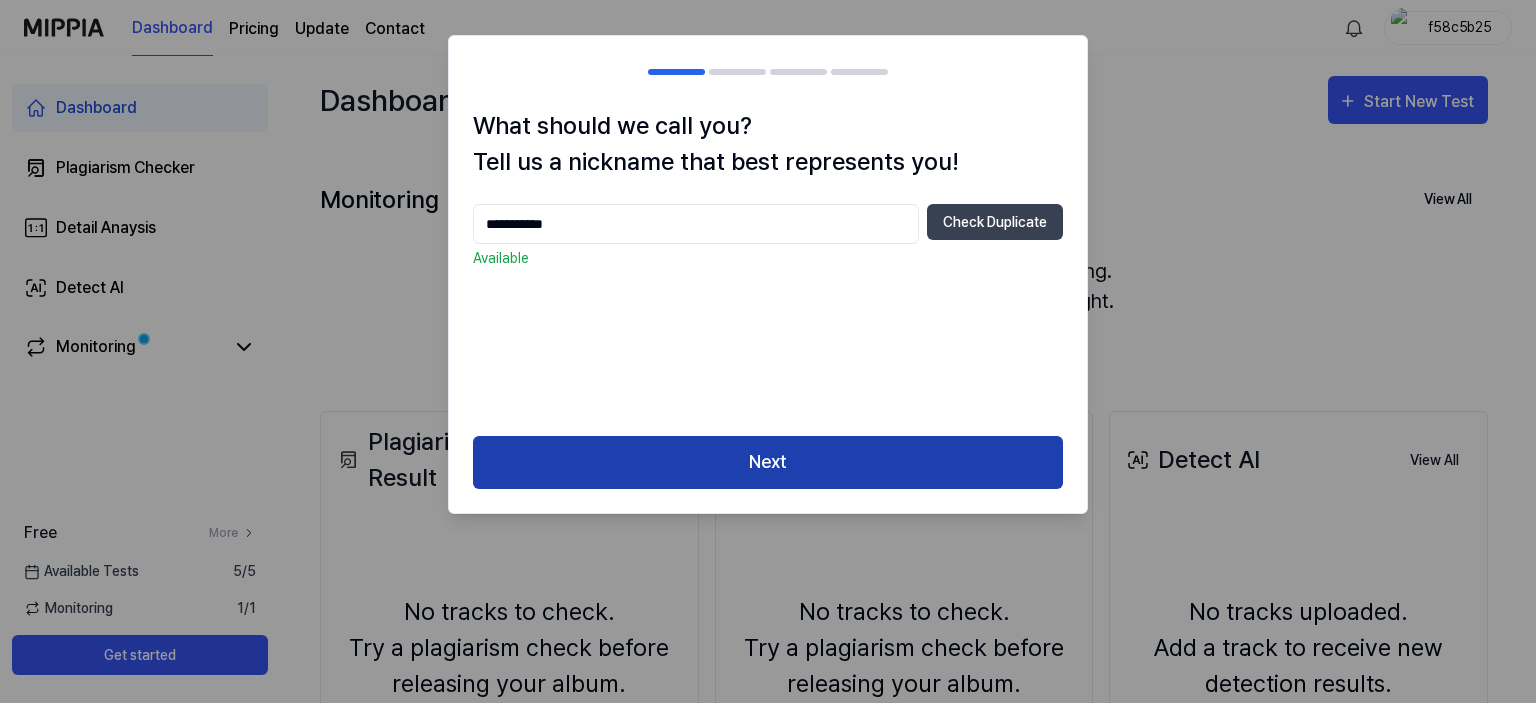 click on "Next" at bounding box center [768, 462] 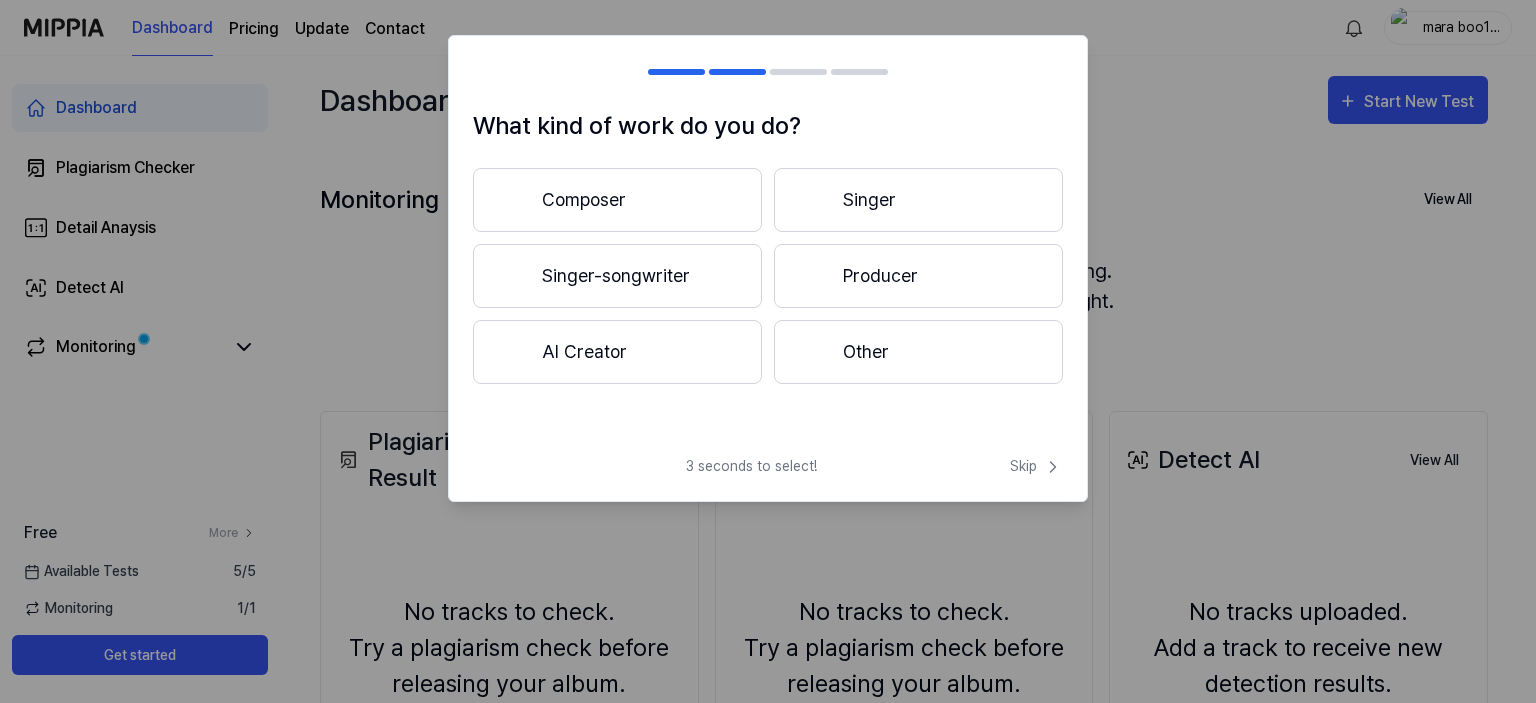 click on "Composer" at bounding box center [617, 200] 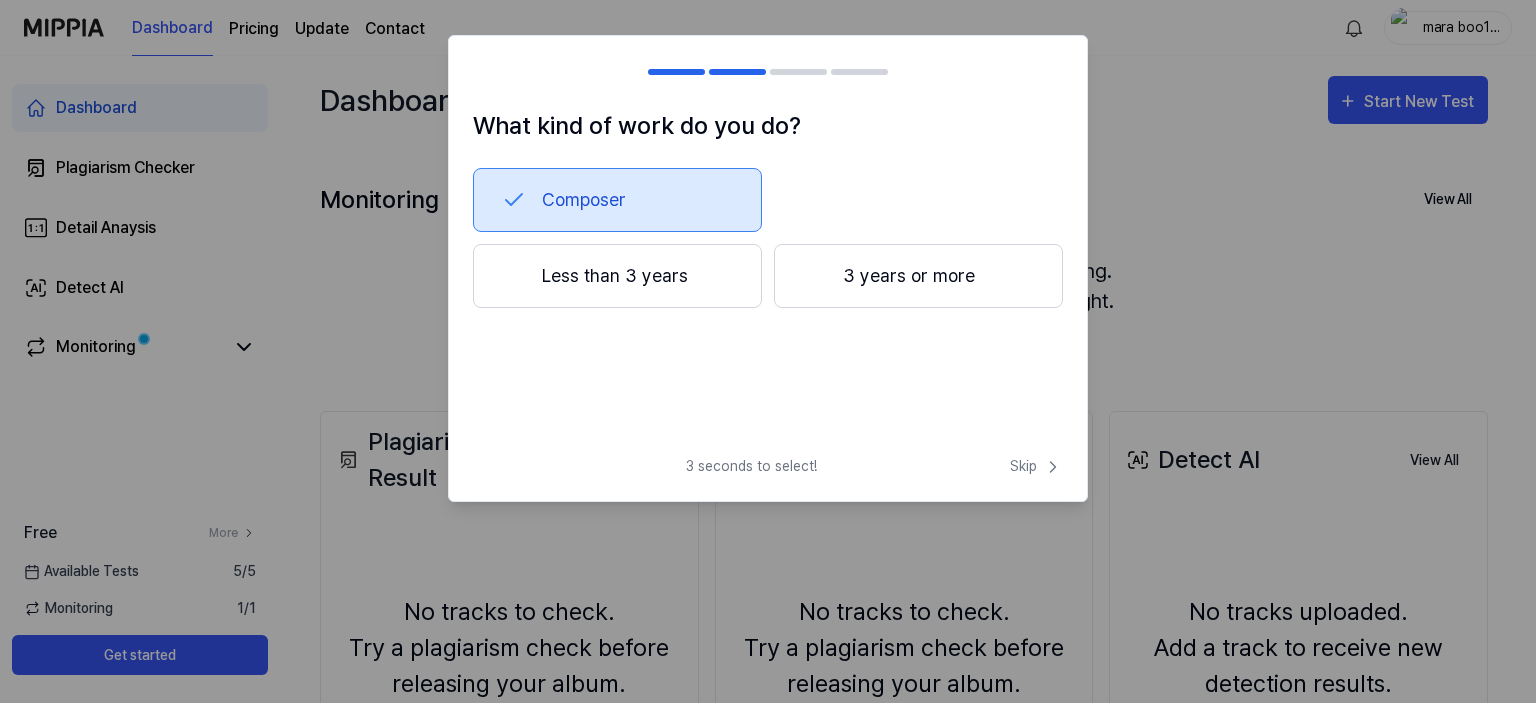 click on "Less than 3 years" at bounding box center [617, 276] 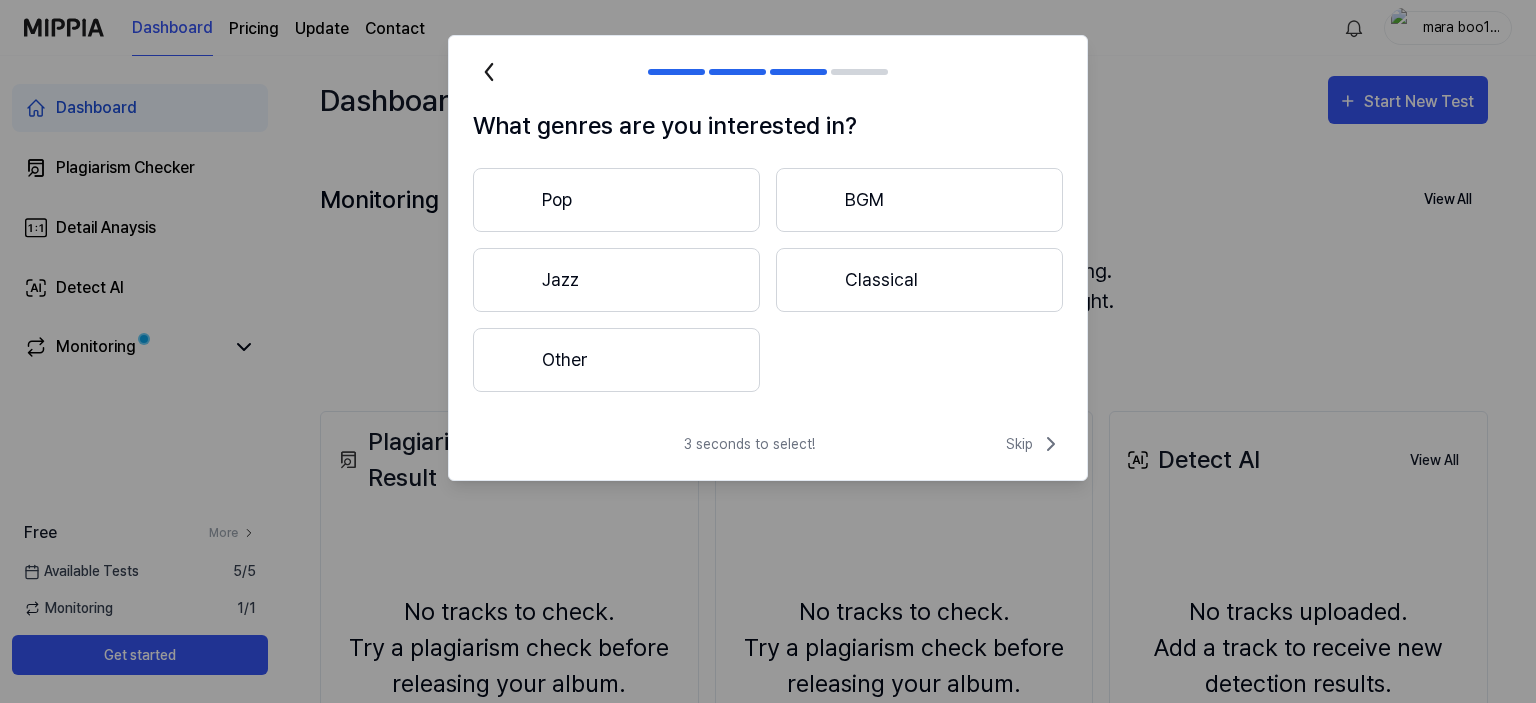 click on "Other" at bounding box center [616, 360] 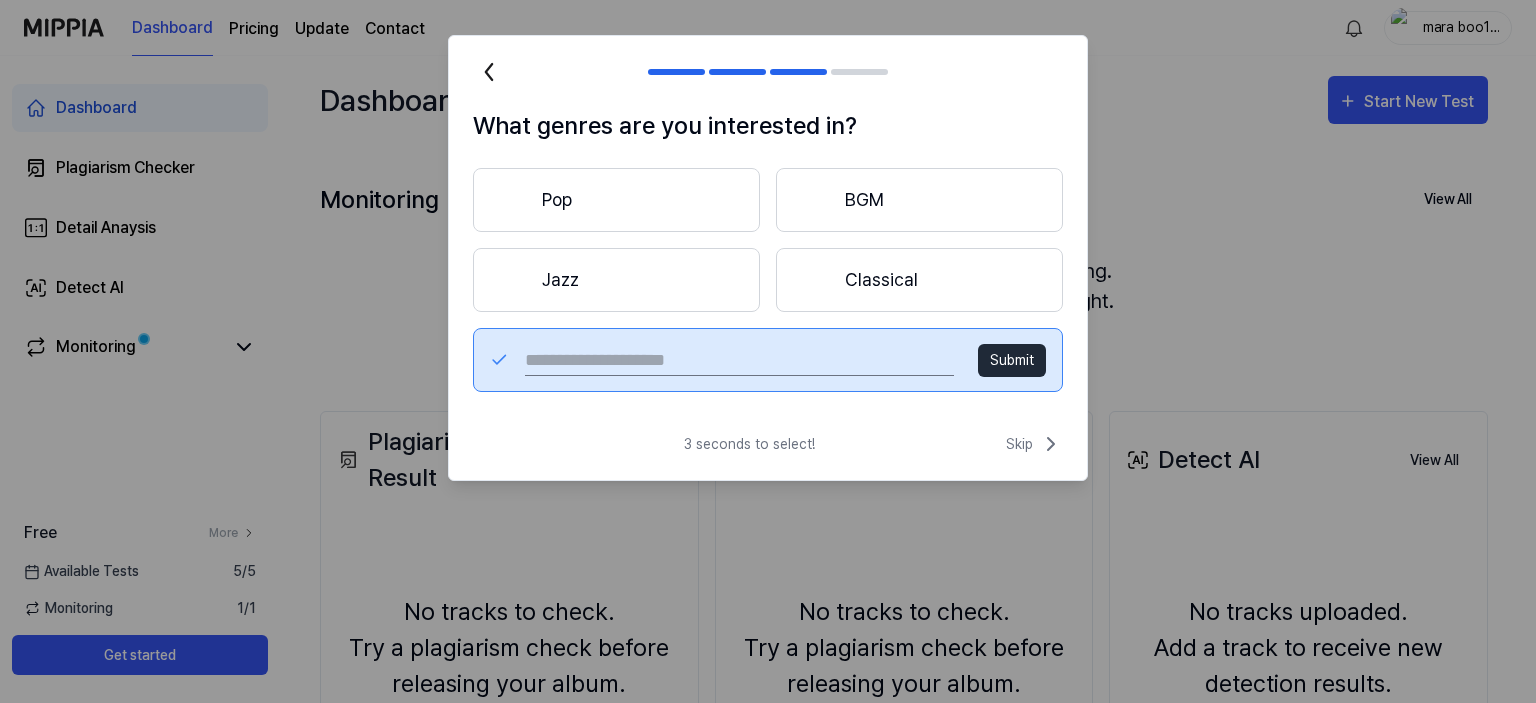 click at bounding box center (739, 360) 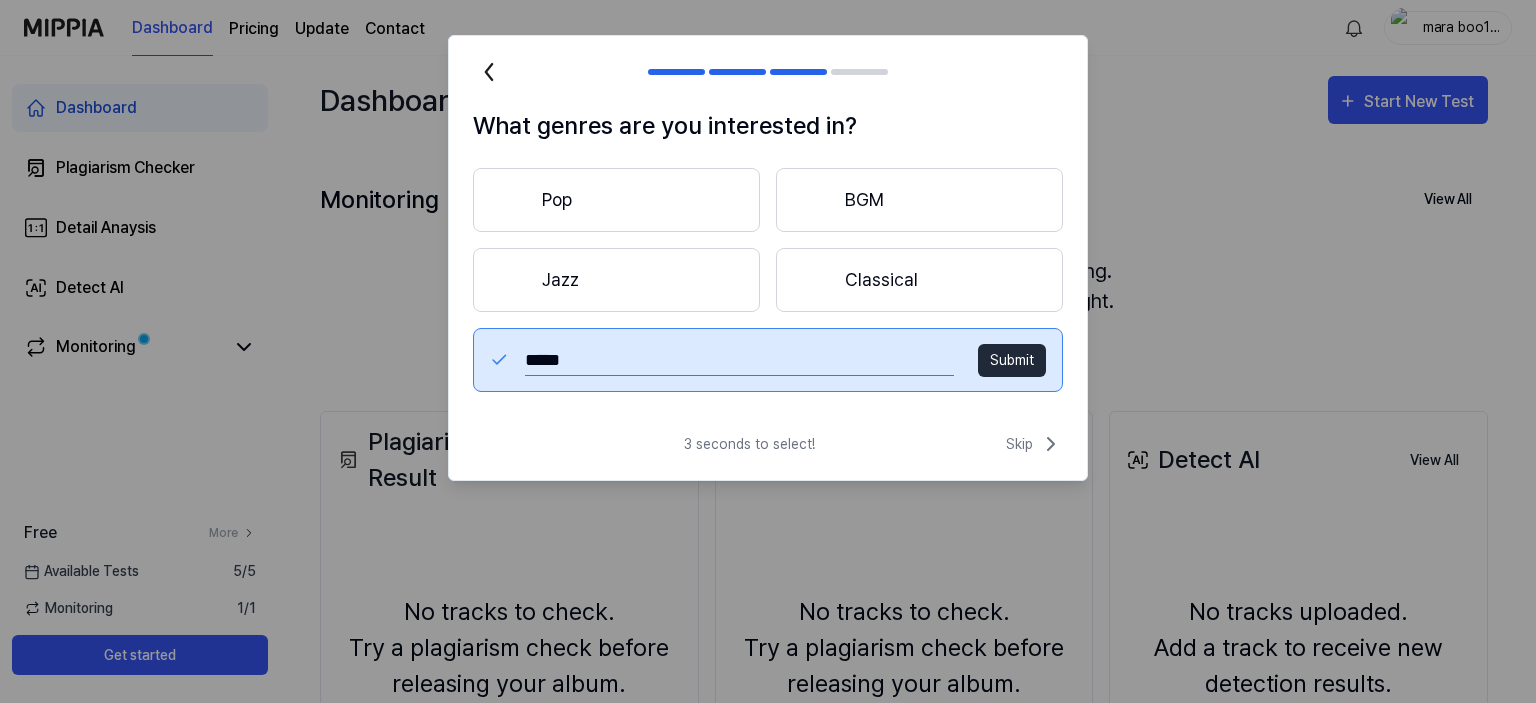type on "*****" 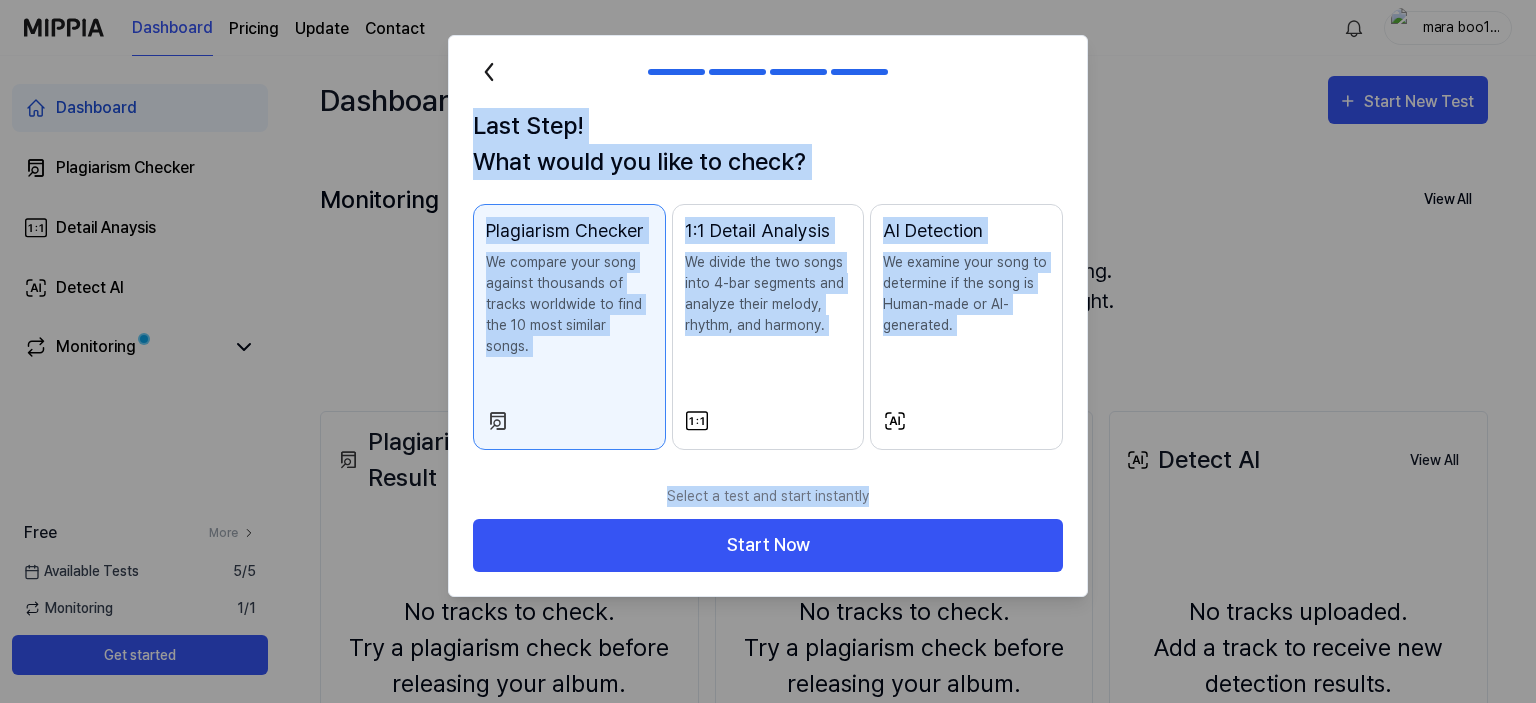 drag, startPoint x: 505, startPoint y: 137, endPoint x: 1010, endPoint y: 462, distance: 600.54144 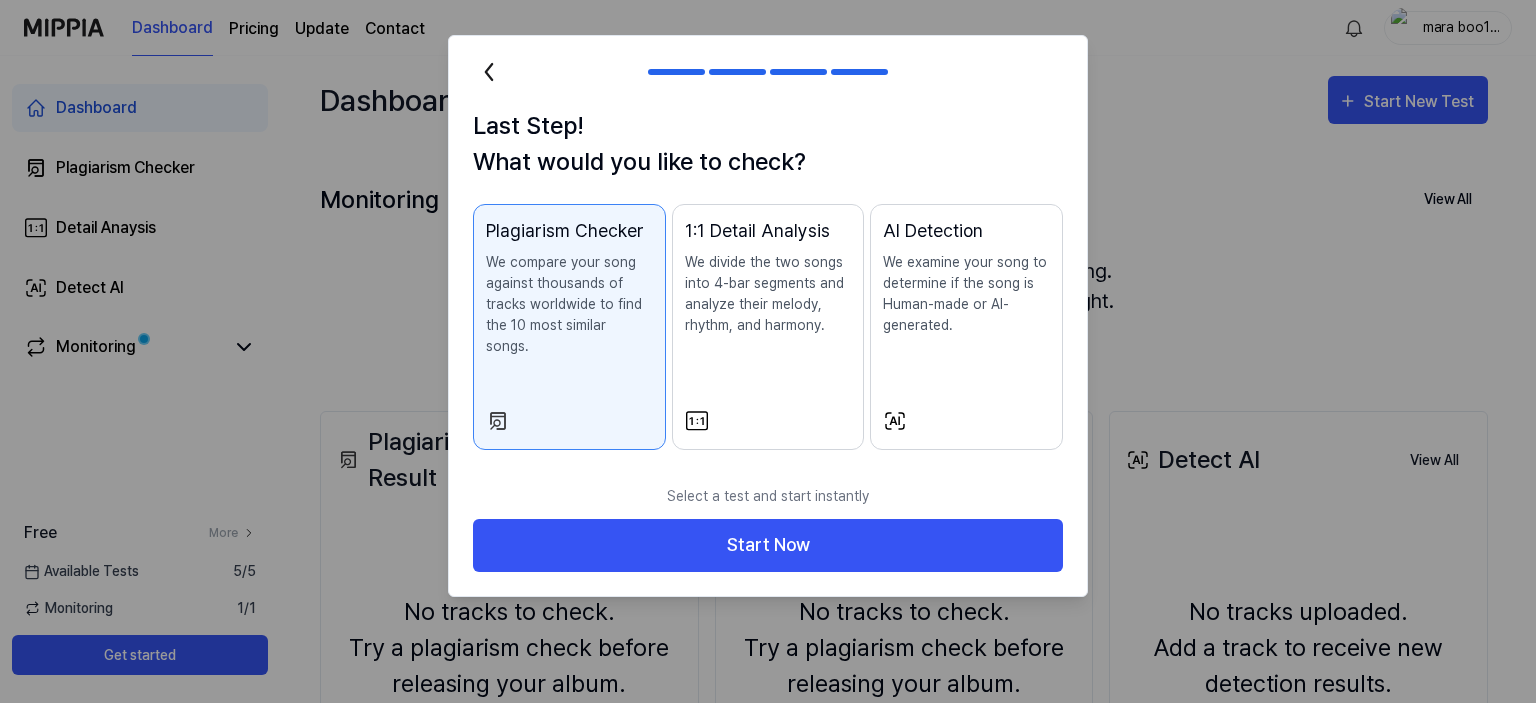 click on "We compare your song against thousands of tracks worldwide to find the 10 most similar songs." at bounding box center [569, 304] 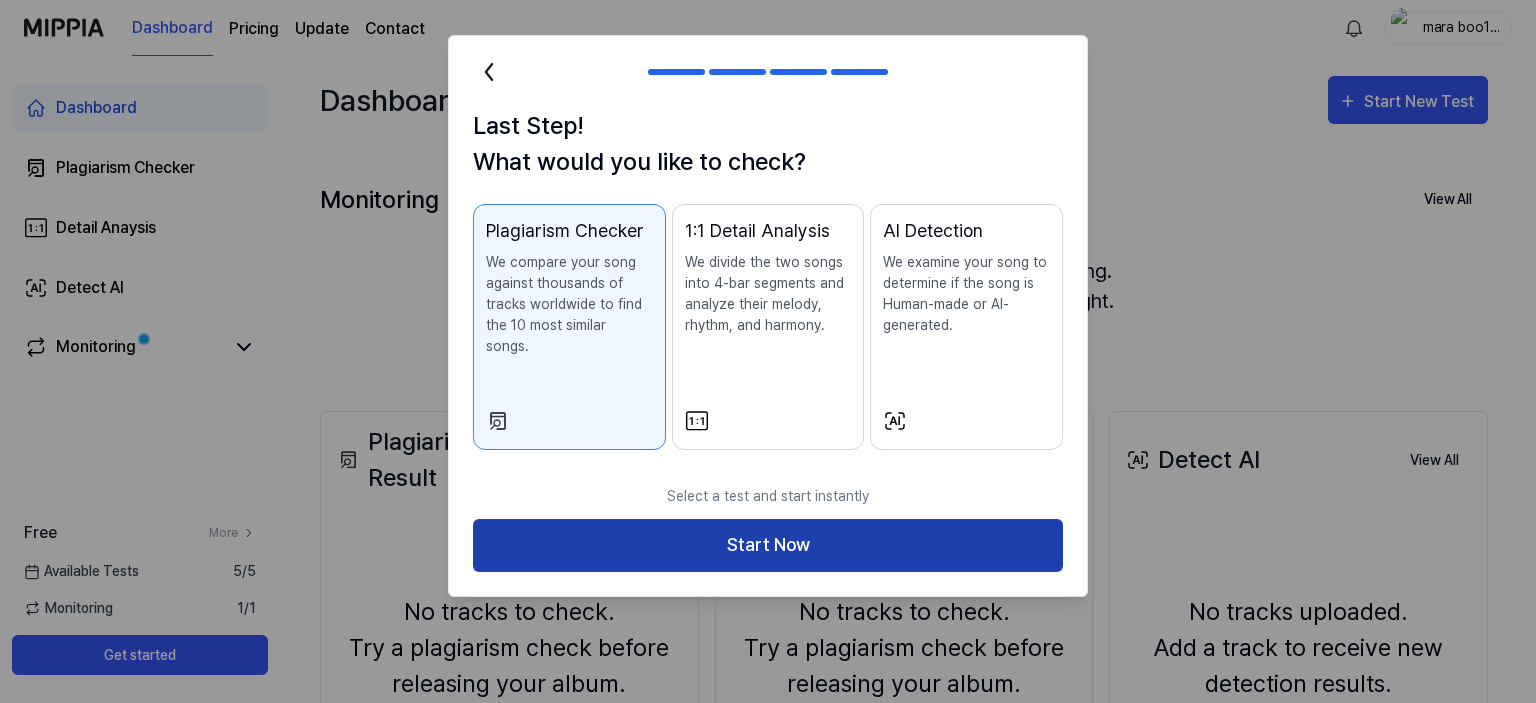 click on "Start Now" at bounding box center [768, 545] 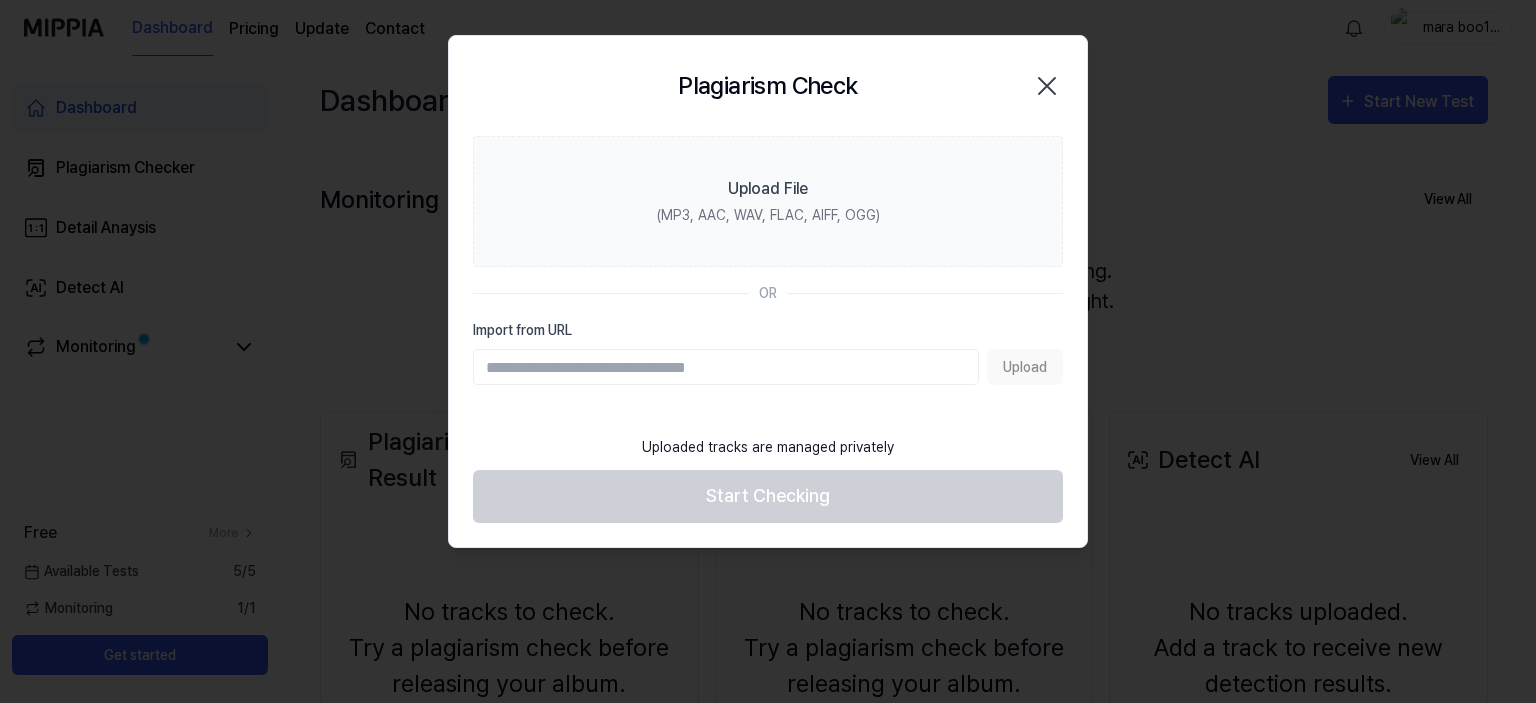 click on "Upload" at bounding box center [768, 367] 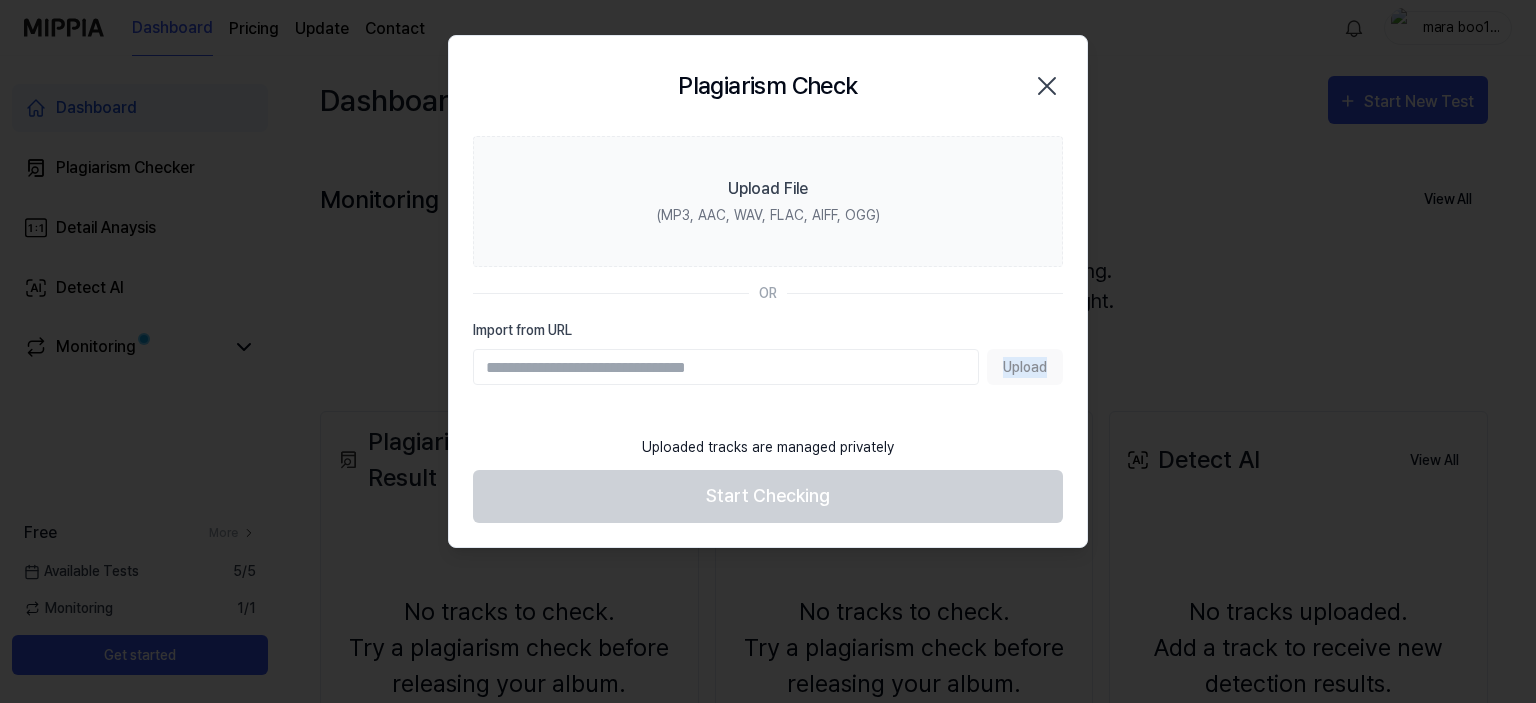 click on "Upload" at bounding box center (768, 367) 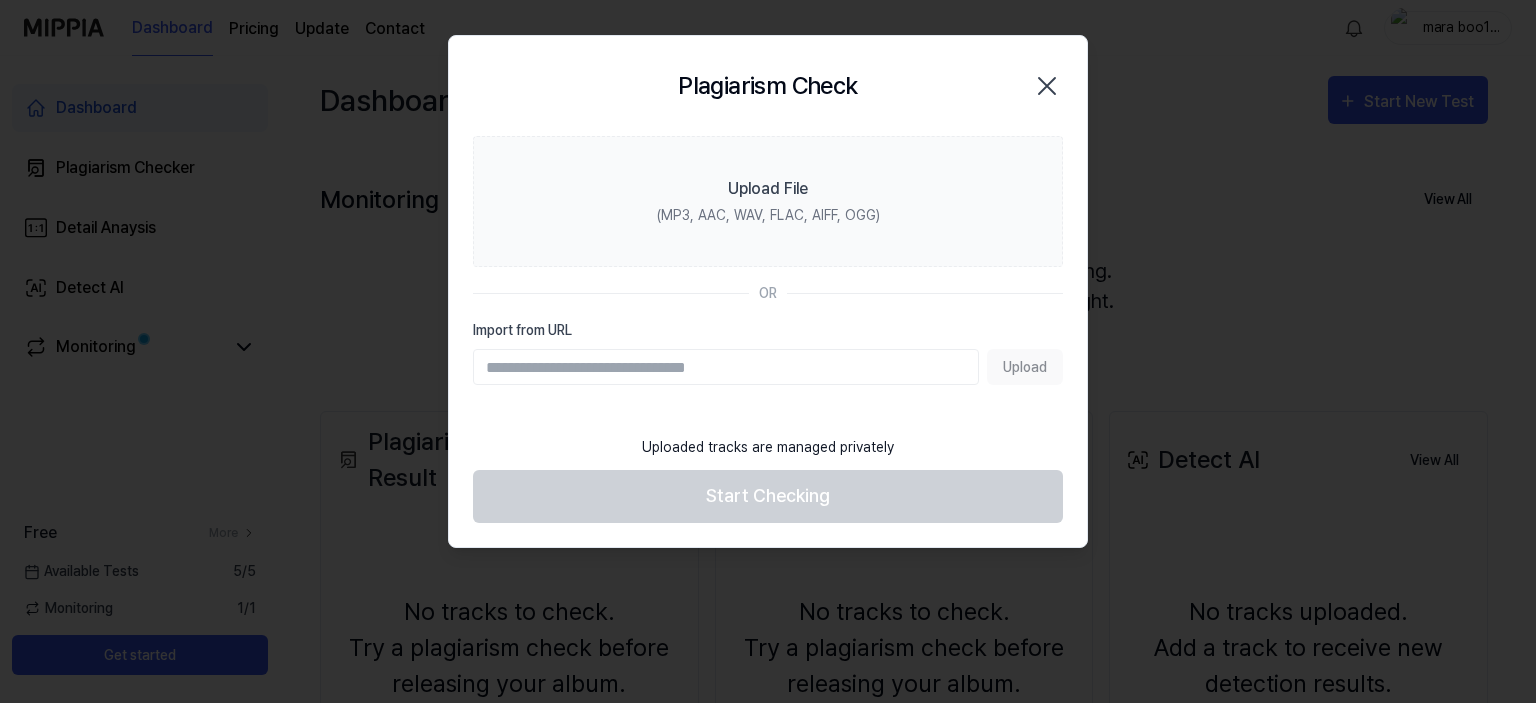 click on "Import from URL" at bounding box center [726, 367] 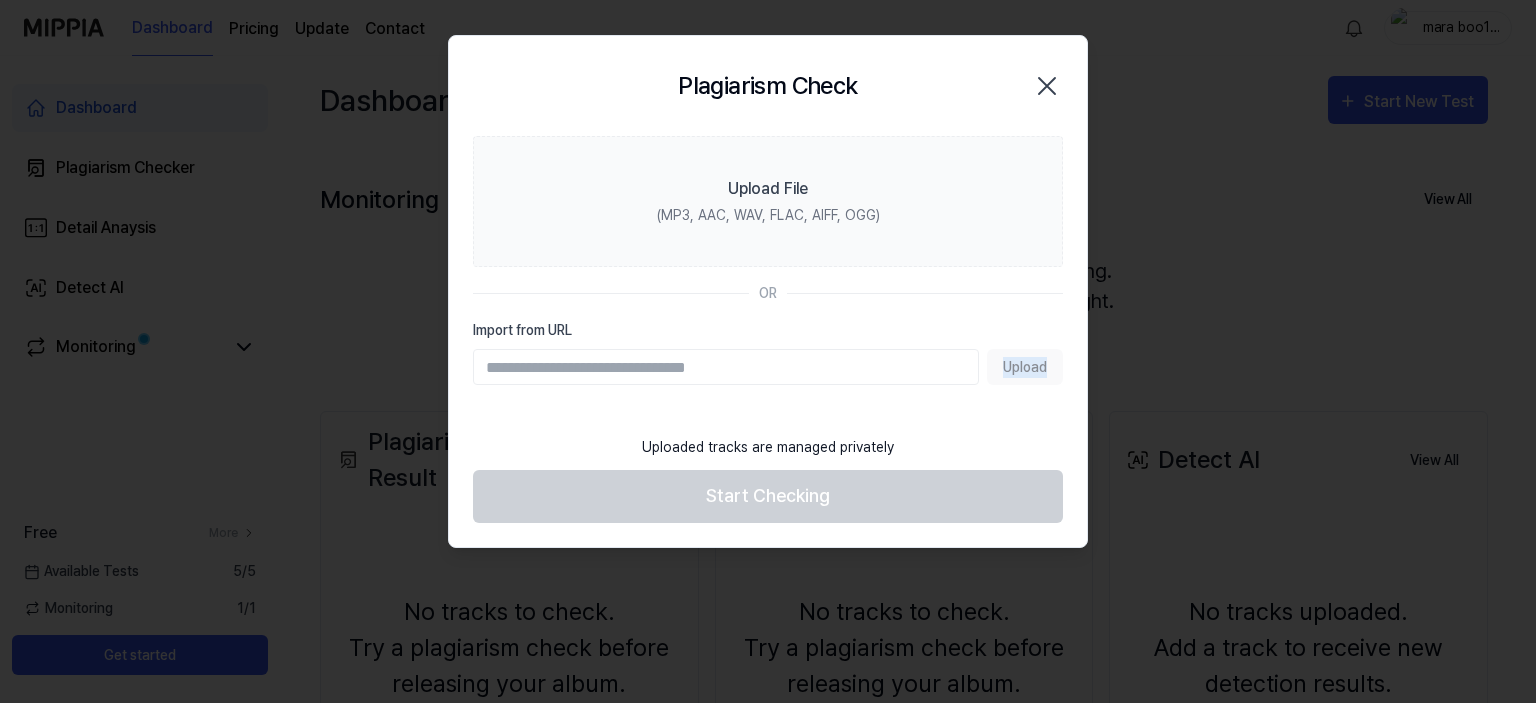 click on "Upload" at bounding box center [768, 367] 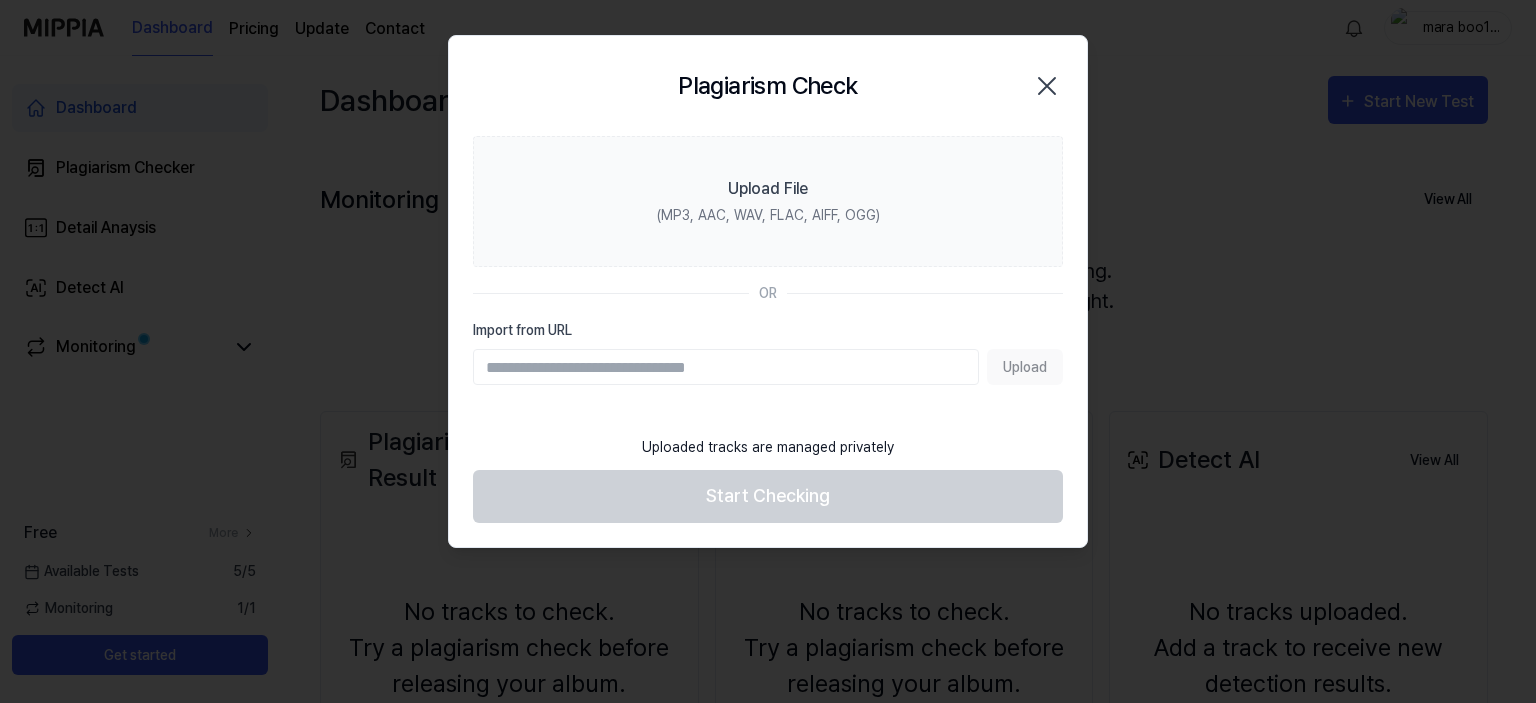 click on "Import from URL" at bounding box center (726, 367) 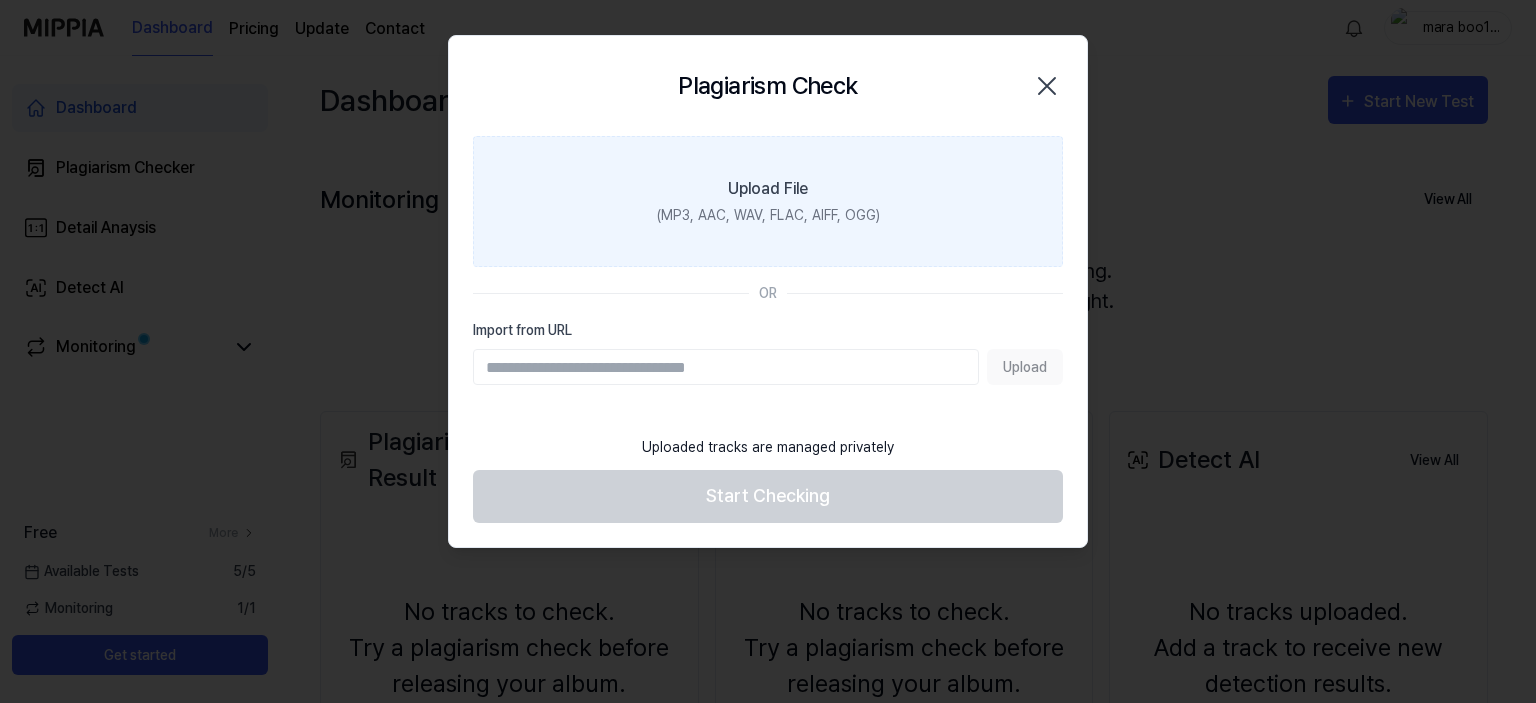 click on "(MP3, AAC, WAV, FLAC, AIFF, OGG)" at bounding box center (768, 215) 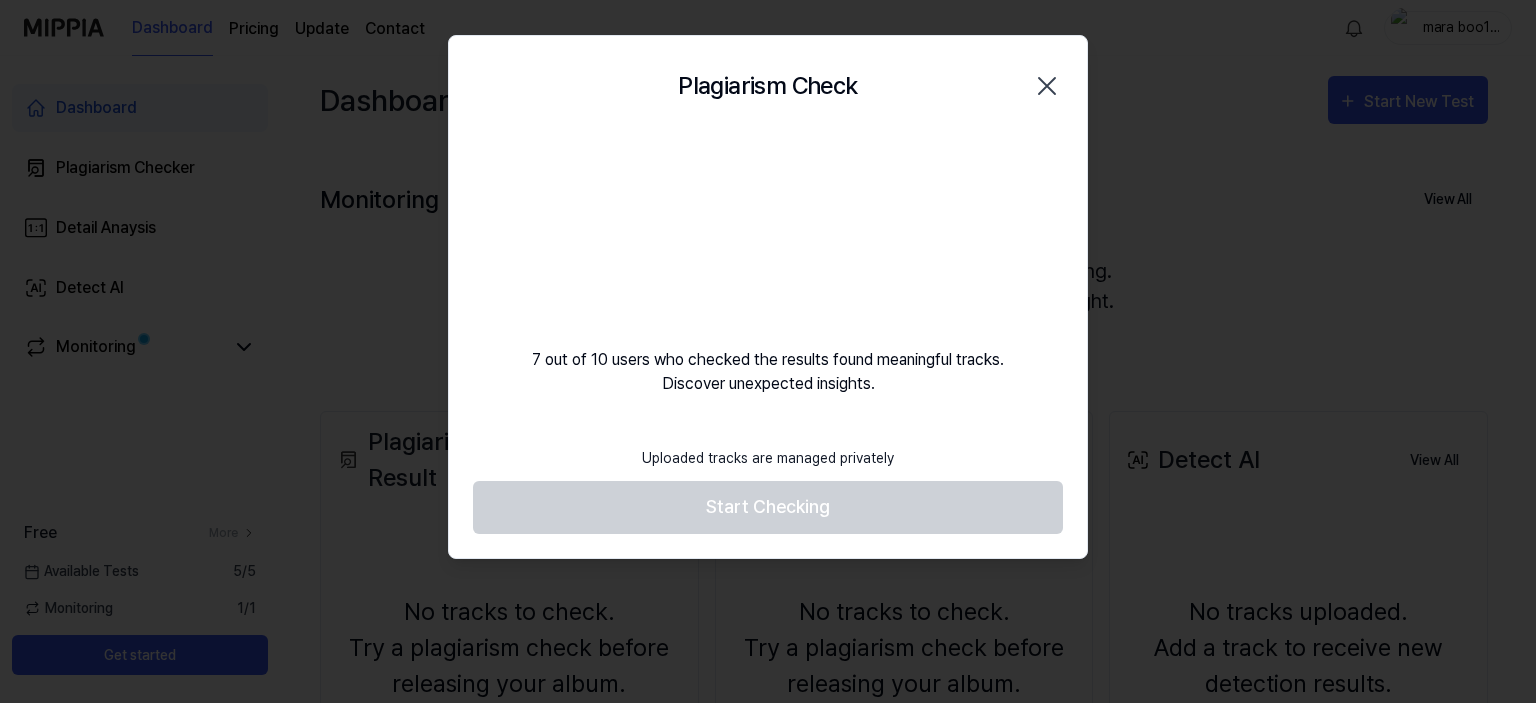 click on "Uploaded tracks are managed privately Start Checking" at bounding box center (768, 485) 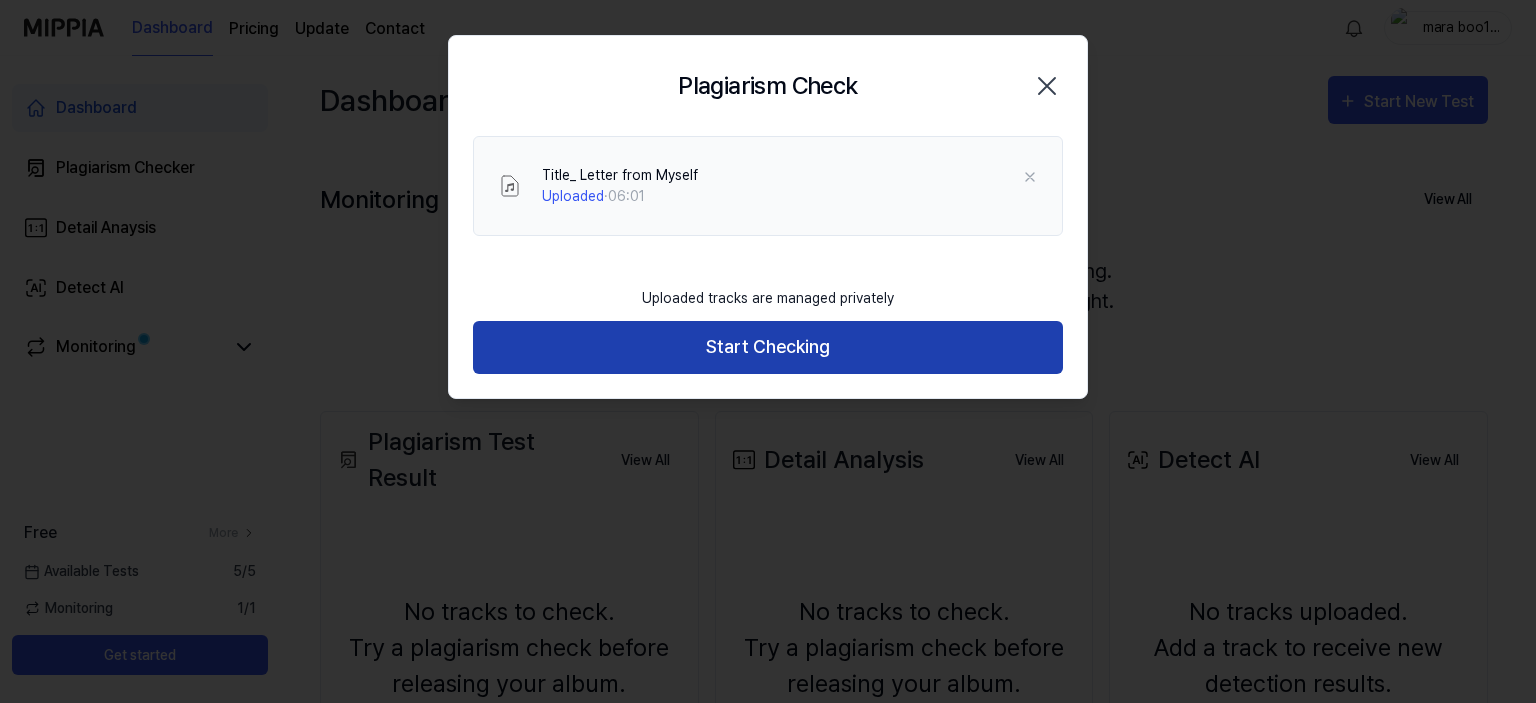 click on "Start Checking" at bounding box center [768, 347] 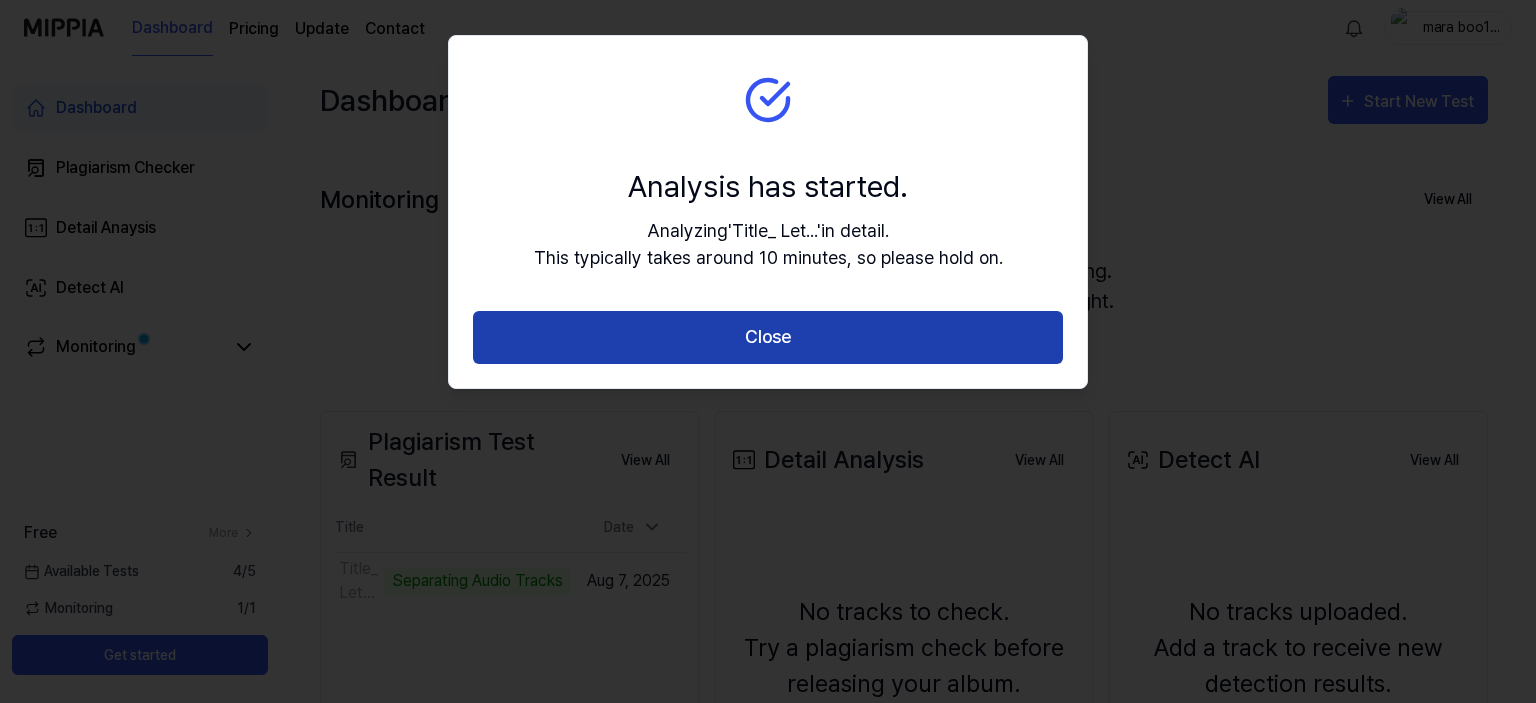 click on "Close" at bounding box center (768, 337) 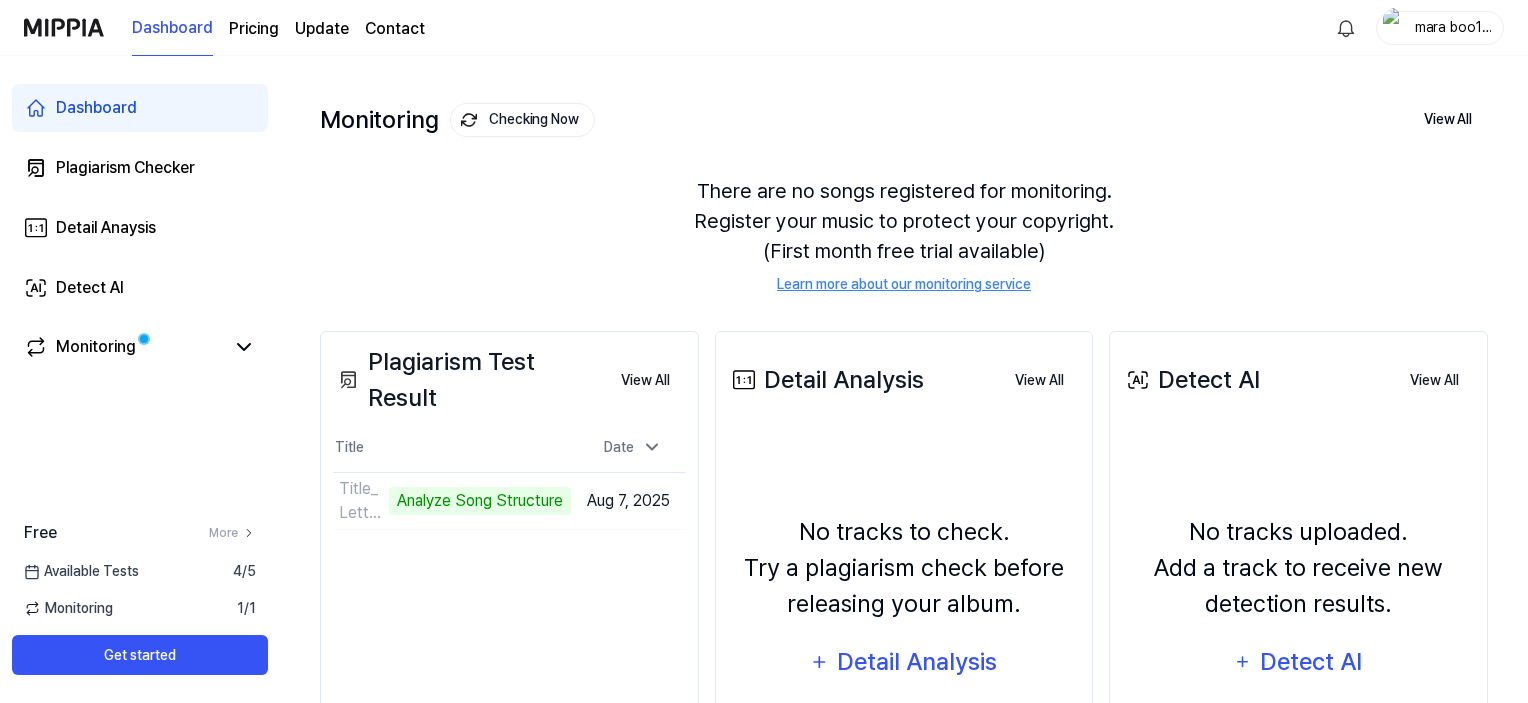 scroll, scrollTop: 200, scrollLeft: 0, axis: vertical 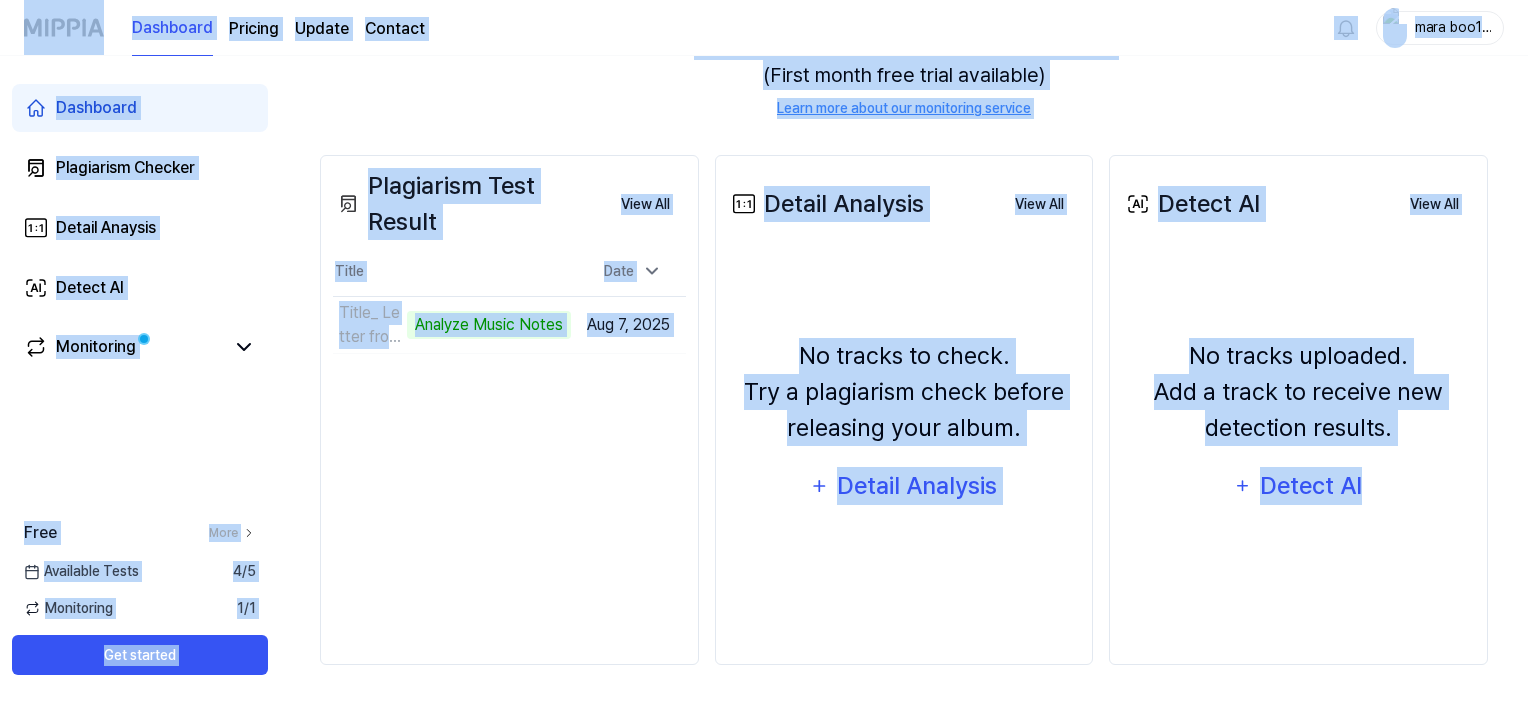 drag, startPoint x: 28, startPoint y: 22, endPoint x: 1400, endPoint y: 654, distance: 1510.5654 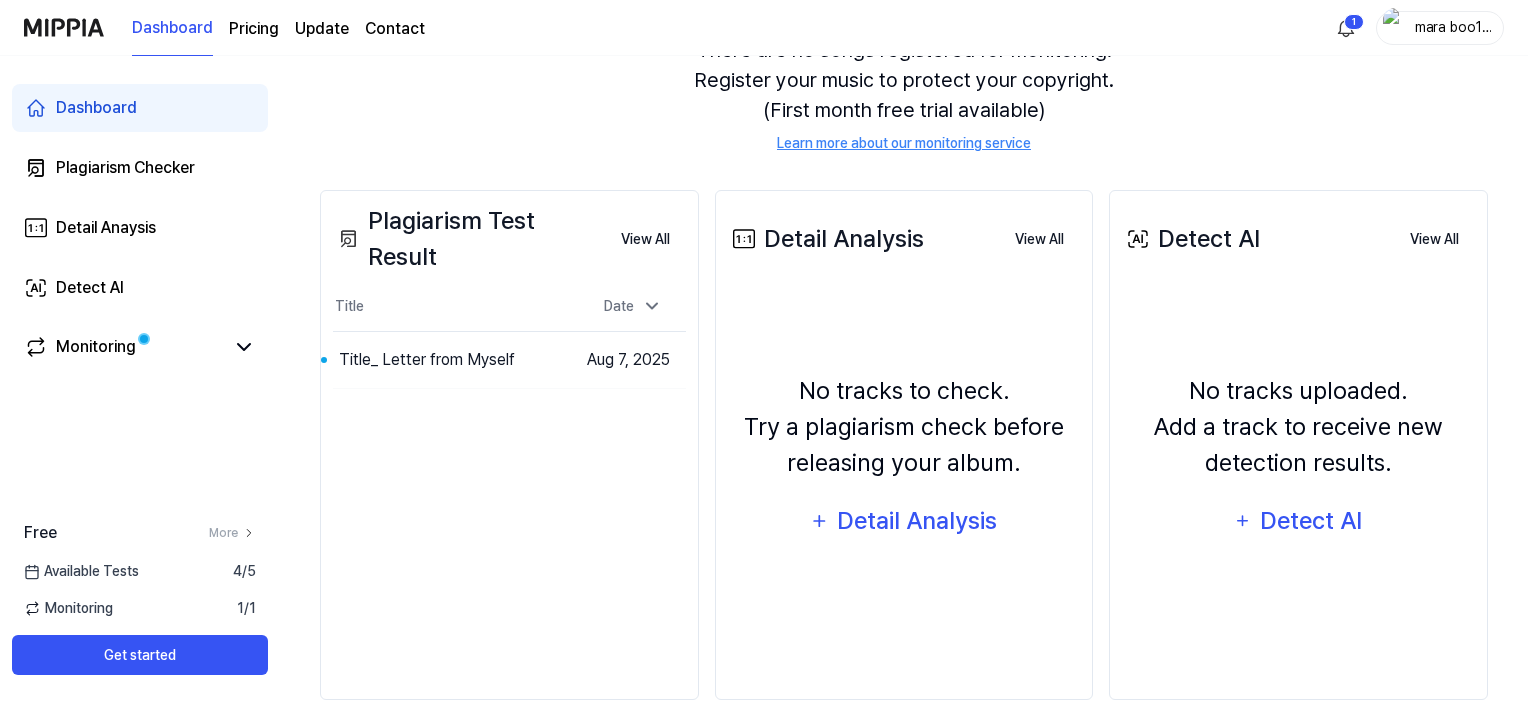 scroll, scrollTop: 256, scrollLeft: 0, axis: vertical 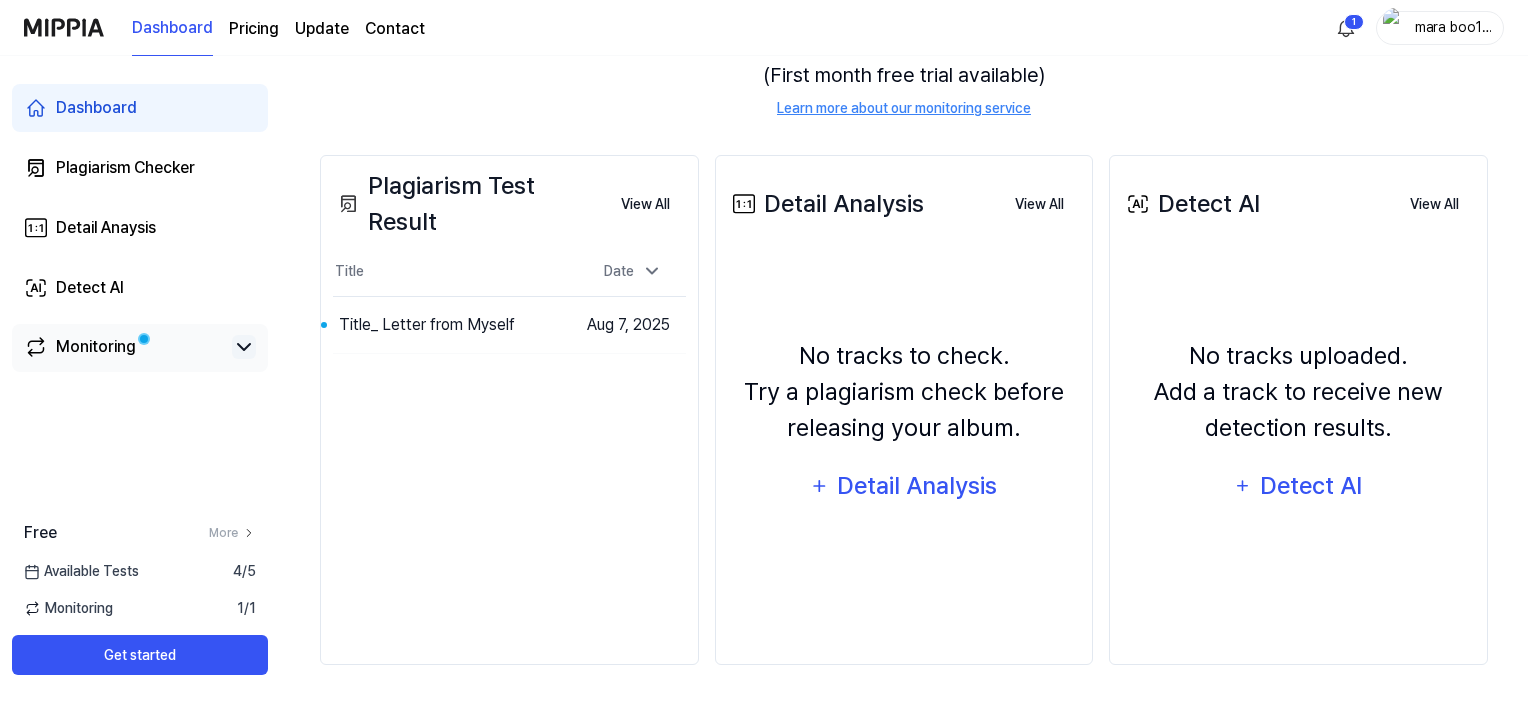 click 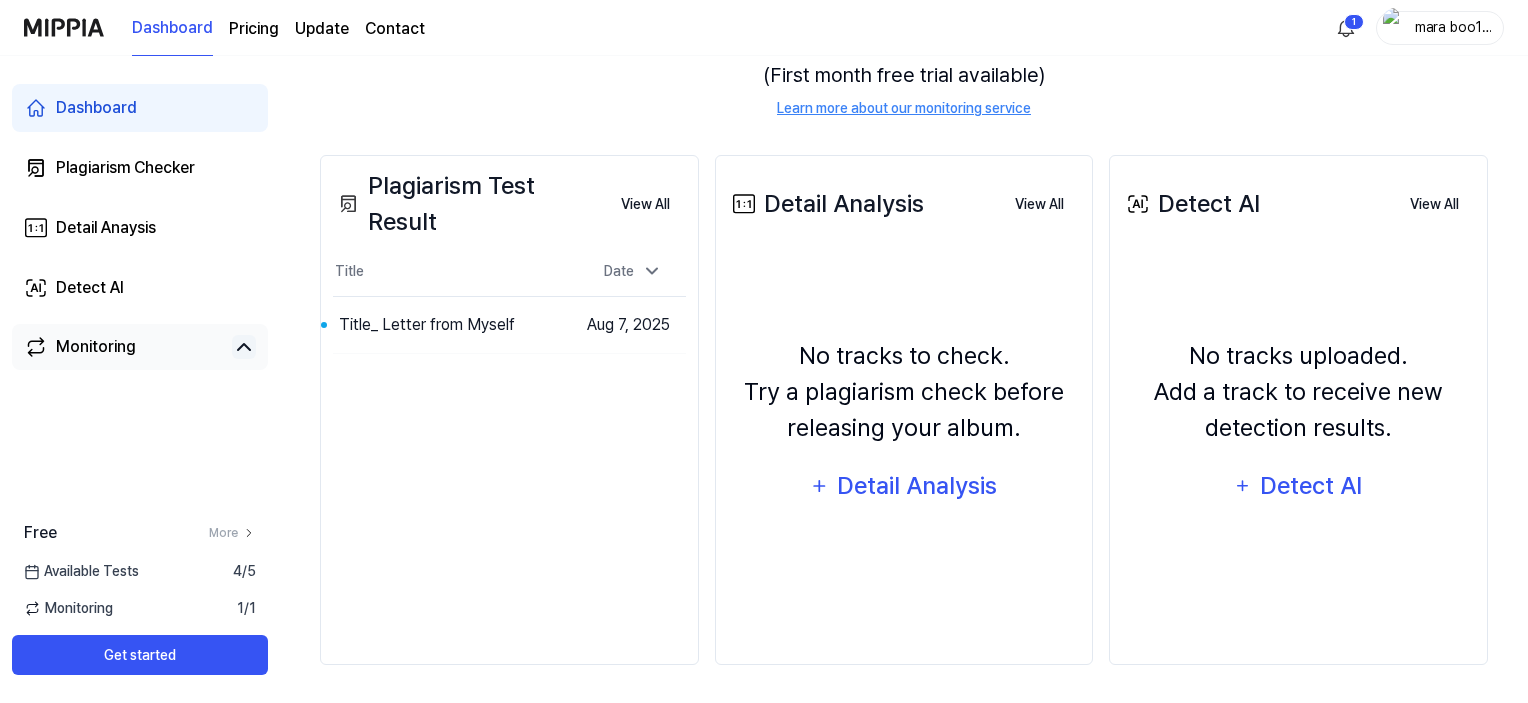 click 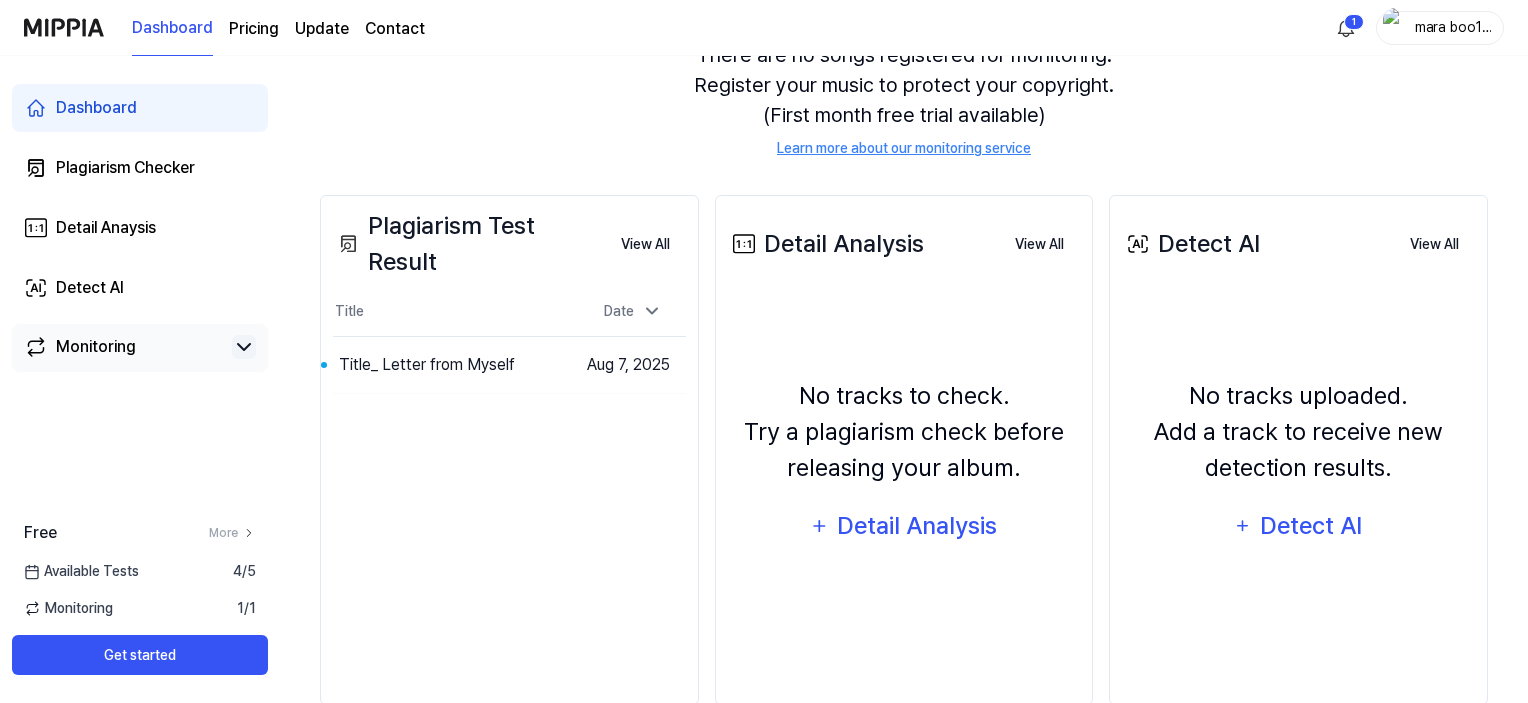 scroll, scrollTop: 256, scrollLeft: 0, axis: vertical 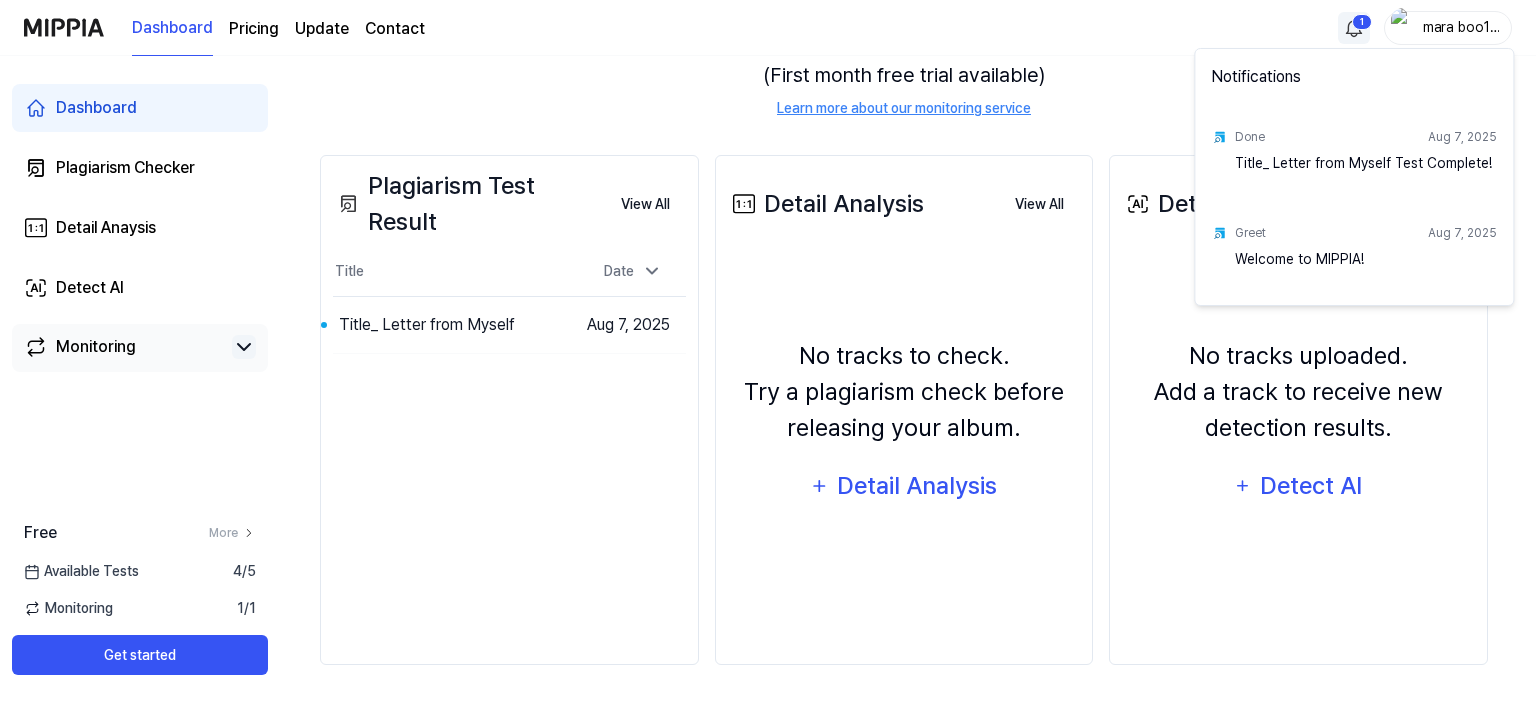 click on "Dashboard Pricing Update Contact 1 mara boo124 Dashboard Plagiarism Checker Detail Anaysis Detect AI Monitoring Free More Available Tests 4  /  5 Monitoring 1  /  1 Get started Dashboard Start New Test Monitoring Checking Now View All Monitoring There are no songs registered for monitoring.
Register your music to protect your copyright.
(First month free trial available) Learn more about our monitoring service Plagiarism Test Result View All Plagiarism Test Result Title Date Title_ Letter from Myself Go to Results Aug 7, 2025 View All Detail Analysis View All Detail Analysis No tracks to check.
Try a plagiarism check before releasing your album. Detail Analysis View All Detect AI View All Detect AI No tracks uploaded.
Add a track to receive new detection results. Detect AI View All Notifications Done Aug 7, 2025 Title_ Letter from Myself Test Complete! Greet Aug 7, 2025 Welcome to MIPPIA!" at bounding box center [768, 95] 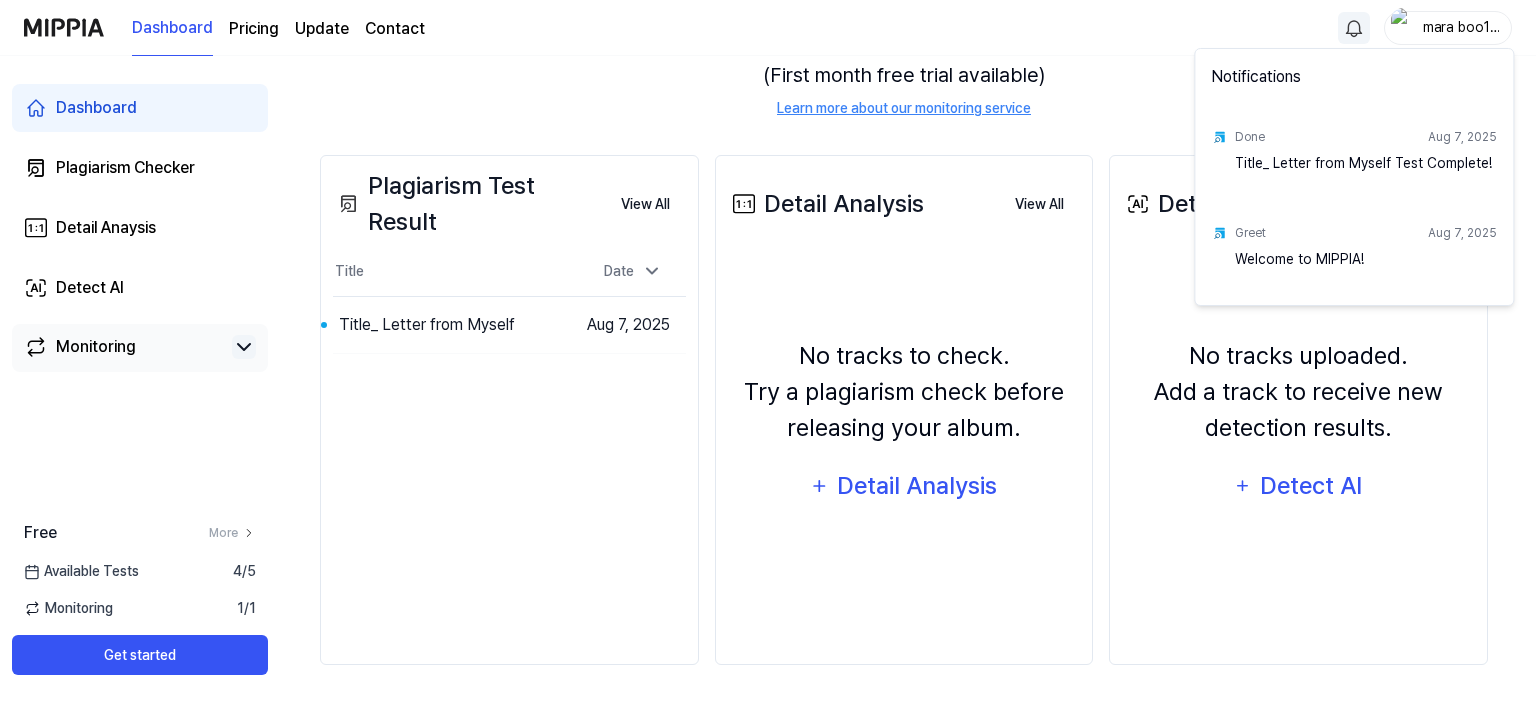click on "Title_ Letter from Myself Test Complete!" at bounding box center [1366, 173] 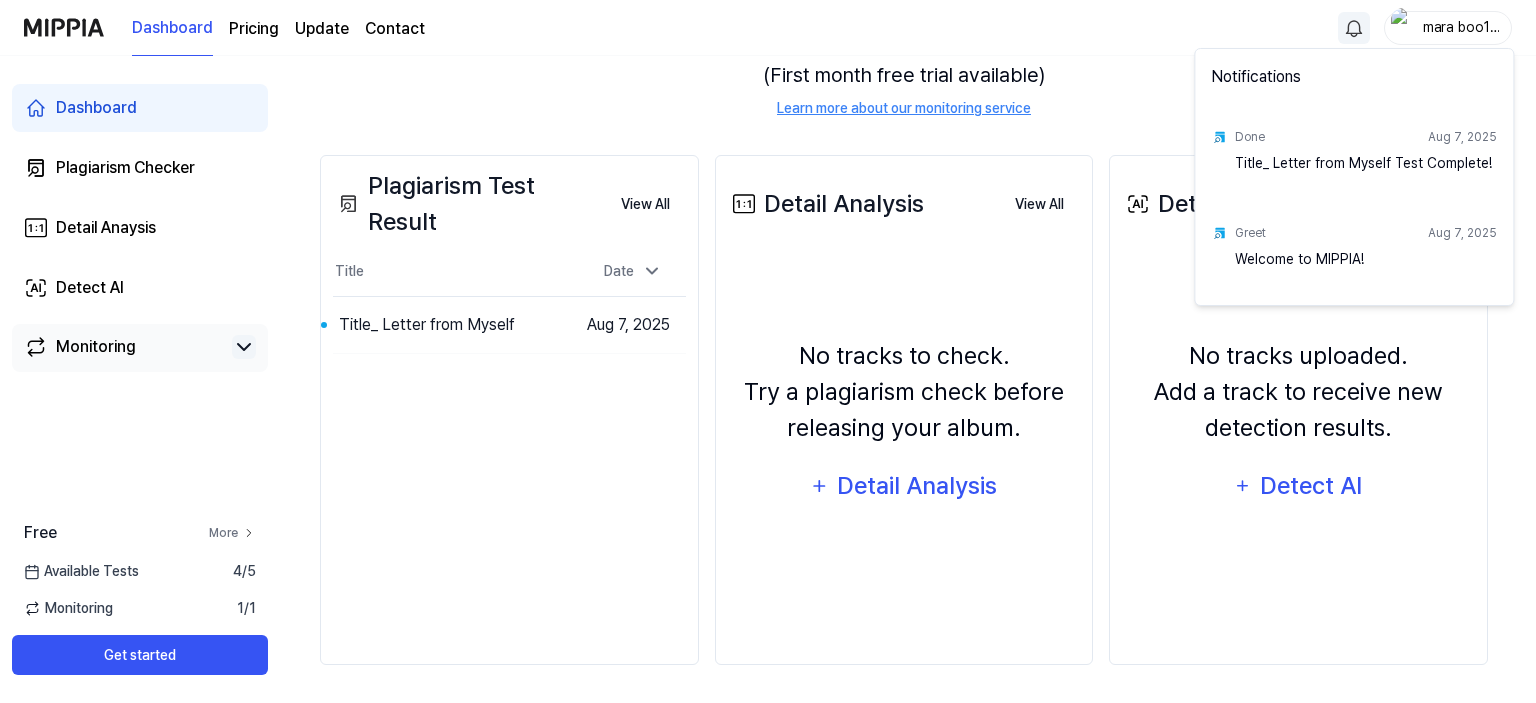 click on "Dashboard Pricing Update Contact mara boo124 Dashboard Plagiarism Checker Detail Anaysis Detect AI Monitoring Free More Available Tests 4  /  5 Monitoring 1  /  1 Get started Dashboard Start New Test Monitoring Checking Now View All Monitoring There are no songs registered for monitoring.
Register your music to protect your copyright.
(First month free trial available) Learn more about our monitoring service Plagiarism Test Result View All Plagiarism Test Result Title Date Title_ Letter from Myself Go to Results Aug 7, 2025 View All Detail Analysis View All Detail Analysis No tracks to check.
Try a plagiarism check before releasing your album. Detail Analysis View All Detect AI View All Detect AI No tracks uploaded.
Add a track to receive new detection results. Detect AI View All Notifications Done Aug 7, 2025 Title_ Letter from Myself Test Complete! Greet Aug 7, 2025 Welcome to MIPPIA!" at bounding box center (768, 95) 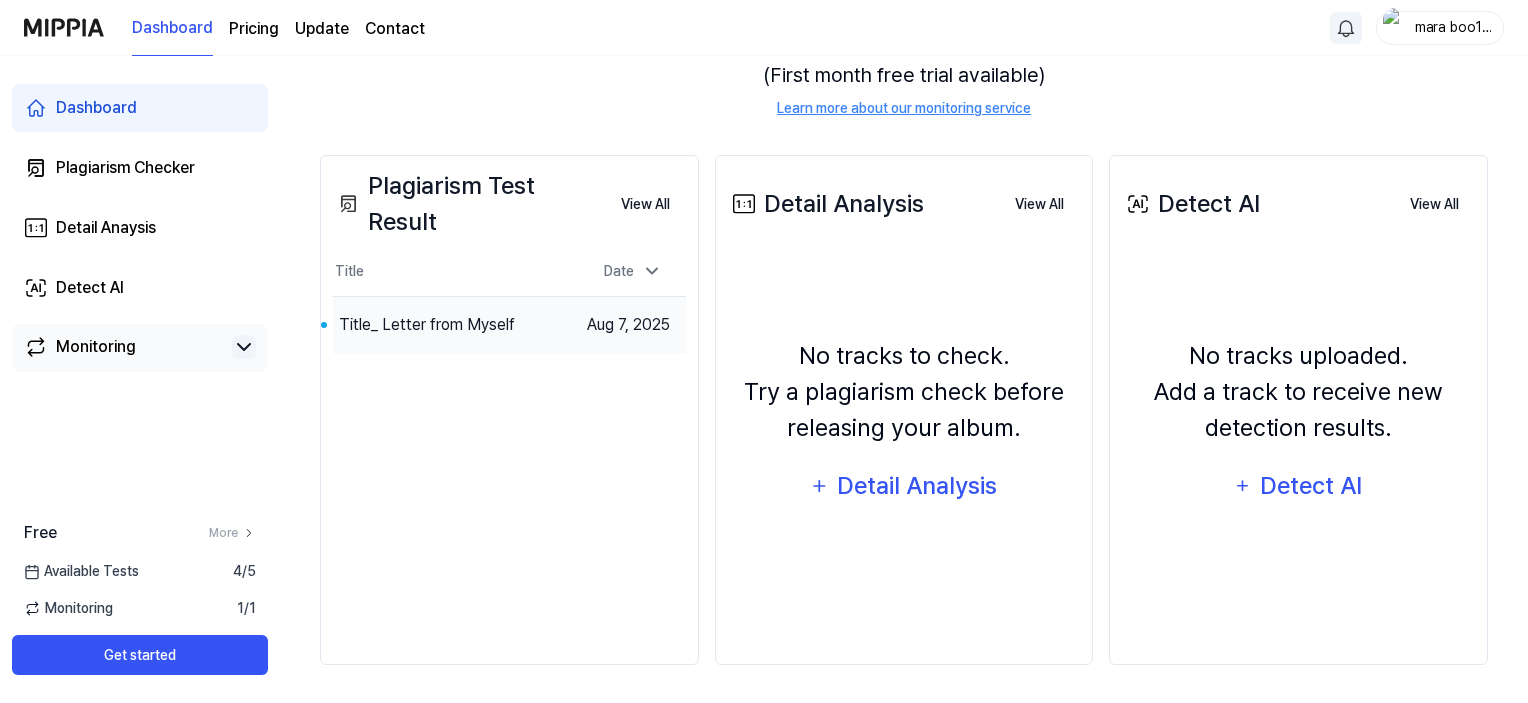 click on "Title_ Letter from Myself" at bounding box center [452, 325] 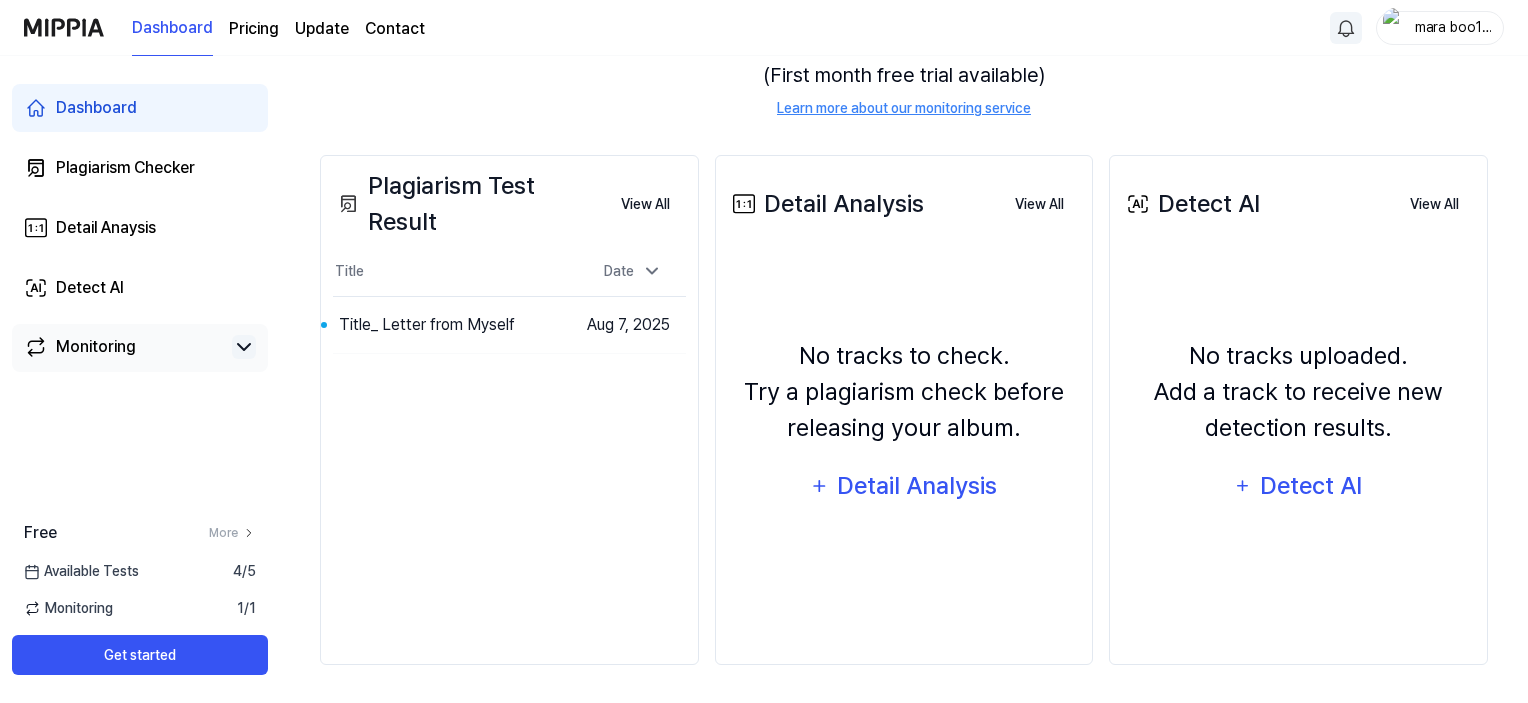 scroll, scrollTop: 0, scrollLeft: 0, axis: both 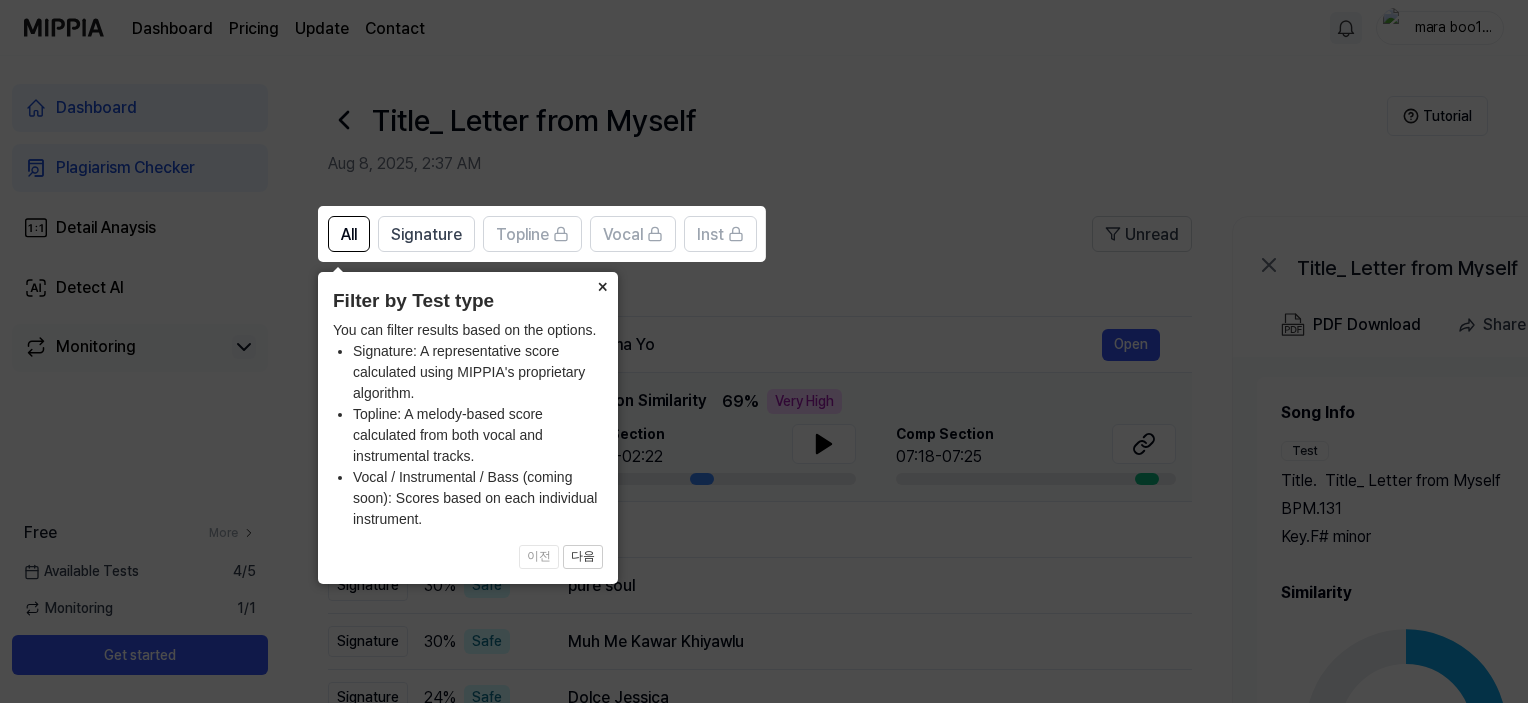 click on "×" at bounding box center (602, 286) 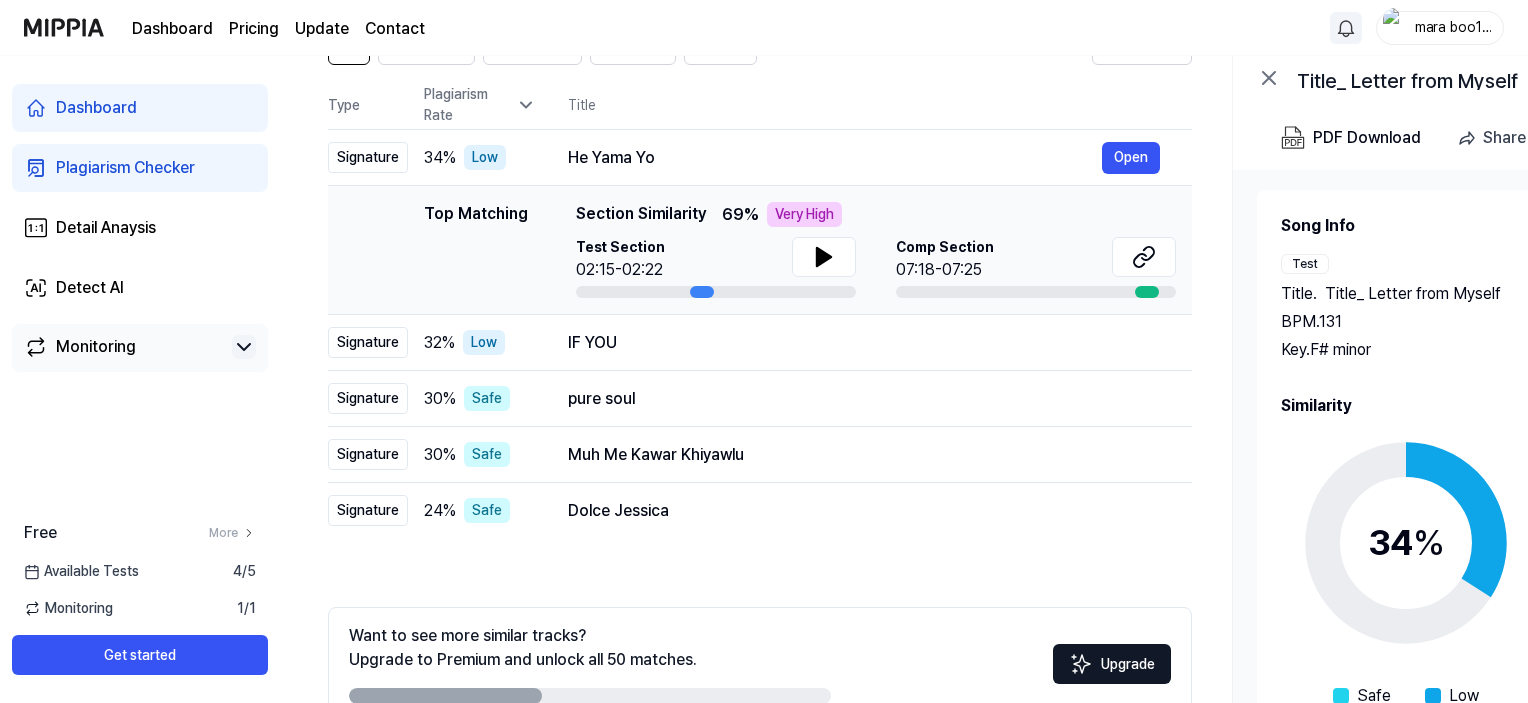 scroll, scrollTop: 200, scrollLeft: 0, axis: vertical 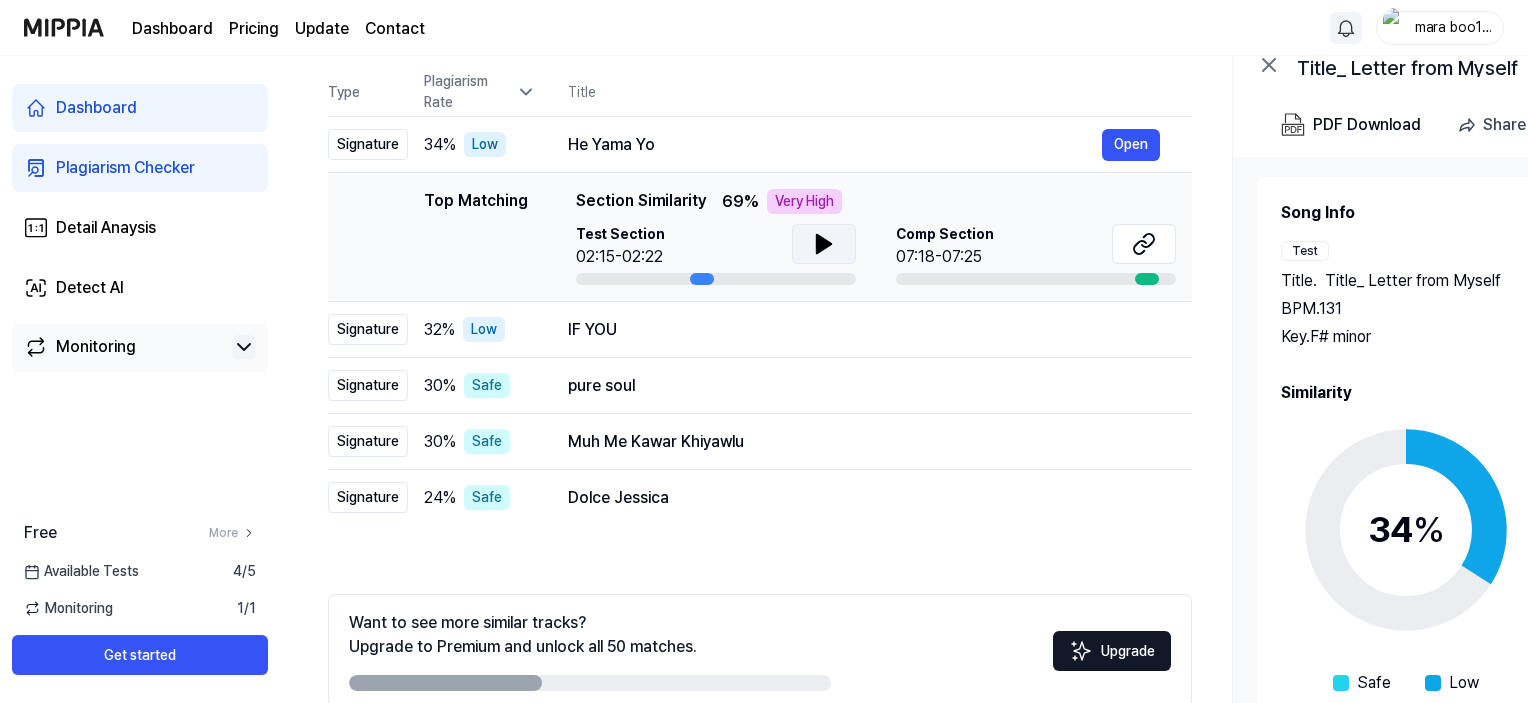click 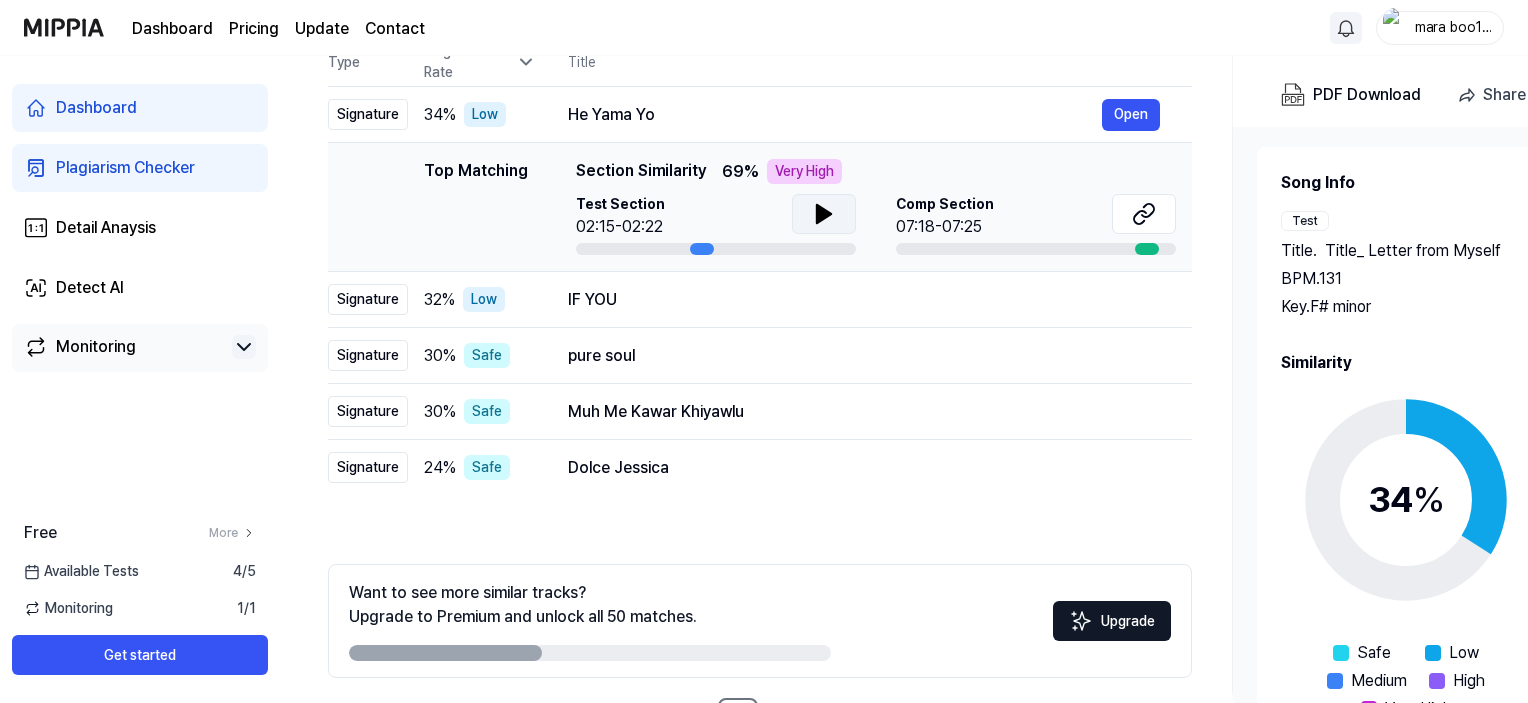 scroll, scrollTop: 204, scrollLeft: 0, axis: vertical 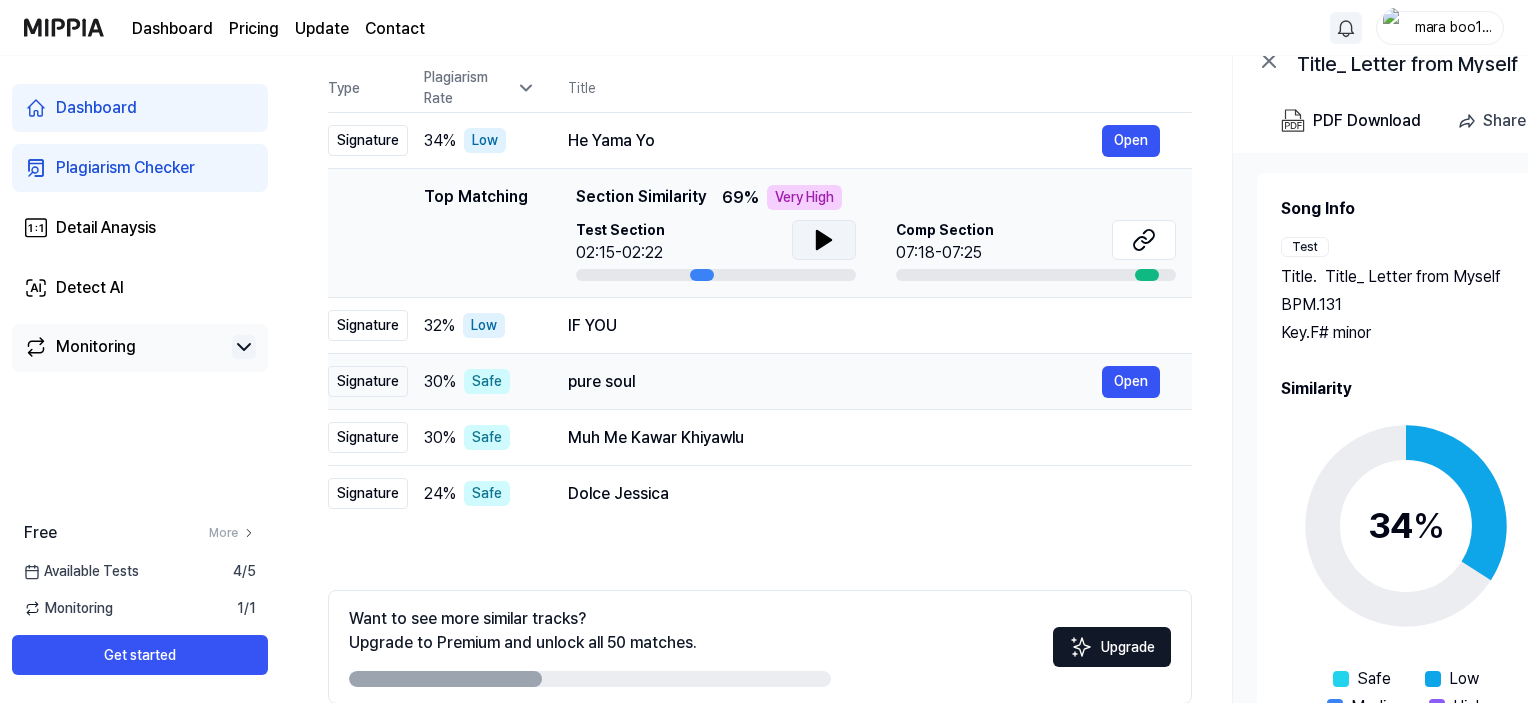 click on "Signature" at bounding box center [368, 381] 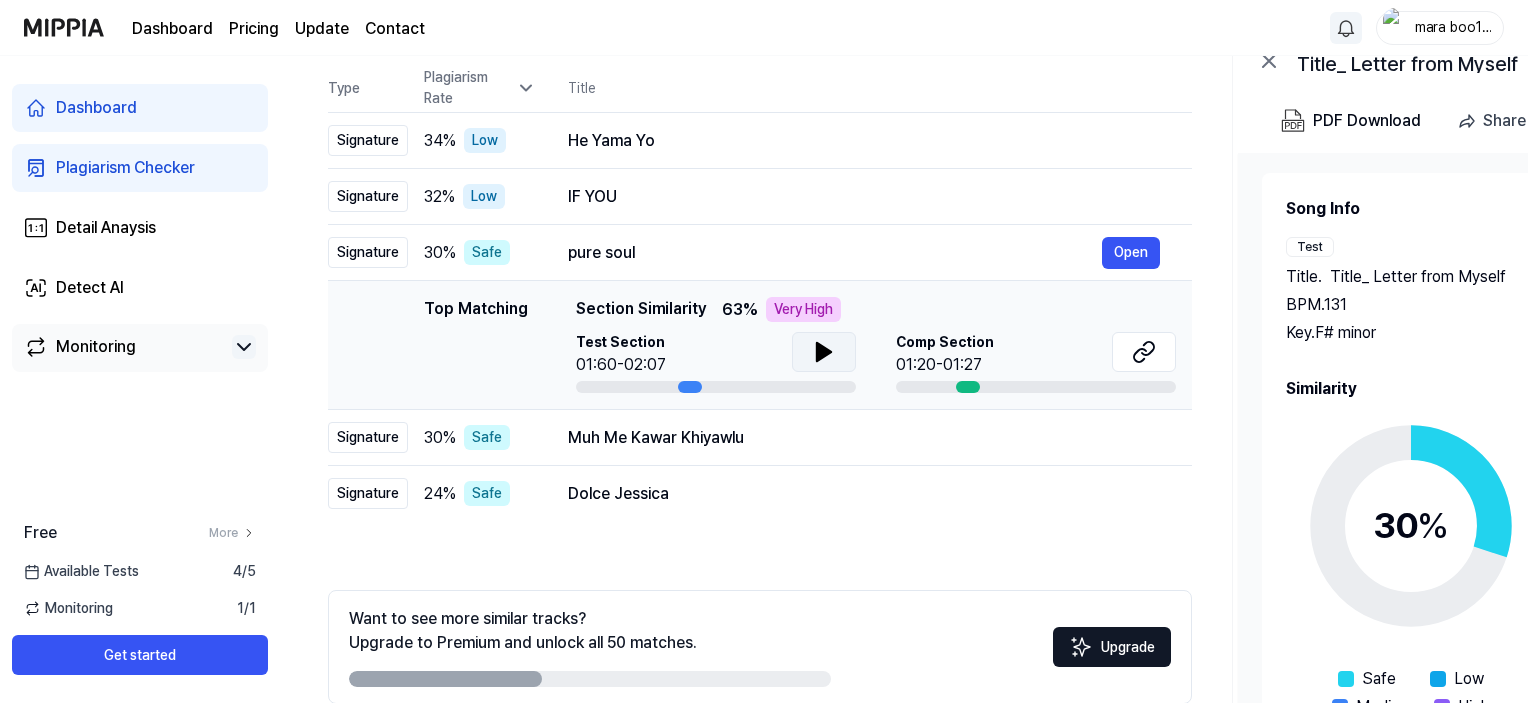 click 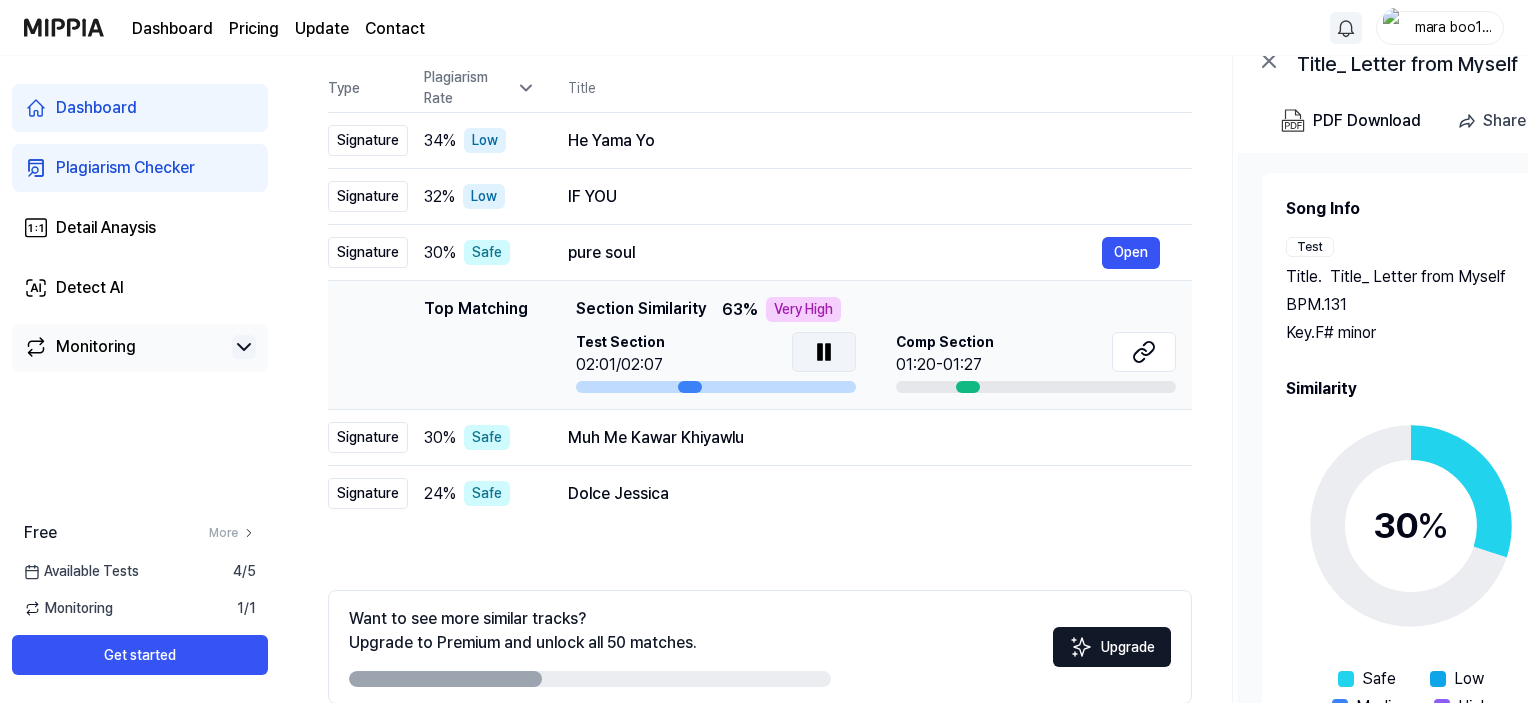 click at bounding box center [824, 352] 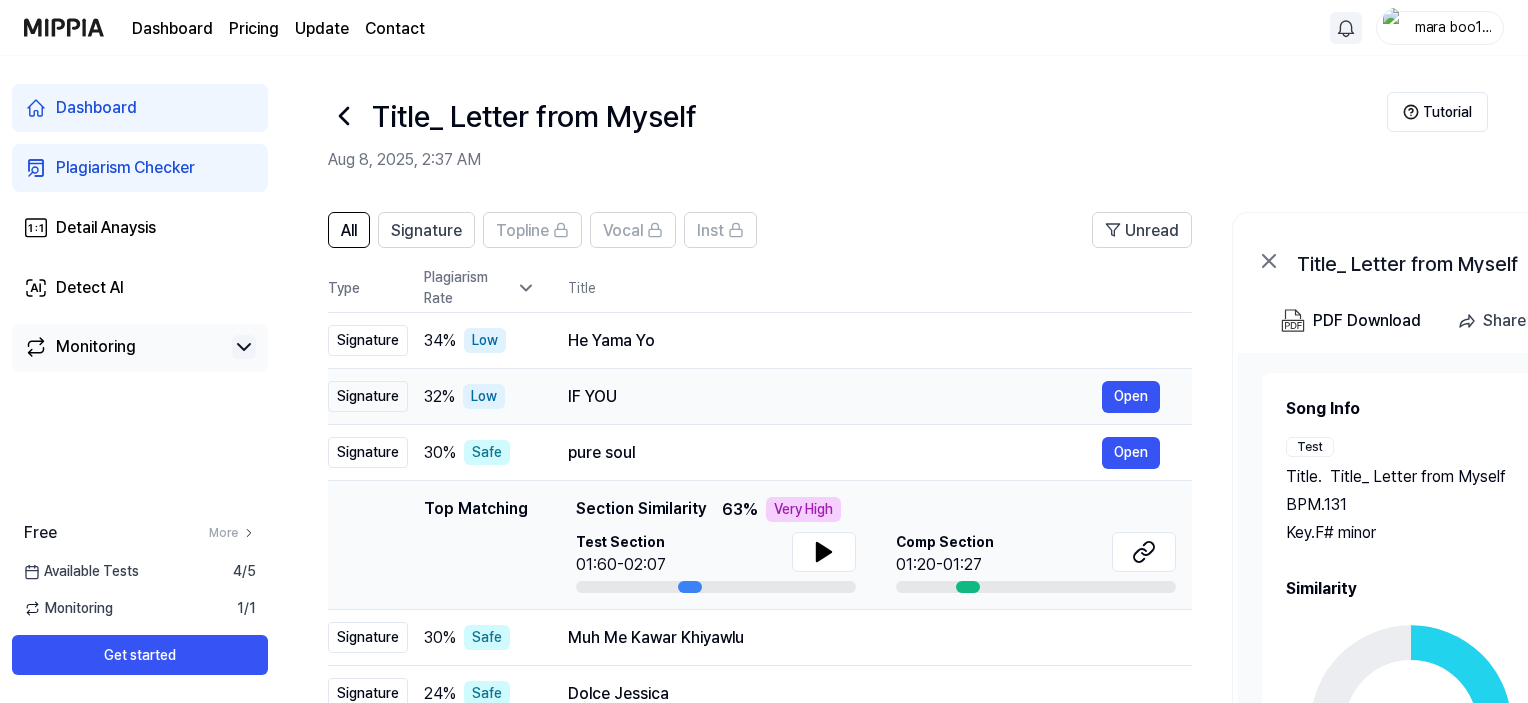 scroll, scrollTop: 104, scrollLeft: 0, axis: vertical 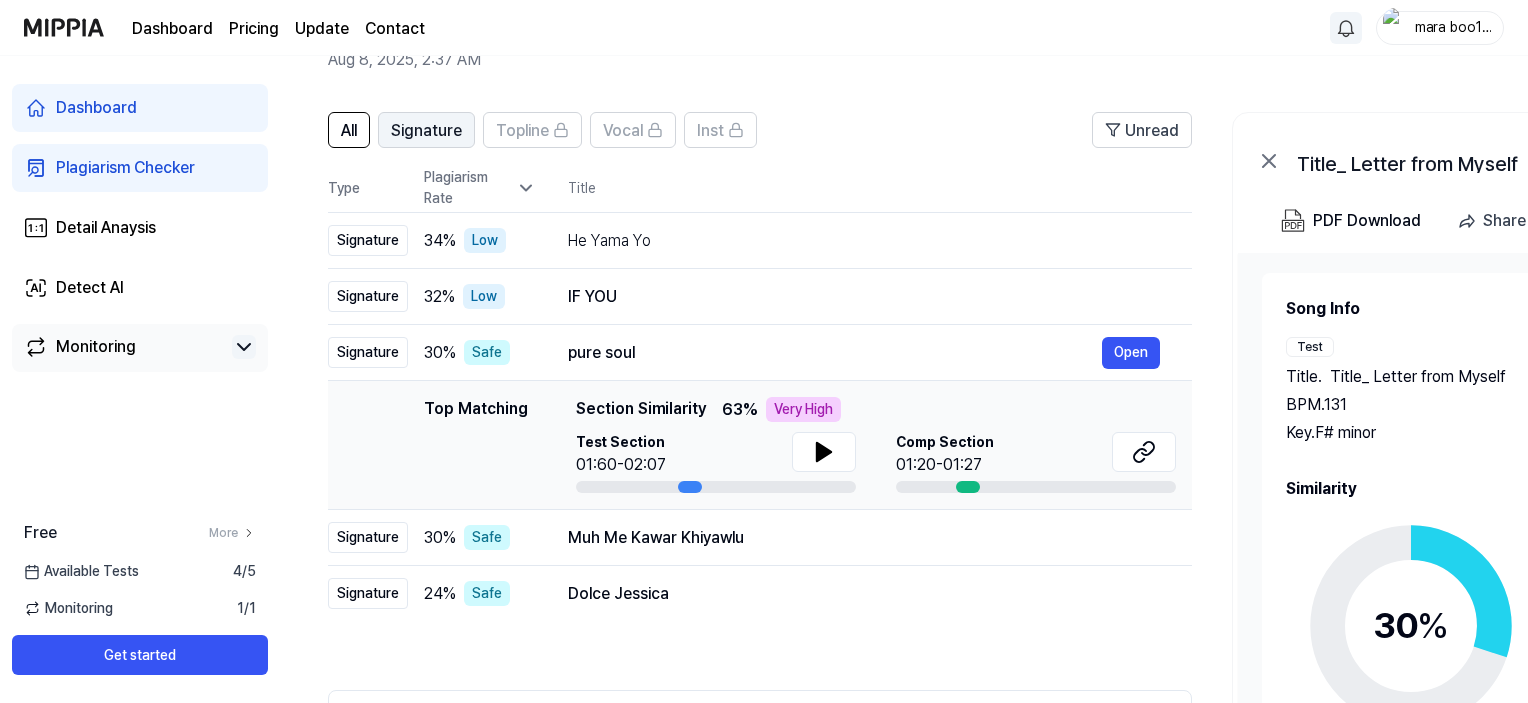 drag, startPoint x: 325, startPoint y: 108, endPoint x: 436, endPoint y: 139, distance: 115.24756 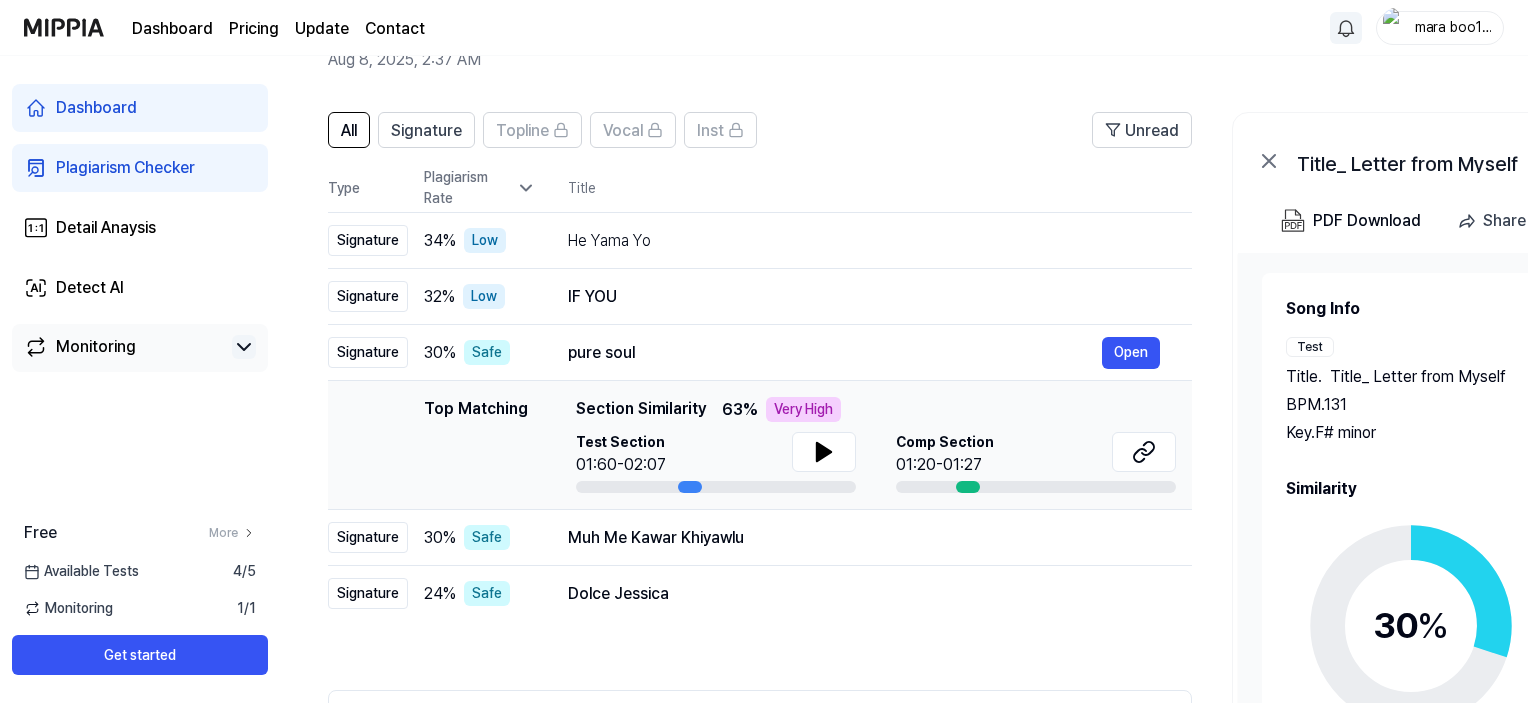 drag, startPoint x: 409, startPoint y: 203, endPoint x: 482, endPoint y: 205, distance: 73.02739 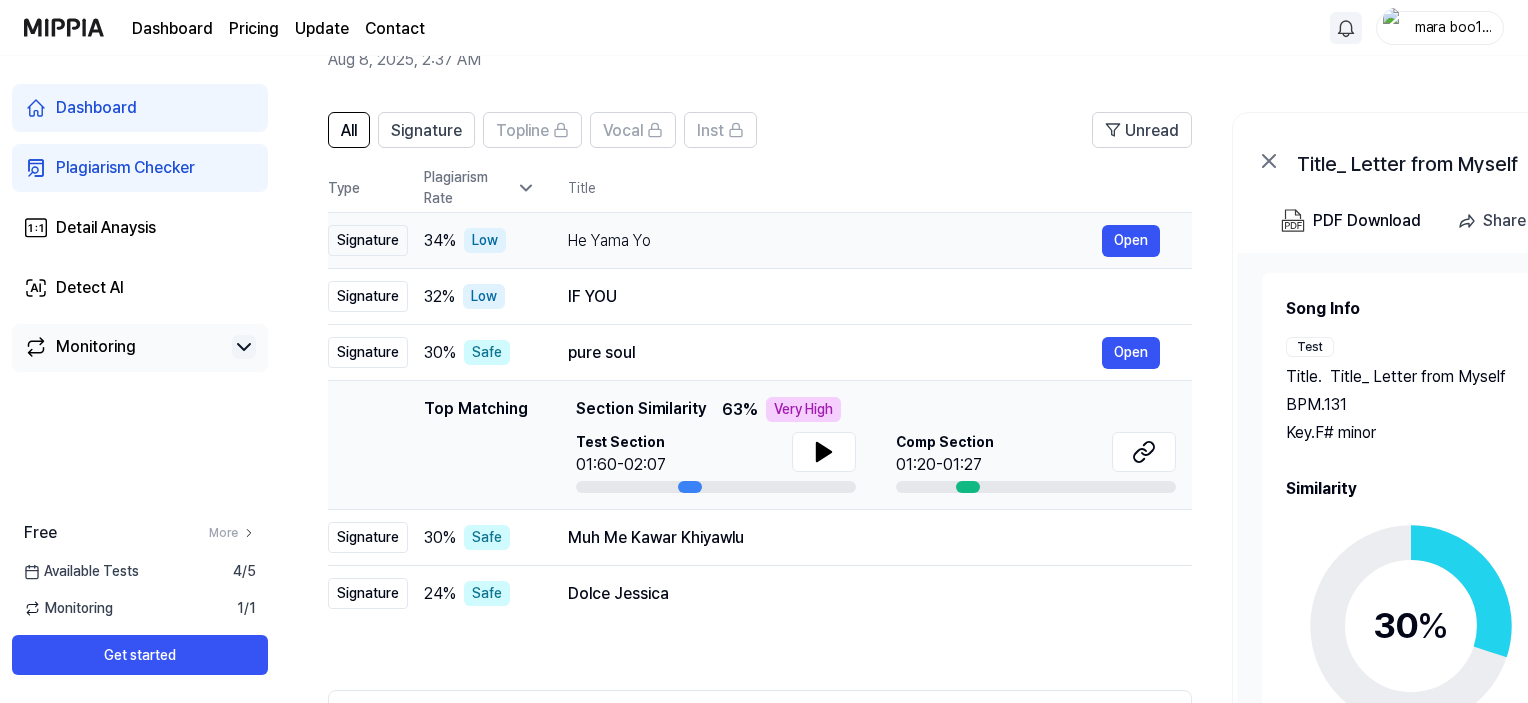 drag, startPoint x: 331, startPoint y: 187, endPoint x: 481, endPoint y: 200, distance: 150.56229 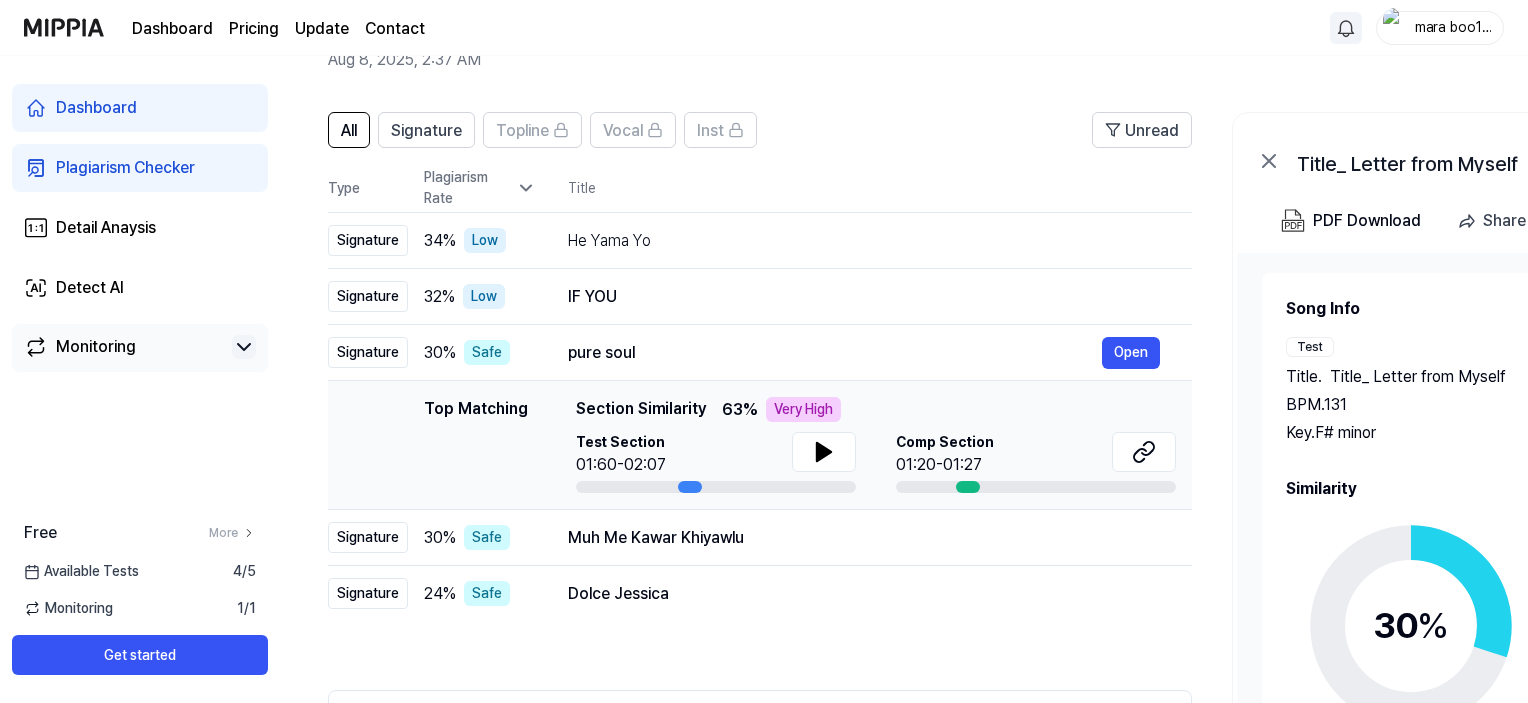click on "Type Plagiarism Rate Title High Rate Unread Signature 34 % Low   He Yama Yo Open Signature 32 % Low   IF YOU Open Signature 30 % Safe   pure soul Open Top Matching Top Matching Section Similarity 63 % Very High   Test Section 01:60-02:07 Comp Section 01:20-01:27 Open Signature 30 % Safe   Muh Me Kawar Khiyawlu Open Signature 24 % Safe   Dolce Jessica Open" at bounding box center [760, 393] 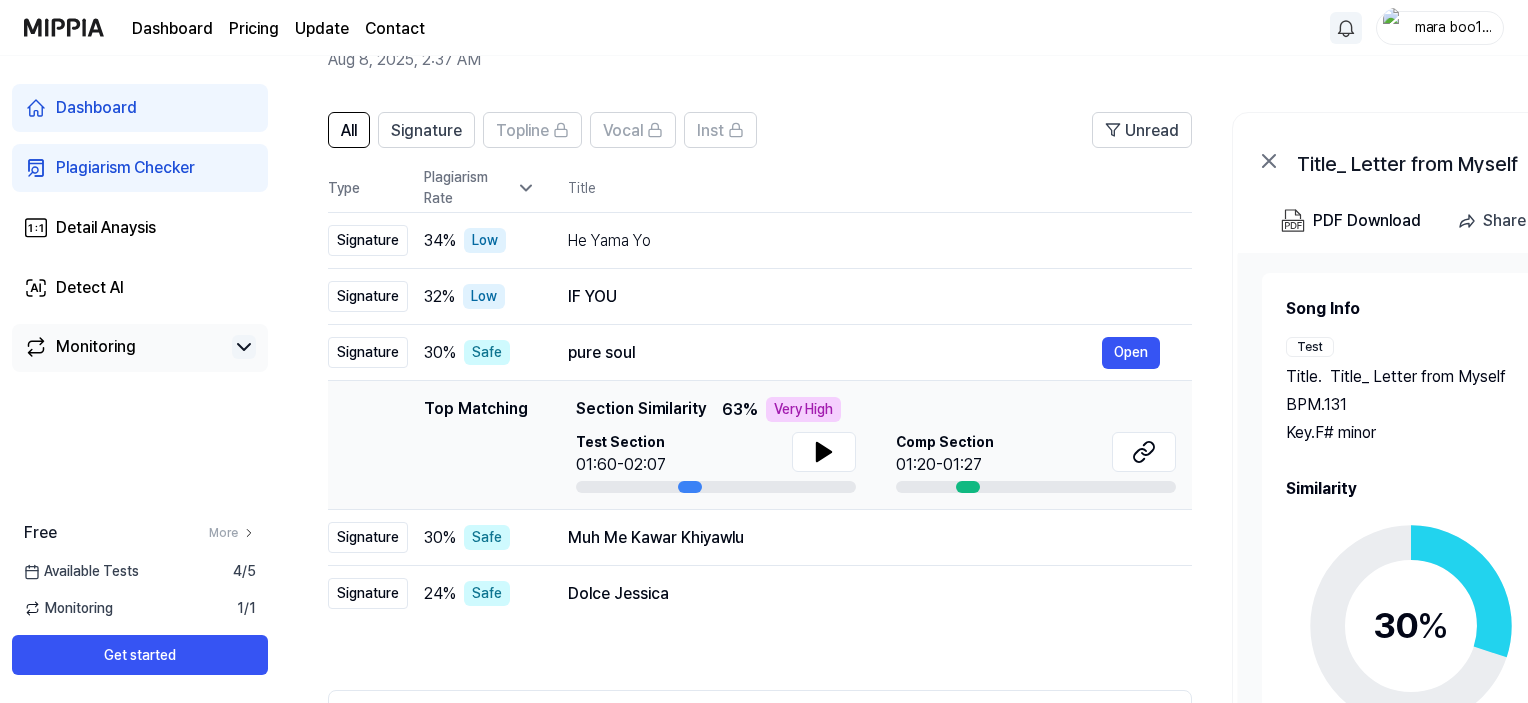 drag, startPoint x: 332, startPoint y: 187, endPoint x: 452, endPoint y: 190, distance: 120.03749 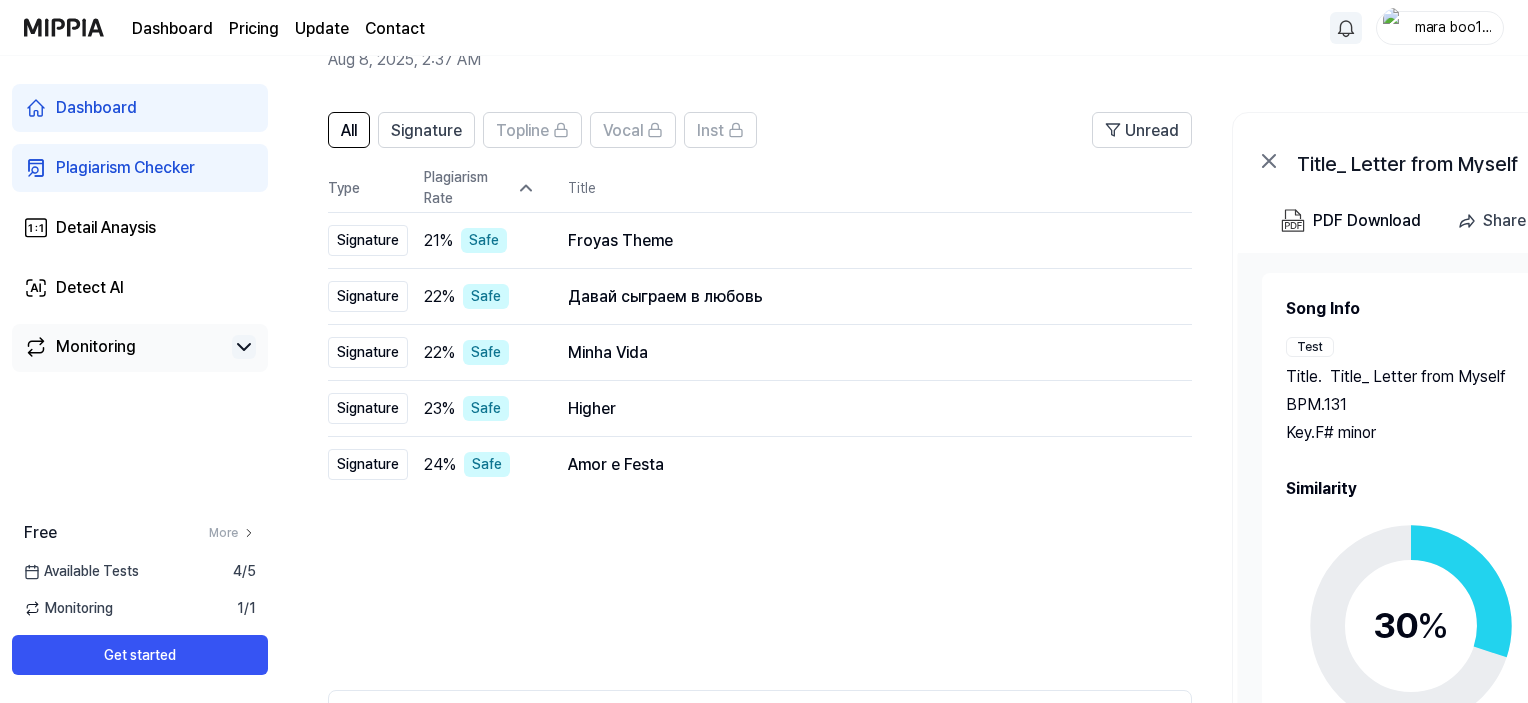 drag, startPoint x: 309, startPoint y: 164, endPoint x: 989, endPoint y: 527, distance: 770.8236 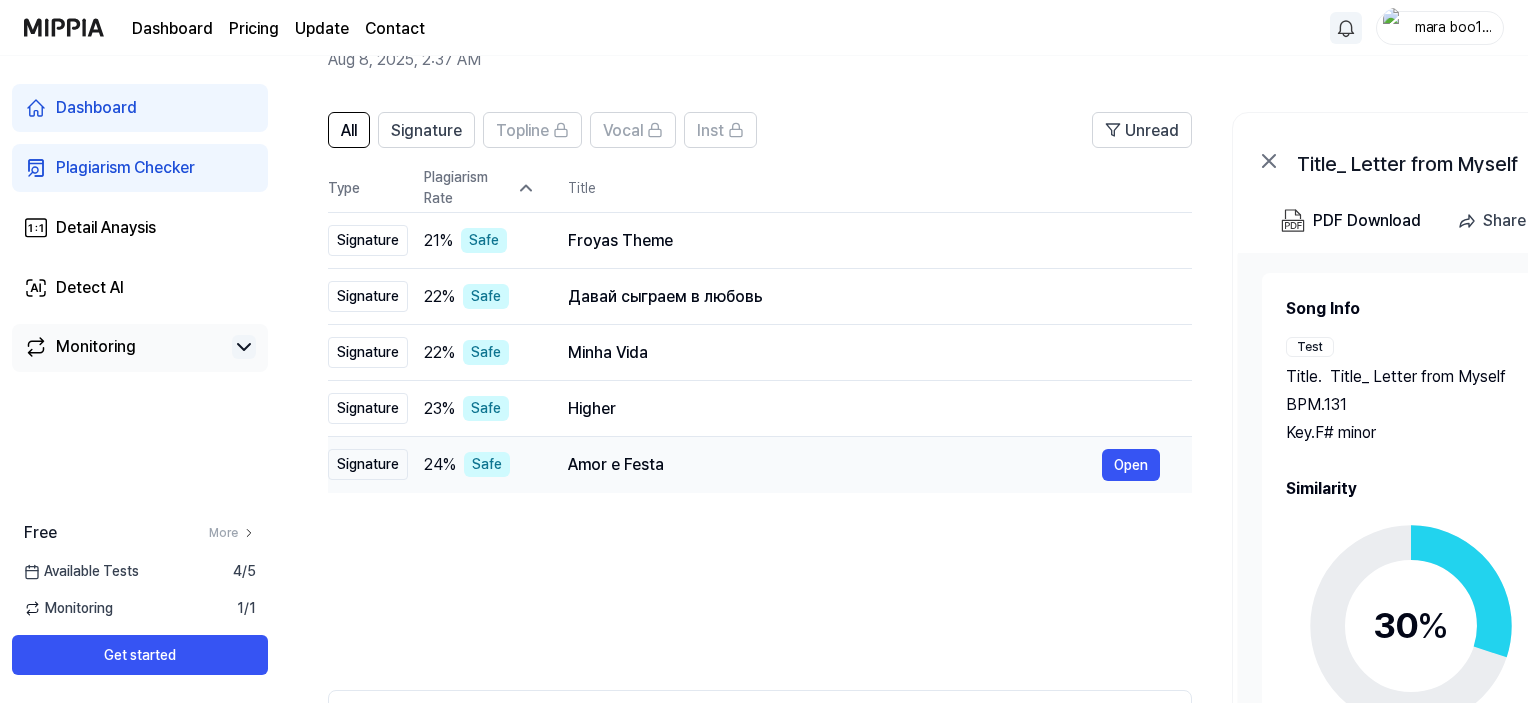 drag, startPoint x: 305, startPoint y: 206, endPoint x: 365, endPoint y: 486, distance: 286.3564 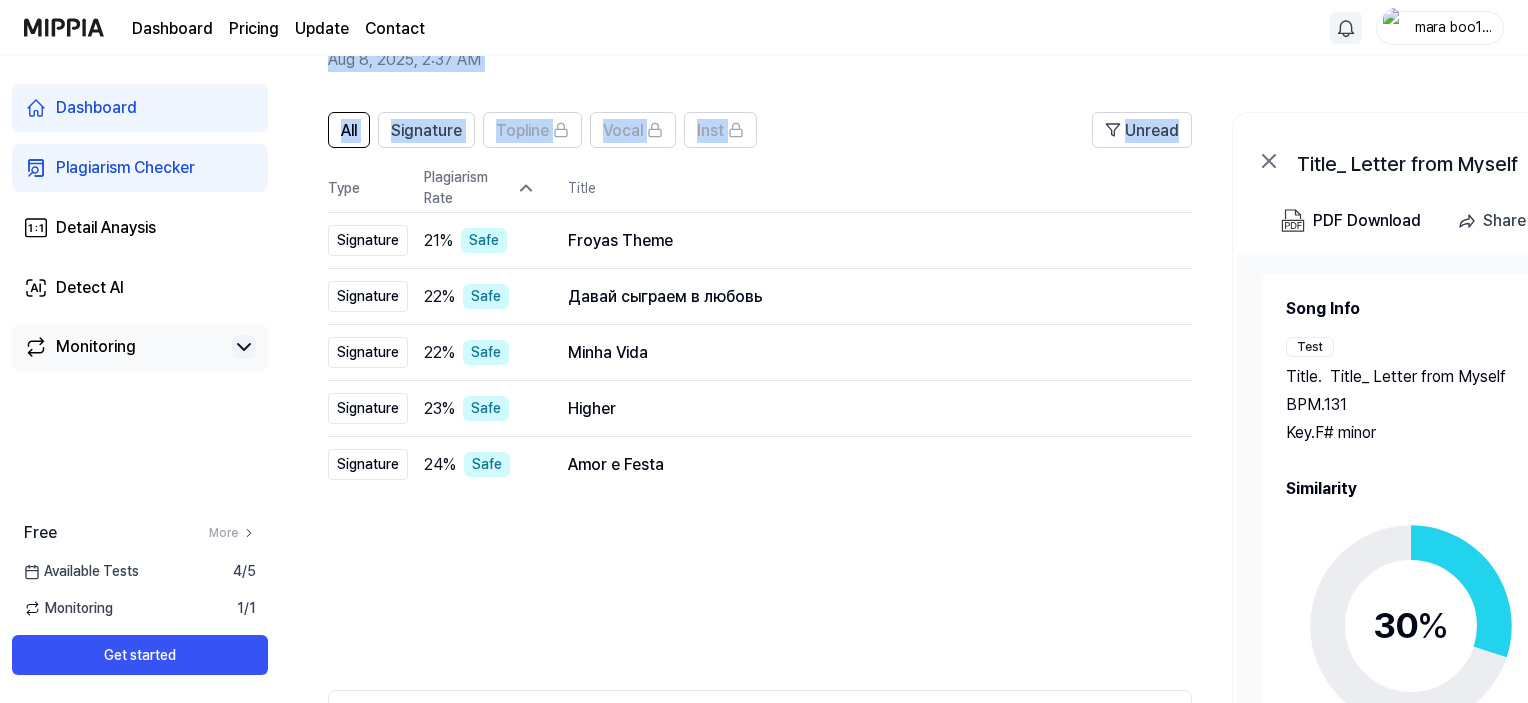 drag, startPoint x: 326, startPoint y: 66, endPoint x: 1041, endPoint y: 514, distance: 843.75885 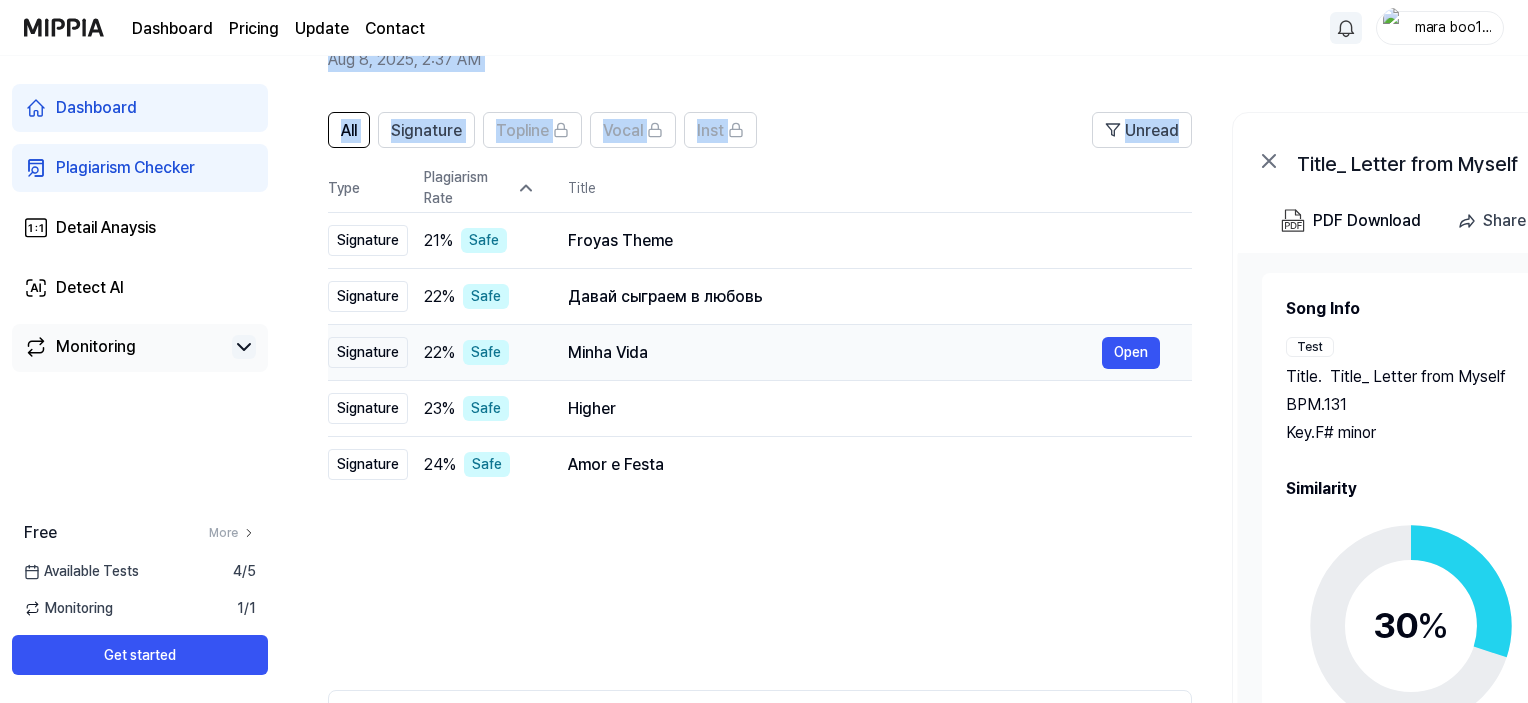 copy on "Aug 8, 2025, 2:37 AM Tutorial All Signature Topline Vocal Inst Unread All Signature Topline Vocal Inst" 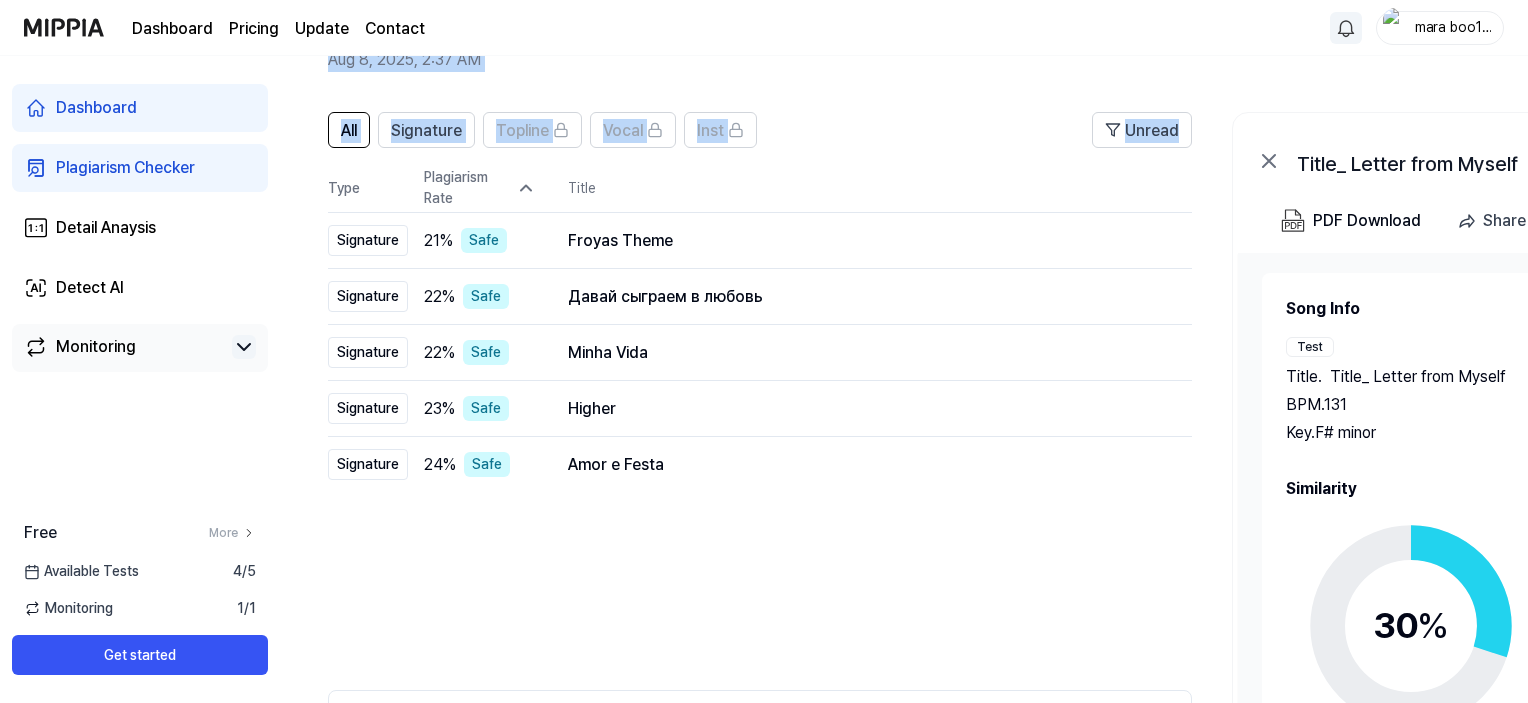 click on "Aug 8, 2025, 2:37 AM" at bounding box center [857, 60] 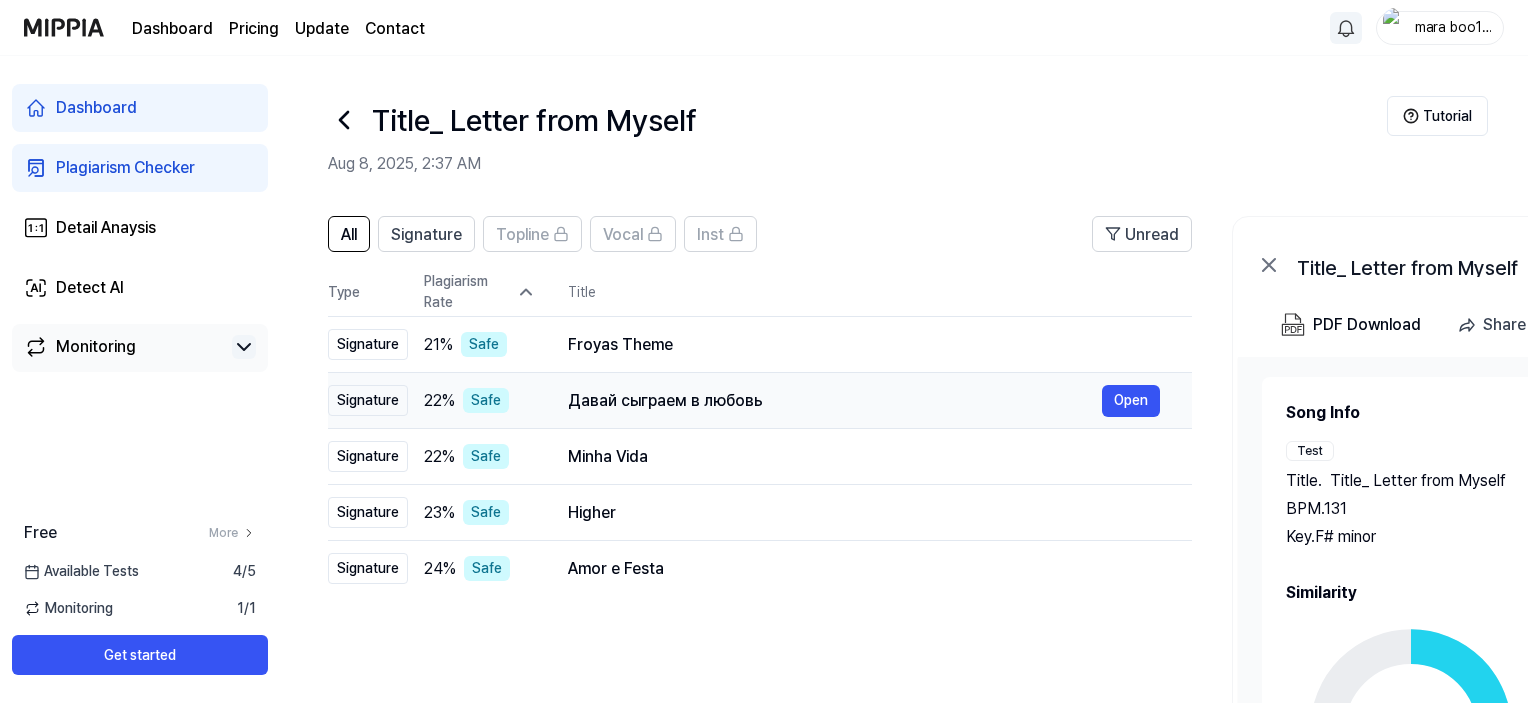 scroll, scrollTop: 100, scrollLeft: 0, axis: vertical 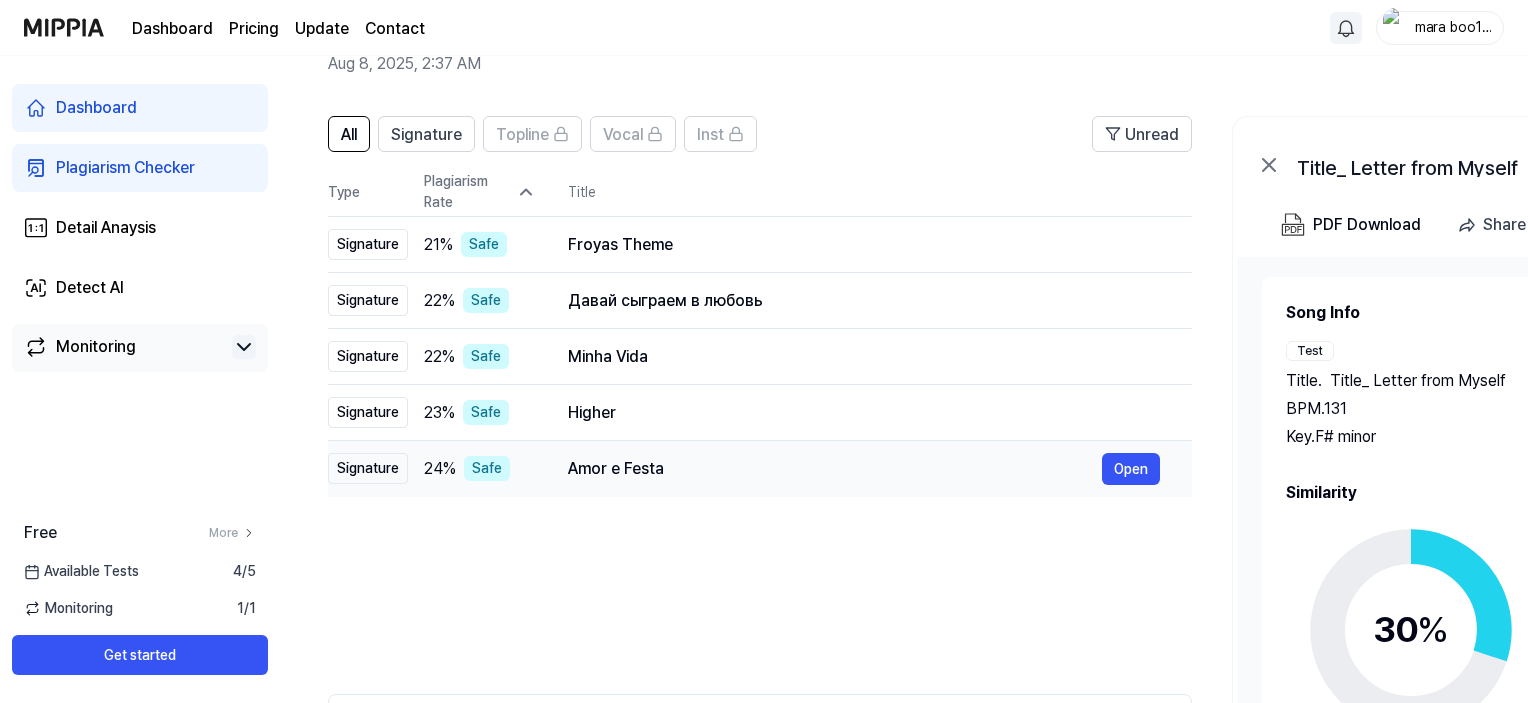 click on "Amor e Festa Open" at bounding box center (864, 469) 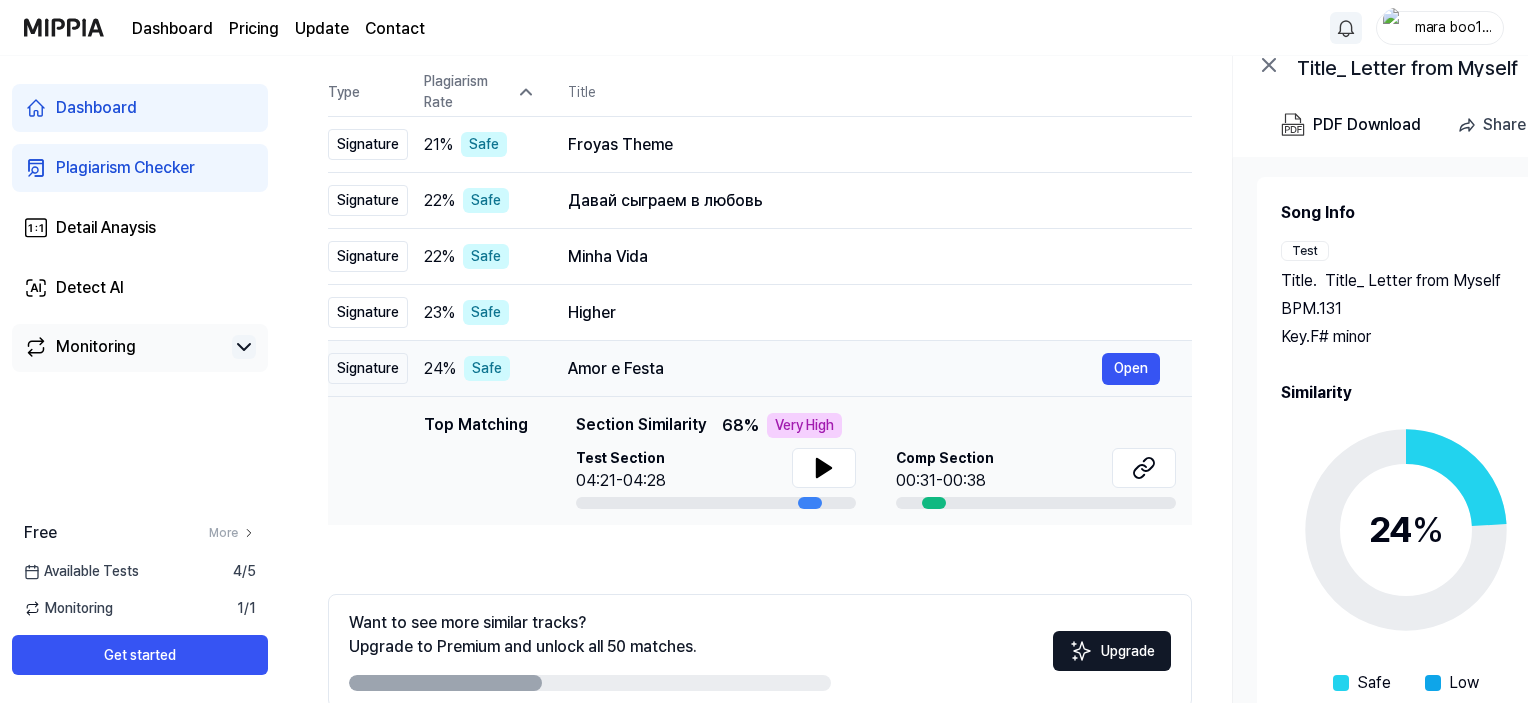 scroll, scrollTop: 304, scrollLeft: 0, axis: vertical 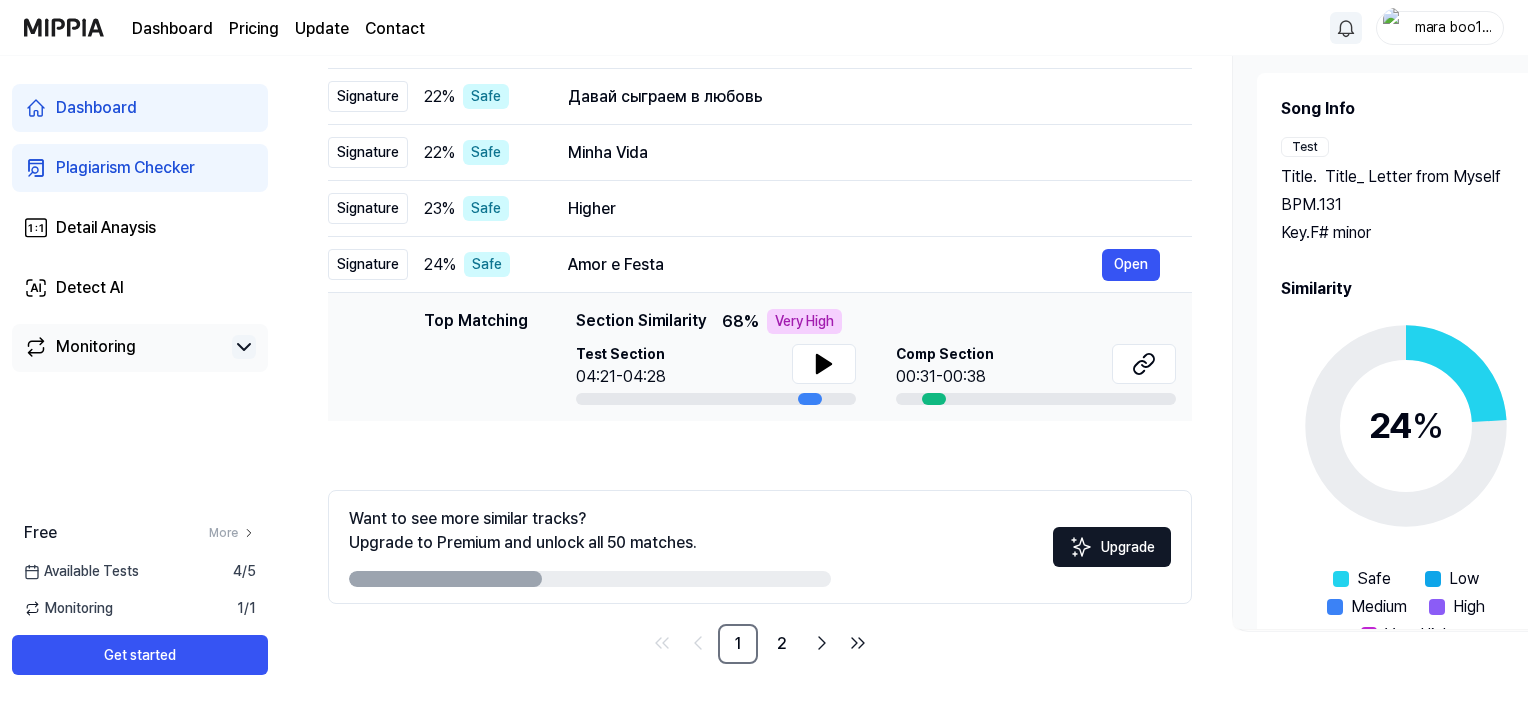click on "Available Tests 4  /  5" at bounding box center [140, 571] 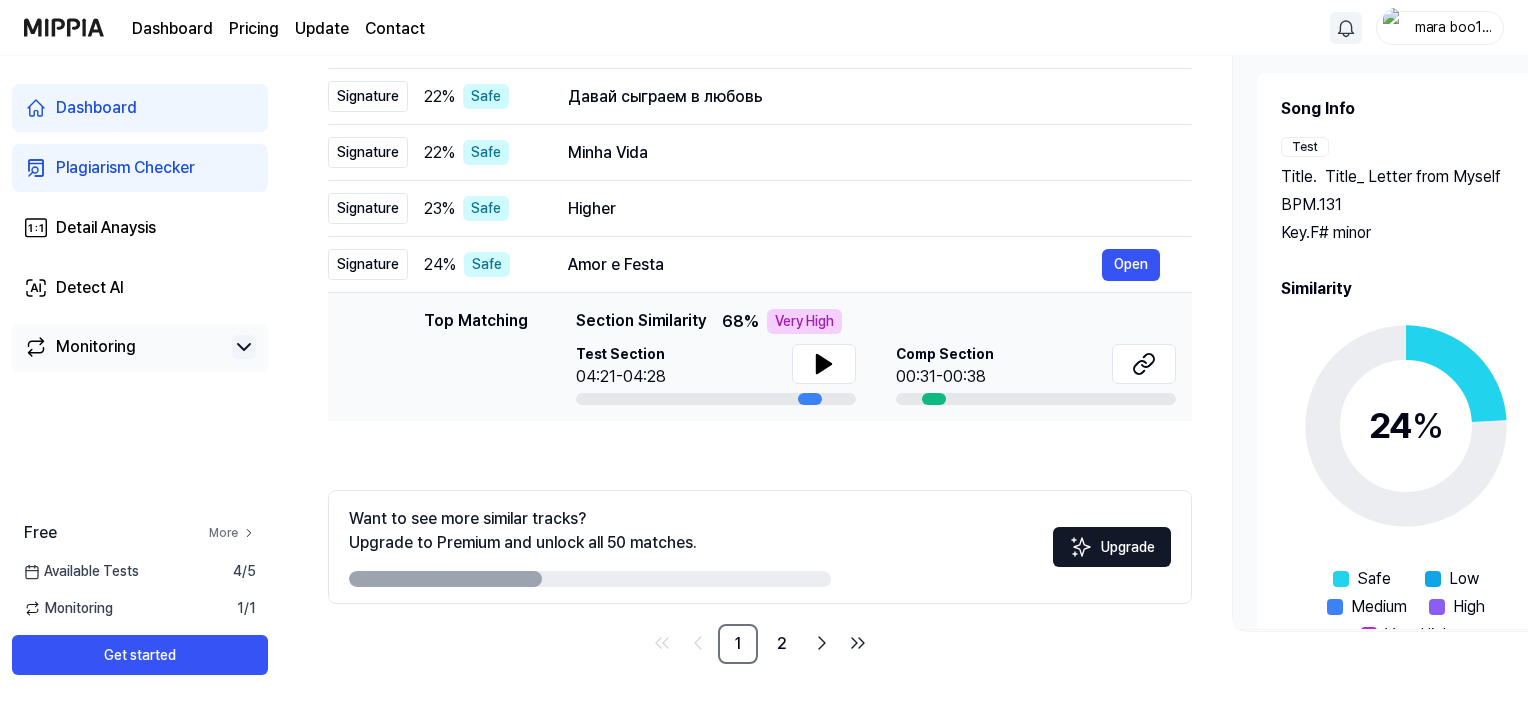 click 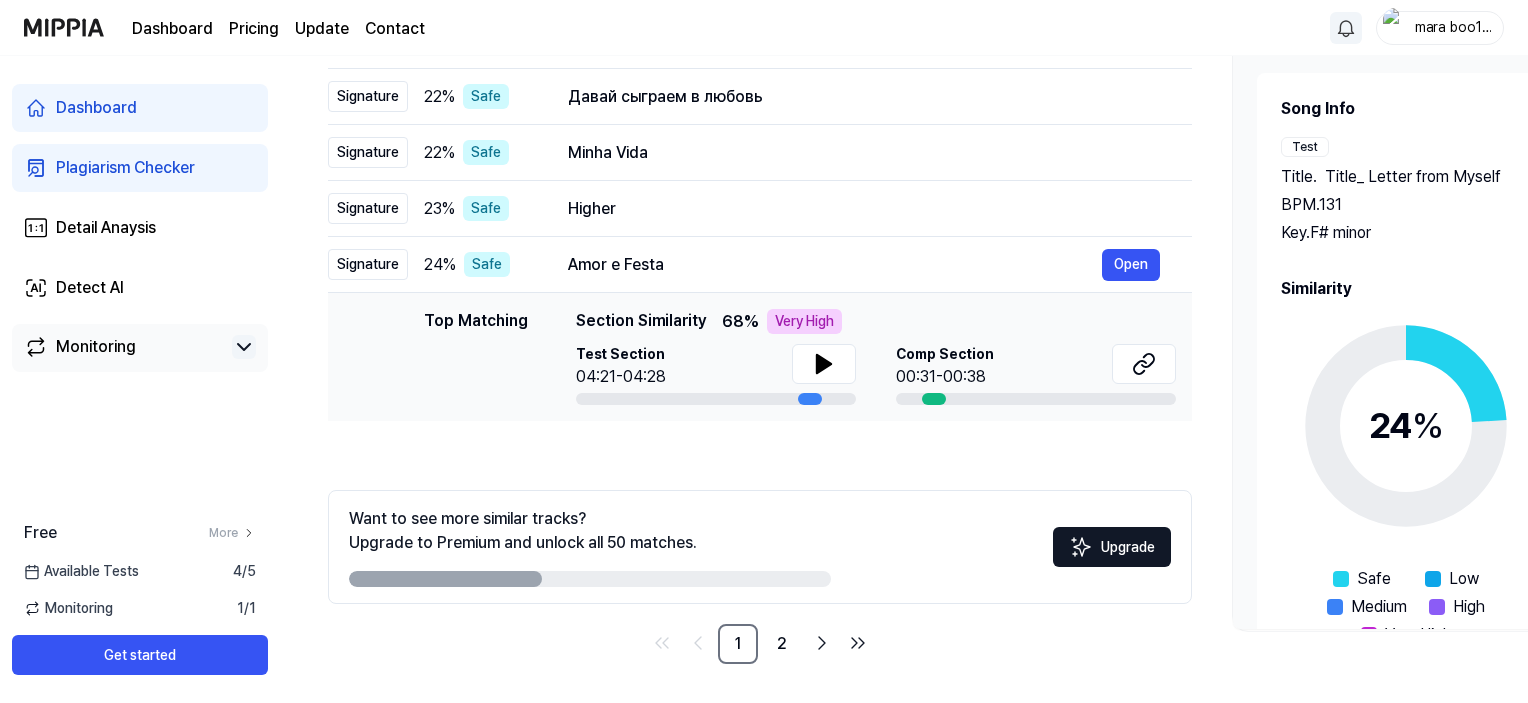 scroll, scrollTop: 0, scrollLeft: 0, axis: both 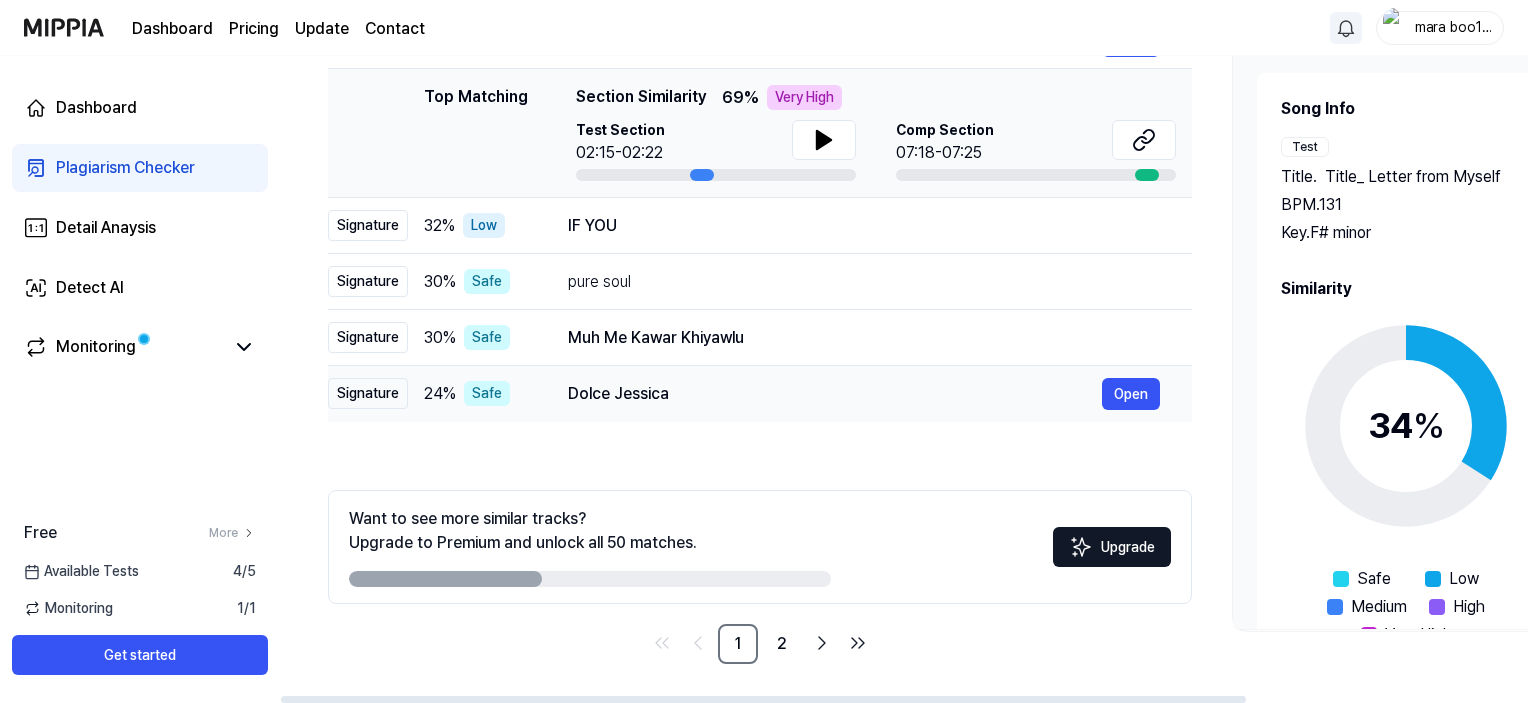 drag, startPoint x: 679, startPoint y: 400, endPoint x: 740, endPoint y: 415, distance: 62.817196 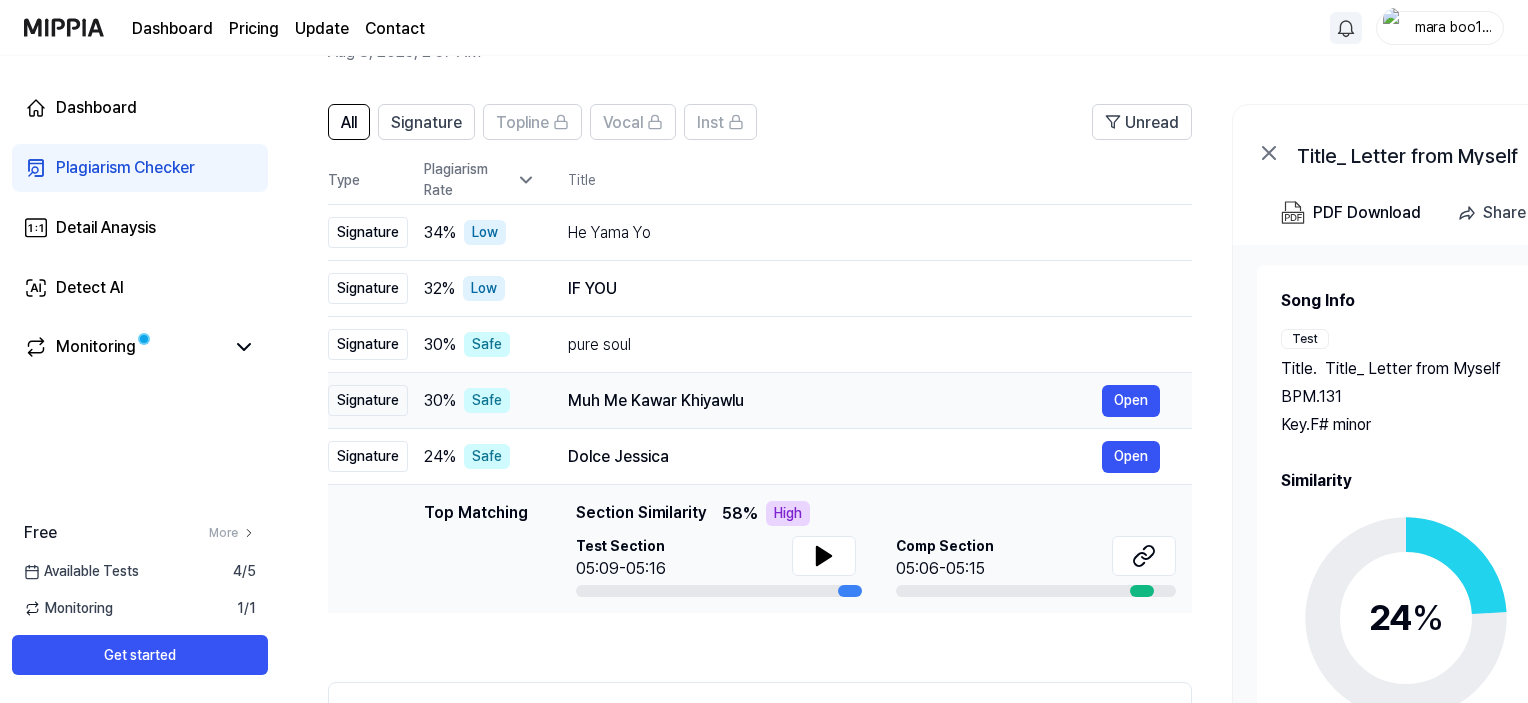 scroll, scrollTop: 104, scrollLeft: 0, axis: vertical 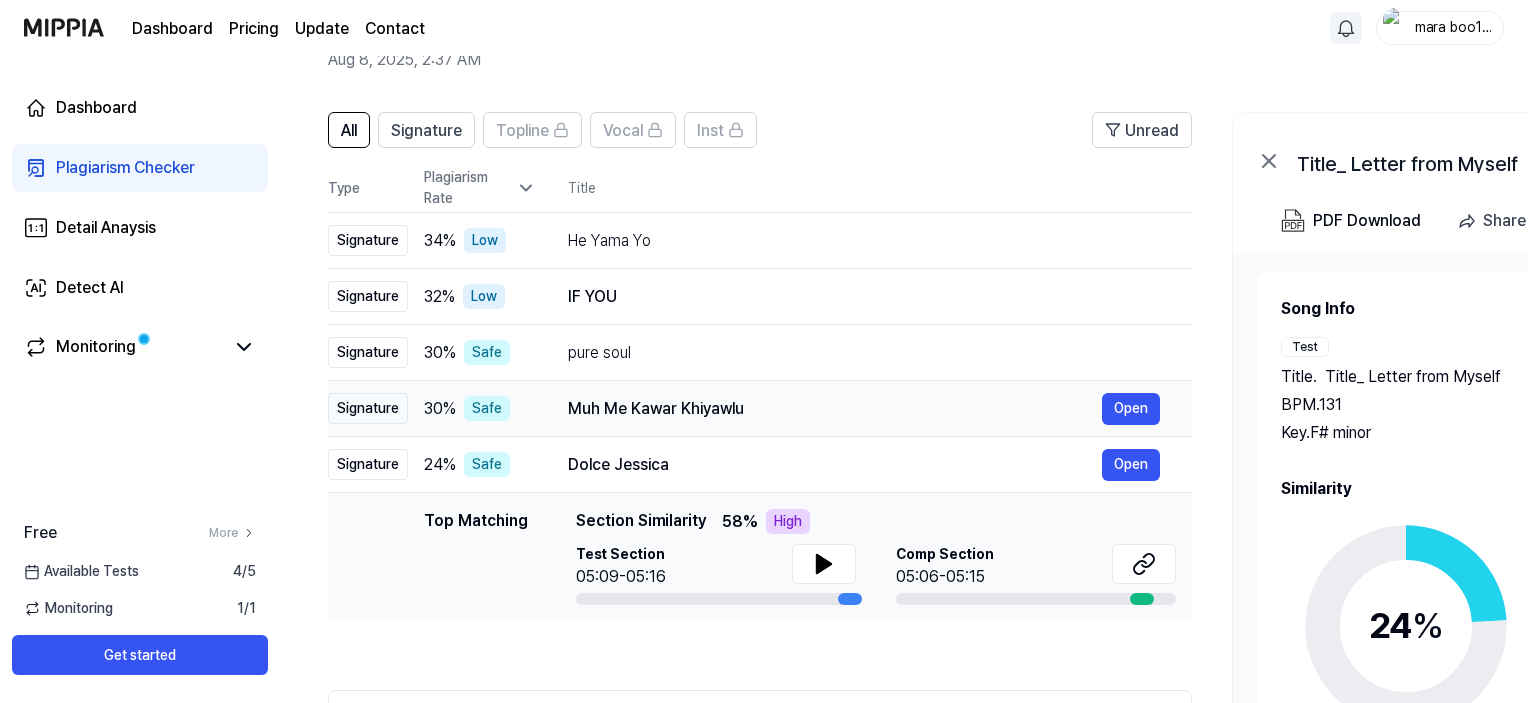 click on "Muh Me Kawar Khiyawlu" at bounding box center [835, 409] 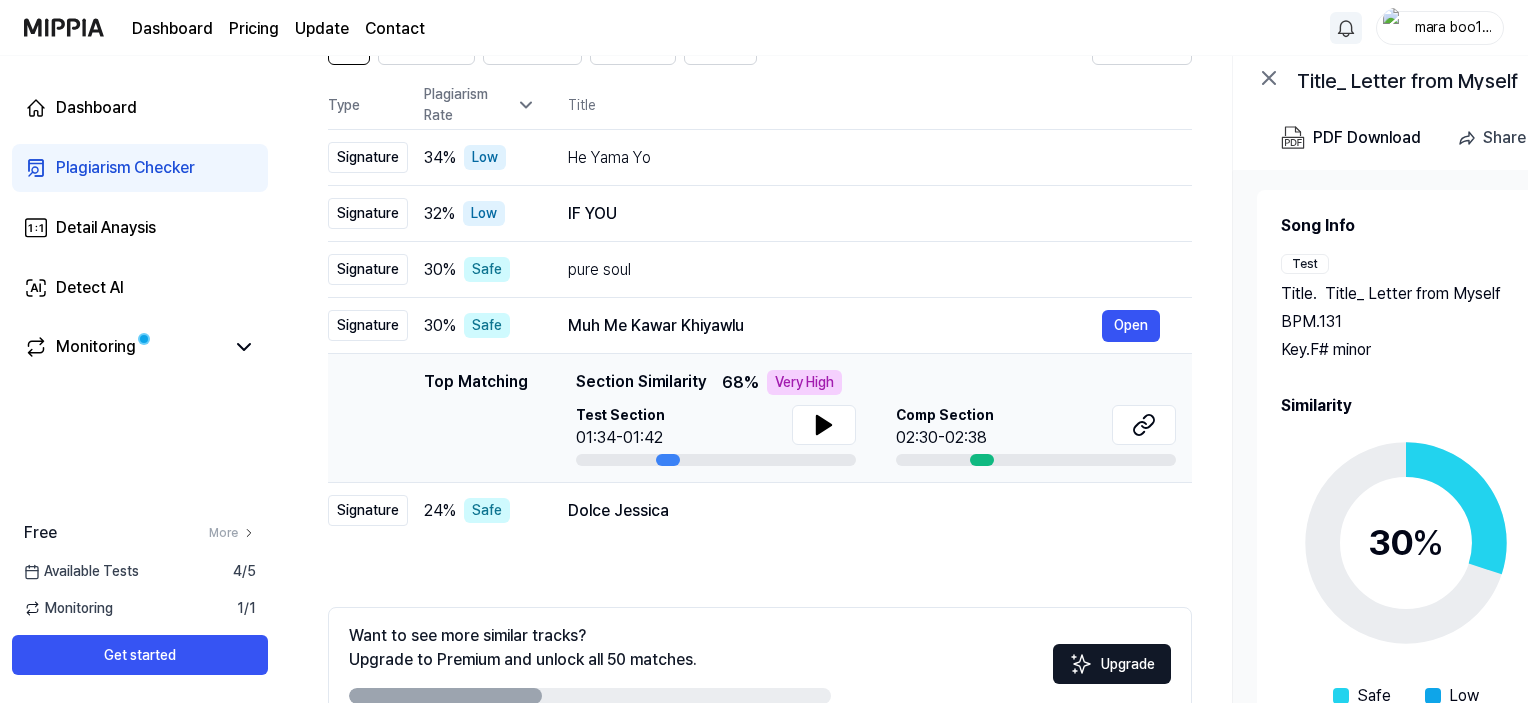 scroll, scrollTop: 4, scrollLeft: 0, axis: vertical 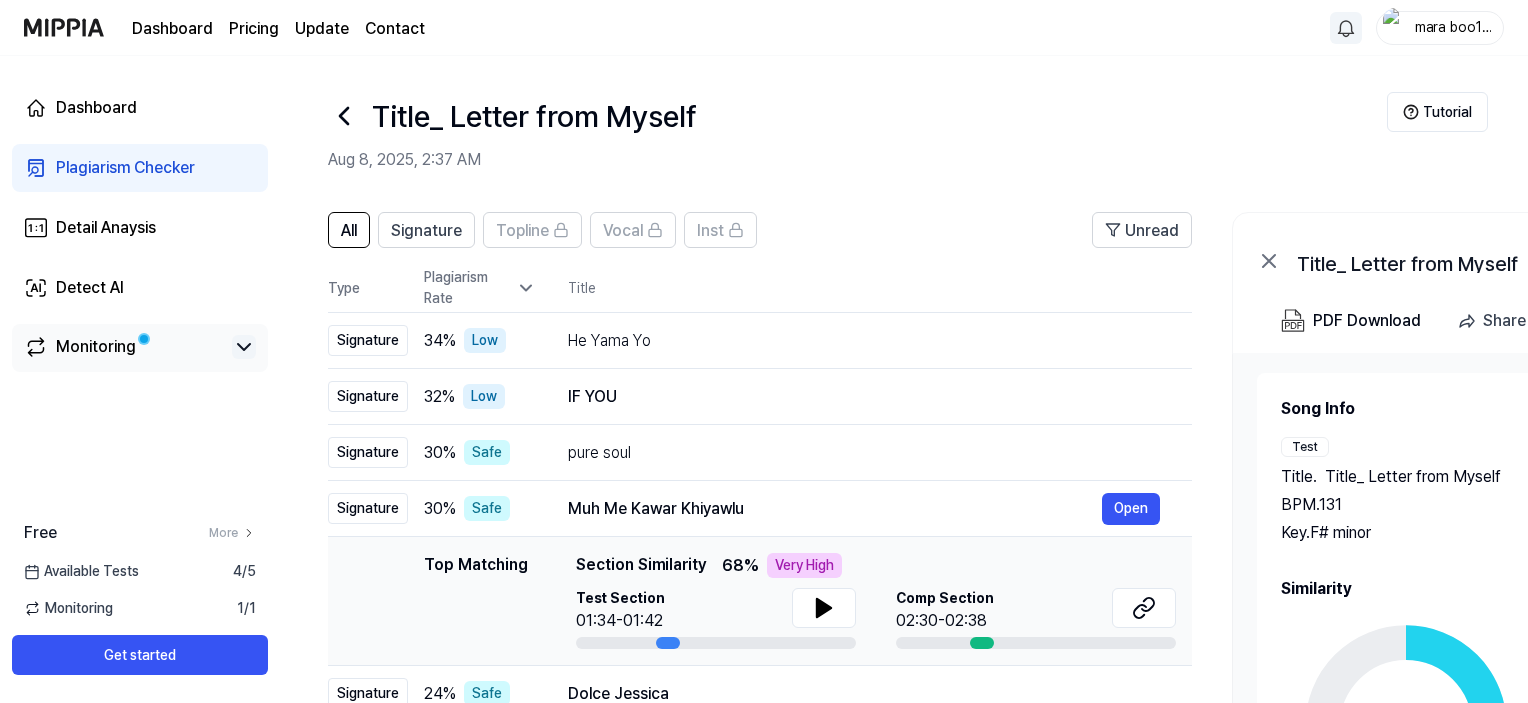 click 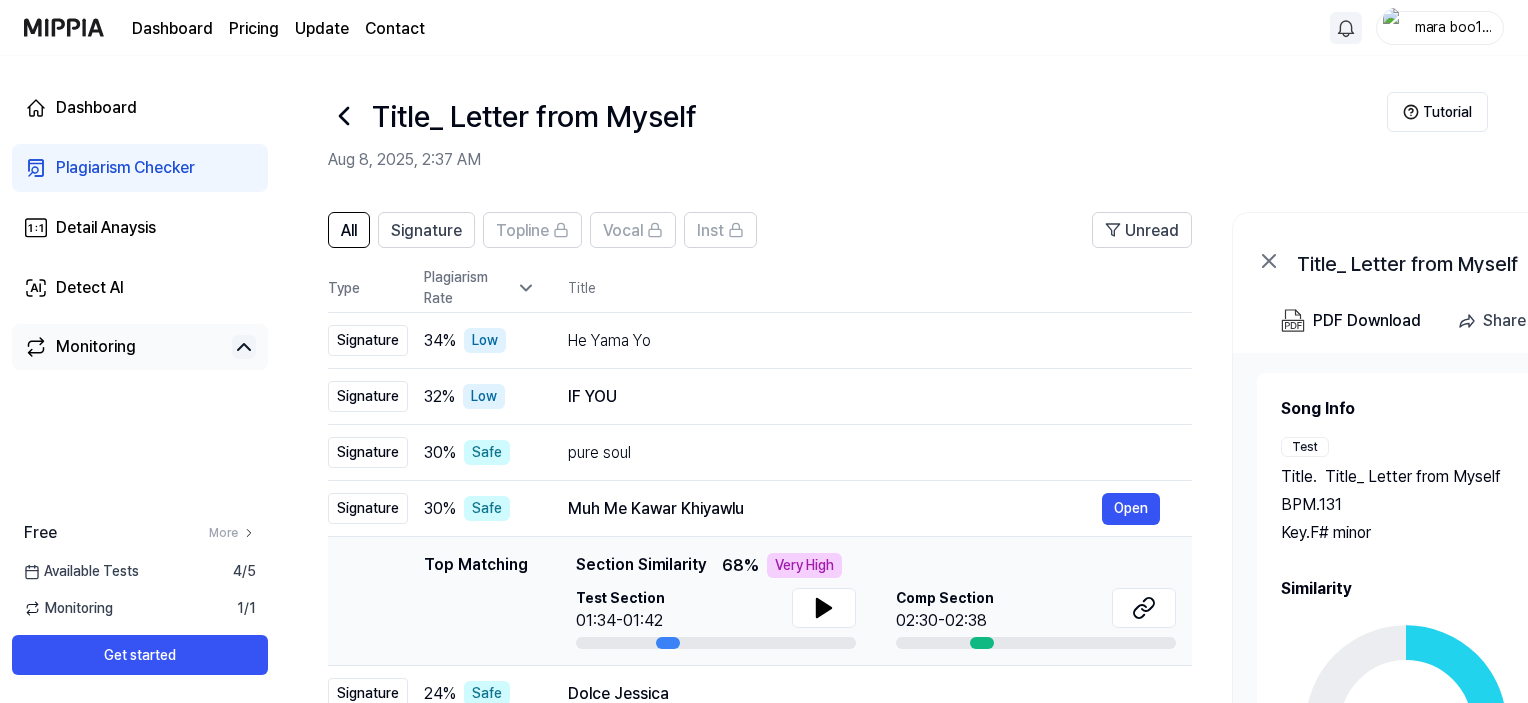 click 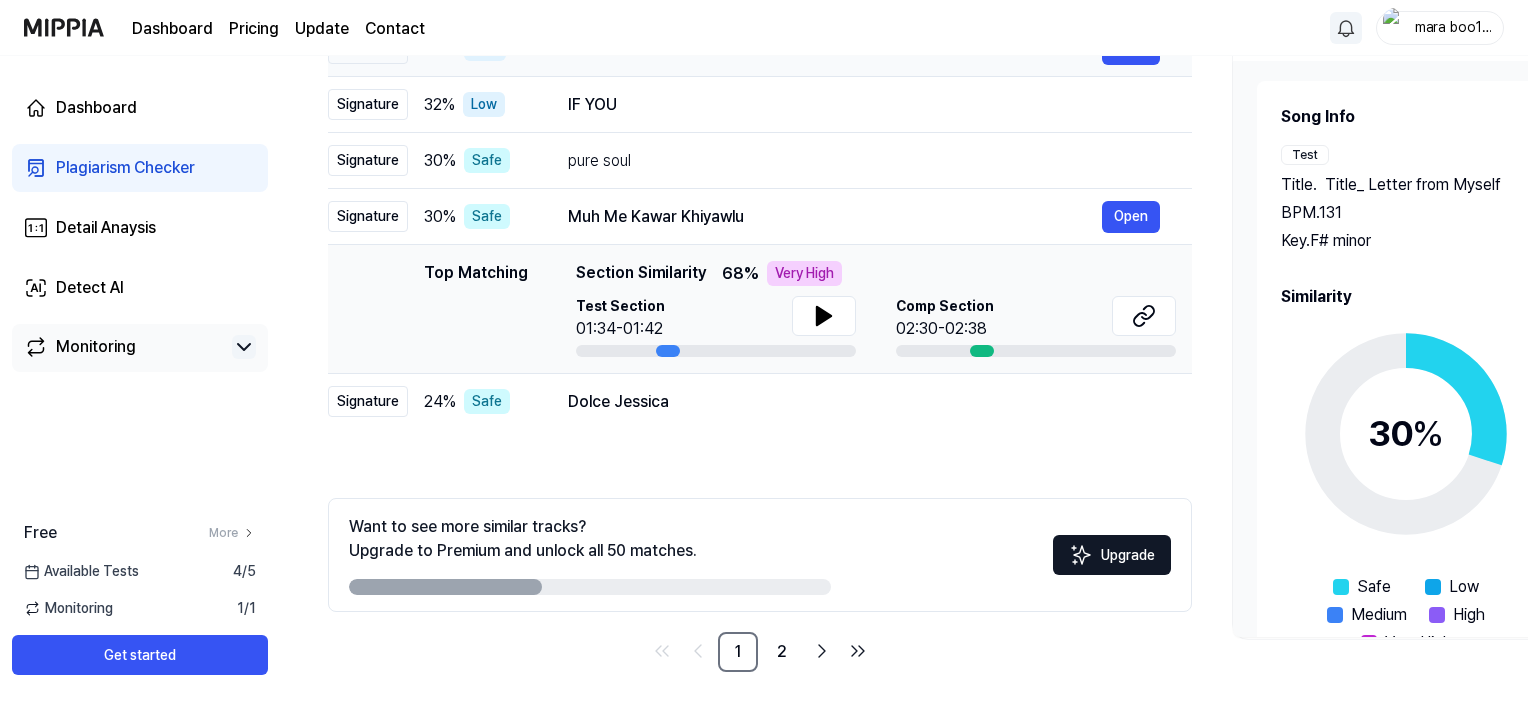 scroll, scrollTop: 304, scrollLeft: 0, axis: vertical 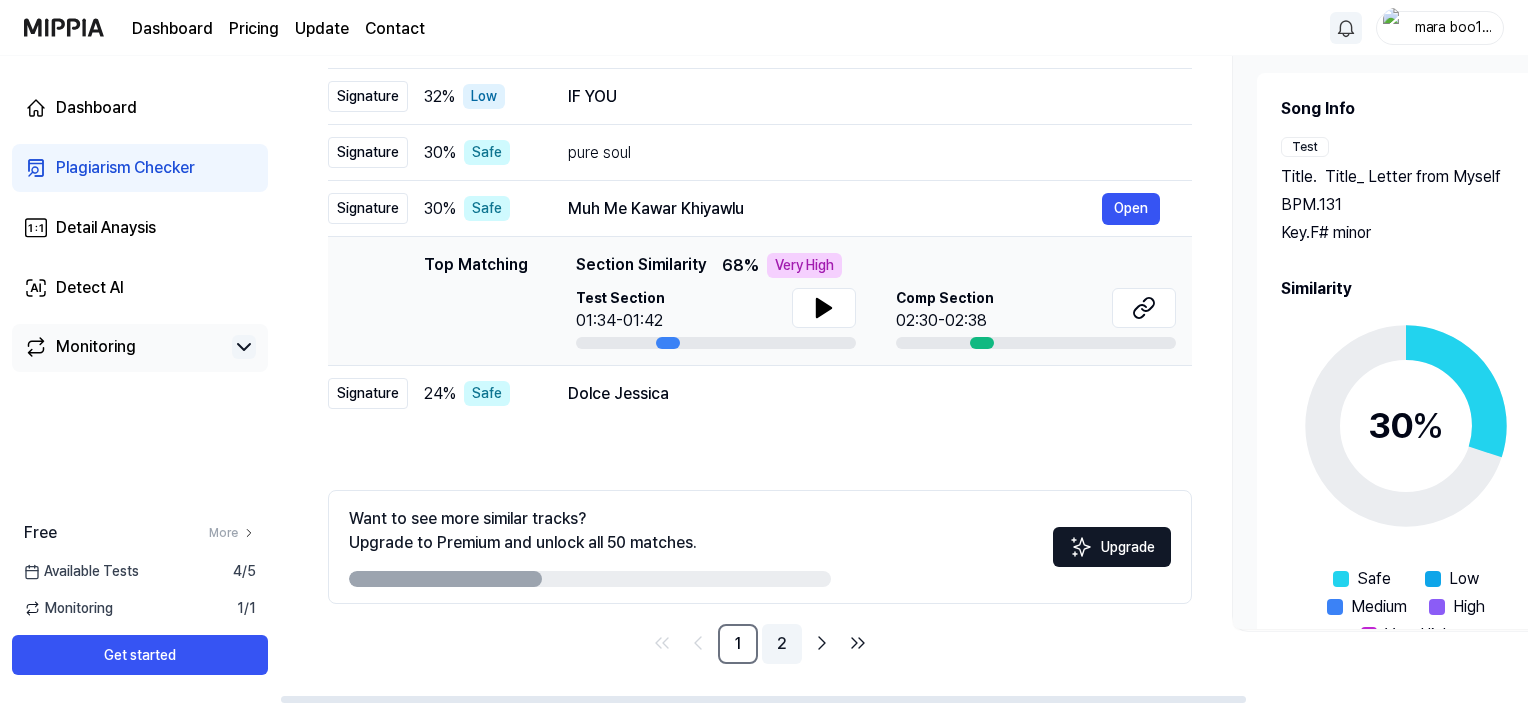 click on "2" at bounding box center [782, 644] 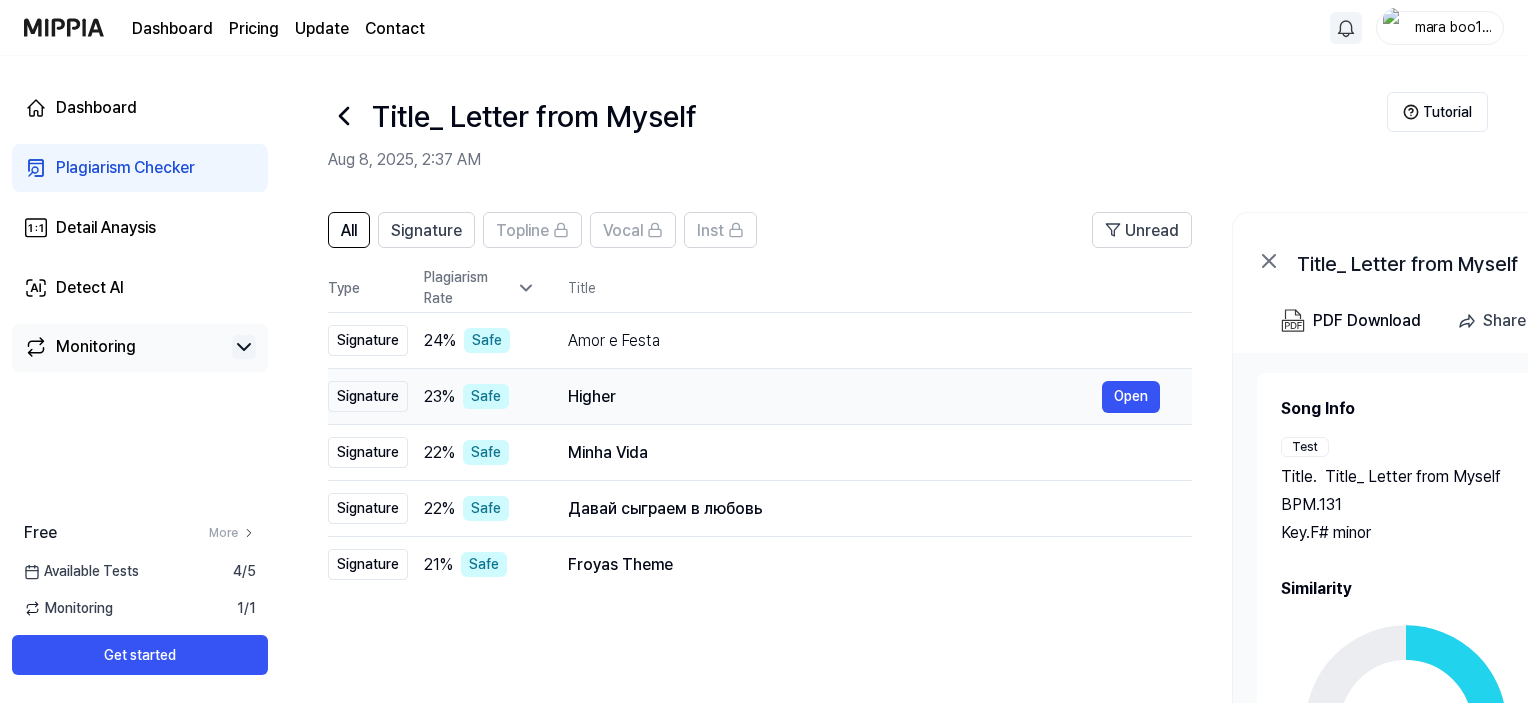scroll, scrollTop: 304, scrollLeft: 0, axis: vertical 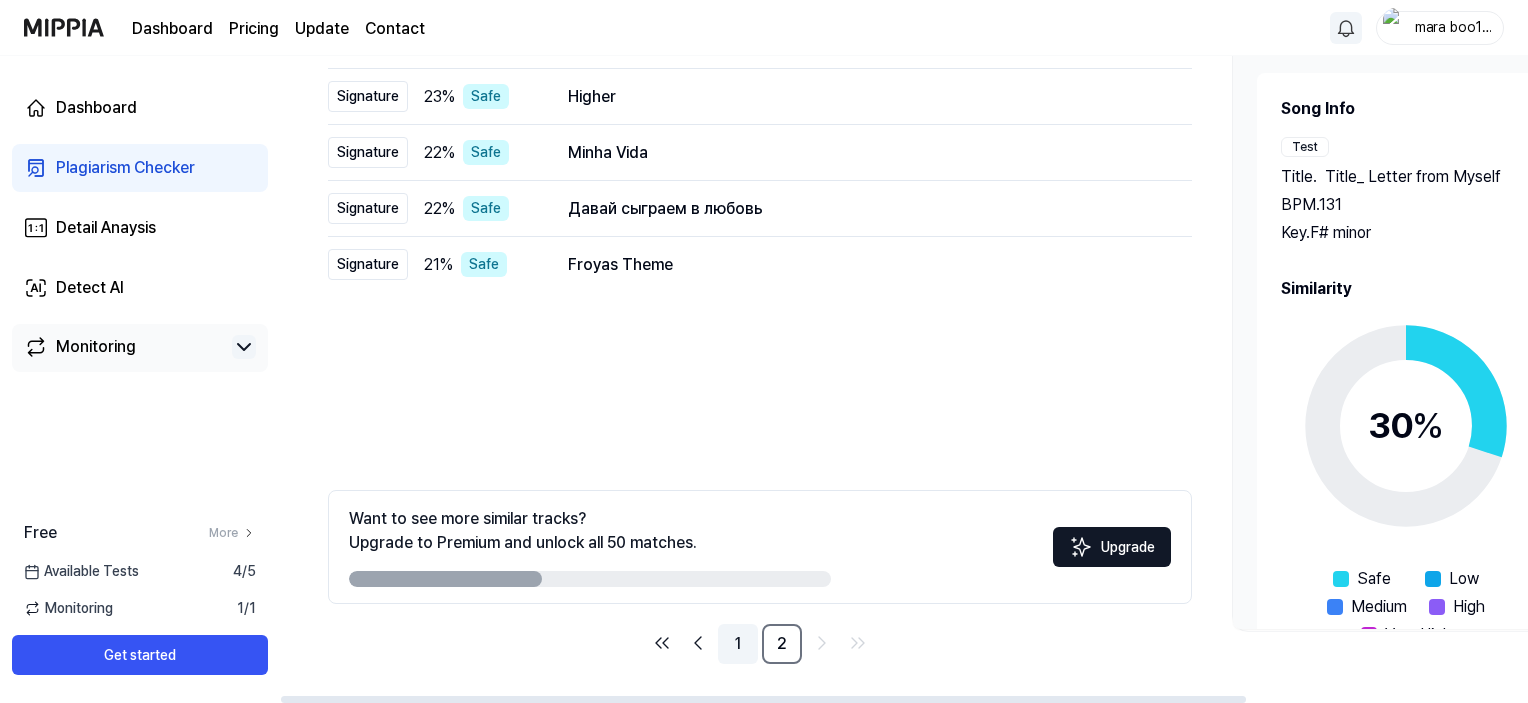 click on "1" at bounding box center (738, 644) 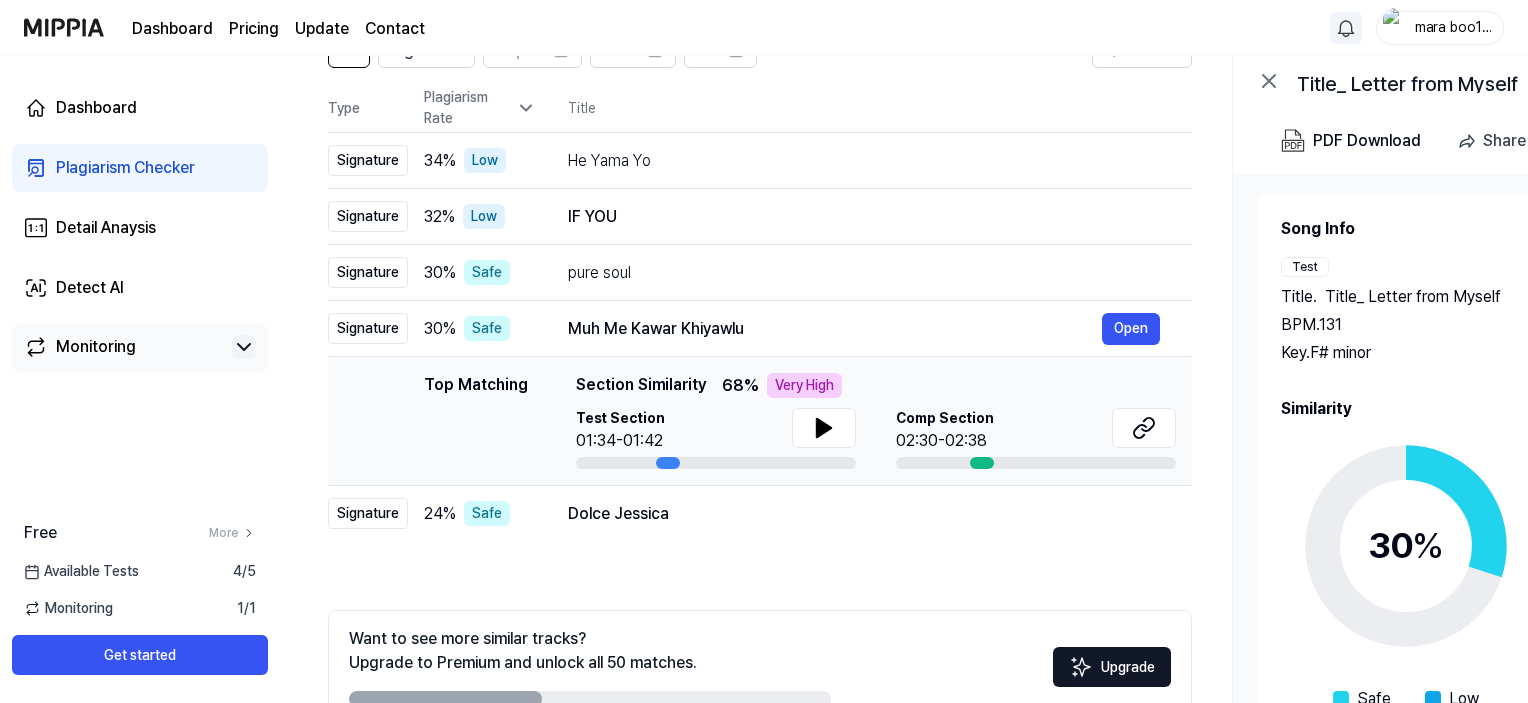 scroll, scrollTop: 104, scrollLeft: 0, axis: vertical 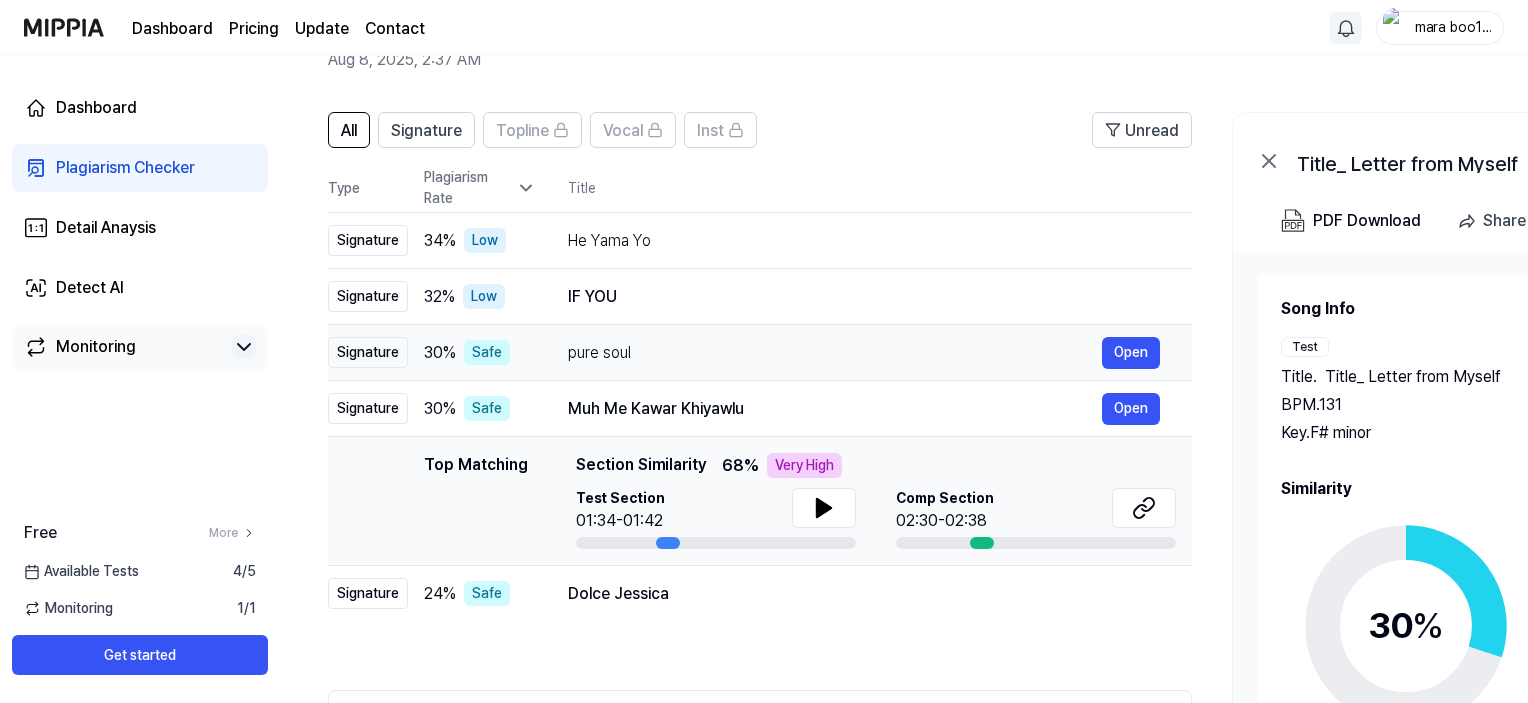 drag, startPoint x: 318, startPoint y: 179, endPoint x: 711, endPoint y: 346, distance: 427.01053 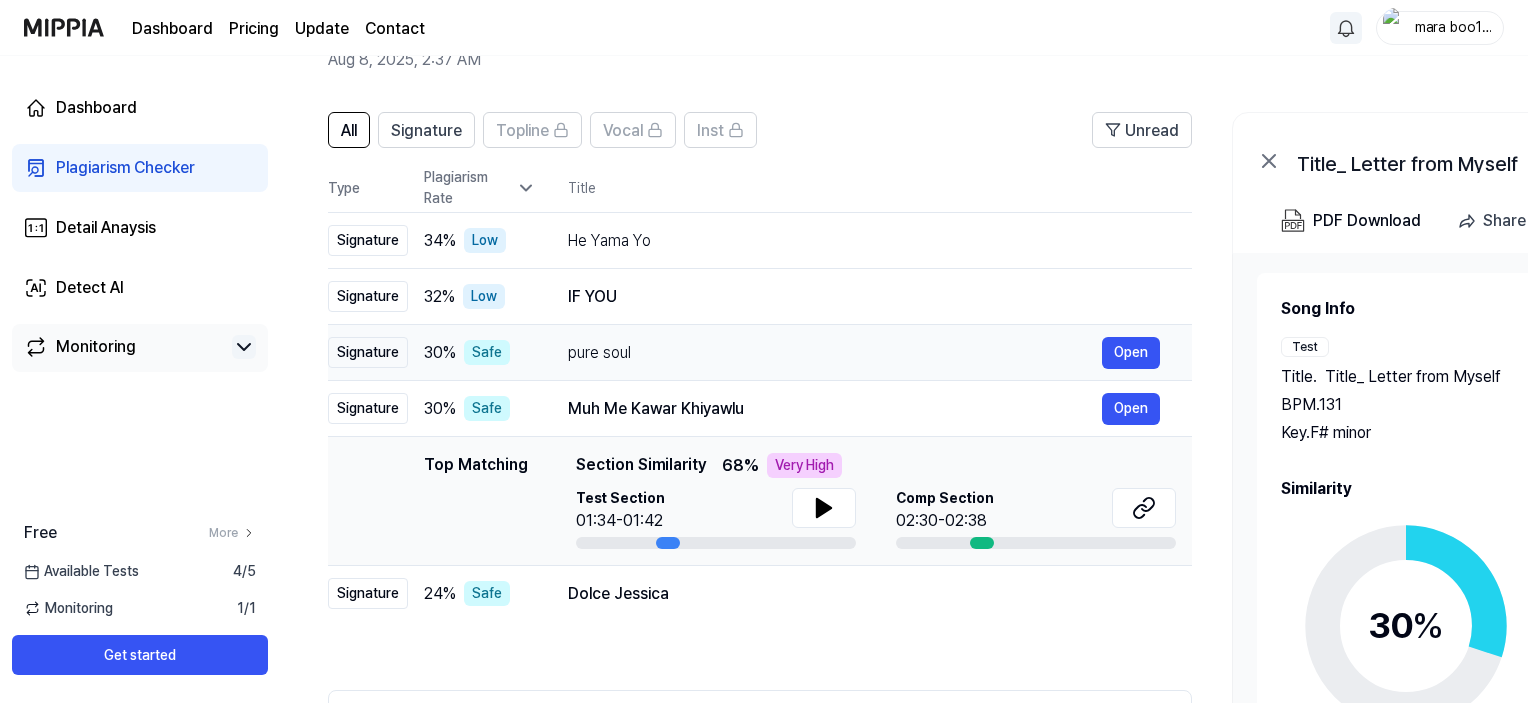 drag, startPoint x: 320, startPoint y: 218, endPoint x: 620, endPoint y: 338, distance: 323.1099 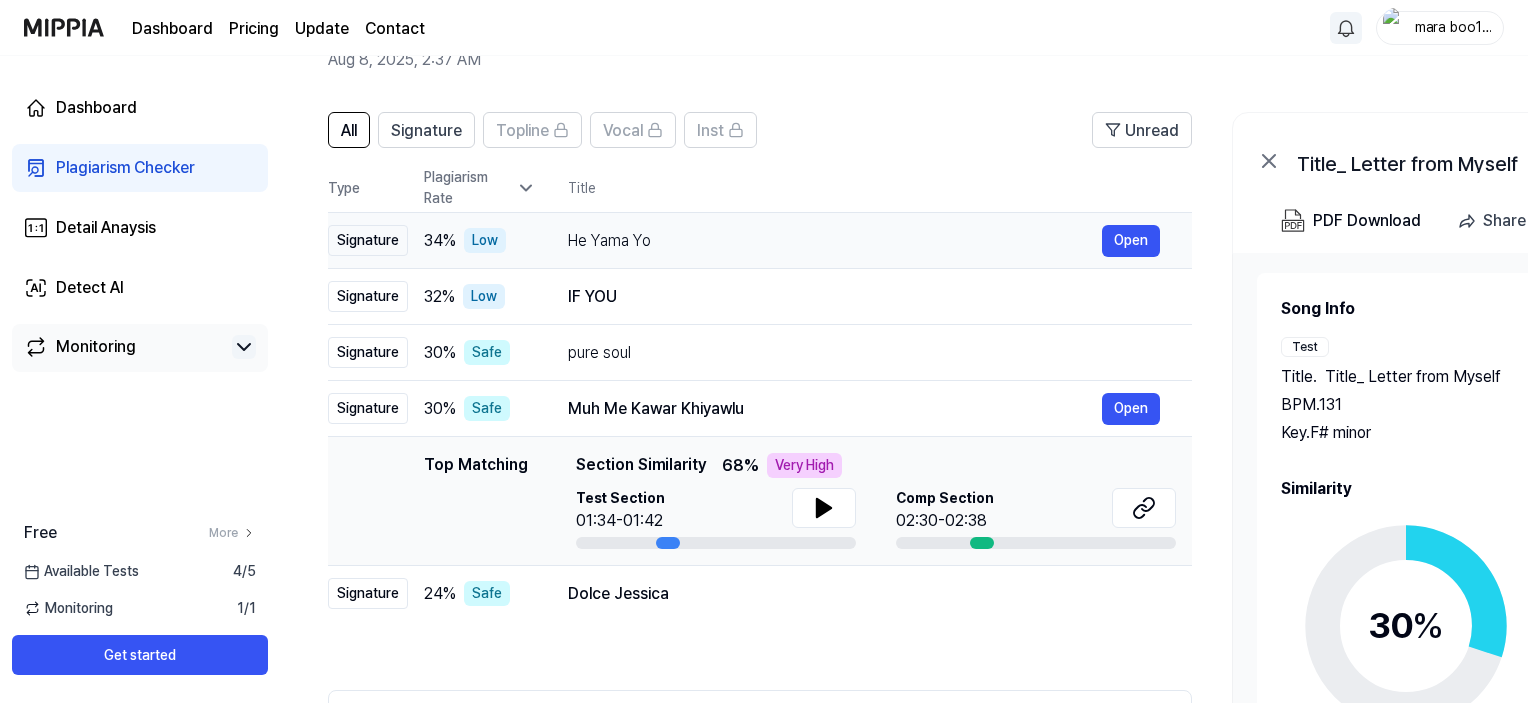 drag, startPoint x: 416, startPoint y: 182, endPoint x: 549, endPoint y: 231, distance: 141.7392 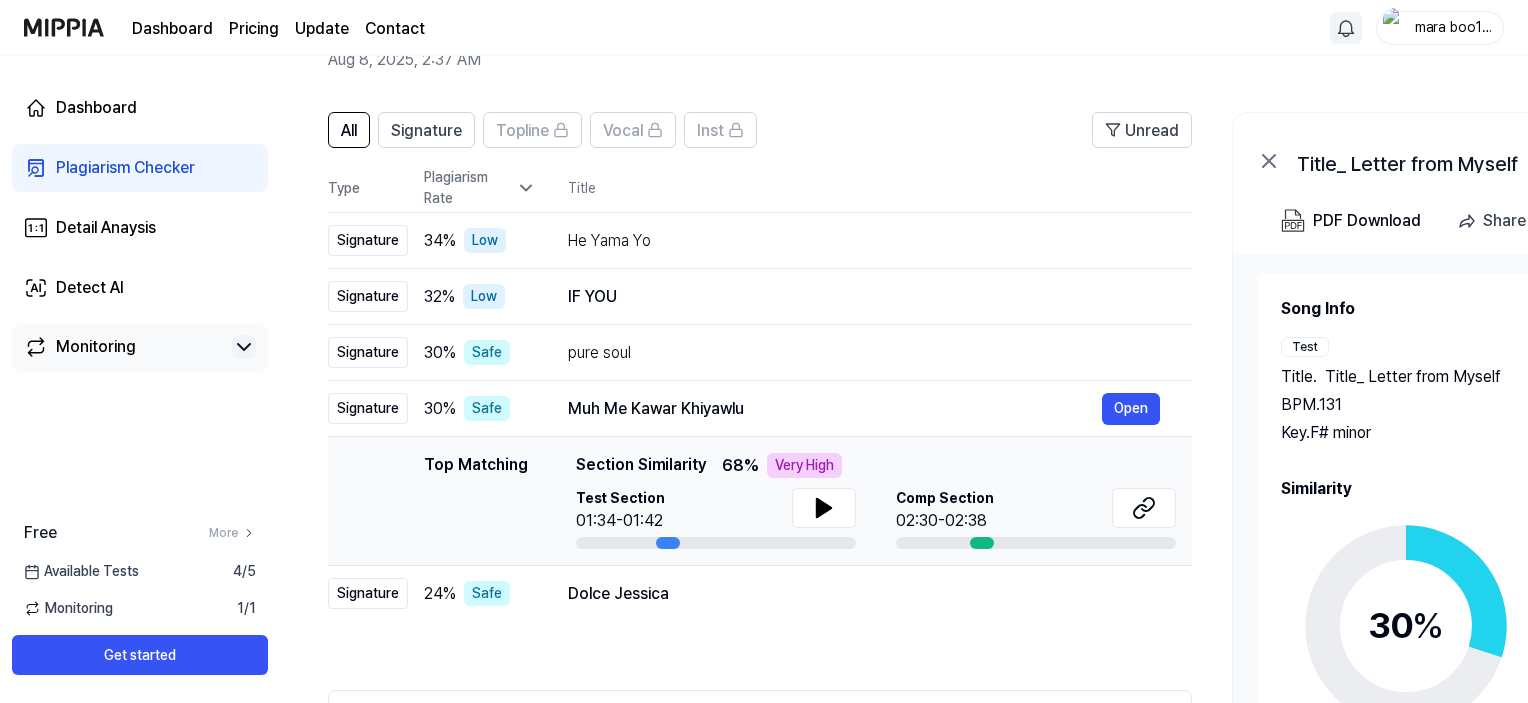drag, startPoint x: 292, startPoint y: 233, endPoint x: 558, endPoint y: 487, distance: 367.79343 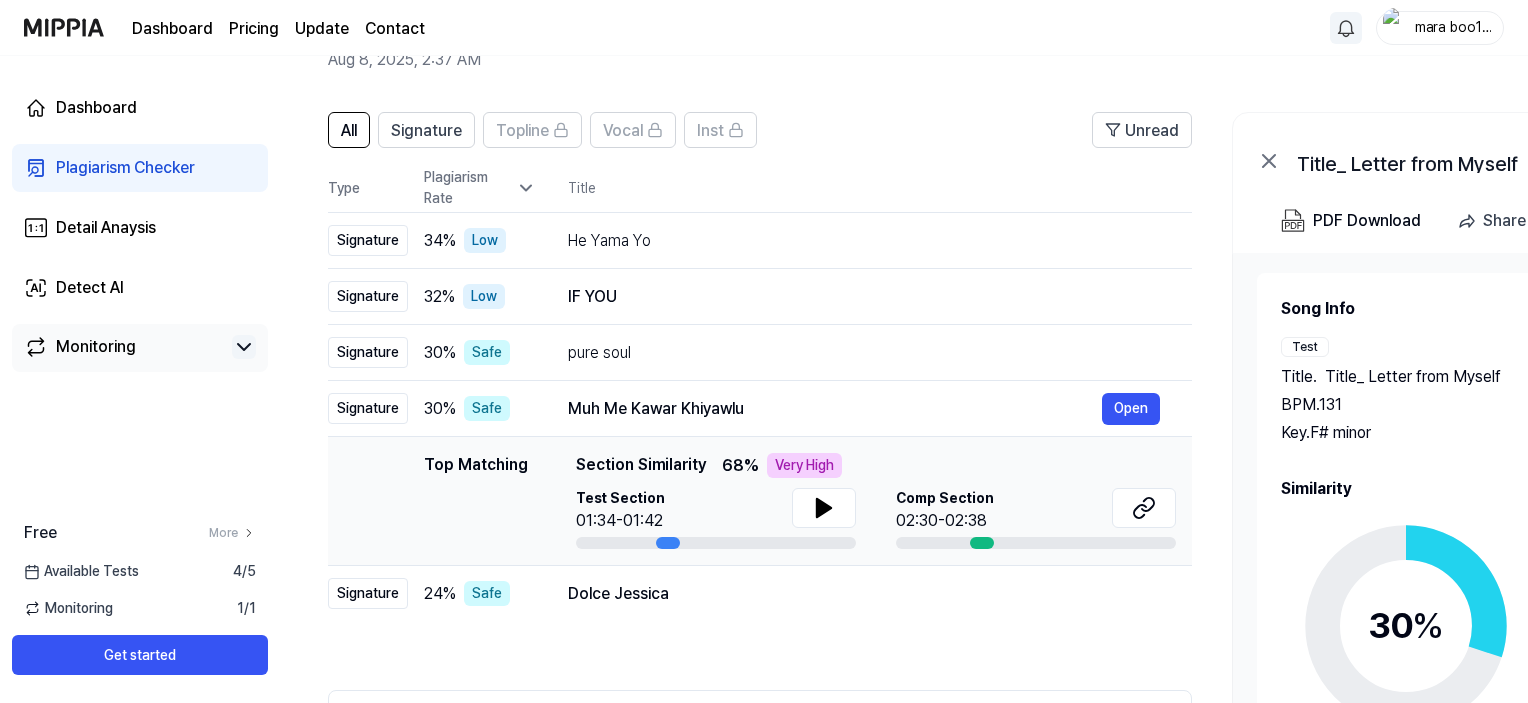 type 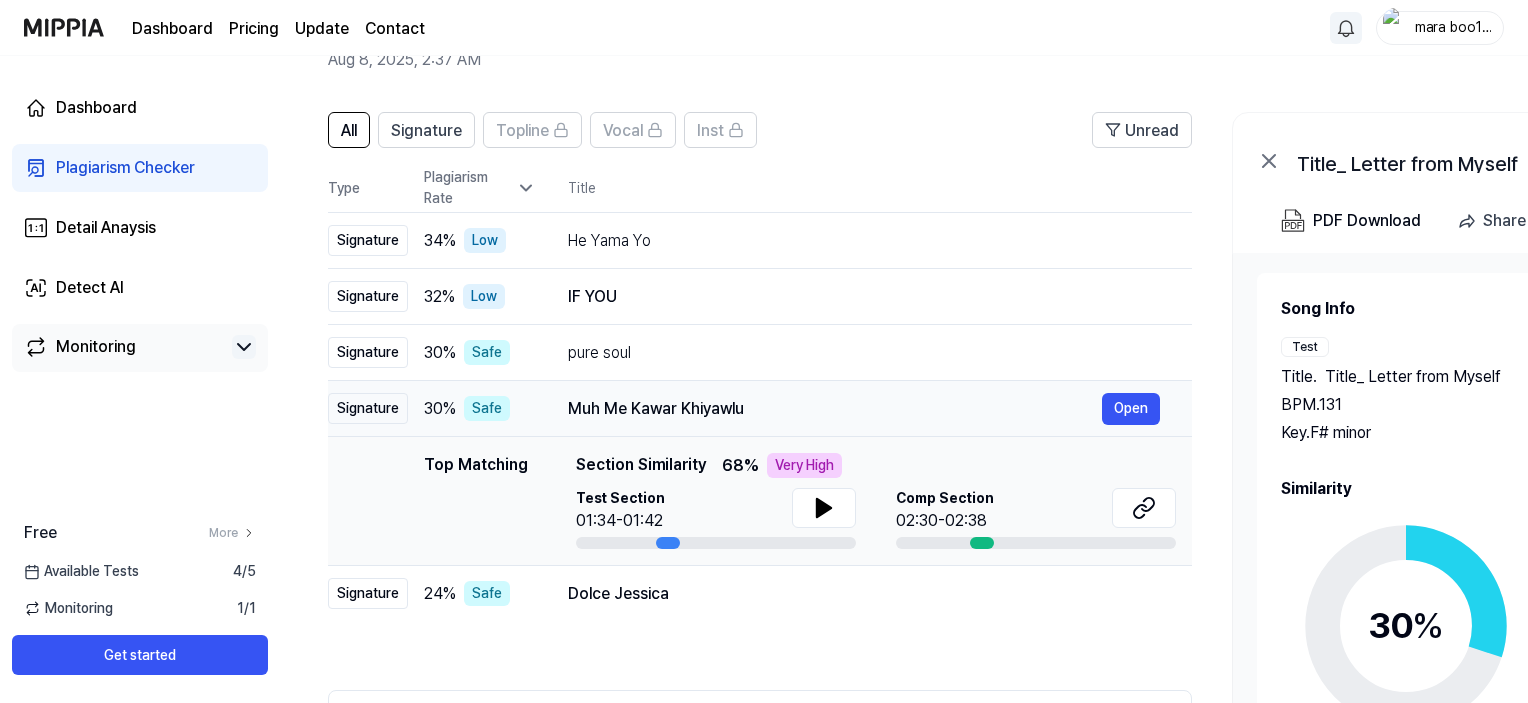 drag, startPoint x: 300, startPoint y: 234, endPoint x: 700, endPoint y: 422, distance: 441.9774 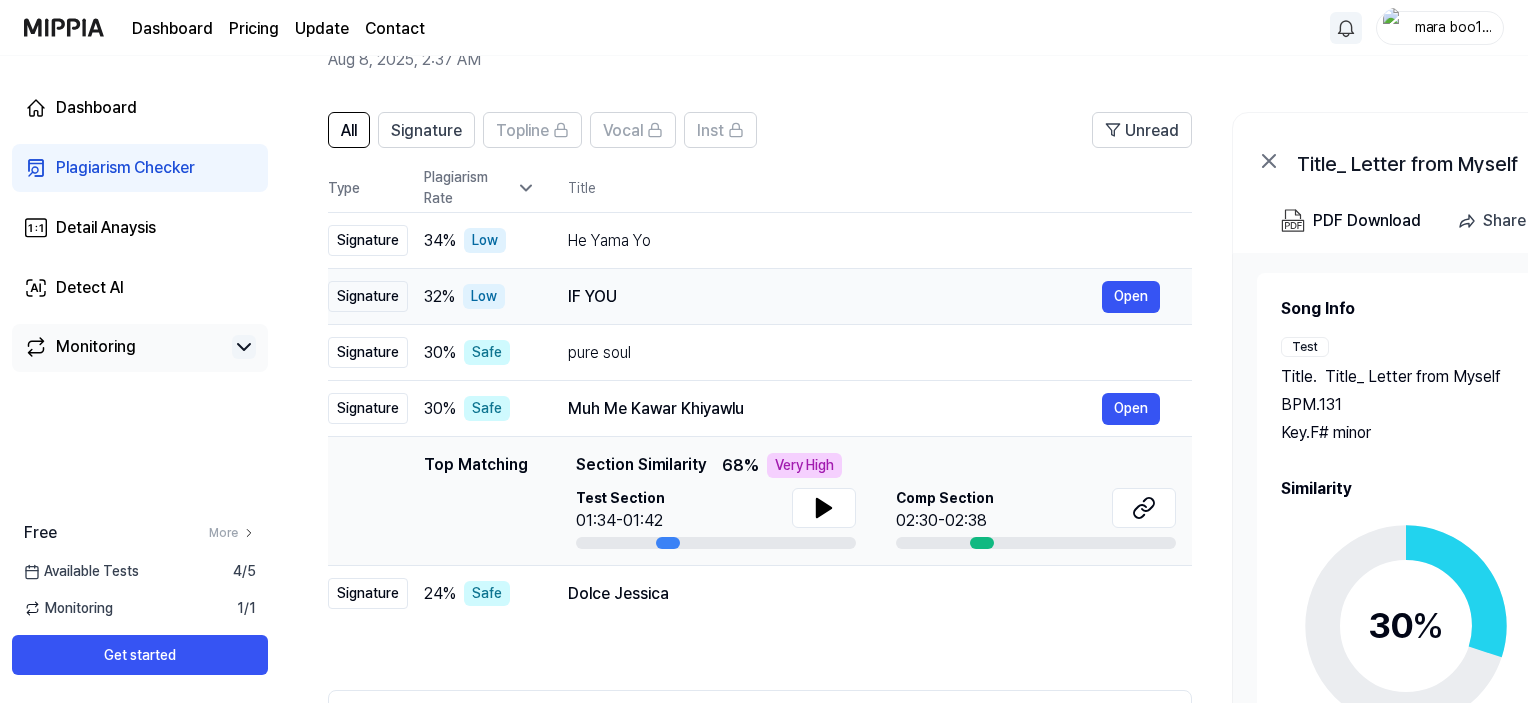 scroll, scrollTop: 304, scrollLeft: 0, axis: vertical 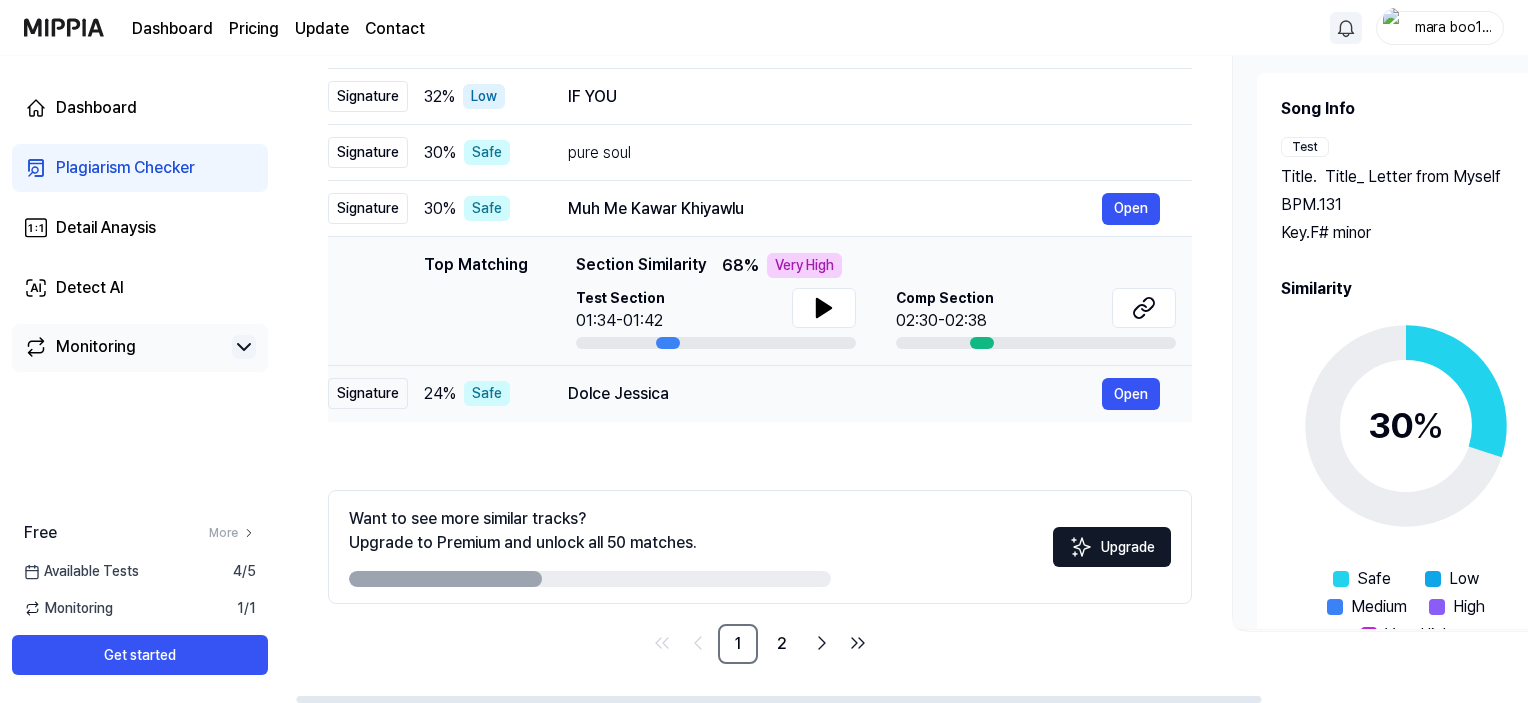 drag, startPoint x: 722, startPoint y: 408, endPoint x: 843, endPoint y: 402, distance: 121.14867 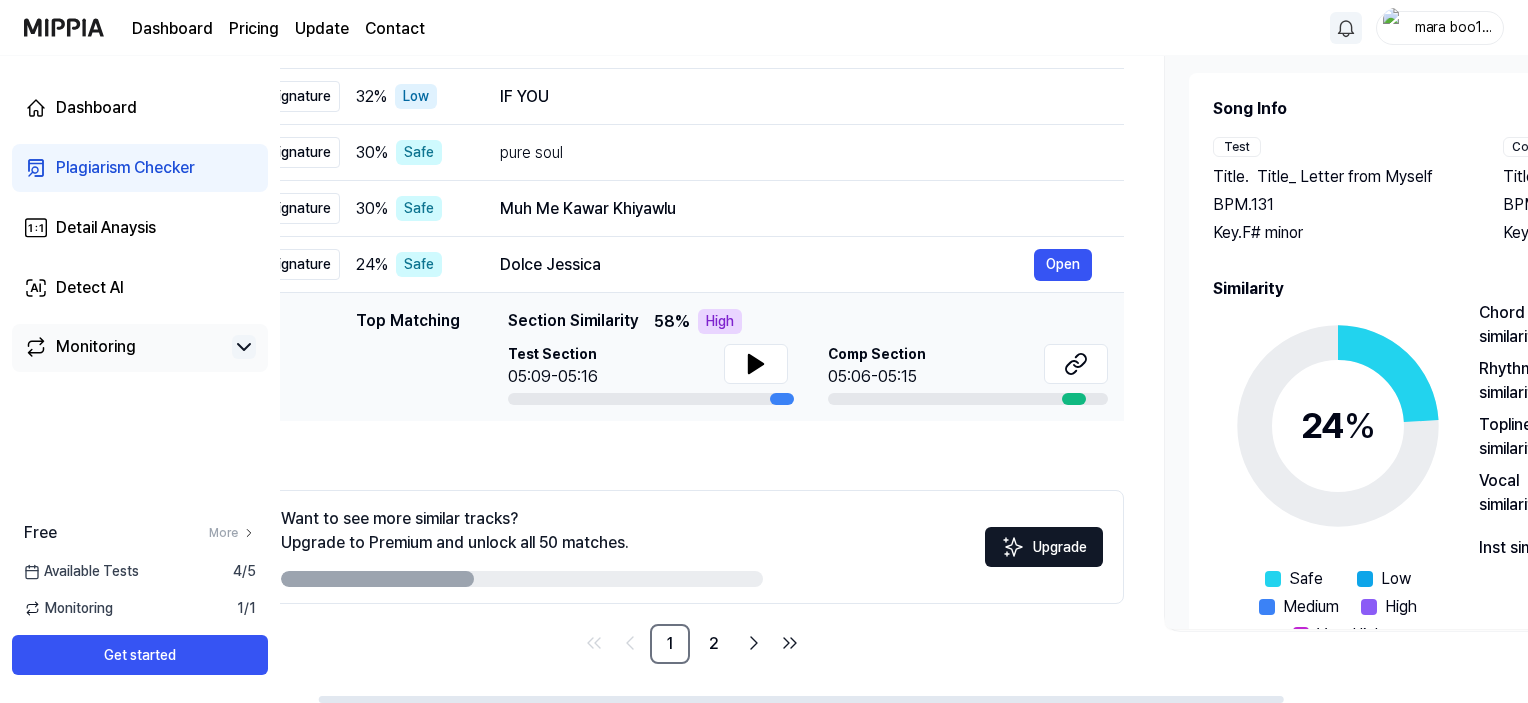 scroll, scrollTop: 0, scrollLeft: 48, axis: horizontal 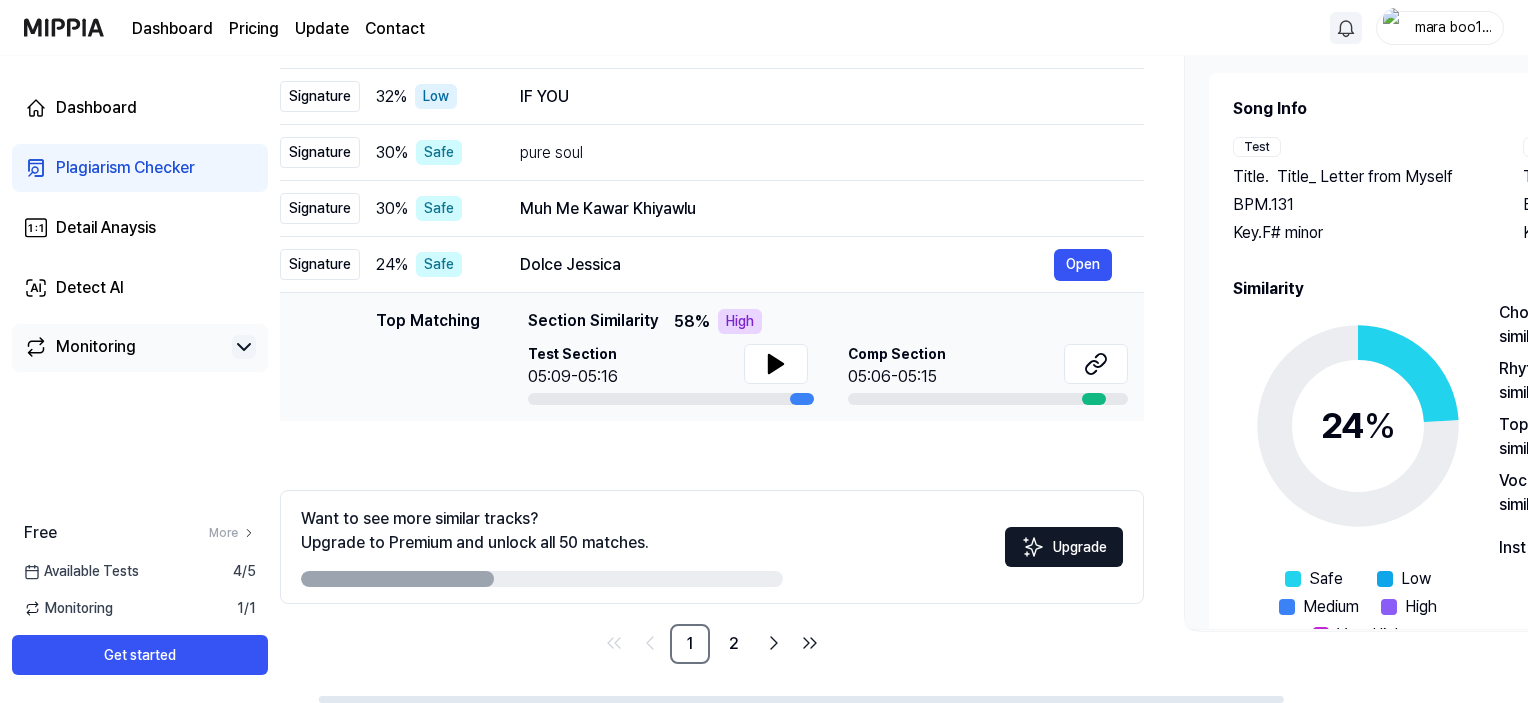 drag, startPoint x: 976, startPoint y: 475, endPoint x: 864, endPoint y: 348, distance: 169.33104 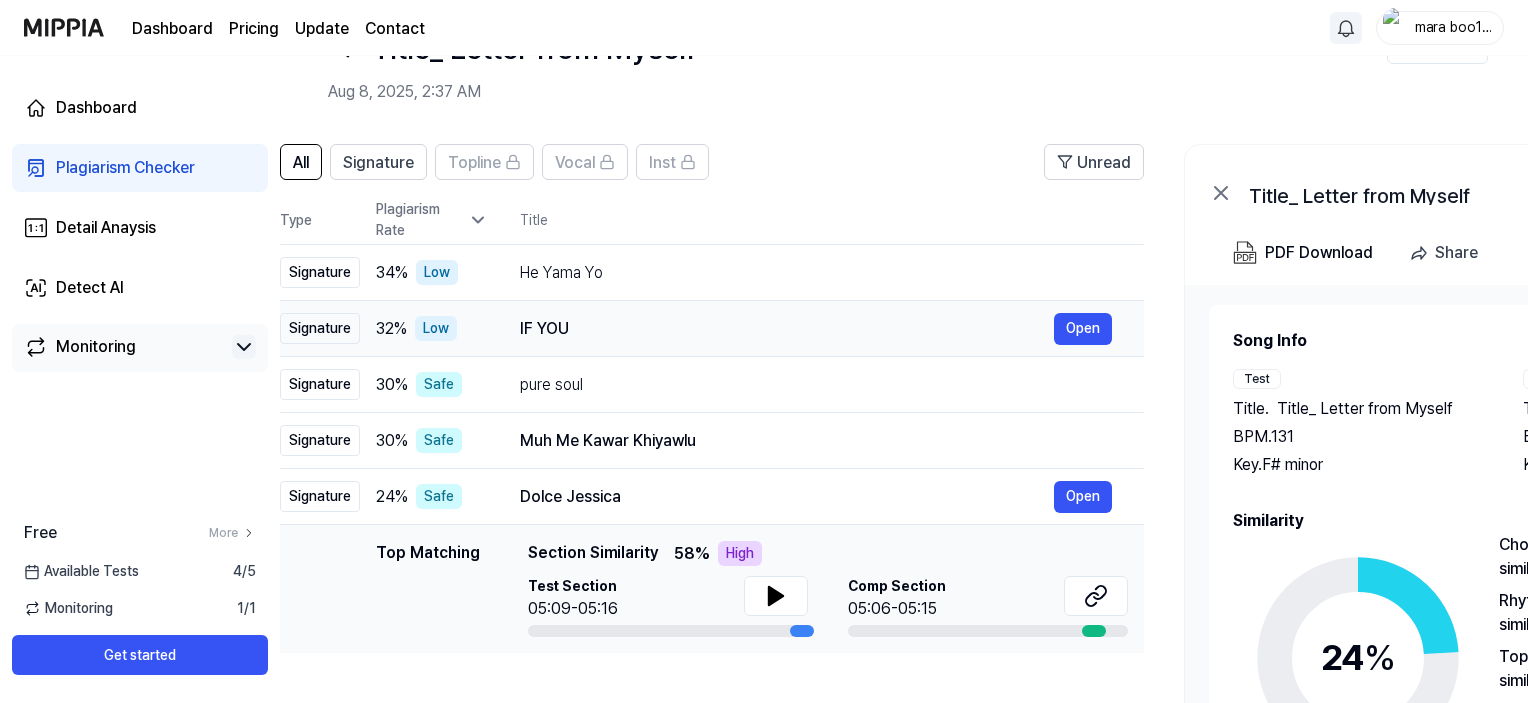 scroll, scrollTop: 104, scrollLeft: 0, axis: vertical 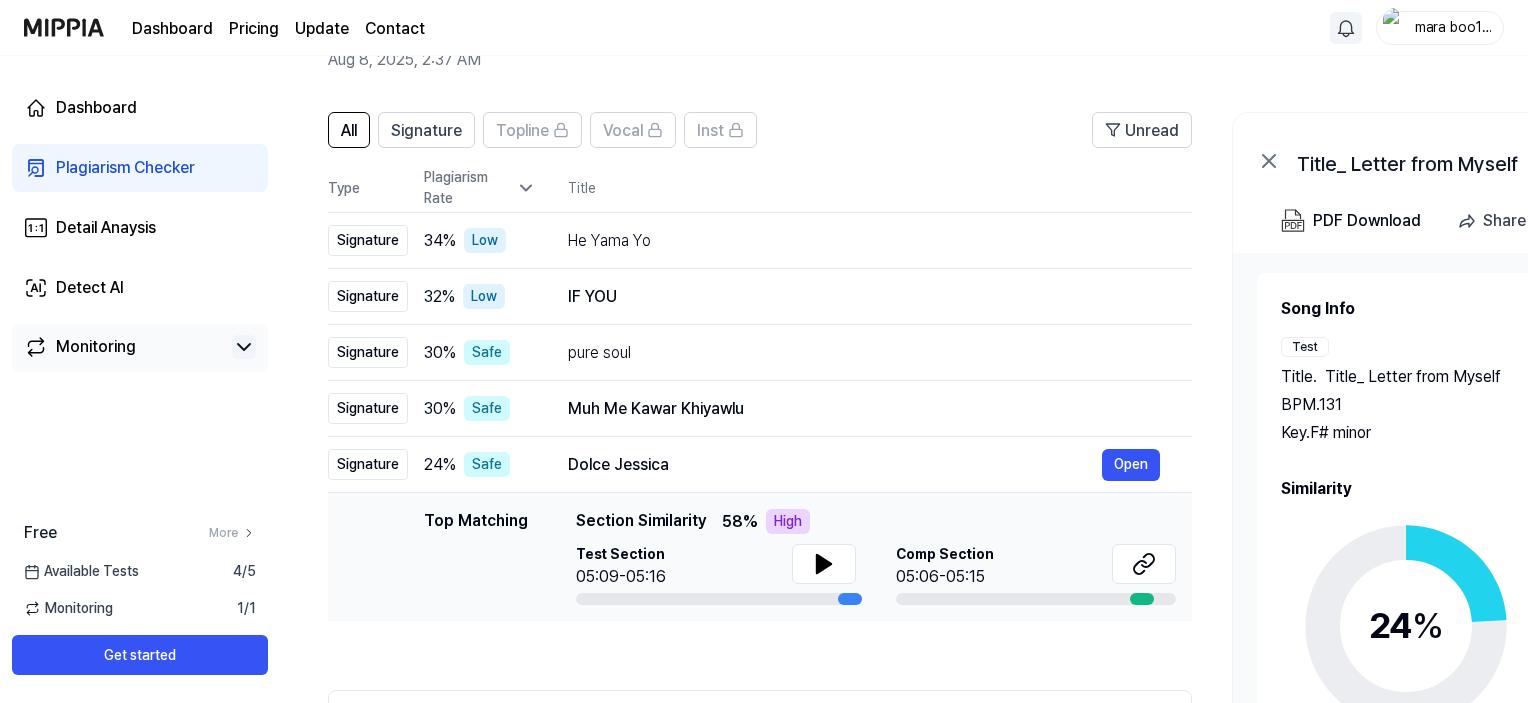 drag, startPoint x: 648, startPoint y: 603, endPoint x: 1284, endPoint y: 679, distance: 640.5248 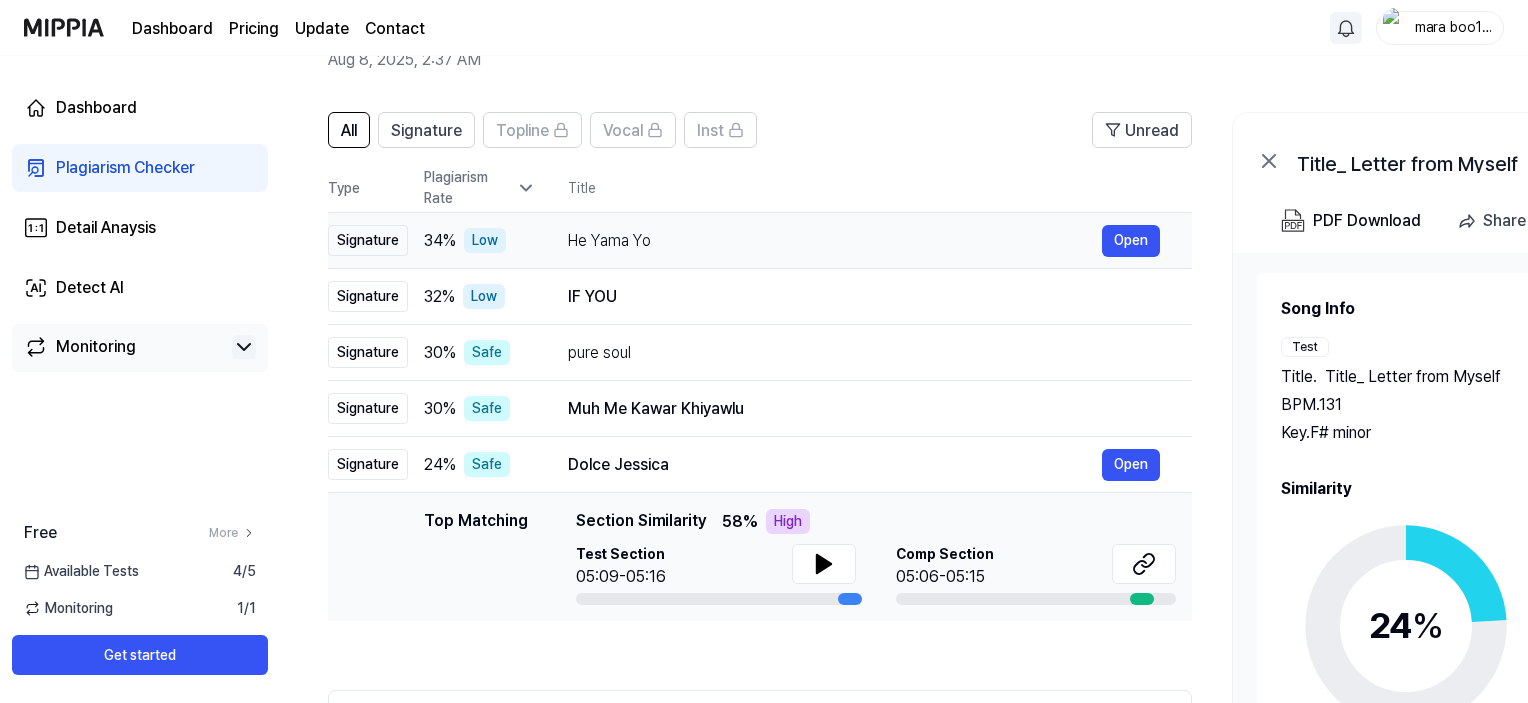 drag, startPoint x: 315, startPoint y: 201, endPoint x: 425, endPoint y: 262, distance: 125.781555 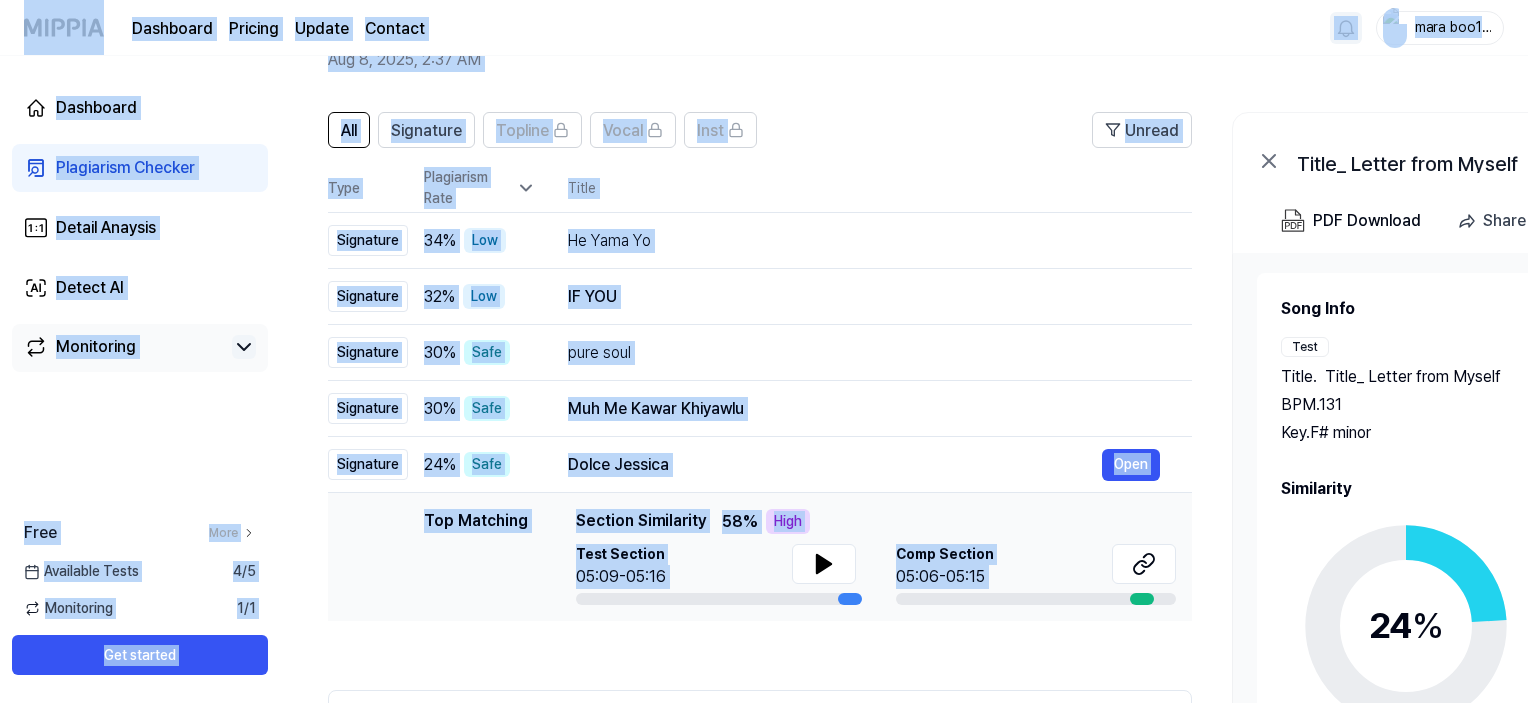 drag, startPoint x: 8, startPoint y: 31, endPoint x: 1068, endPoint y: 716, distance: 1262.0717 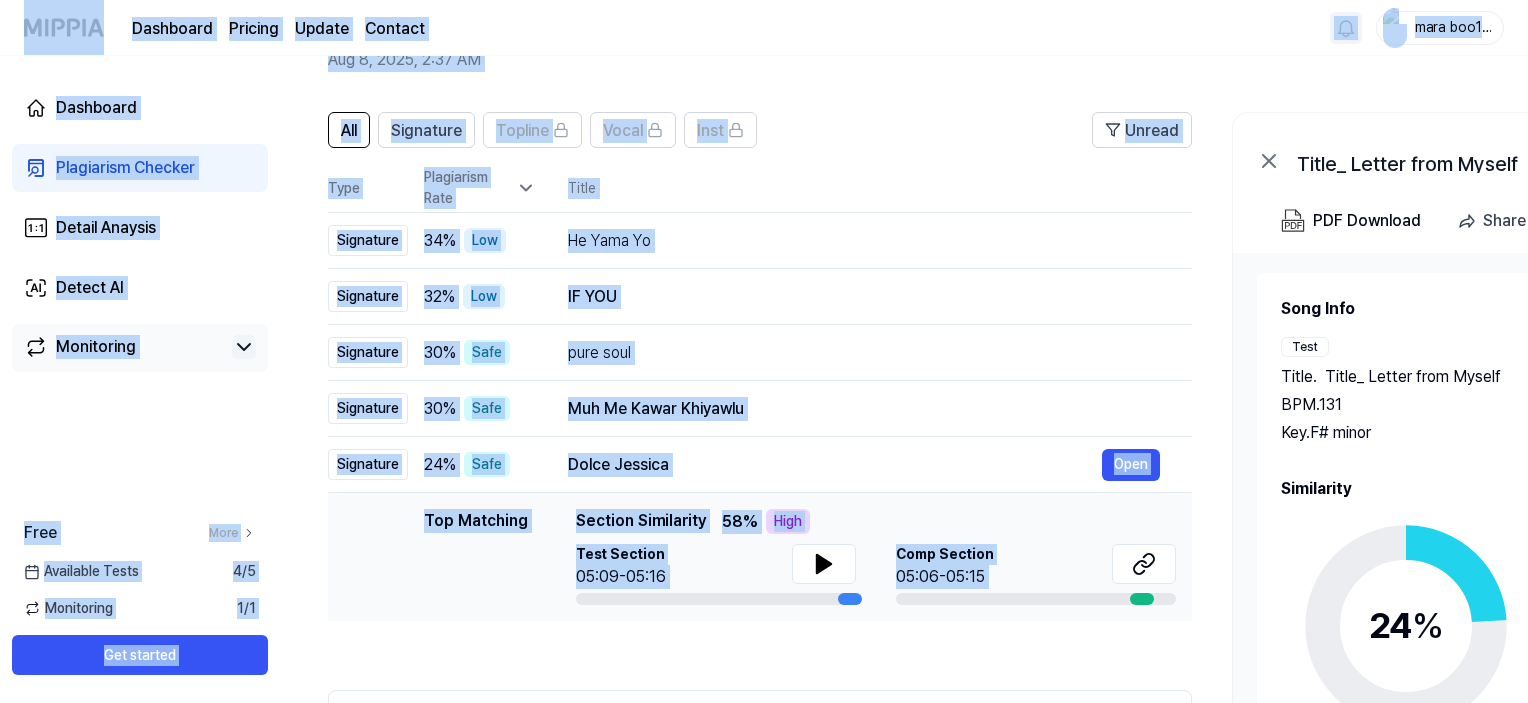 click on "Top Matching Top Matching Section Similarity 58 % High   Test Section 05:09-05:16 Comp Section 05:06-05:15 Open" at bounding box center [760, 557] 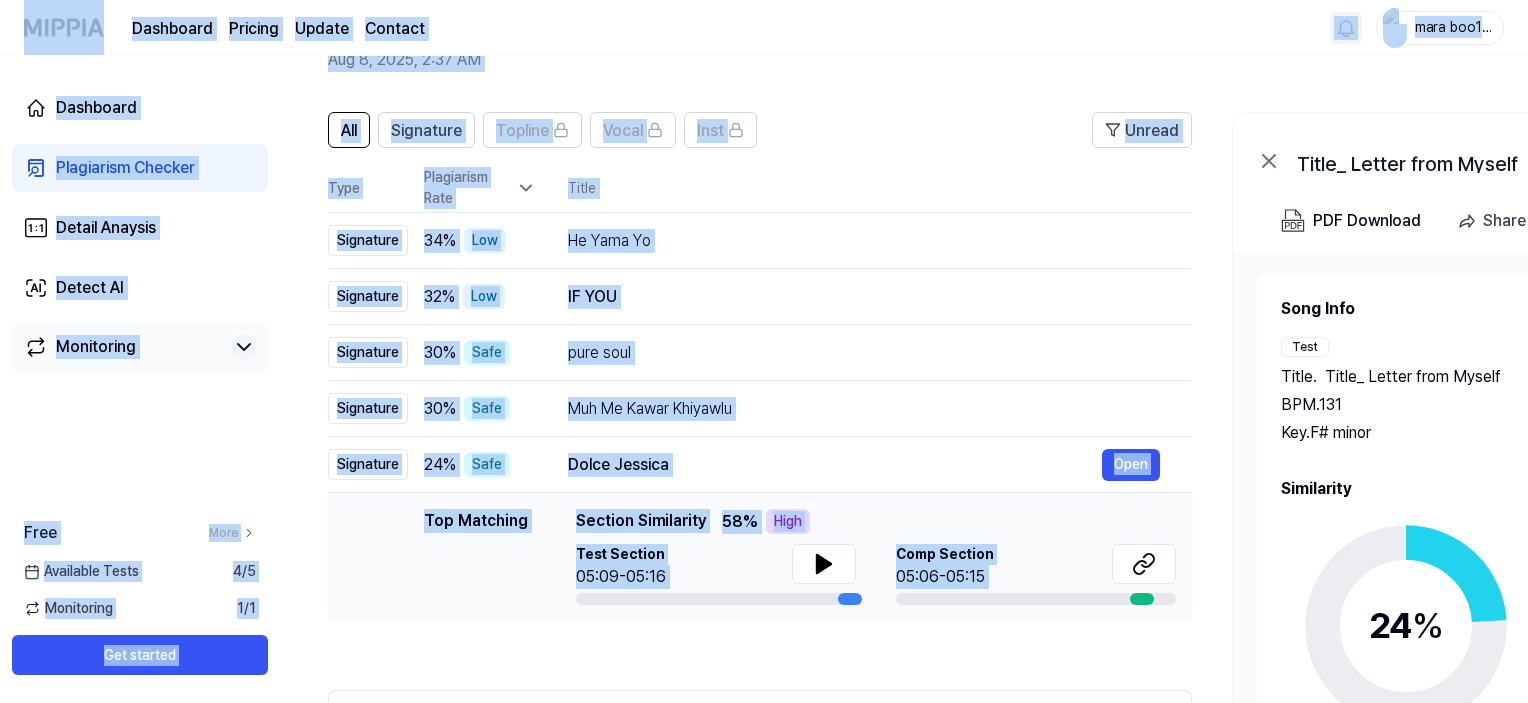 click on "Top Matching" at bounding box center [476, 557] 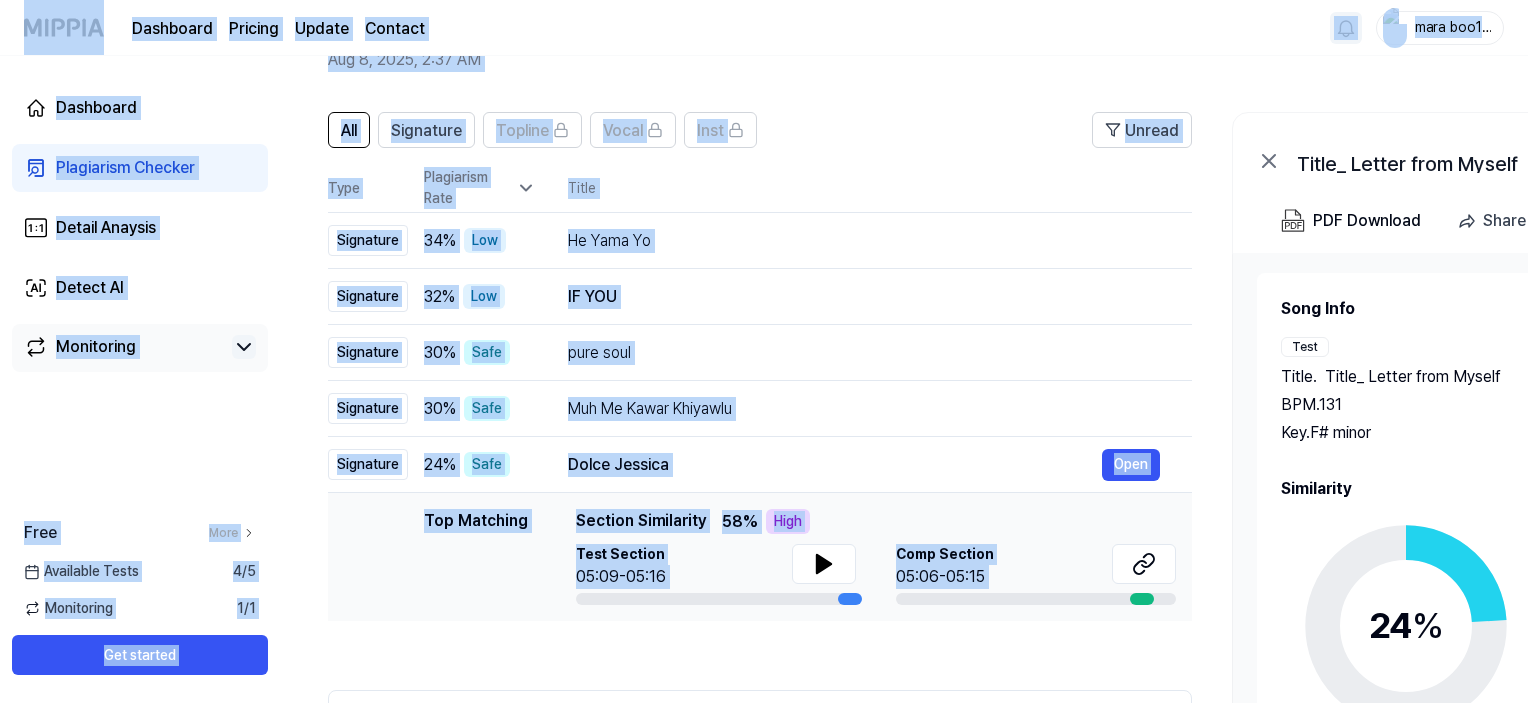 click on "All Signature Topline Vocal Inst Unread" at bounding box center (760, 138) 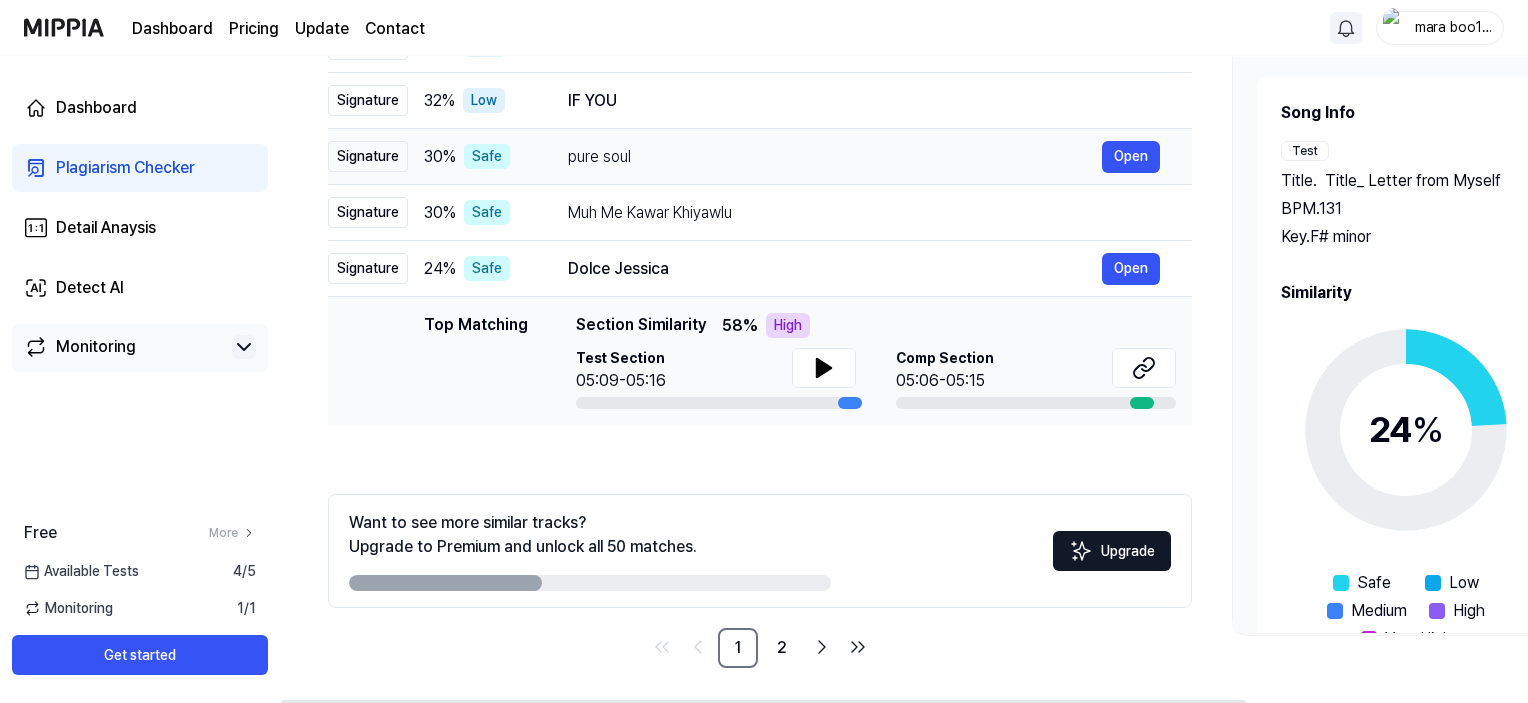 scroll, scrollTop: 304, scrollLeft: 0, axis: vertical 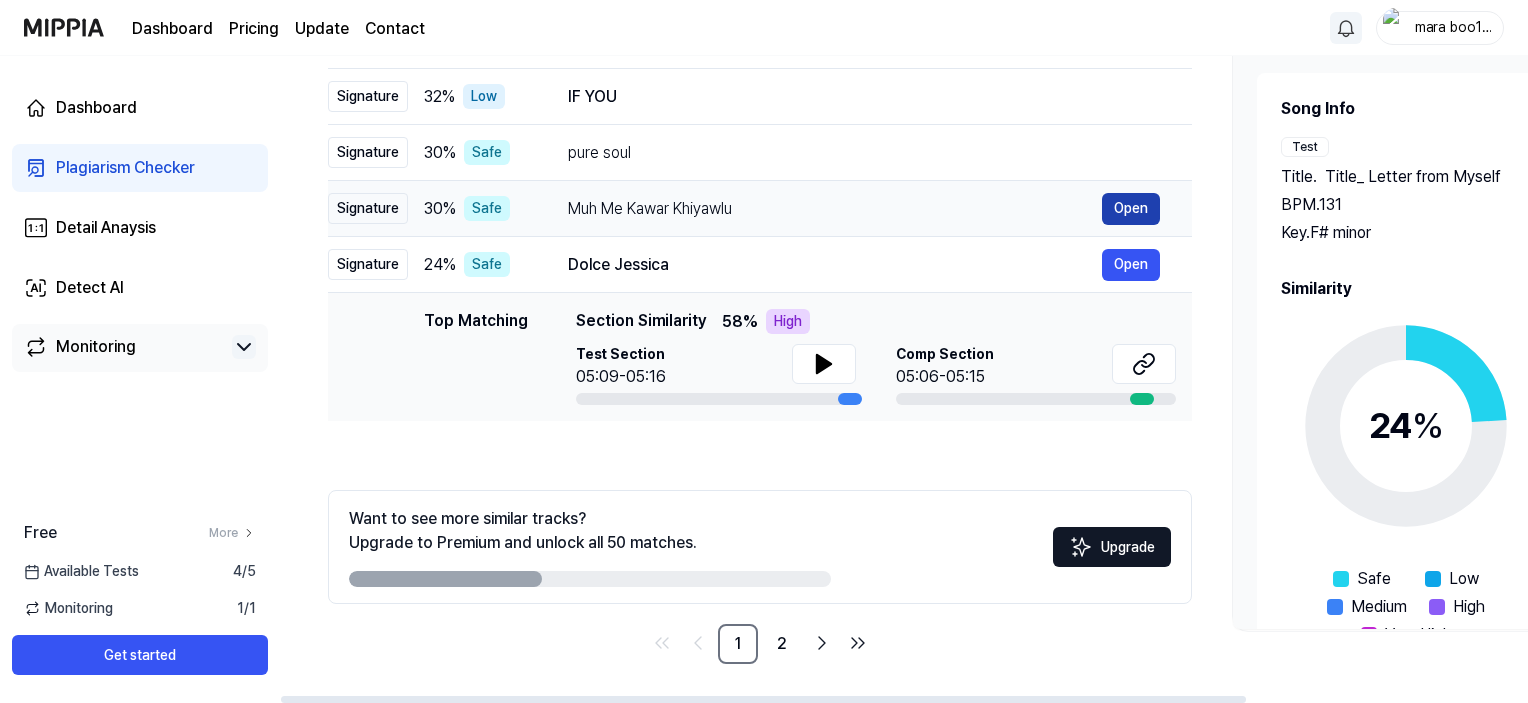 click on "Open" at bounding box center (1131, 209) 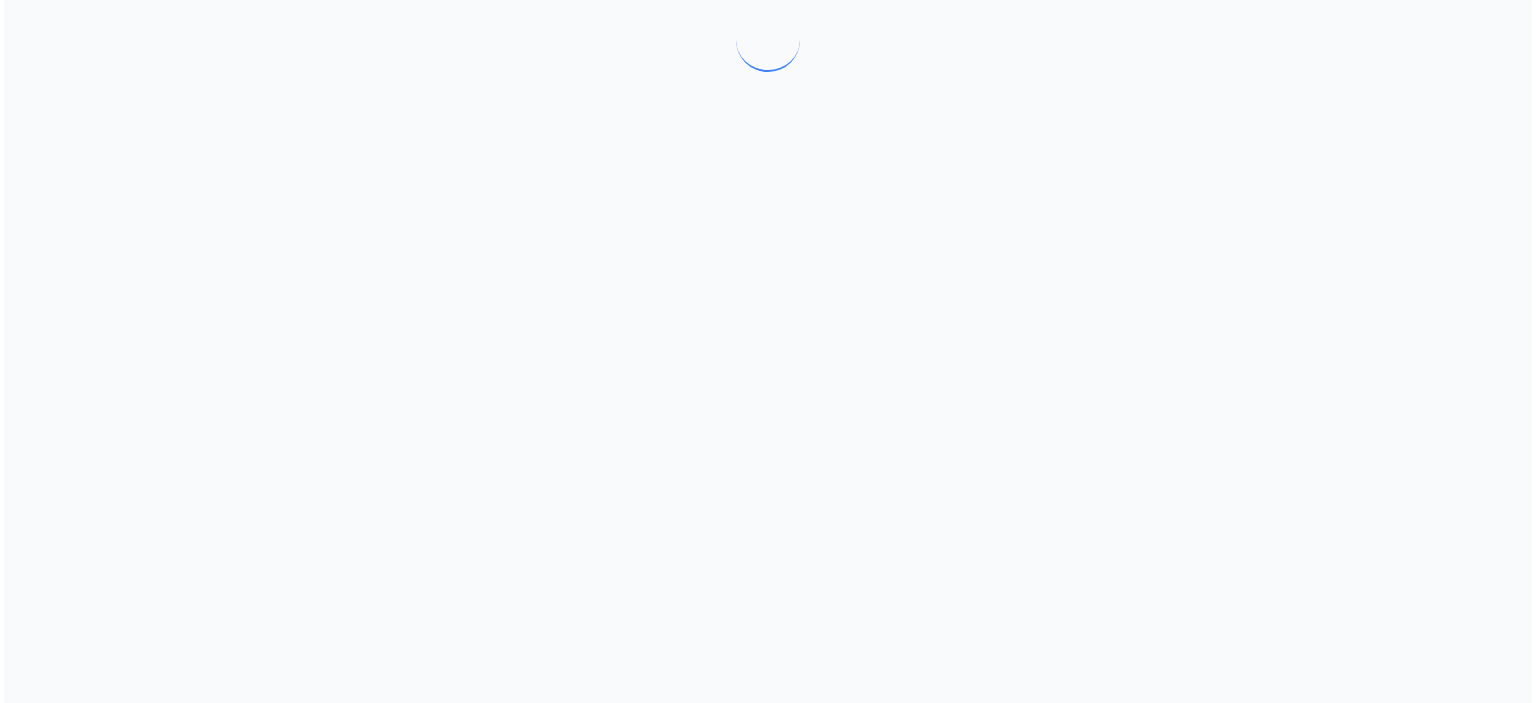 scroll, scrollTop: 0, scrollLeft: 0, axis: both 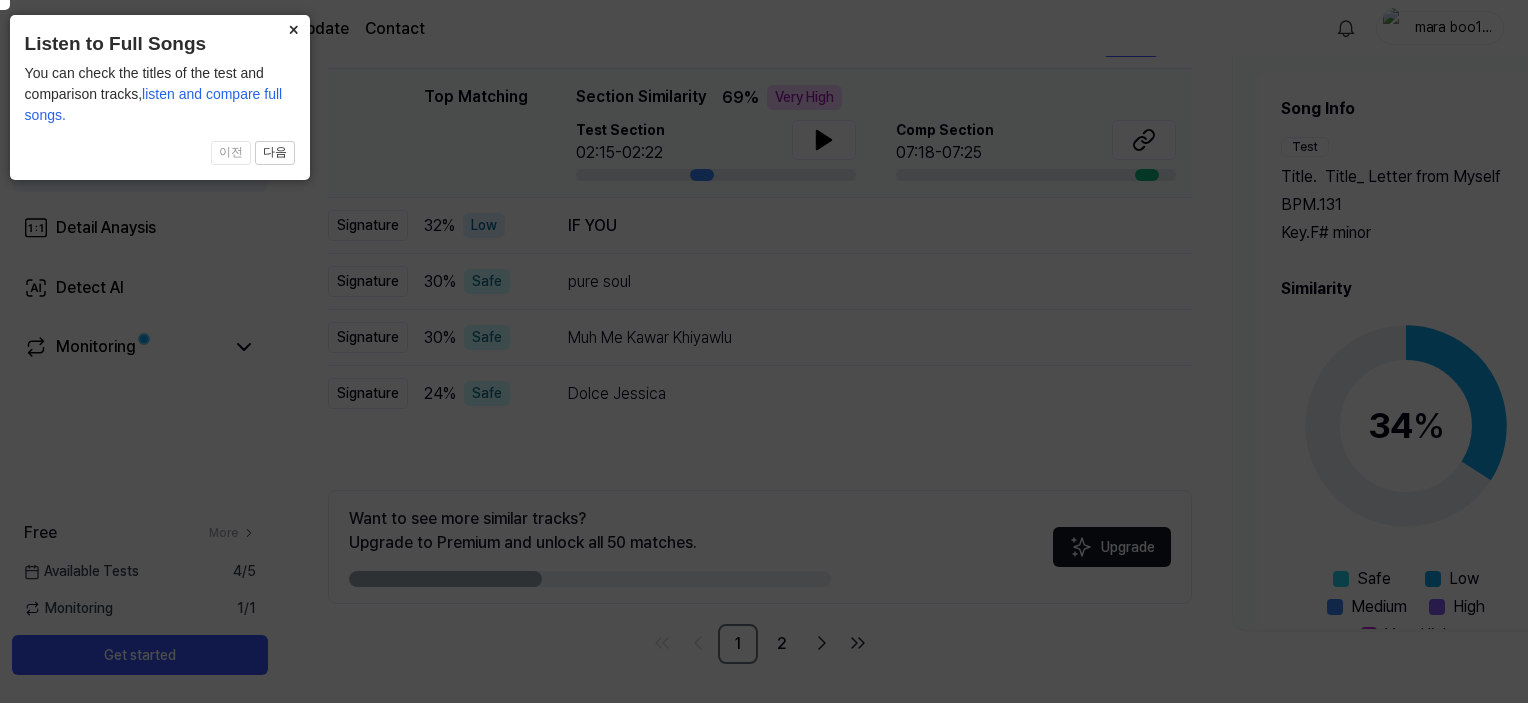 click on "×" at bounding box center [294, 29] 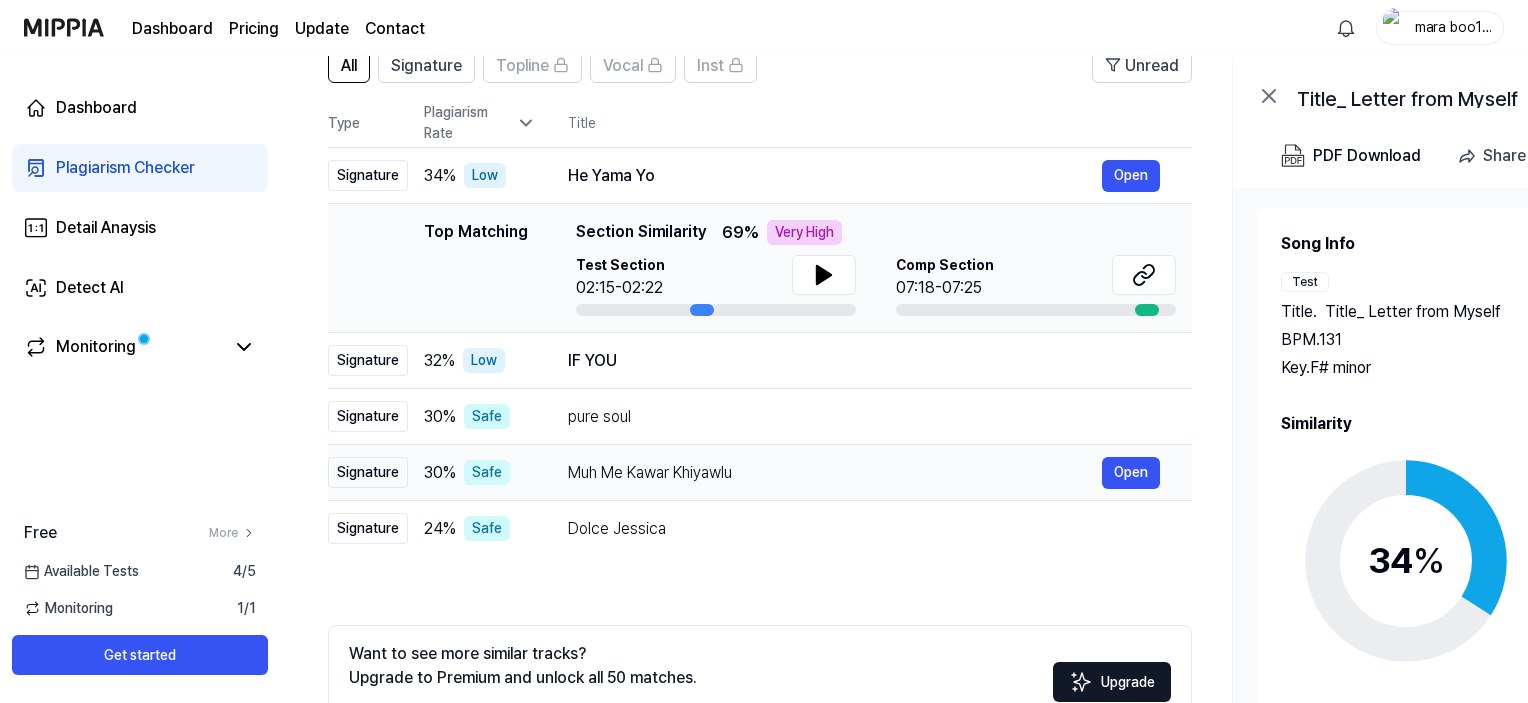scroll, scrollTop: 204, scrollLeft: 0, axis: vertical 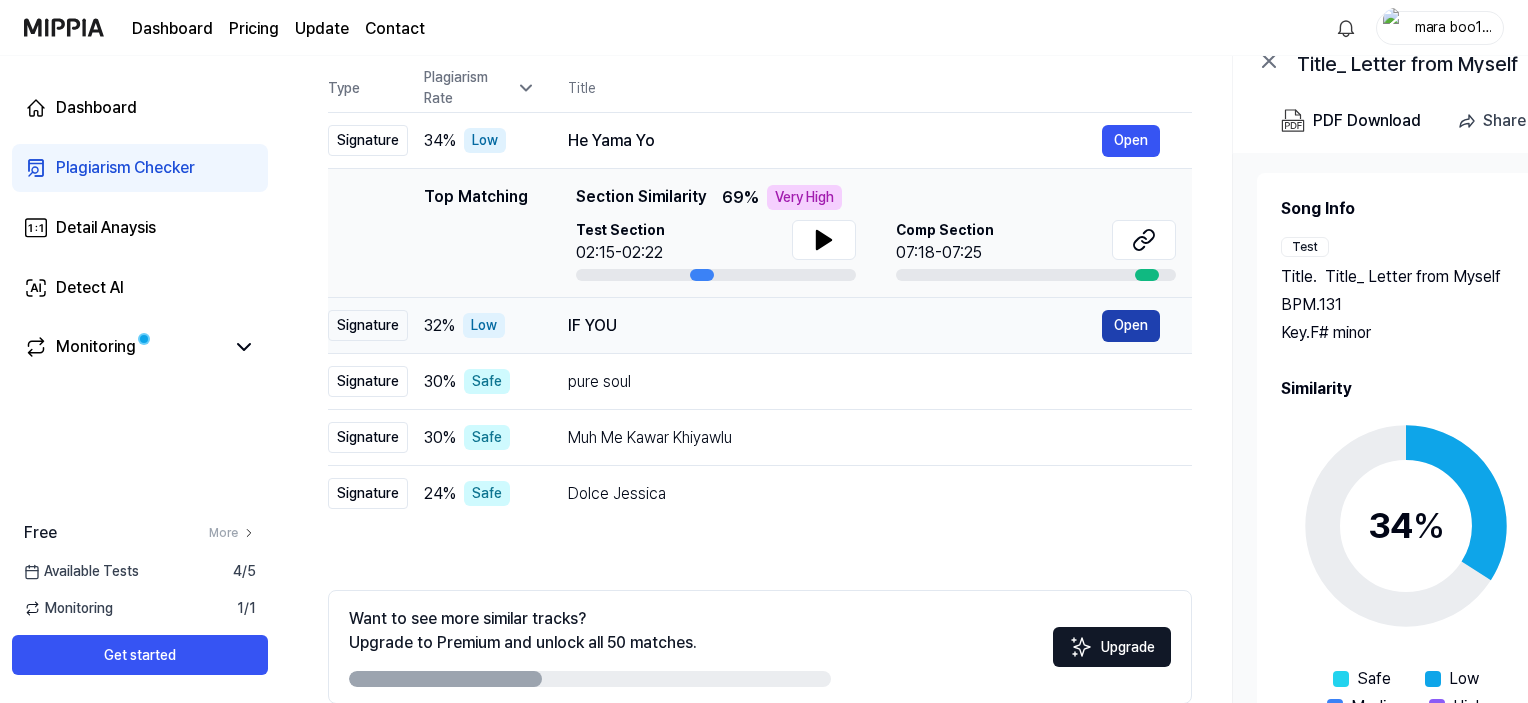 click on "Open" at bounding box center [1131, 326] 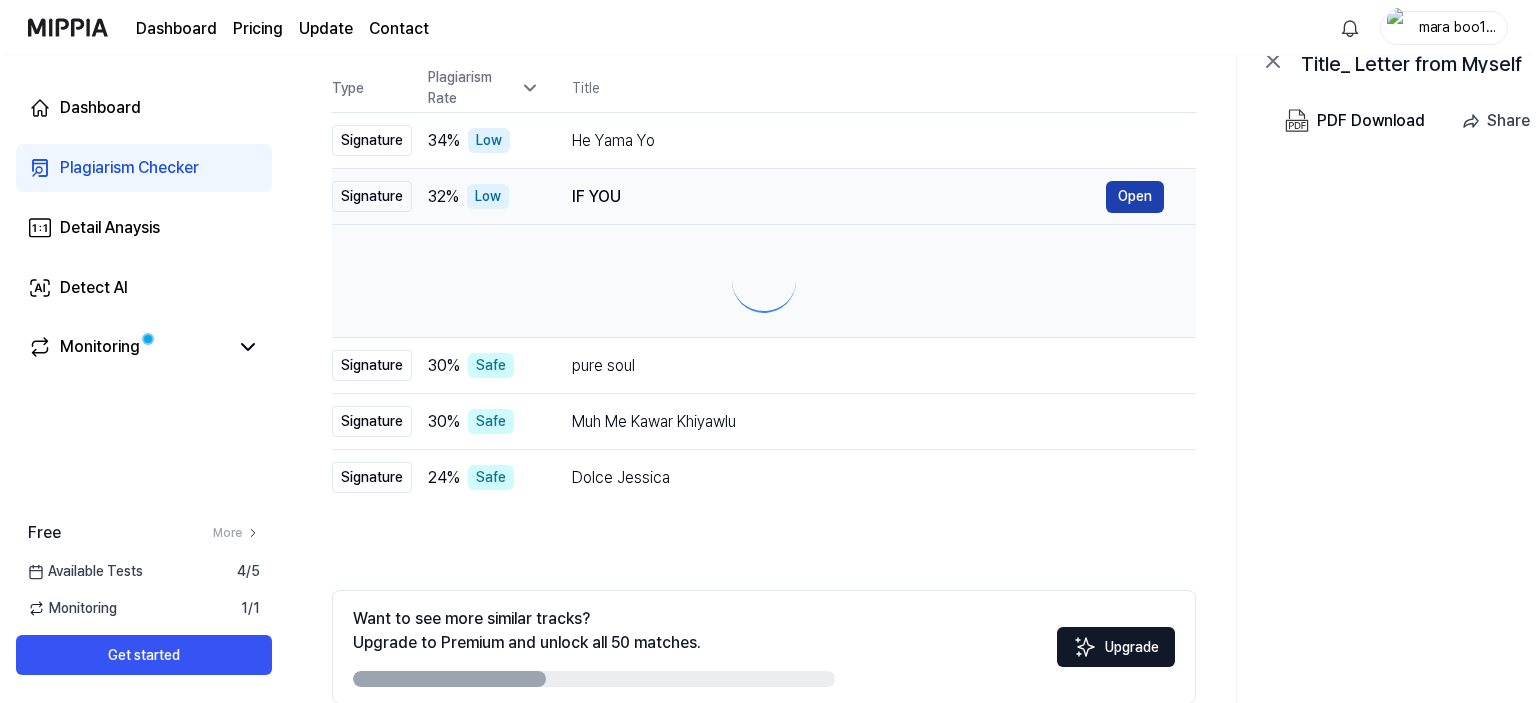 scroll, scrollTop: 0, scrollLeft: 0, axis: both 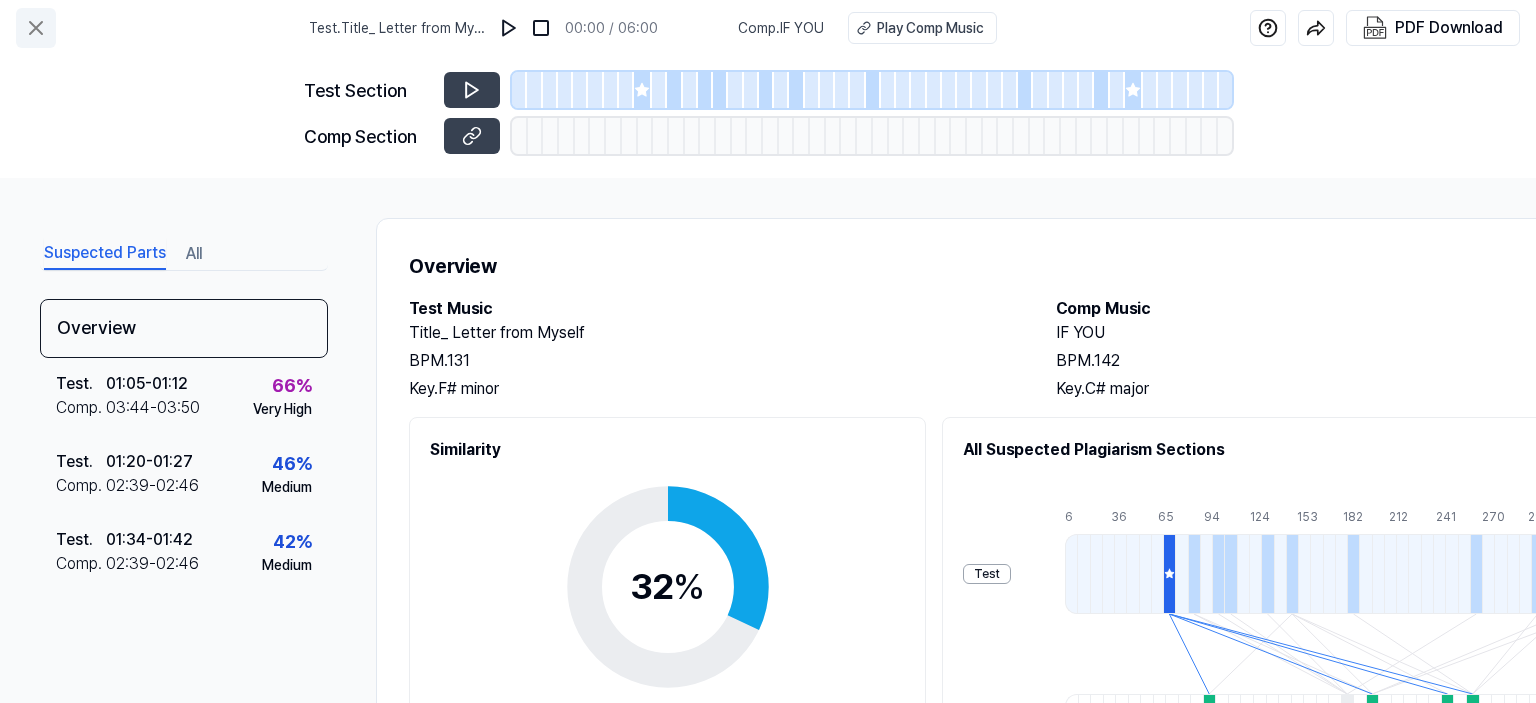 click 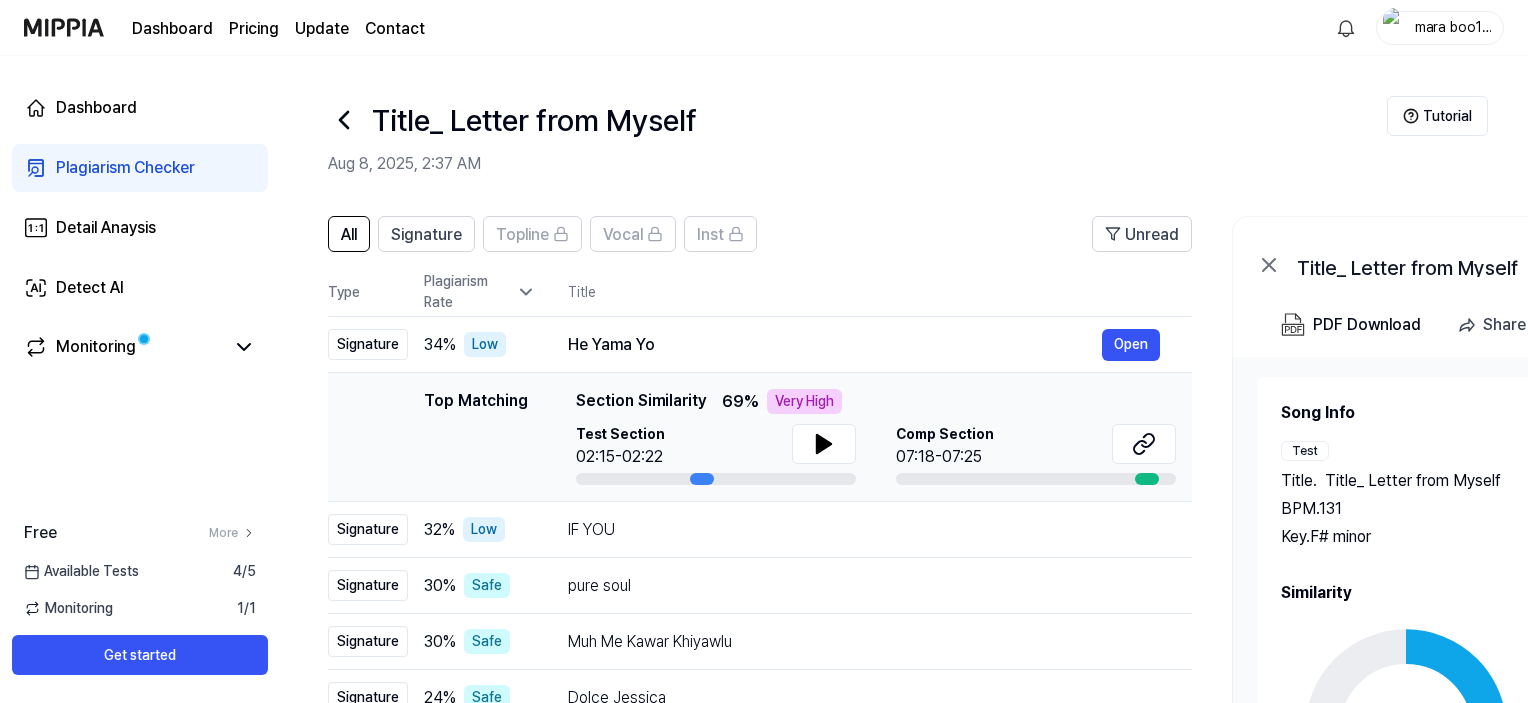 scroll, scrollTop: 0, scrollLeft: 0, axis: both 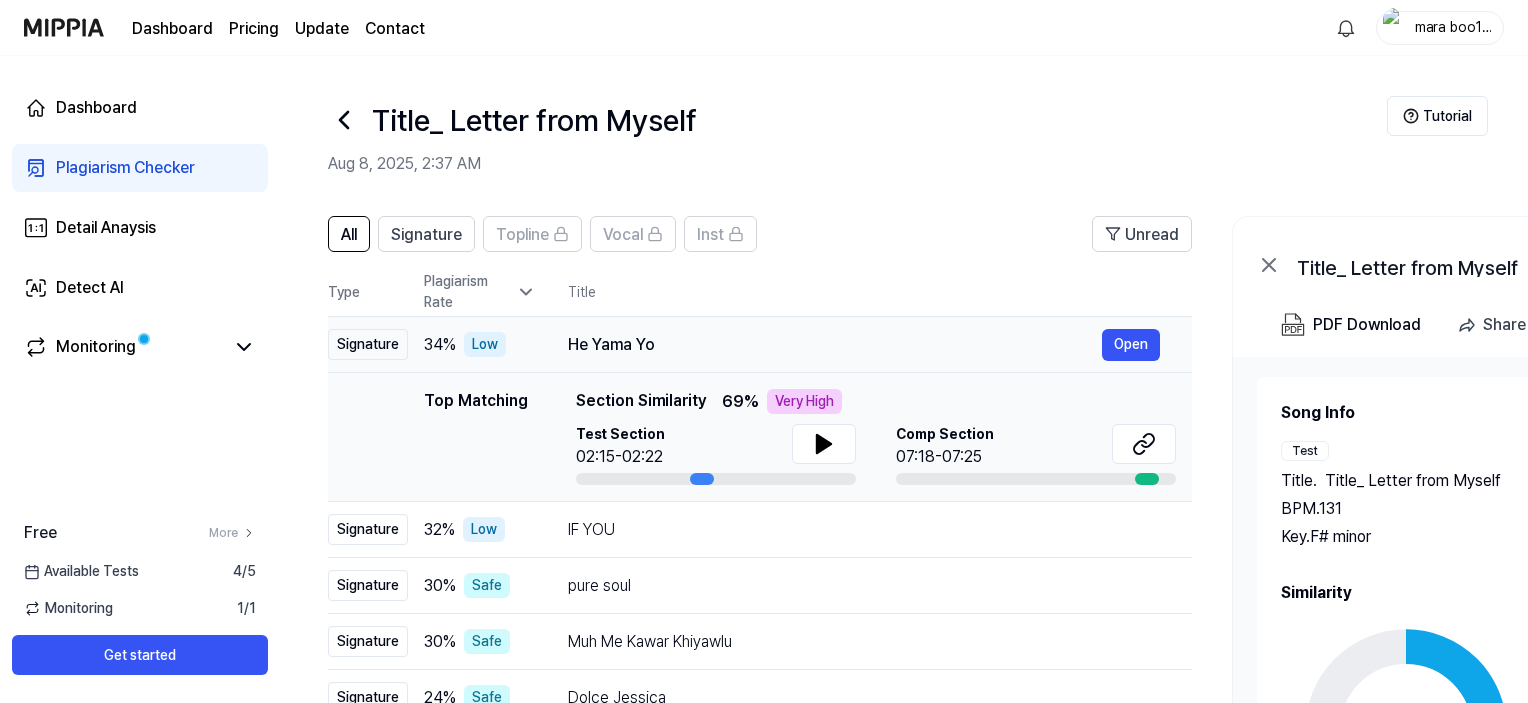 drag, startPoint x: 560, startPoint y: 342, endPoint x: 680, endPoint y: 348, distance: 120.14991 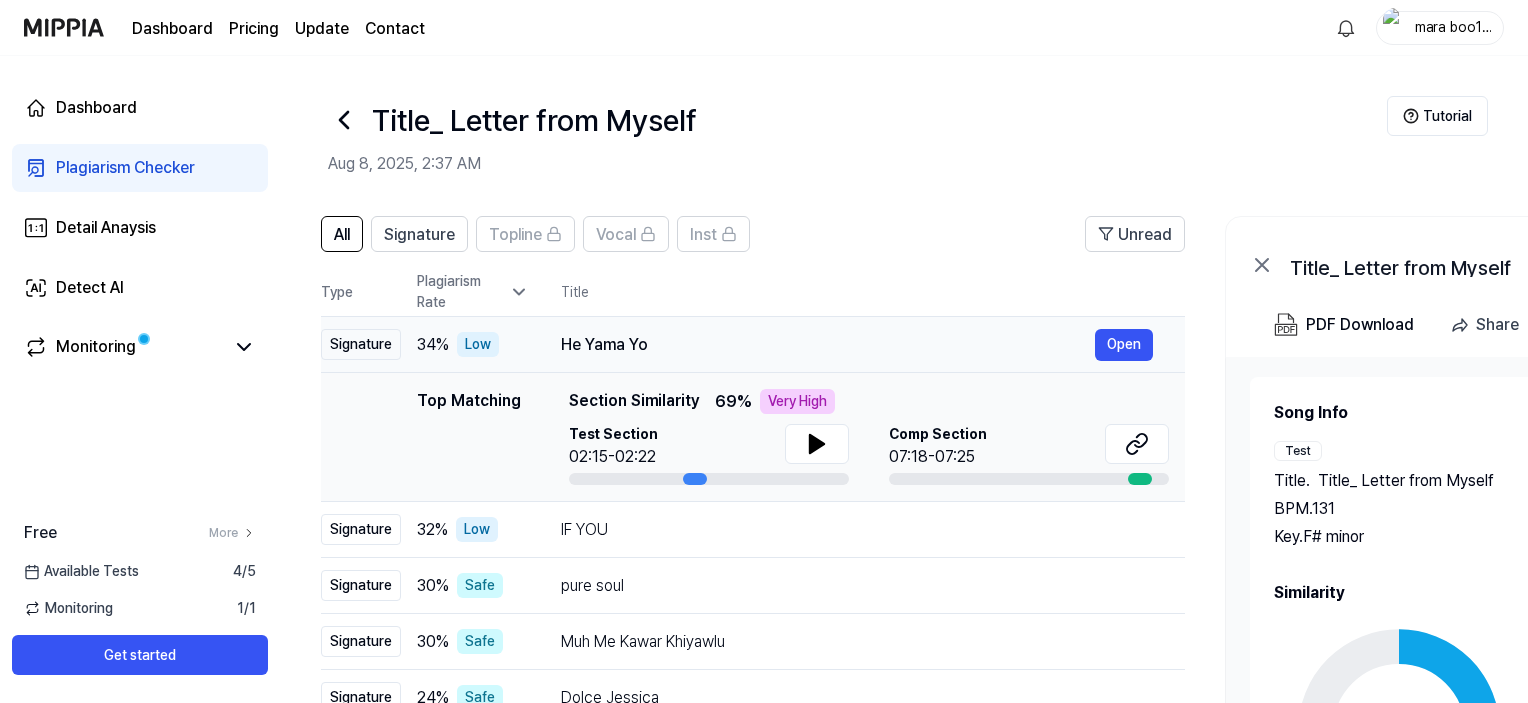 scroll, scrollTop: 0, scrollLeft: 0, axis: both 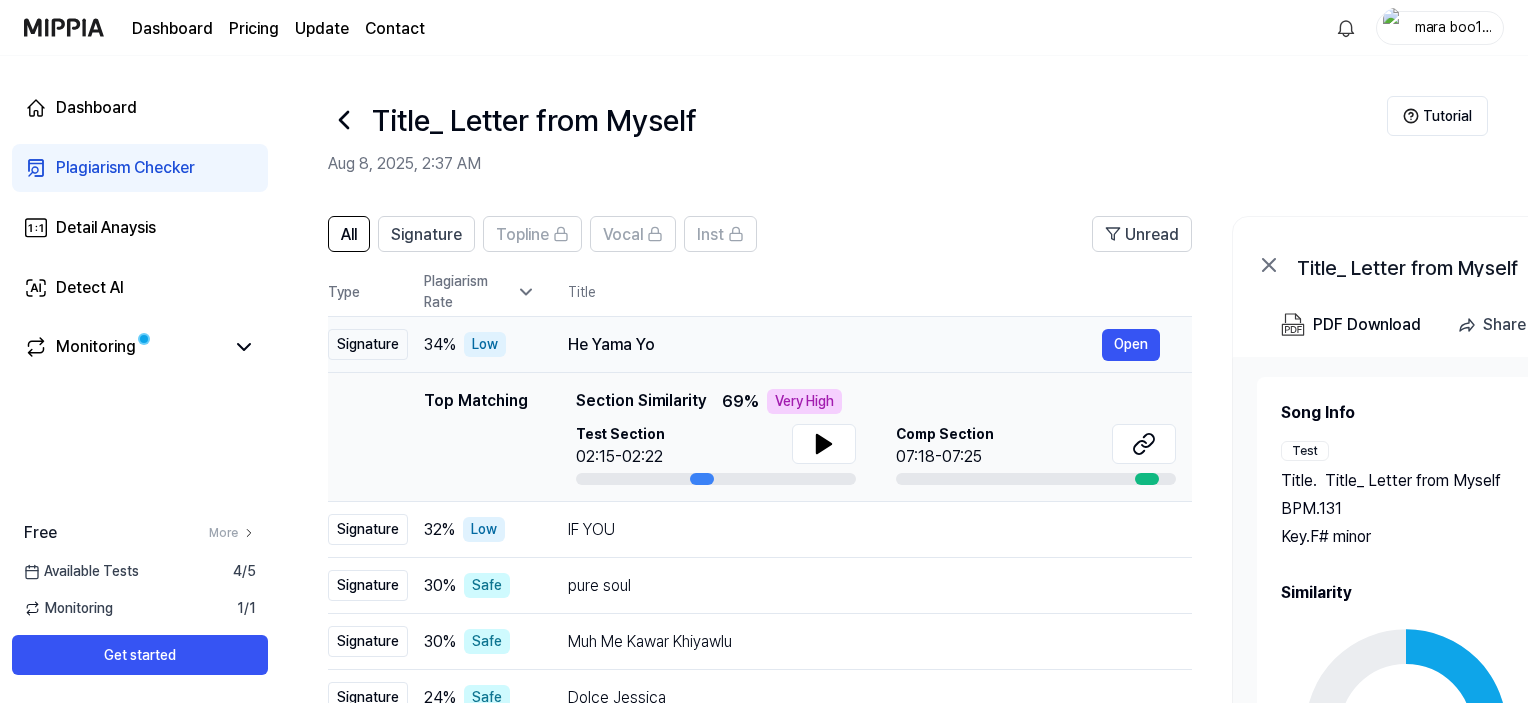 drag, startPoint x: 663, startPoint y: 342, endPoint x: 673, endPoint y: 351, distance: 13.453624 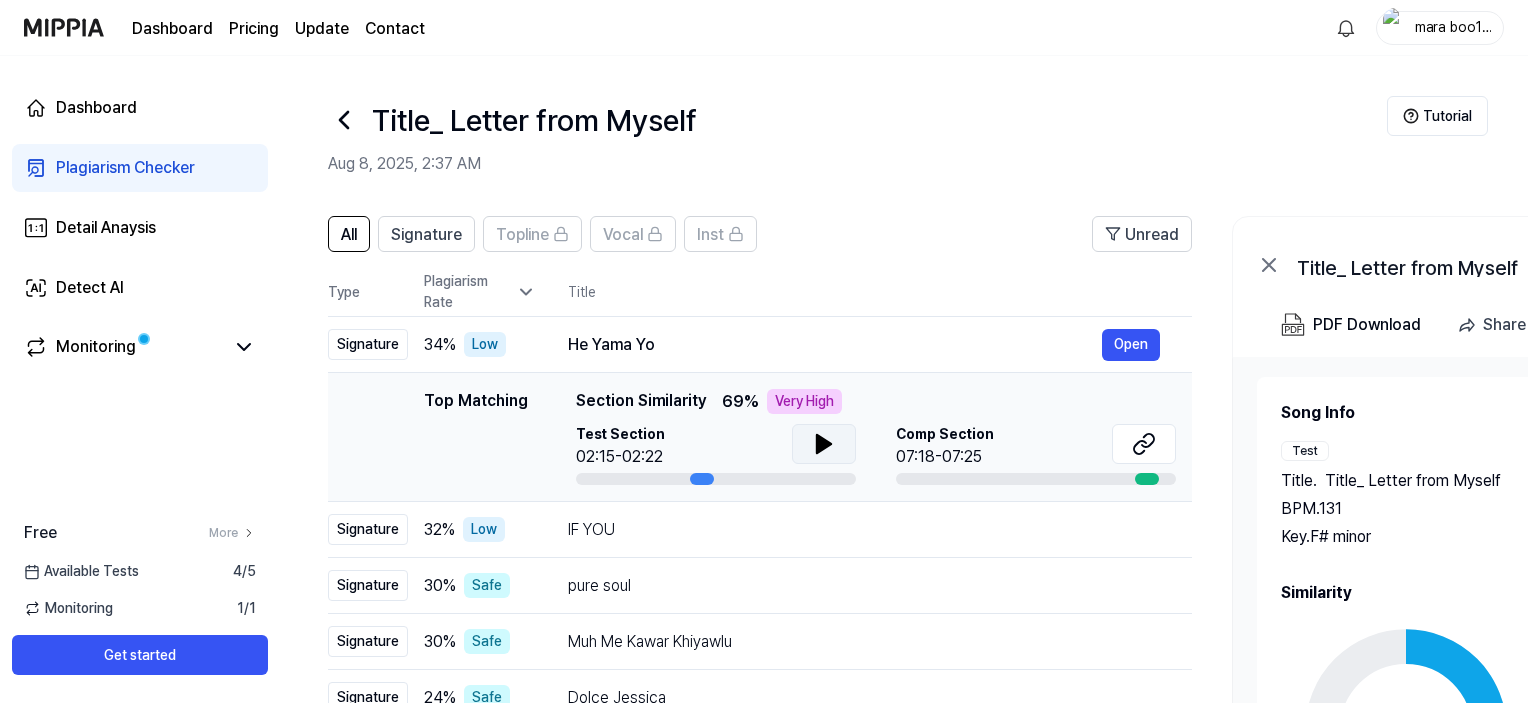 click 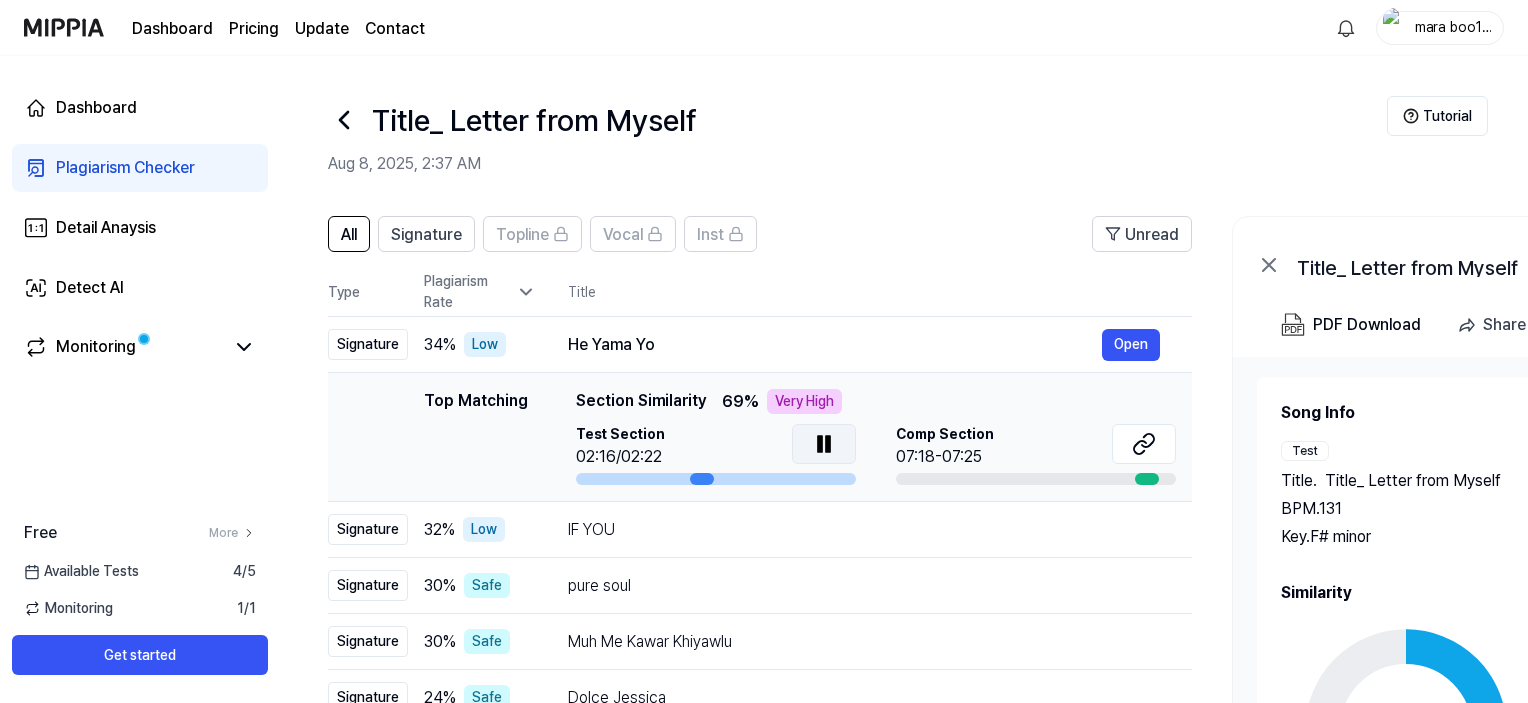 click 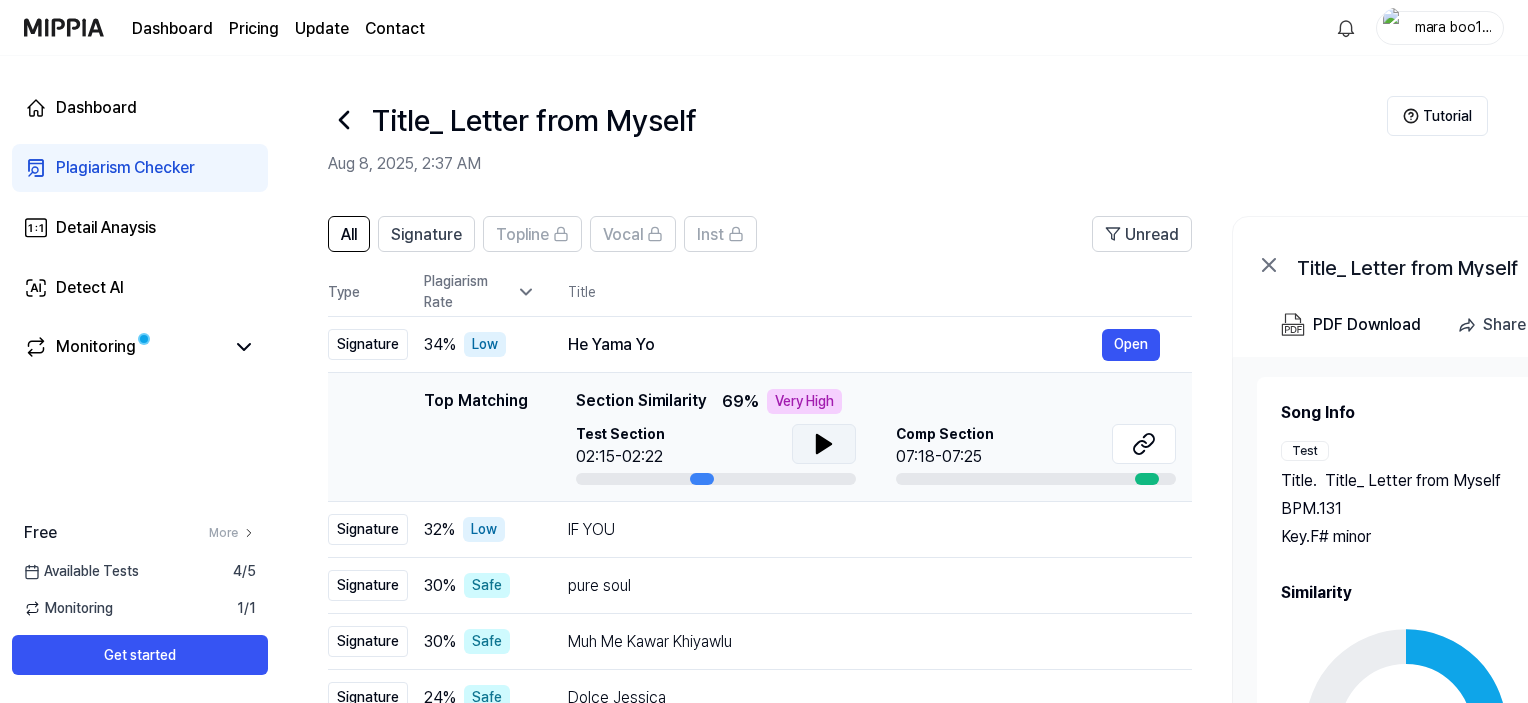 click 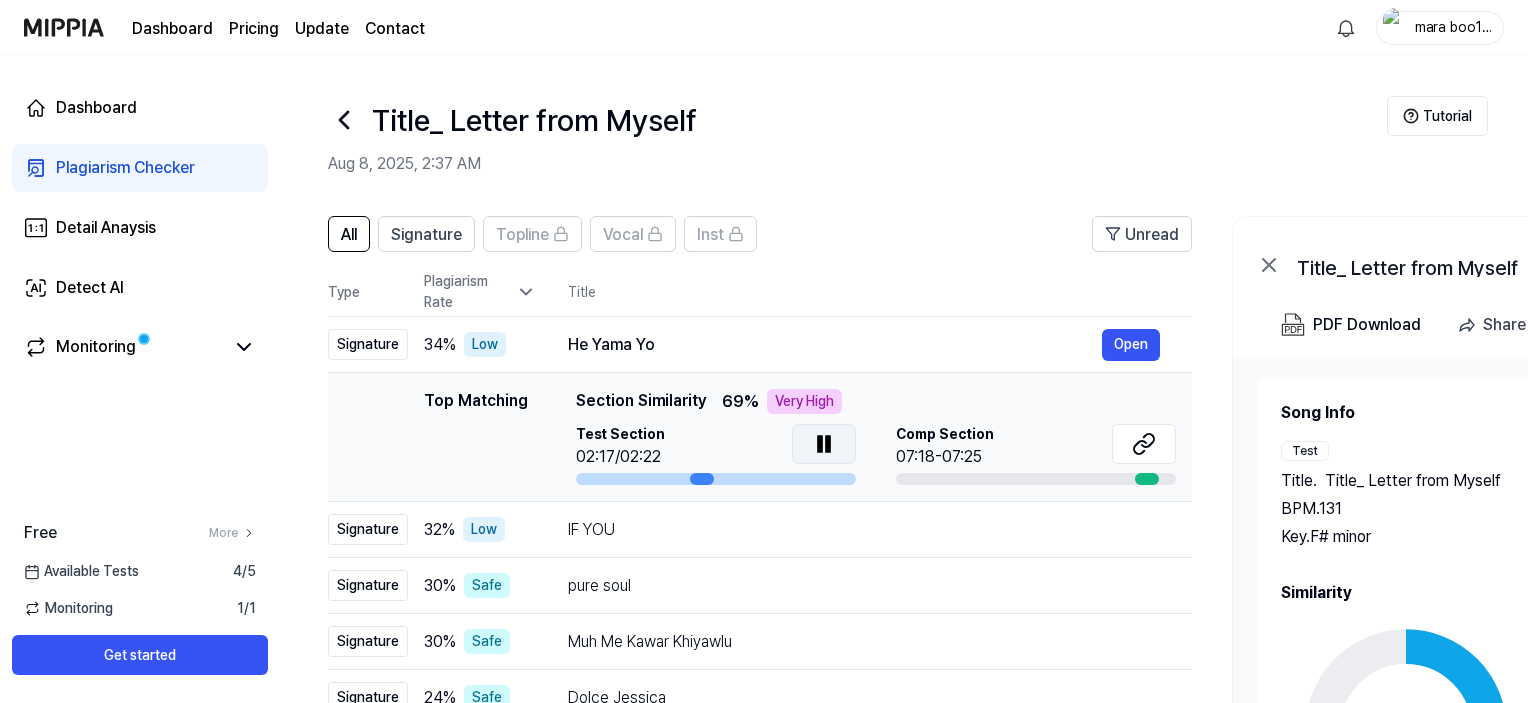 click 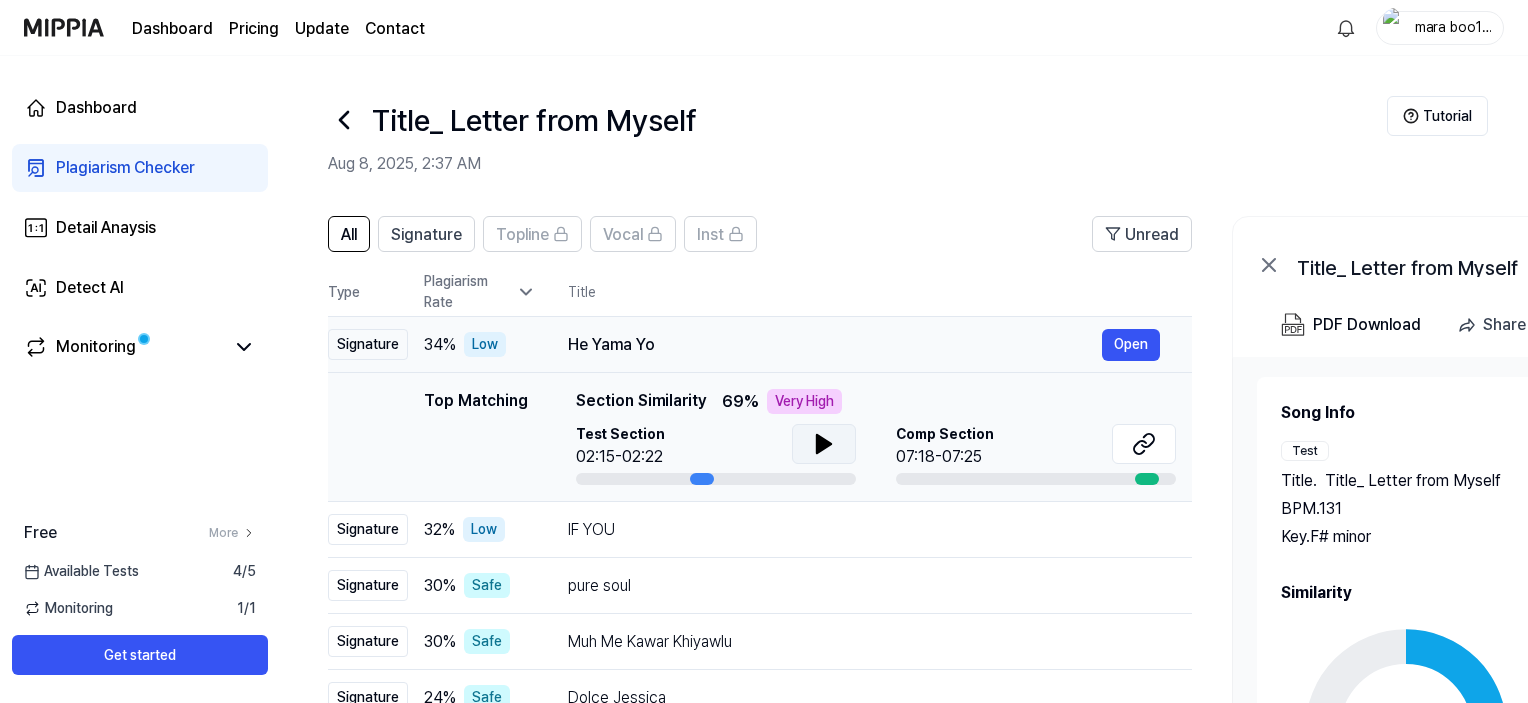 drag, startPoint x: 564, startPoint y: 343, endPoint x: 671, endPoint y: 349, distance: 107.16809 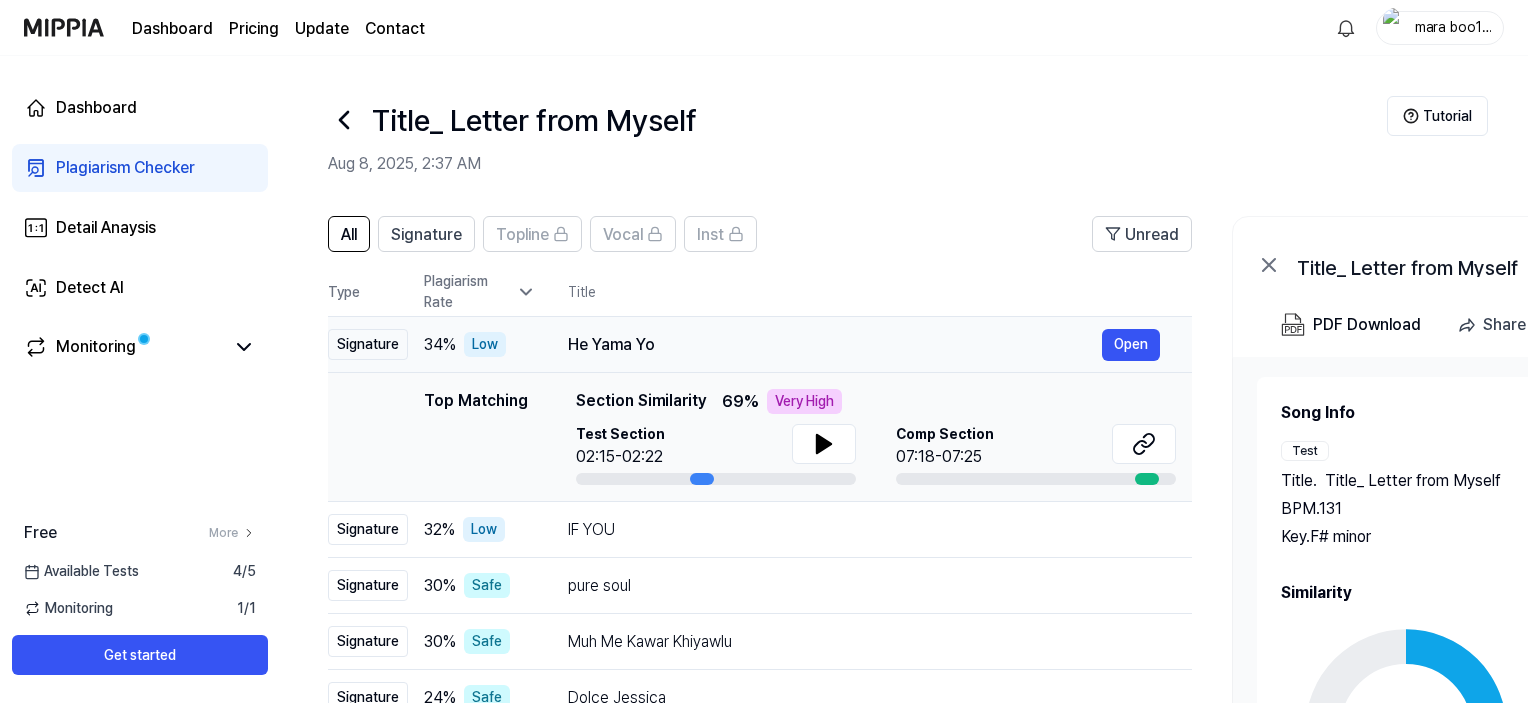 drag, startPoint x: 568, startPoint y: 343, endPoint x: 669, endPoint y: 338, distance: 101.12369 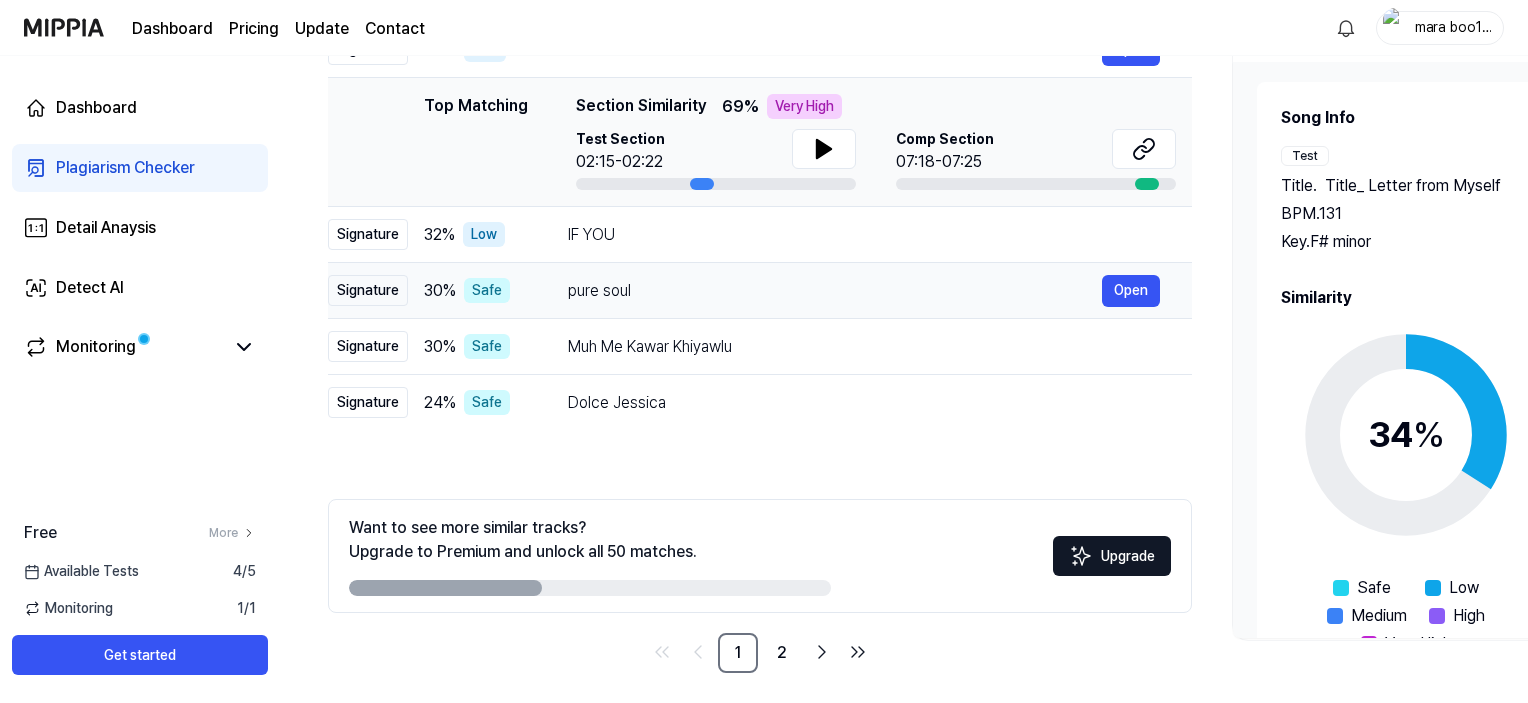 scroll, scrollTop: 300, scrollLeft: 0, axis: vertical 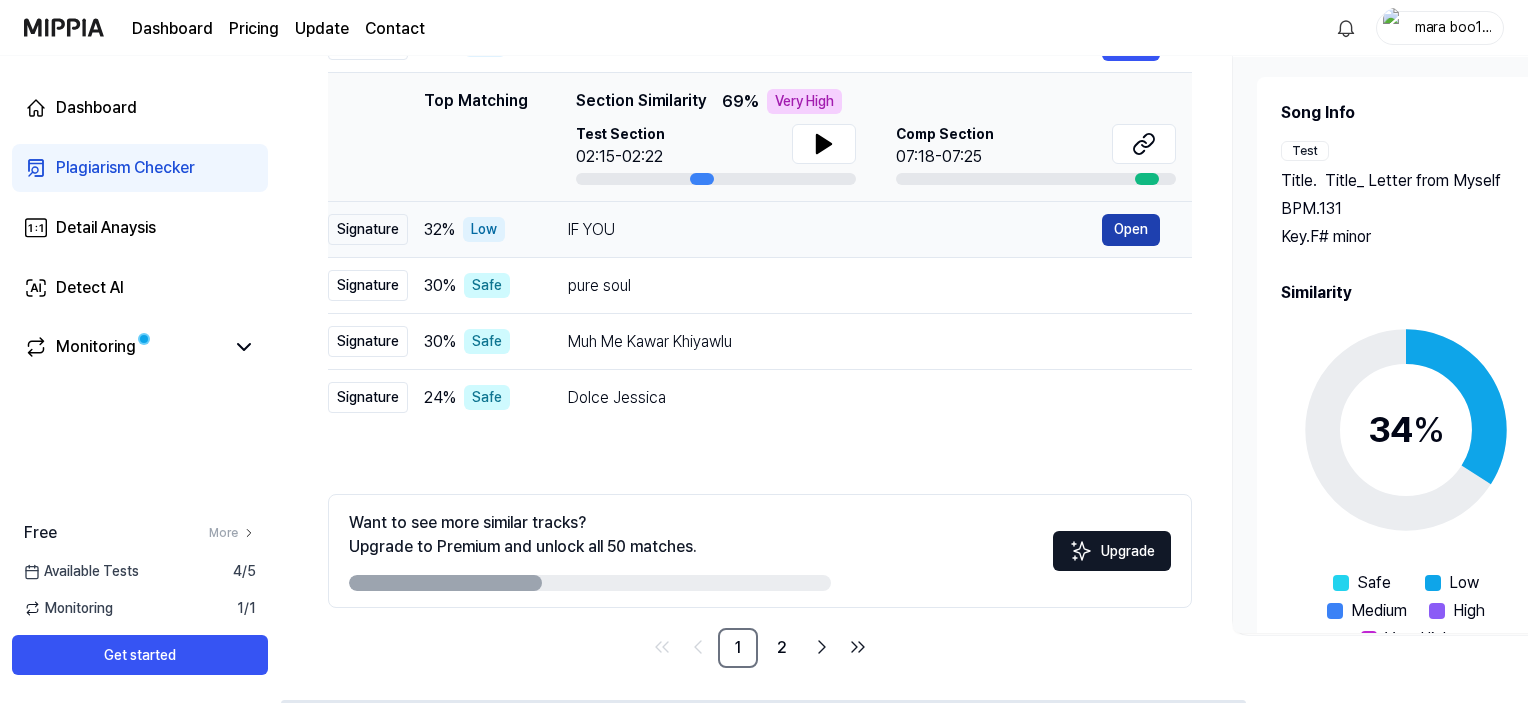 click on "Open" at bounding box center [1131, 230] 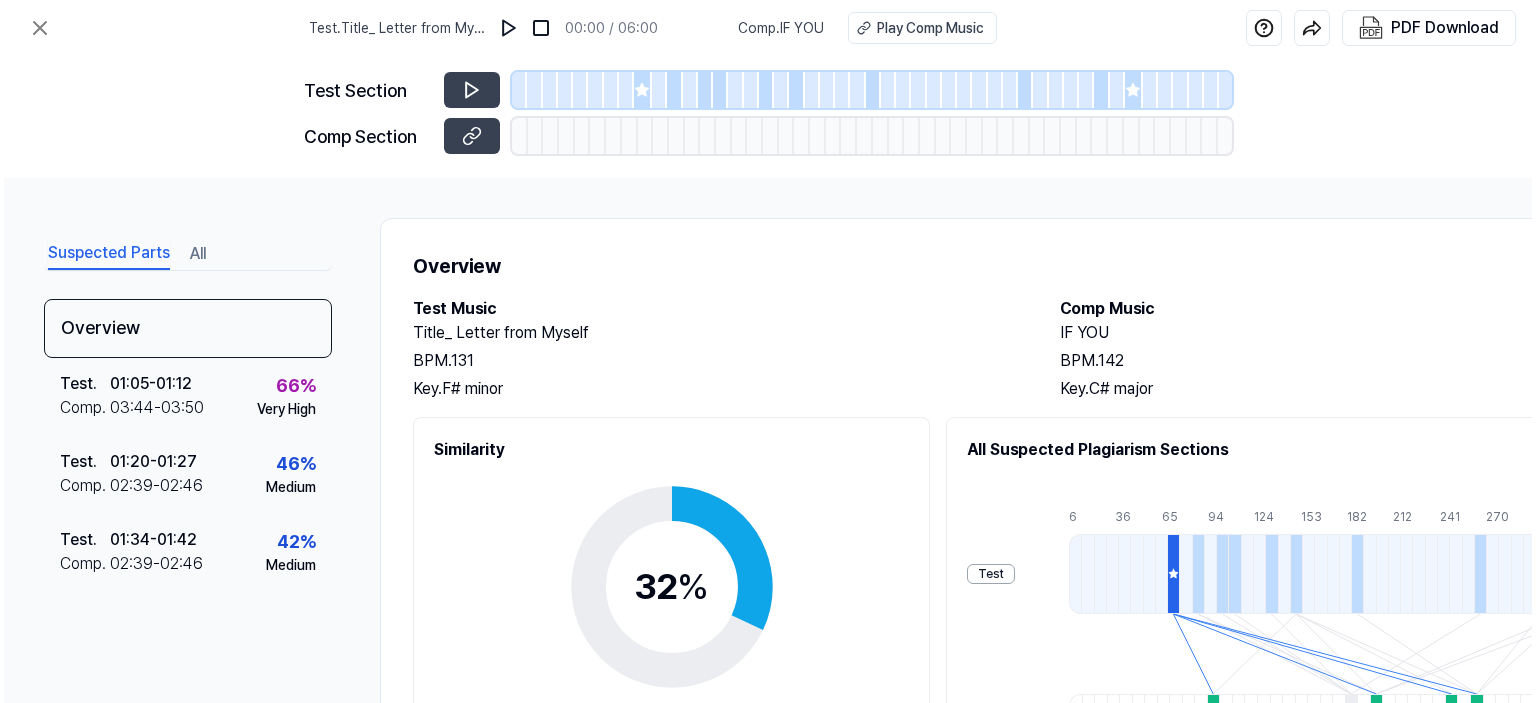 scroll, scrollTop: 0, scrollLeft: 0, axis: both 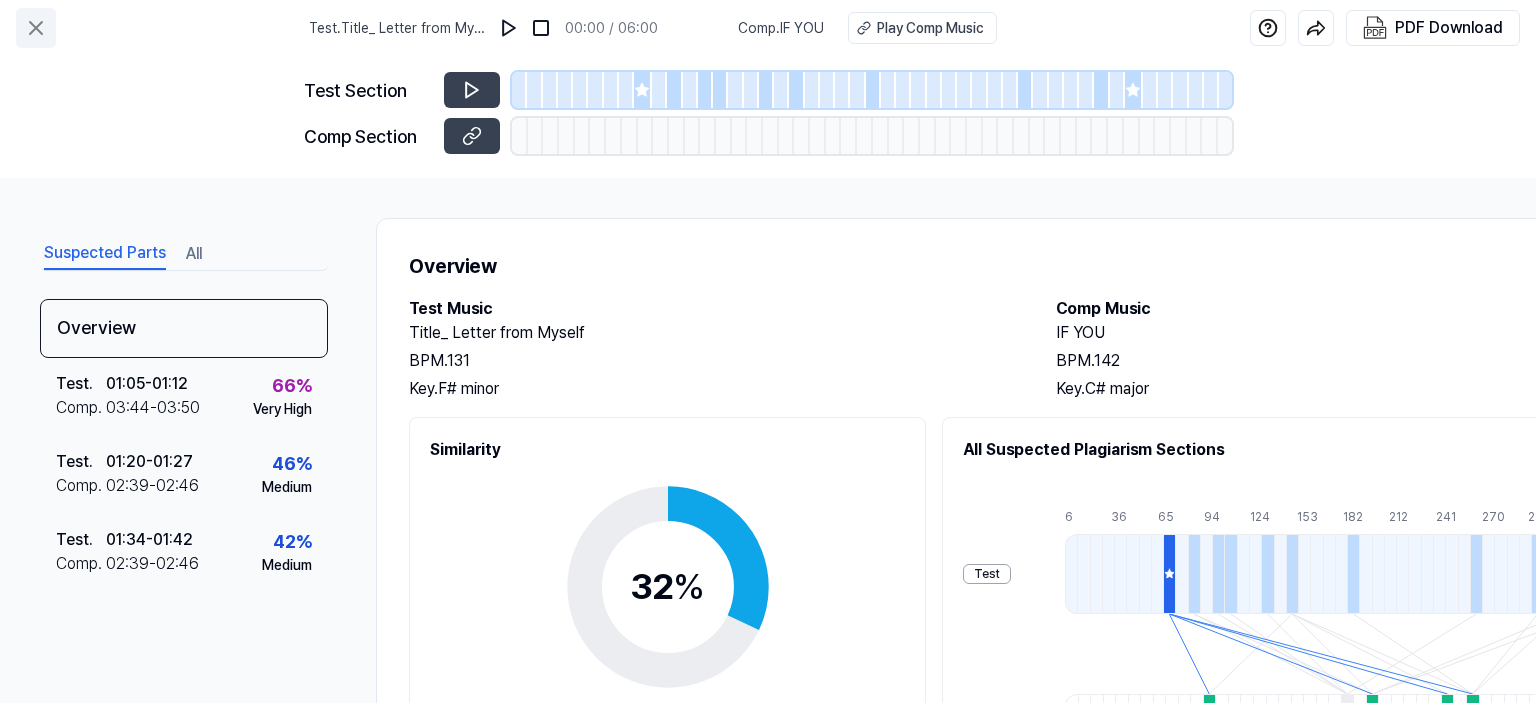 click 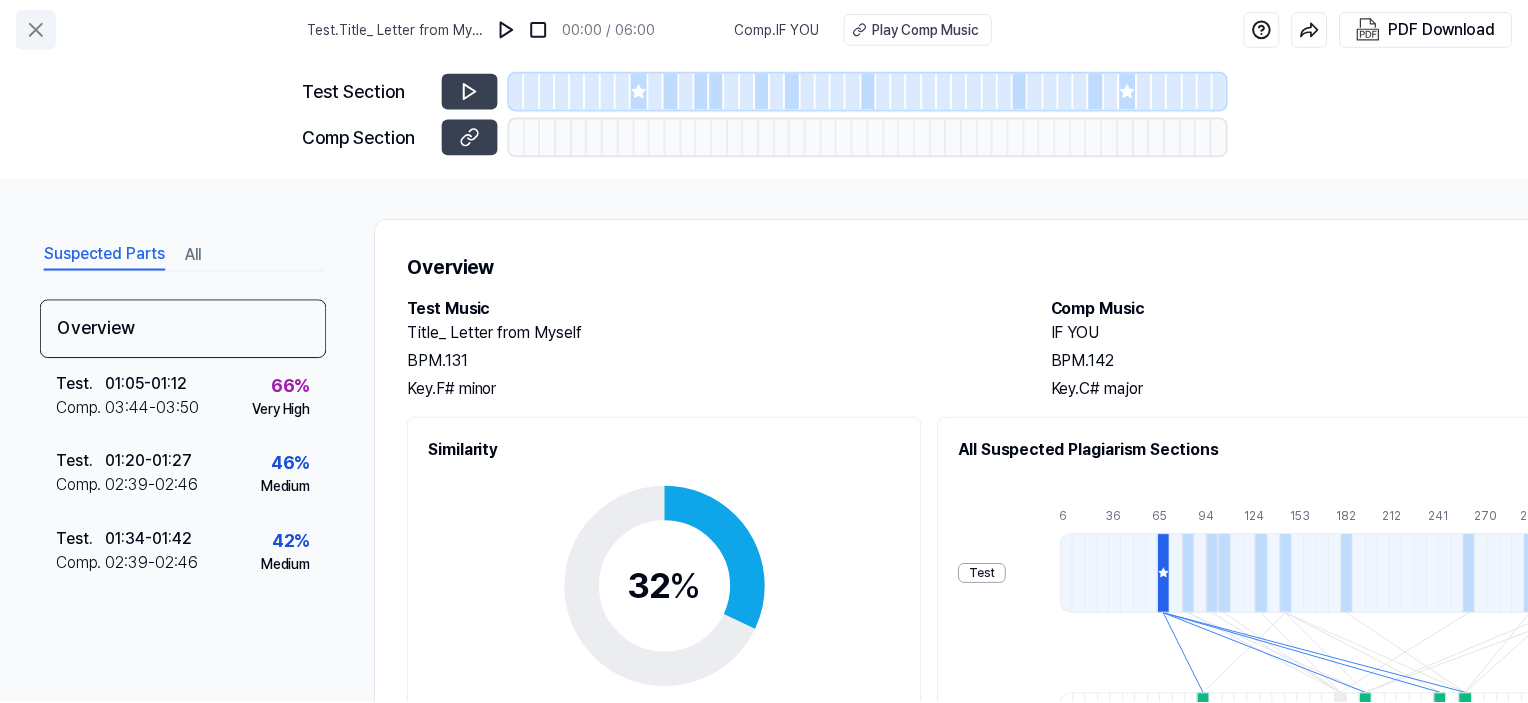 scroll, scrollTop: 300, scrollLeft: 0, axis: vertical 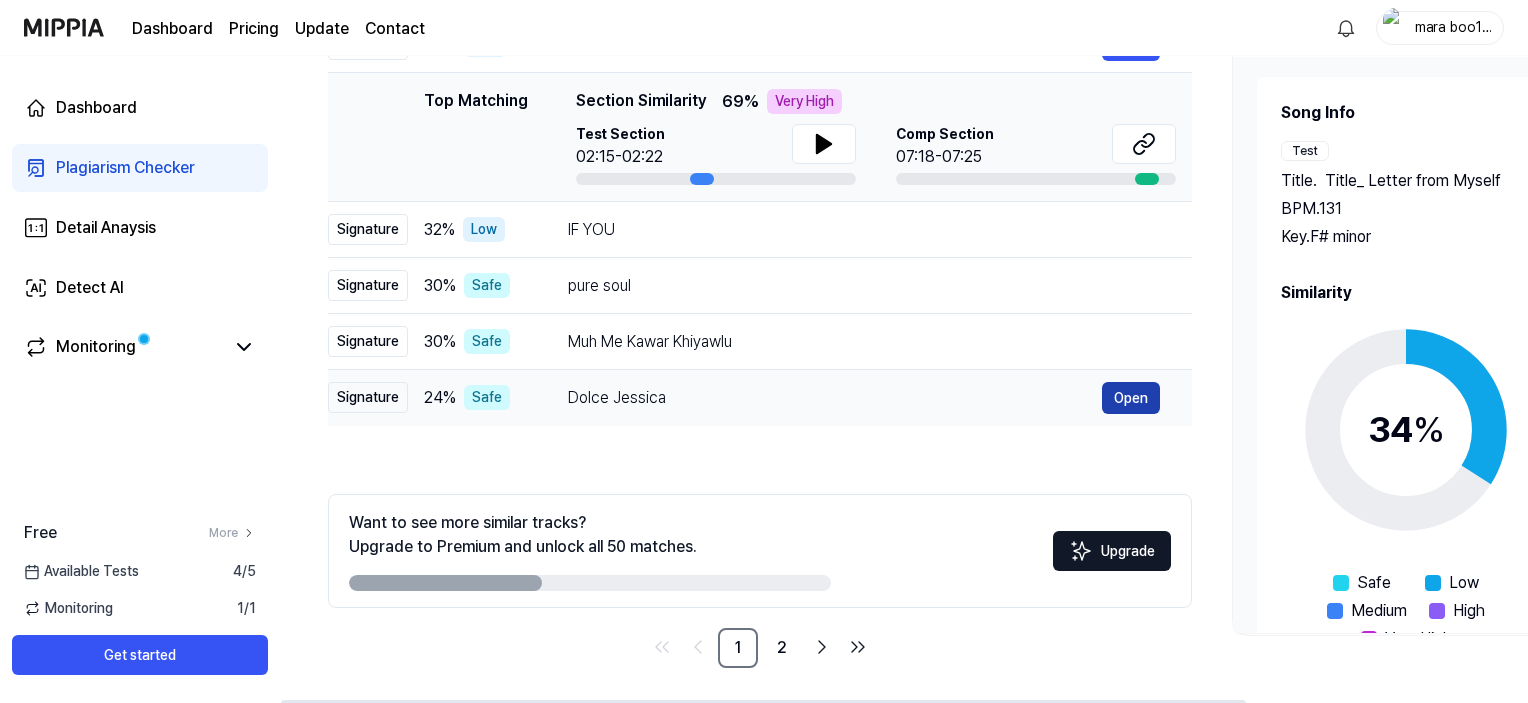 click on "Open" at bounding box center (1131, 398) 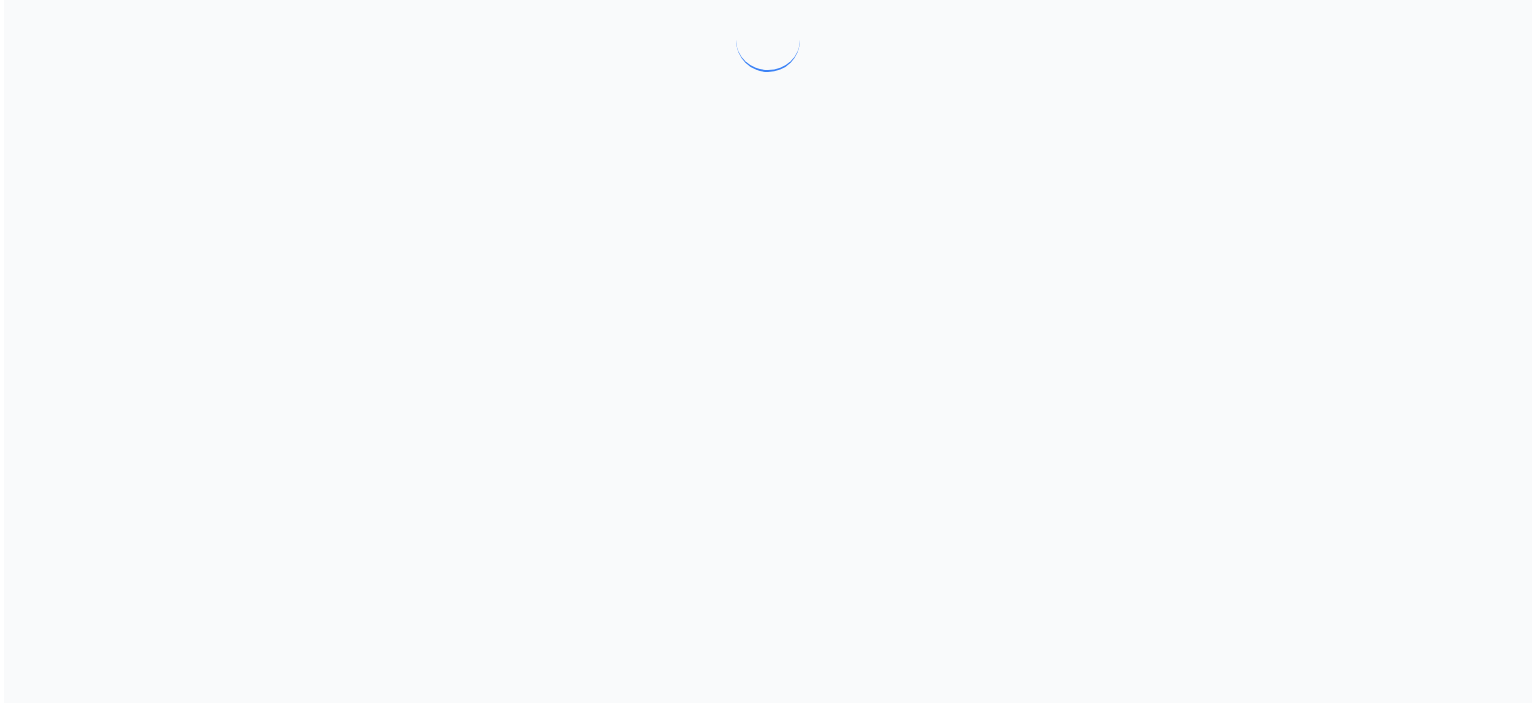 scroll, scrollTop: 0, scrollLeft: 0, axis: both 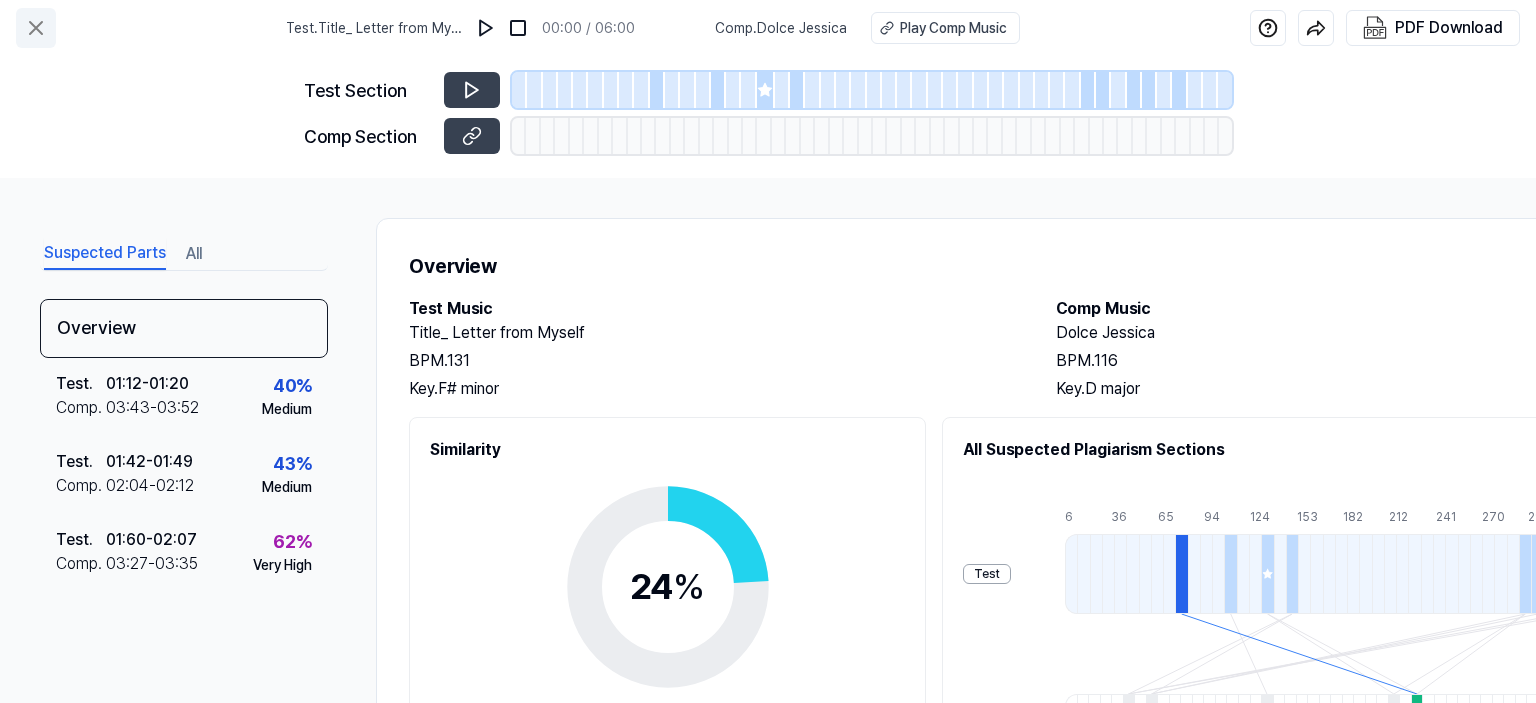 click 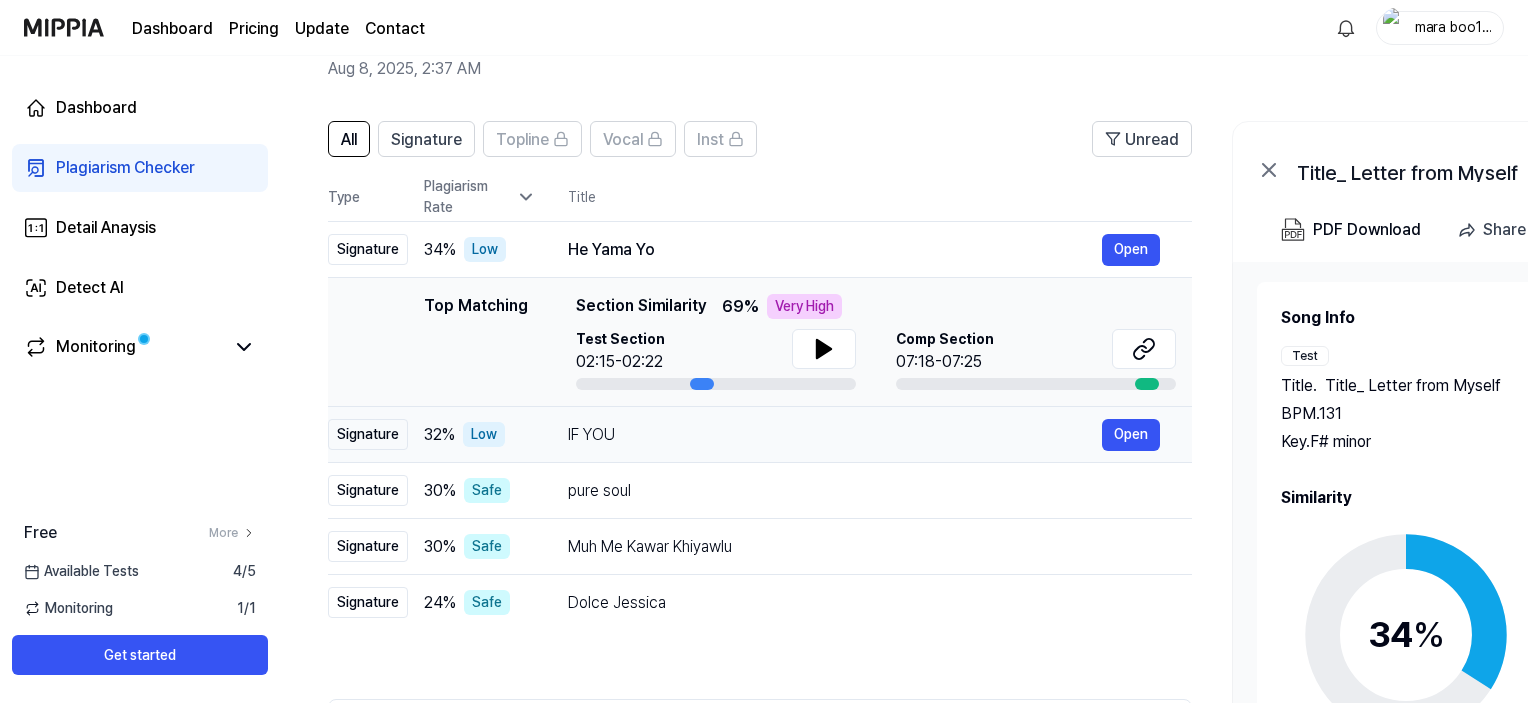 scroll, scrollTop: 0, scrollLeft: 0, axis: both 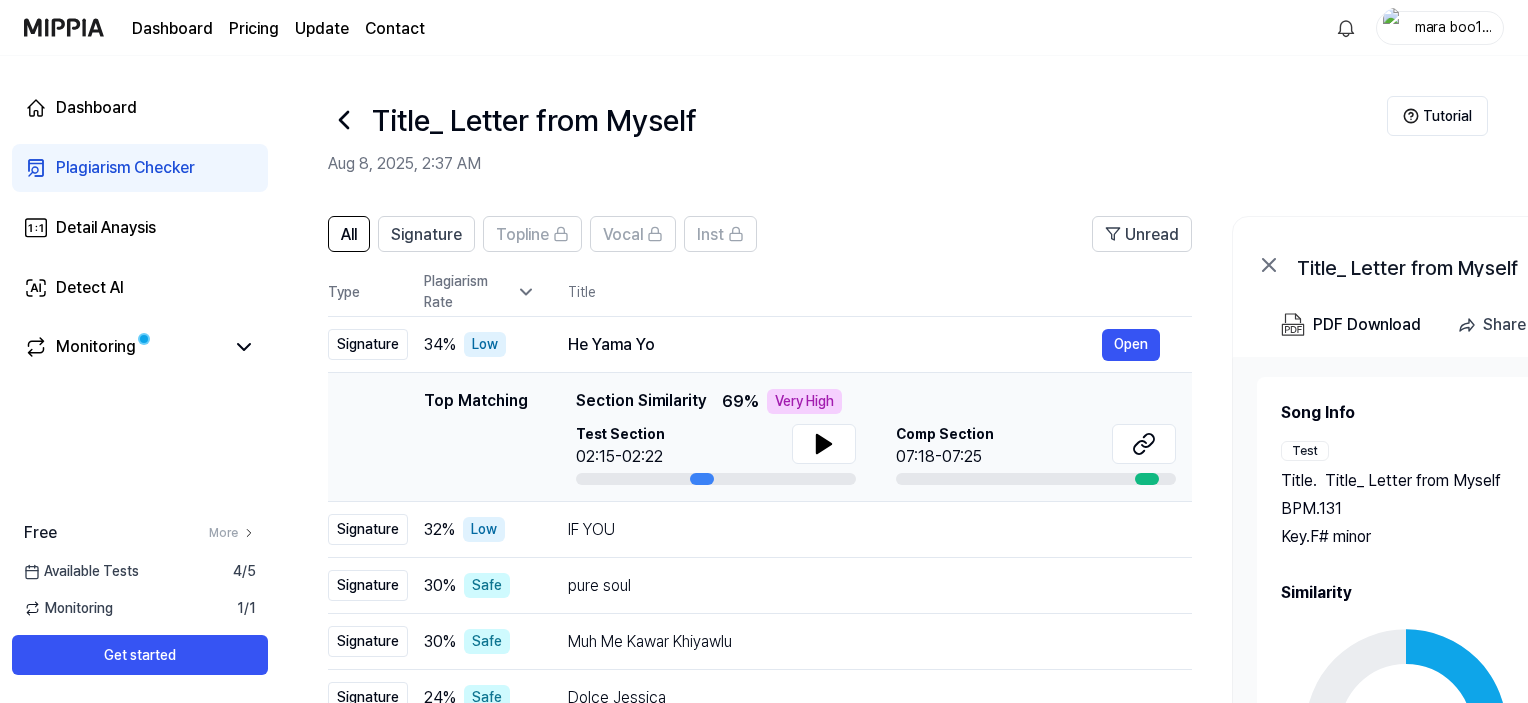 click on "Very High" at bounding box center [804, 401] 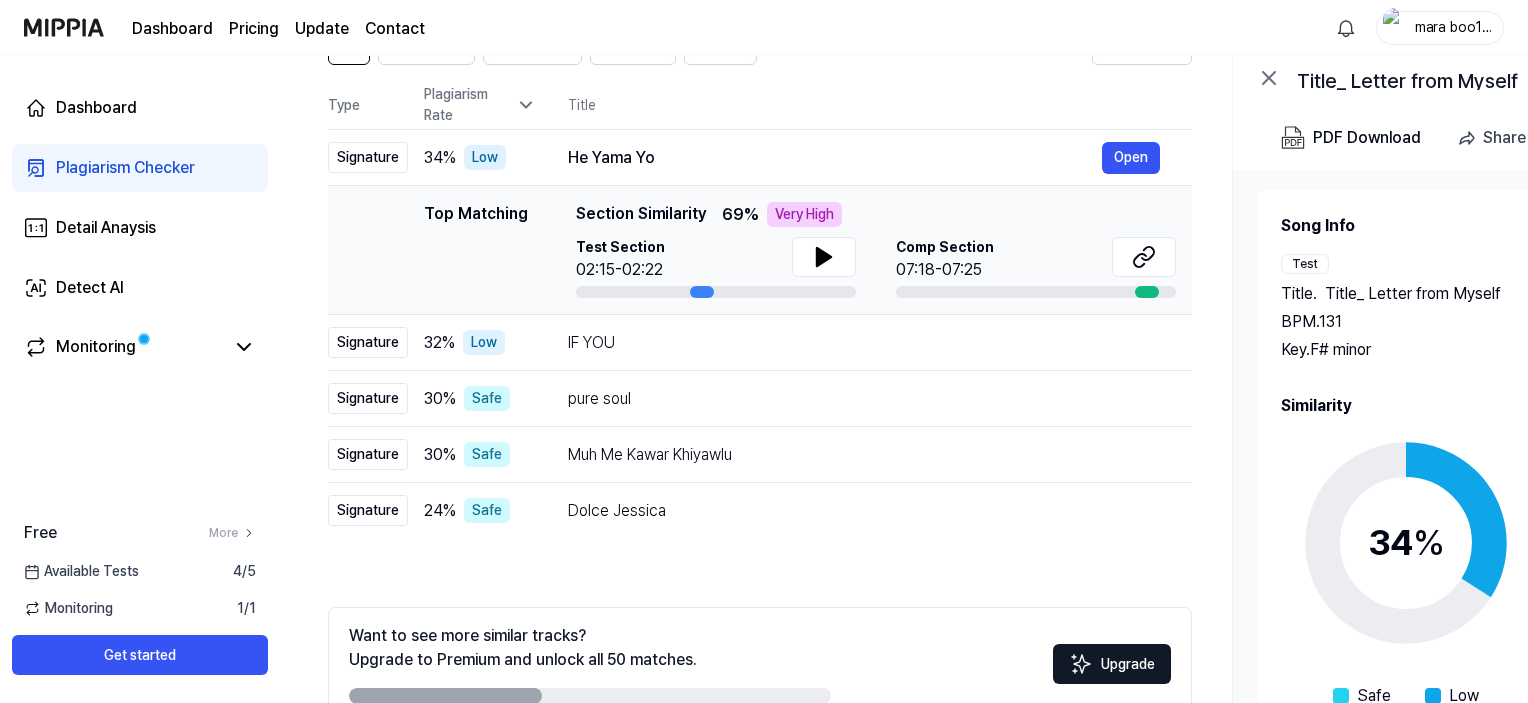 scroll, scrollTop: 300, scrollLeft: 0, axis: vertical 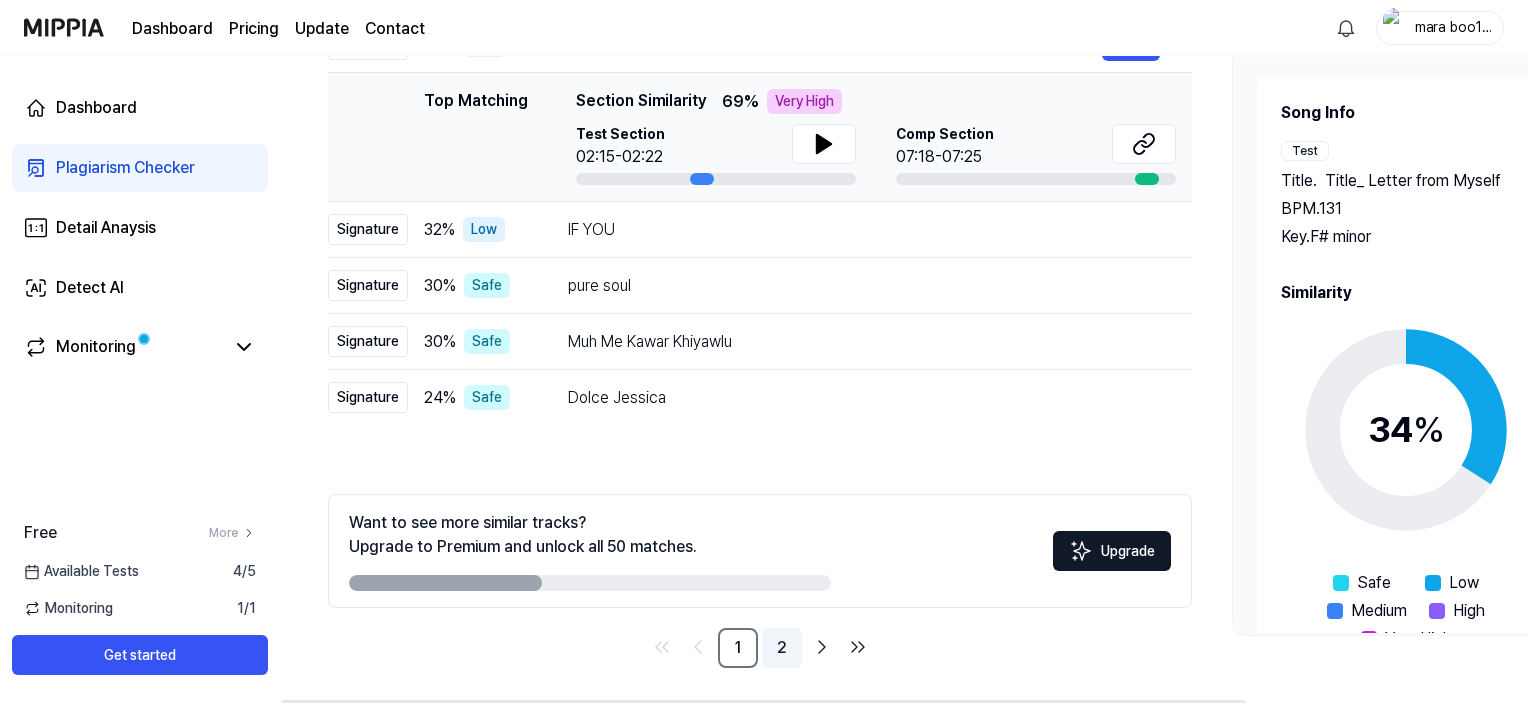click on "2" at bounding box center [782, 648] 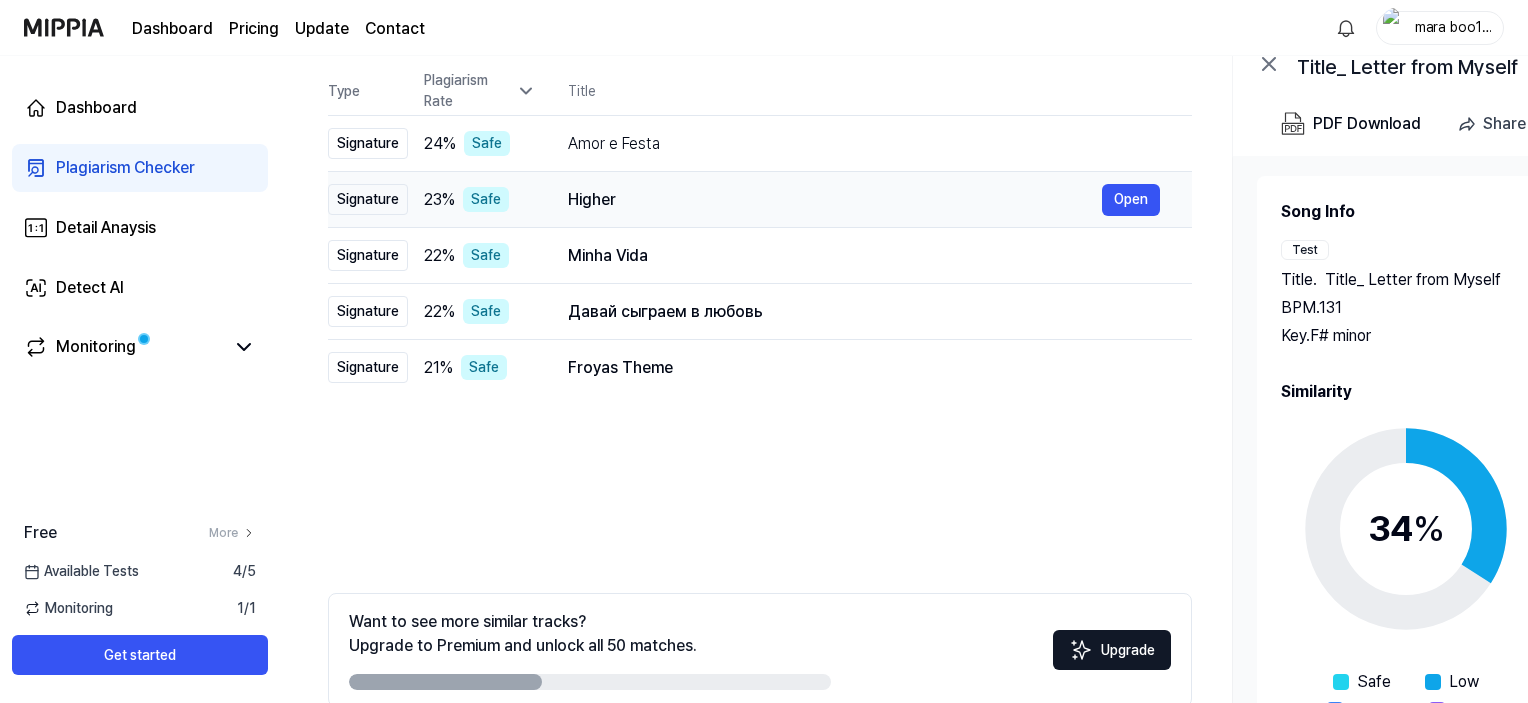 scroll, scrollTop: 304, scrollLeft: 0, axis: vertical 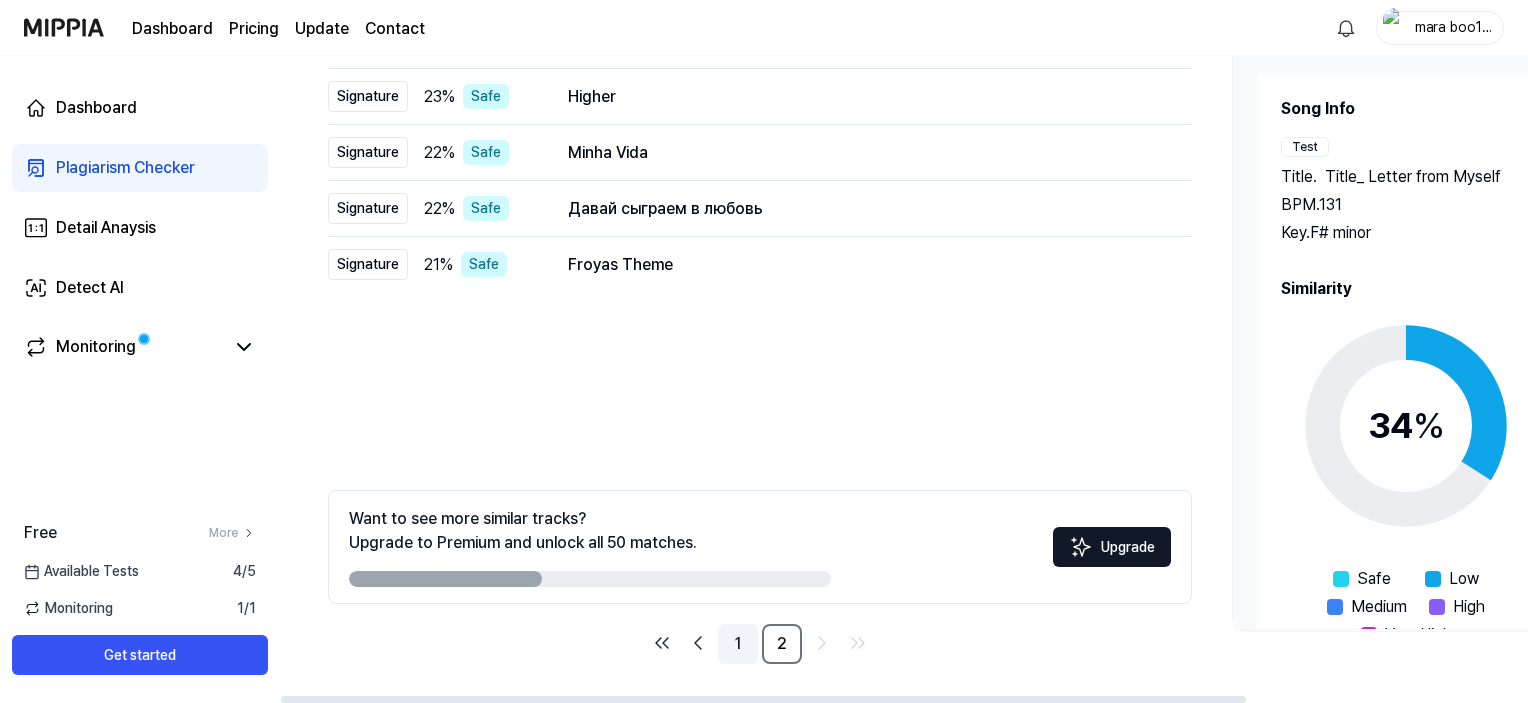 click on "1" at bounding box center (738, 644) 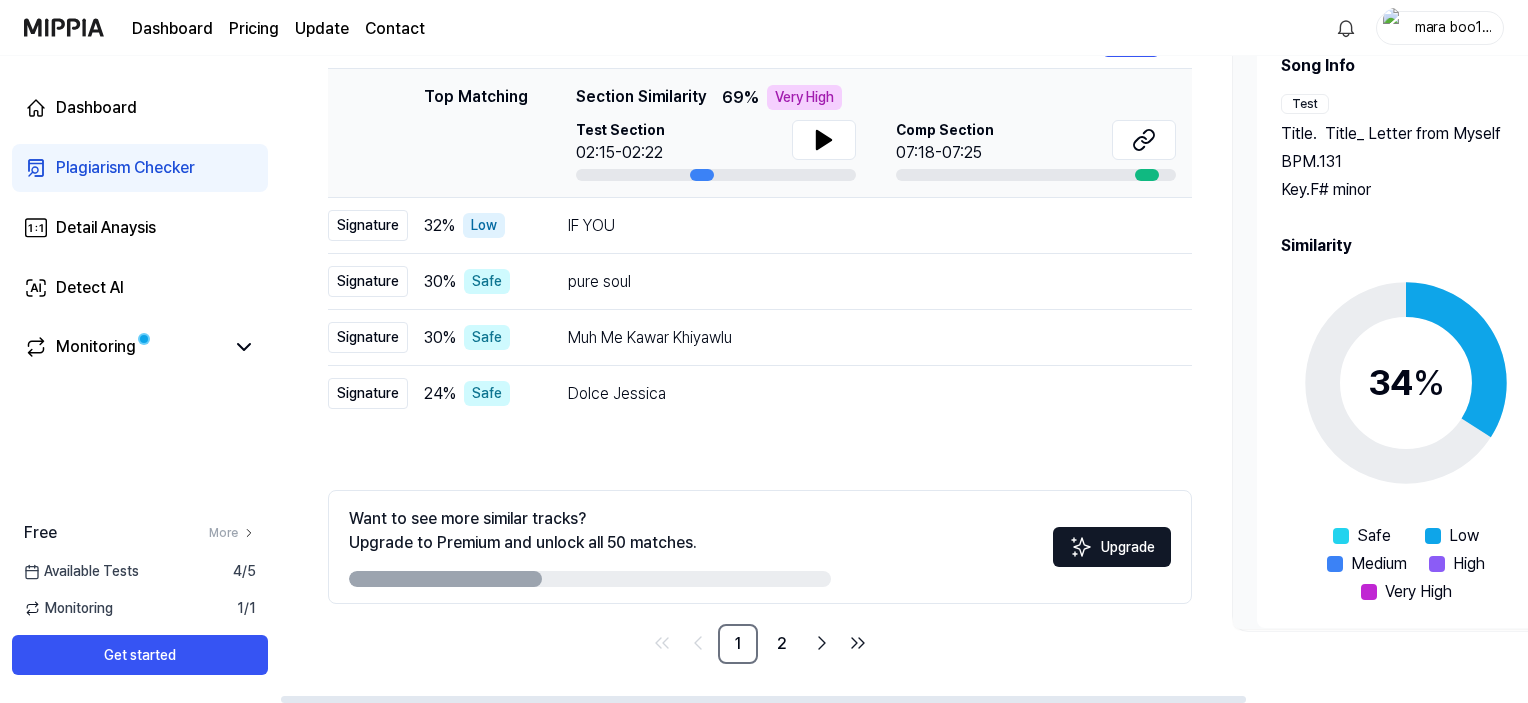 scroll, scrollTop: 61, scrollLeft: 0, axis: vertical 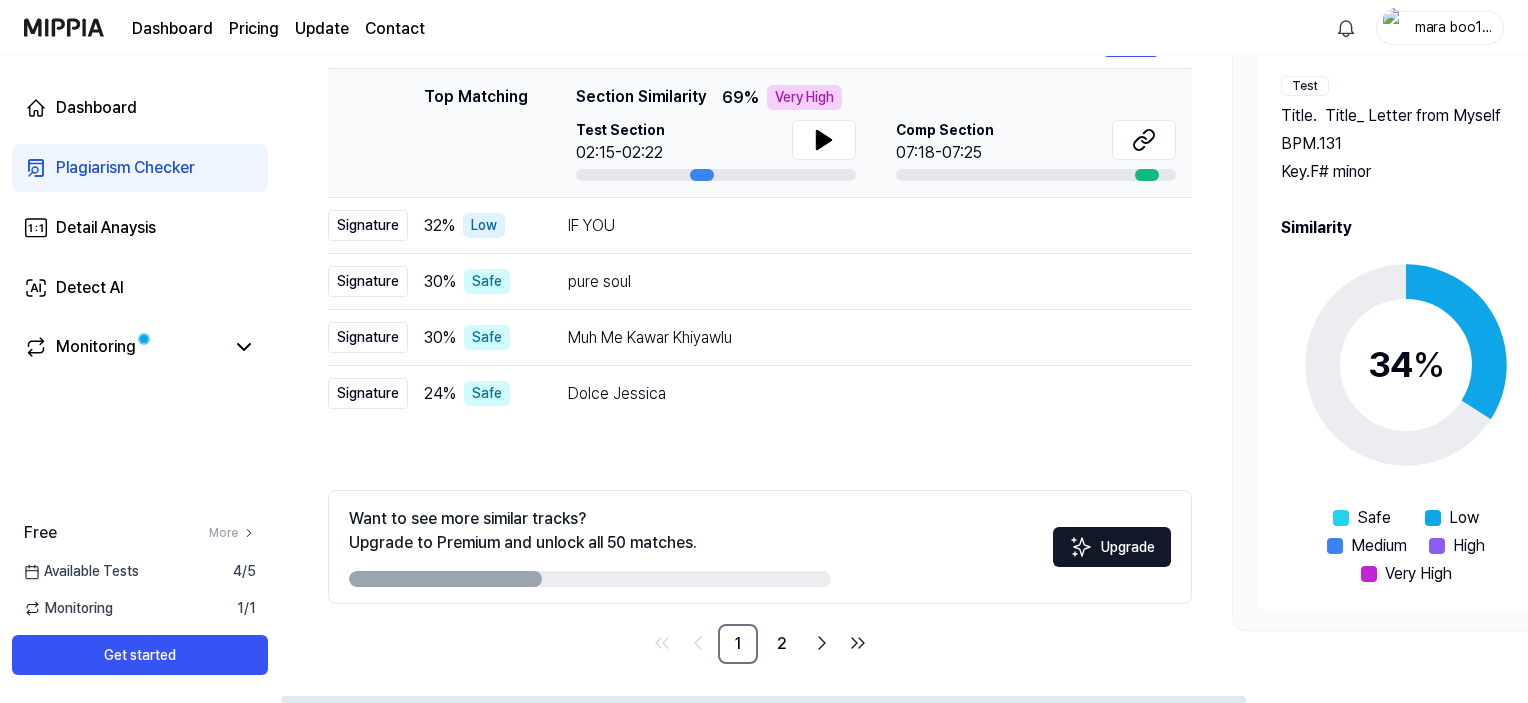 click at bounding box center [1369, 574] 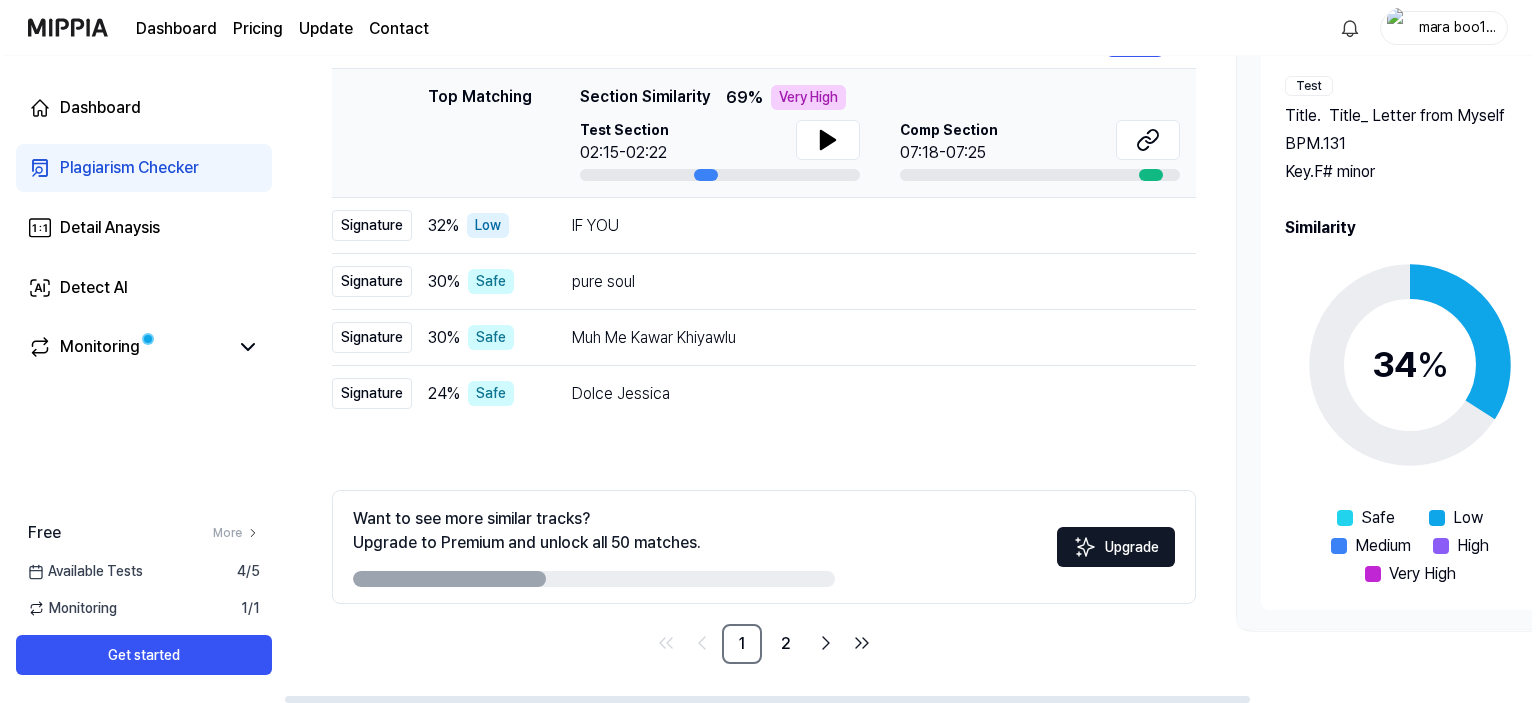 scroll, scrollTop: 0, scrollLeft: 0, axis: both 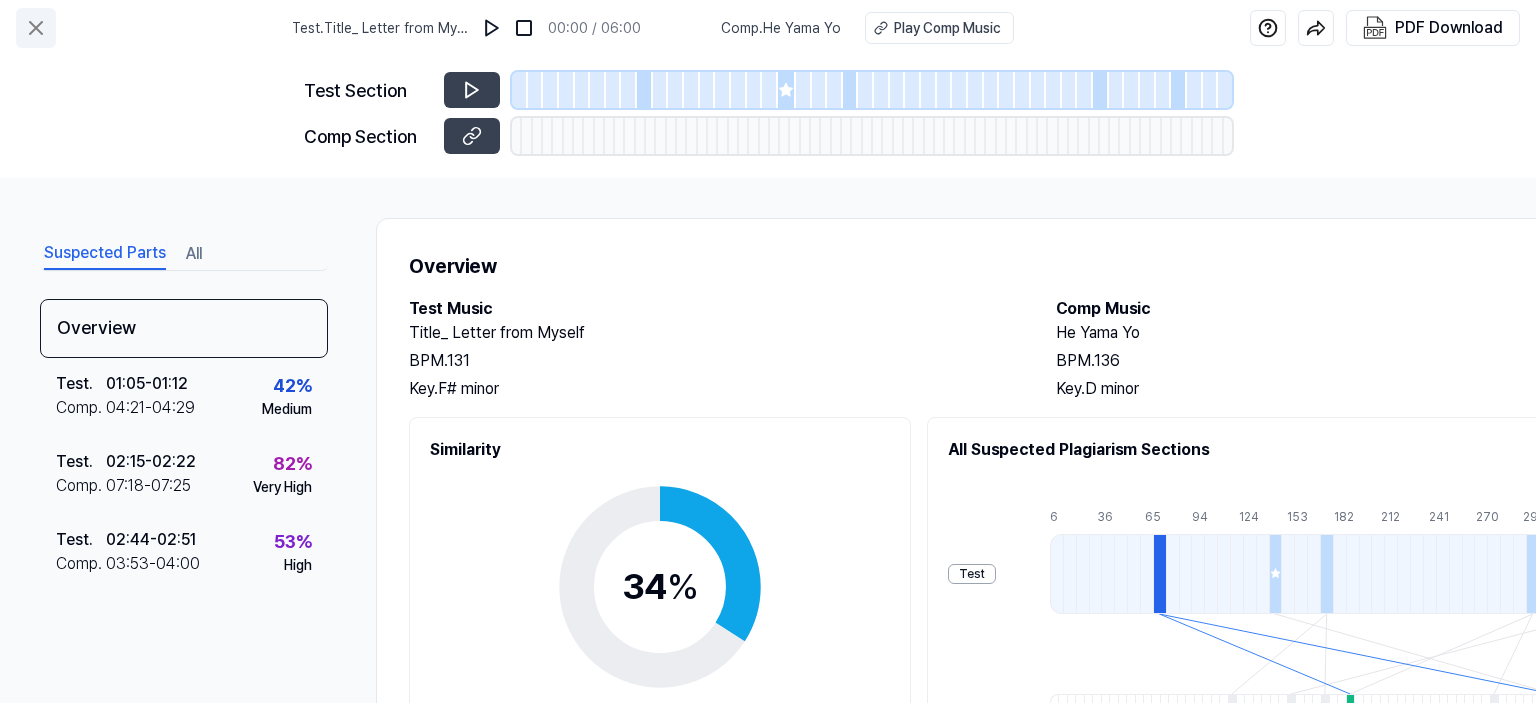 click at bounding box center (36, 28) 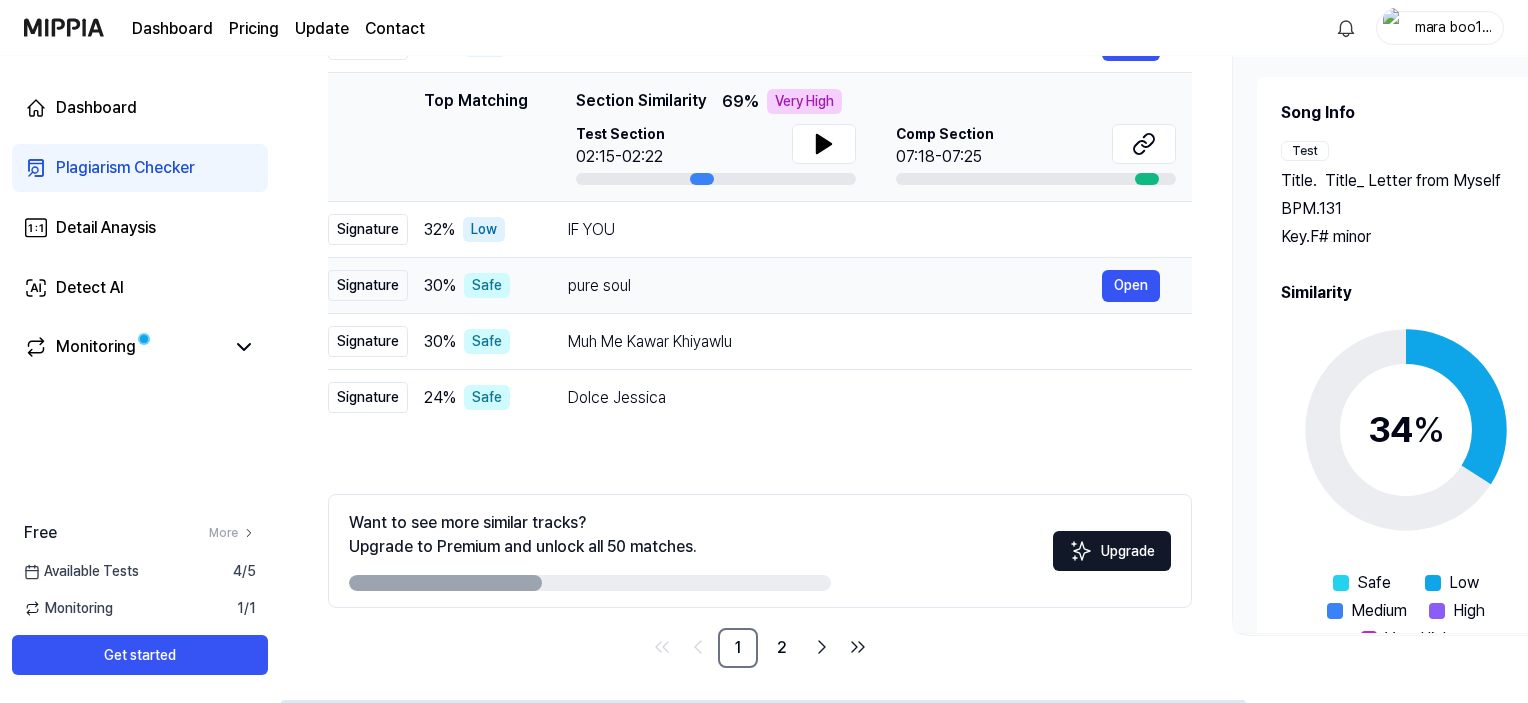 scroll, scrollTop: 304, scrollLeft: 0, axis: vertical 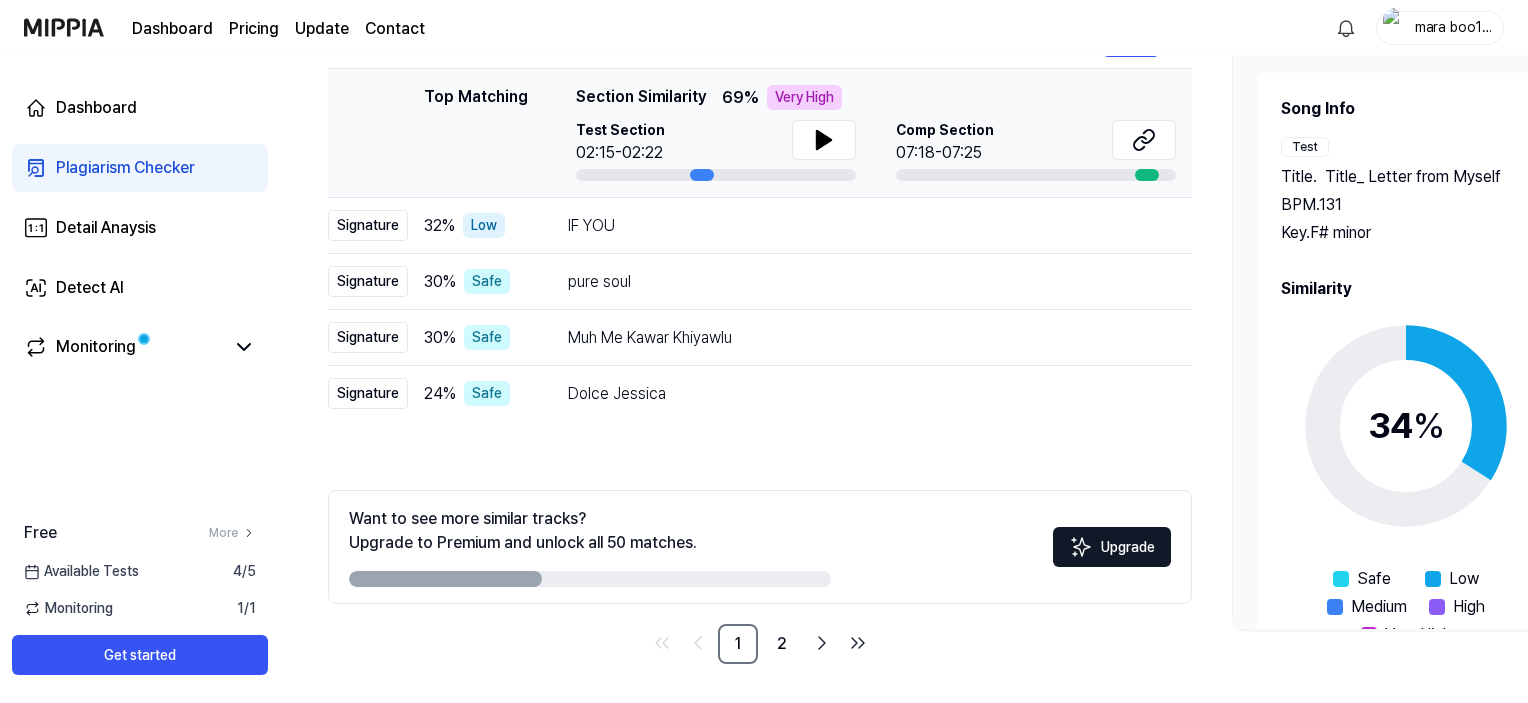 click on "Available Tests 4  /  5" at bounding box center (140, 571) 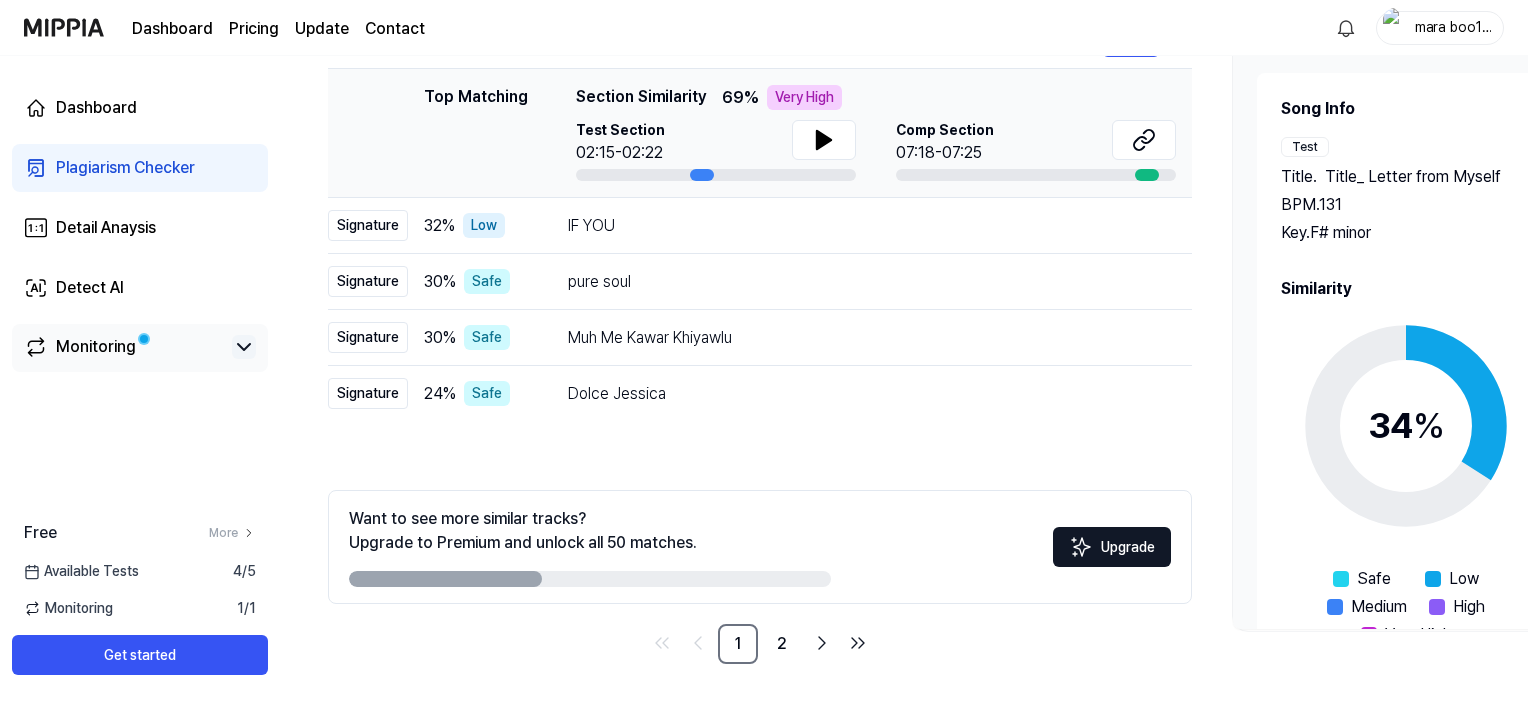 click 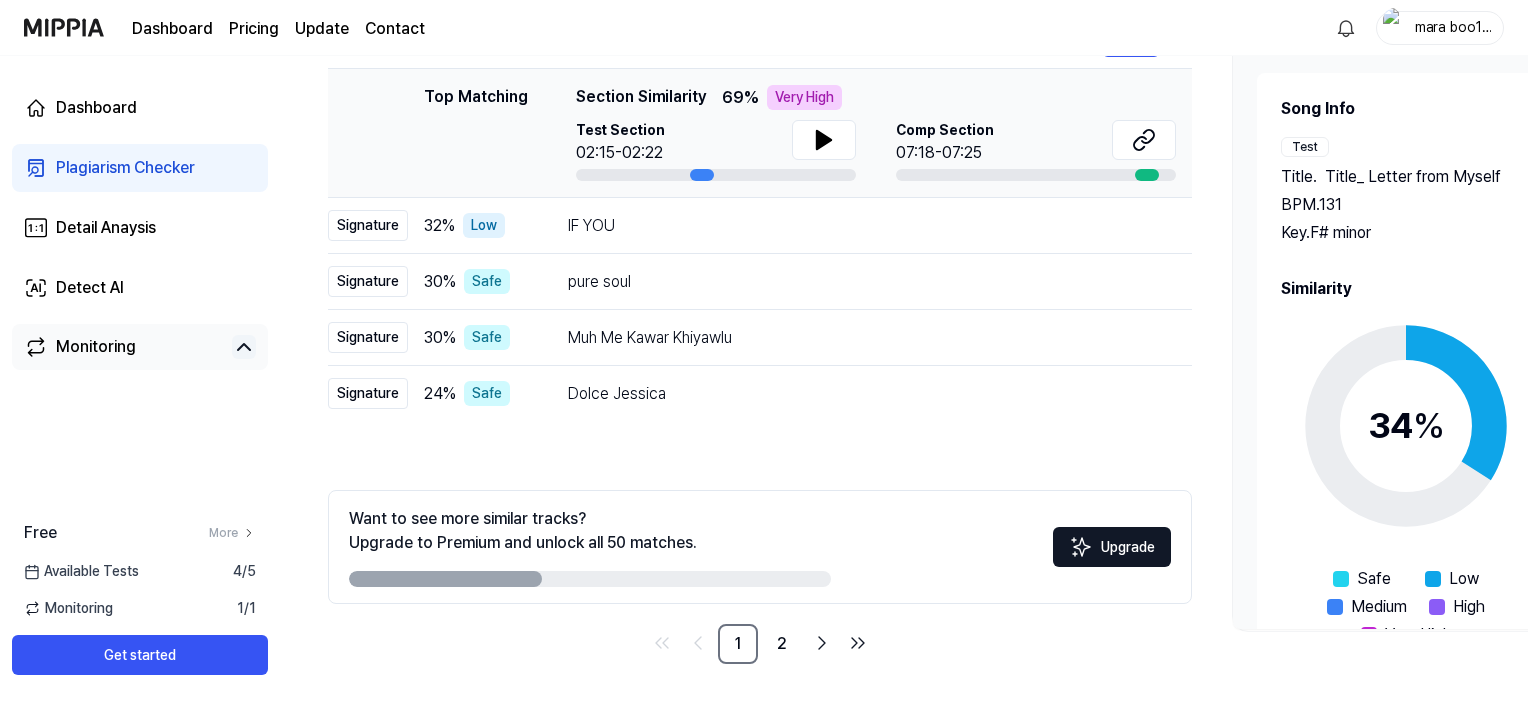 click 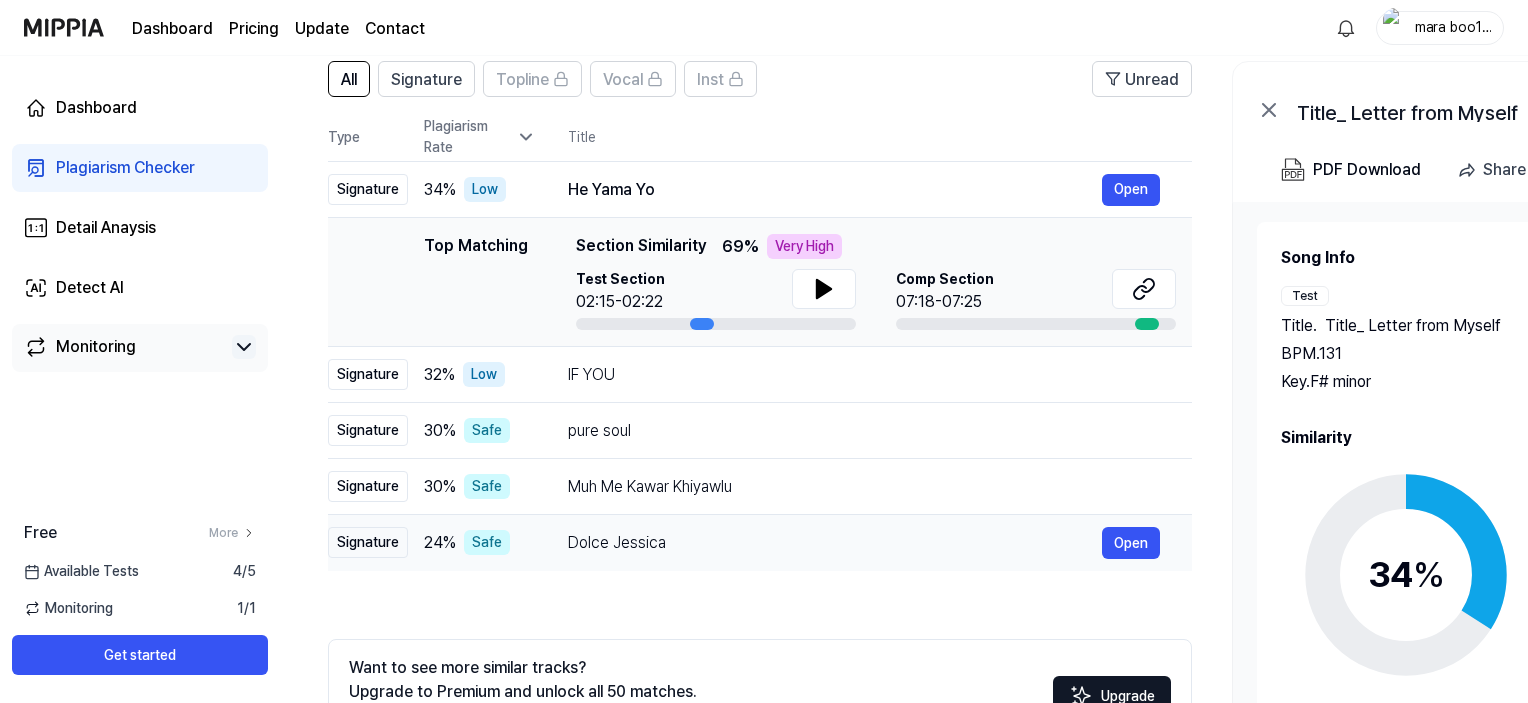 scroll, scrollTop: 0, scrollLeft: 0, axis: both 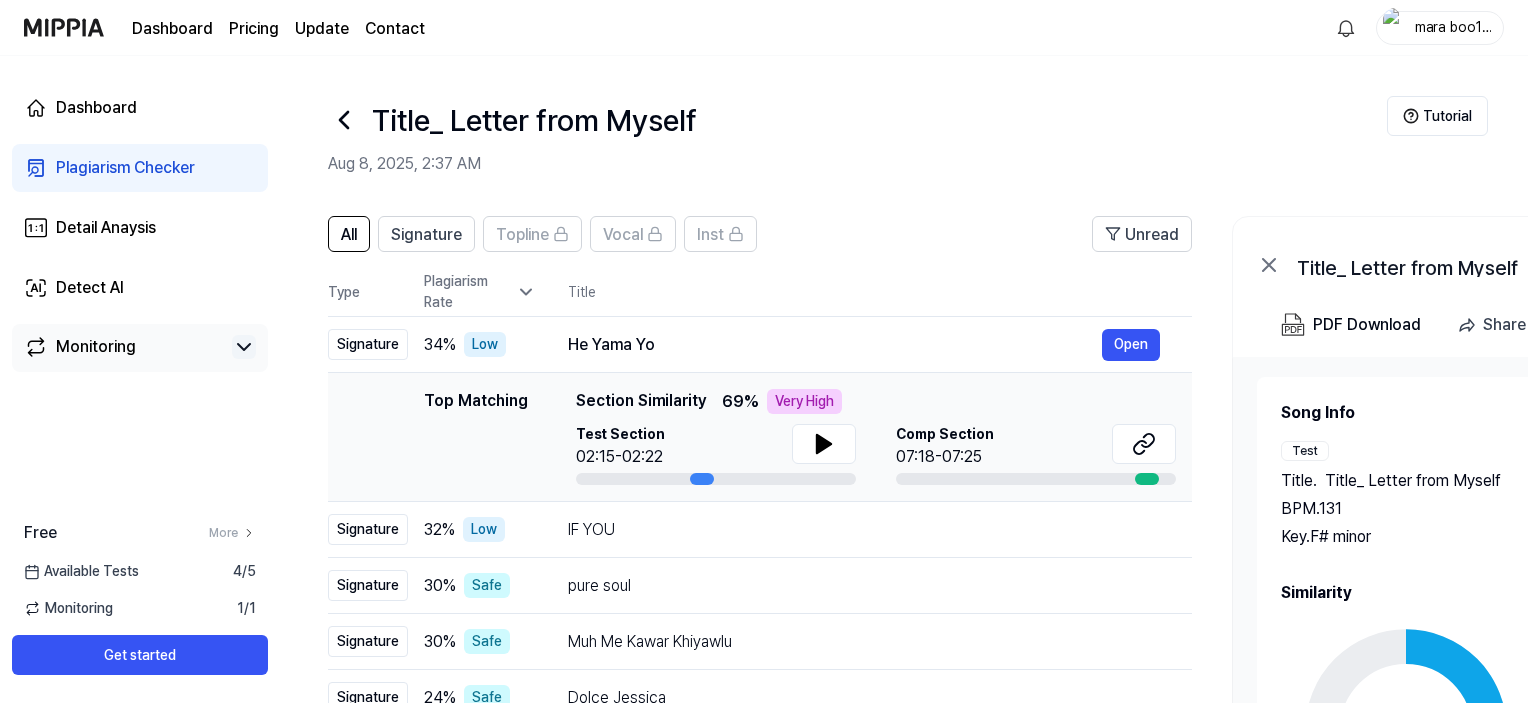 click on "Plagiarism Rate" at bounding box center [480, 292] 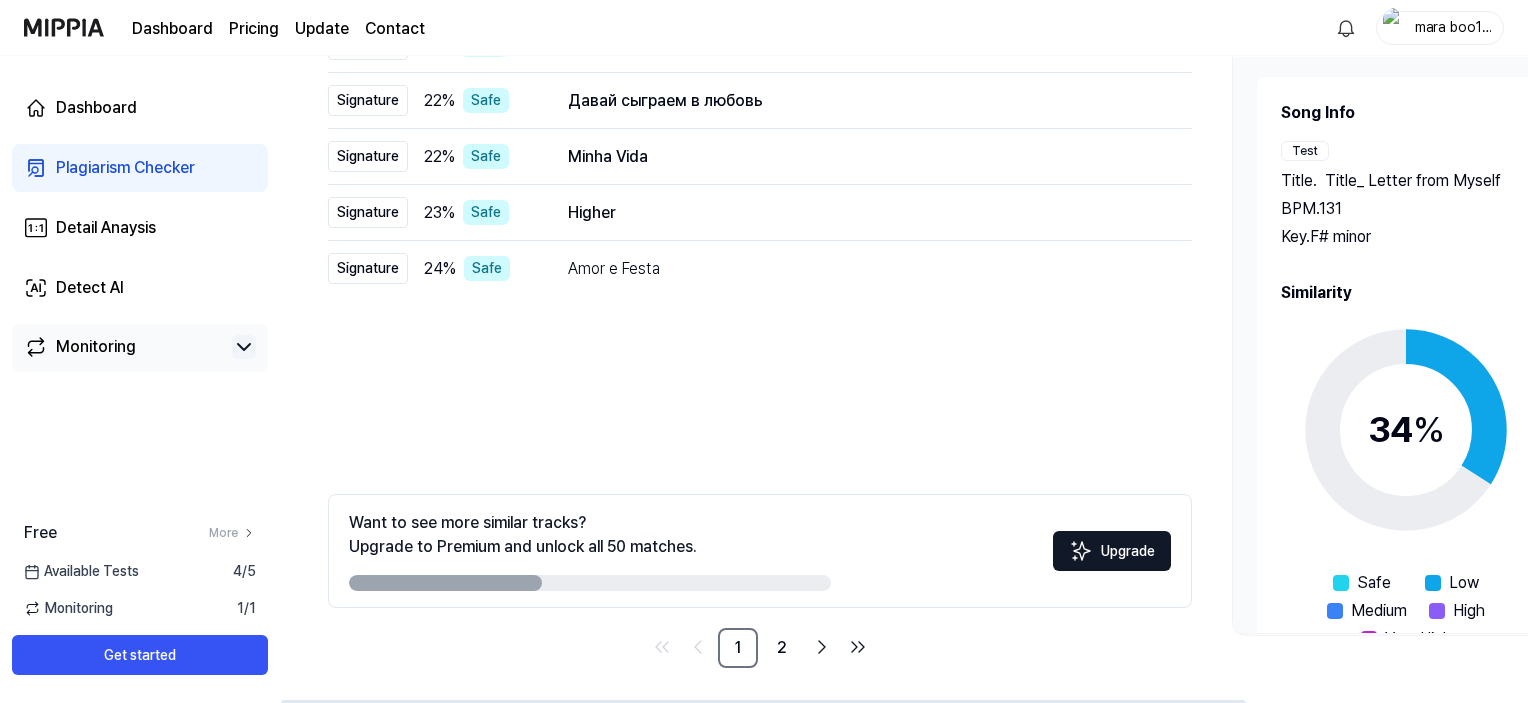 scroll, scrollTop: 304, scrollLeft: 0, axis: vertical 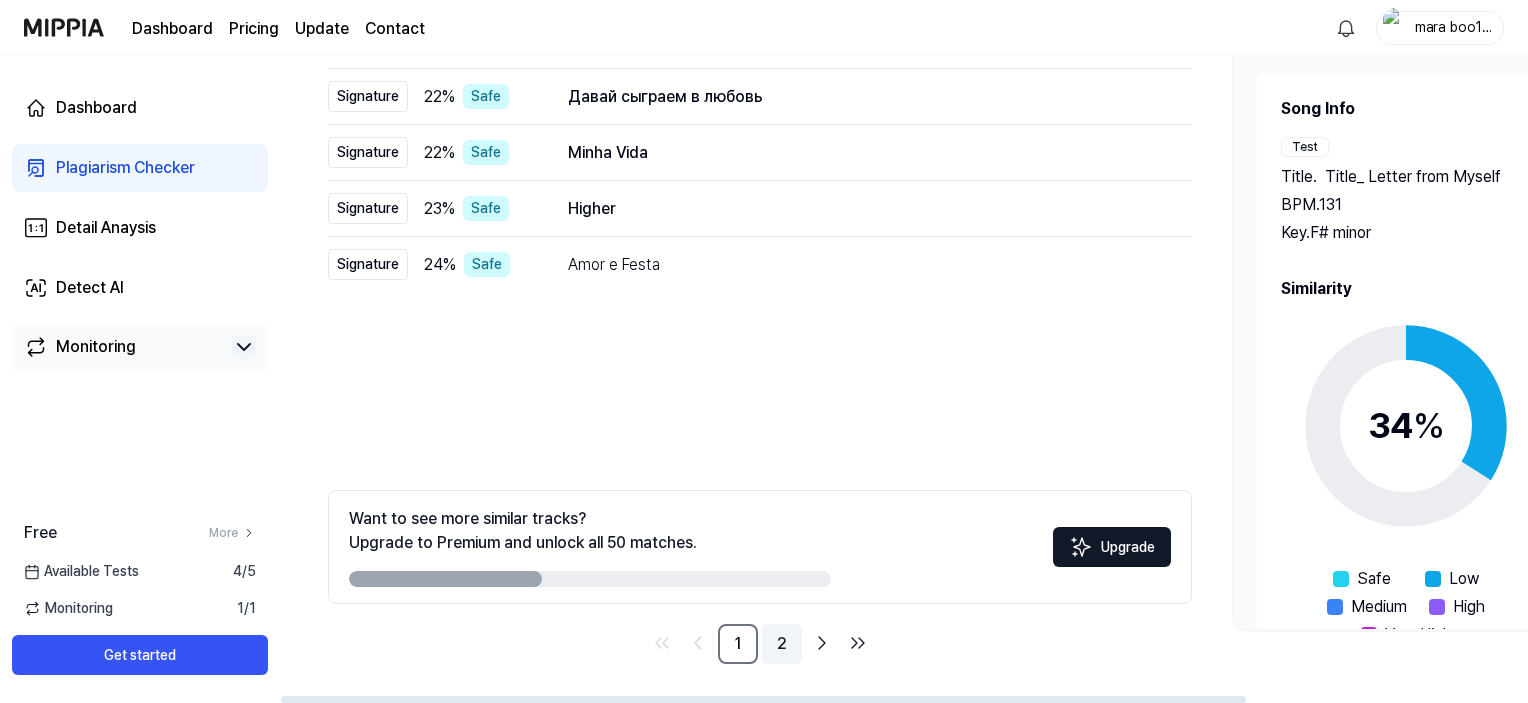 drag, startPoint x: 776, startPoint y: 637, endPoint x: 737, endPoint y: 549, distance: 96.25487 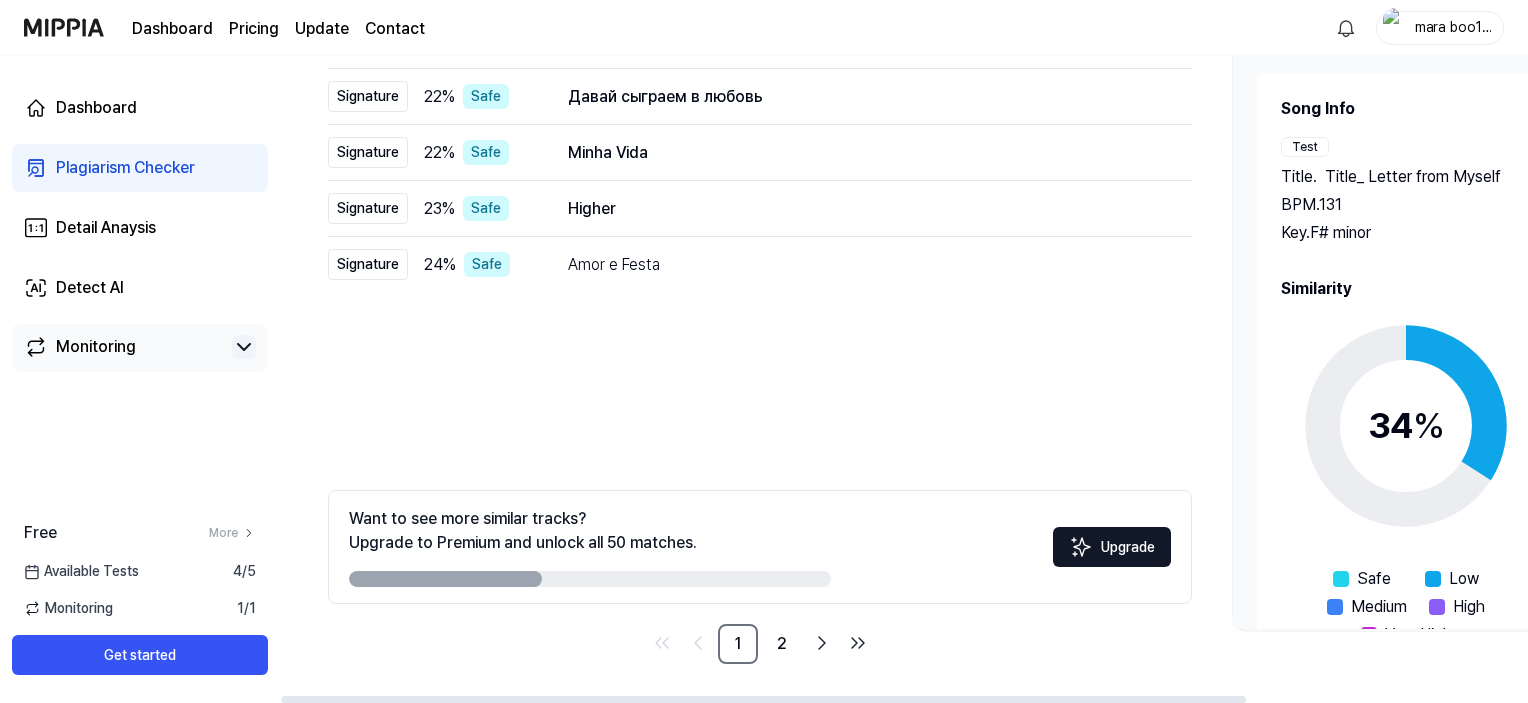 click on "2" at bounding box center (782, 644) 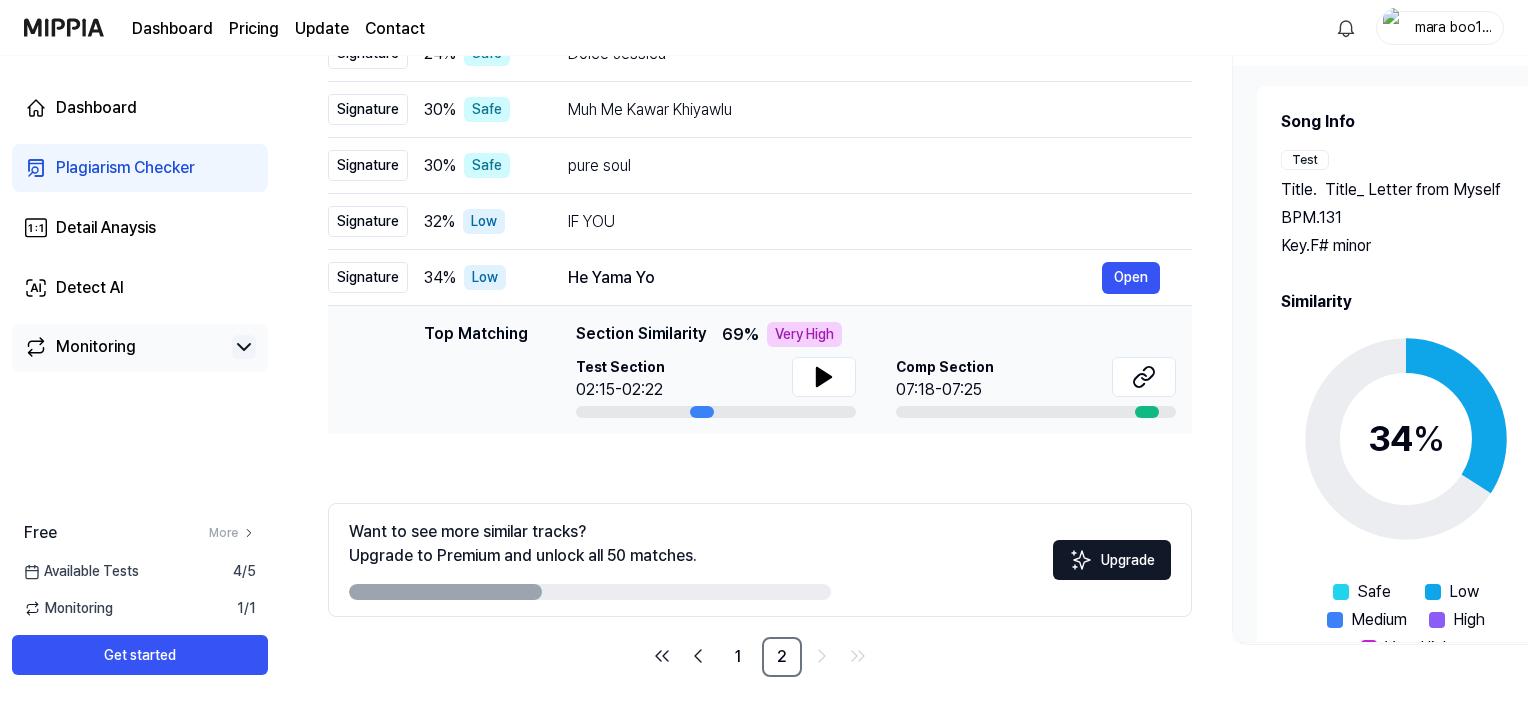 scroll, scrollTop: 304, scrollLeft: 0, axis: vertical 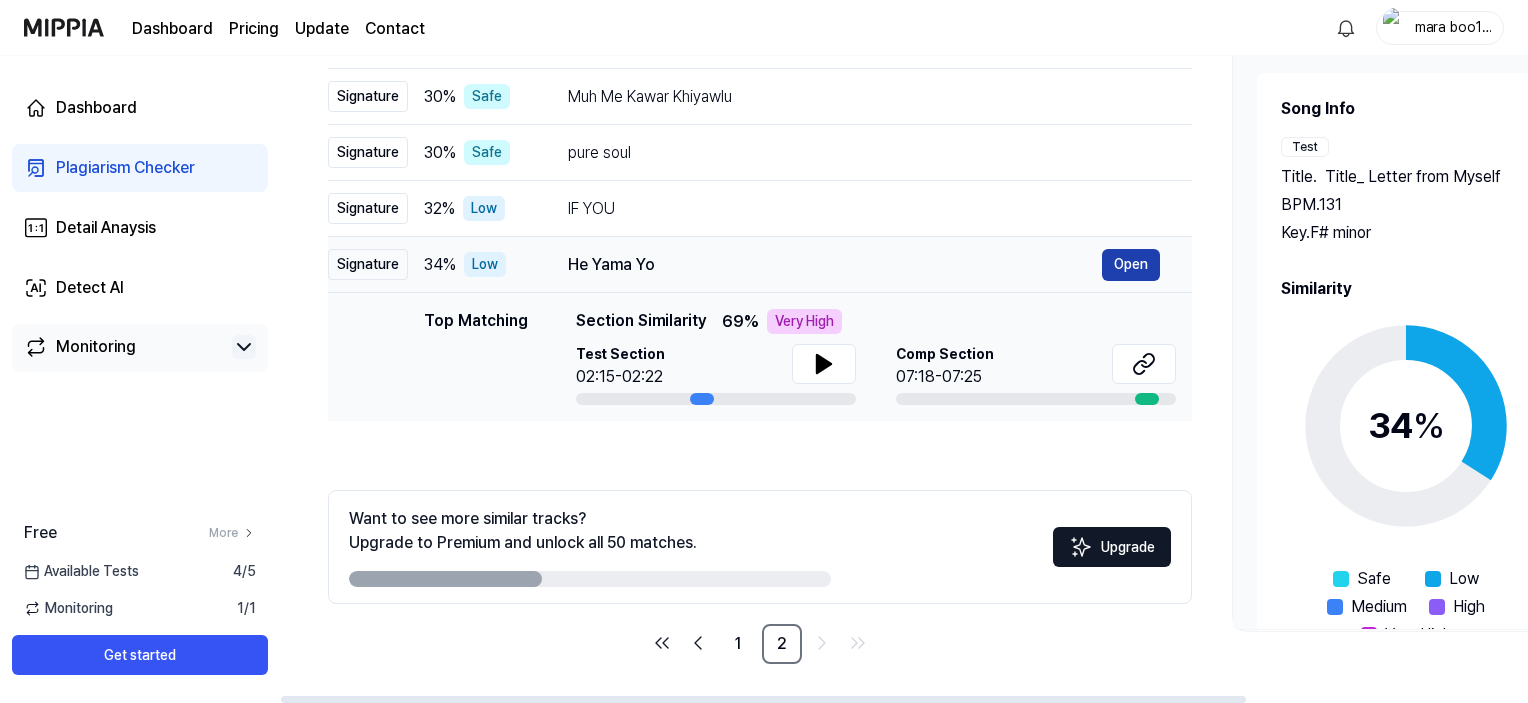 click on "Open" at bounding box center [1131, 265] 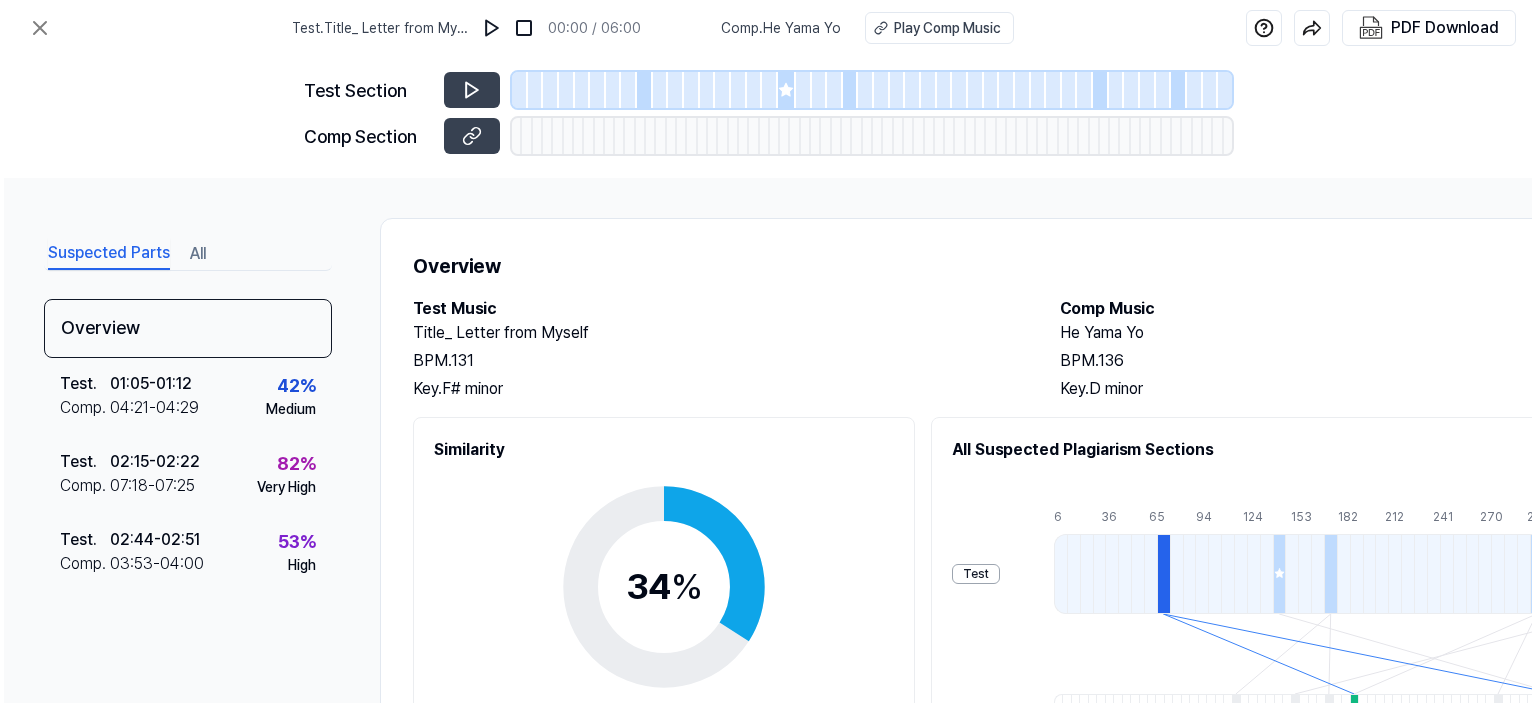 scroll, scrollTop: 0, scrollLeft: 0, axis: both 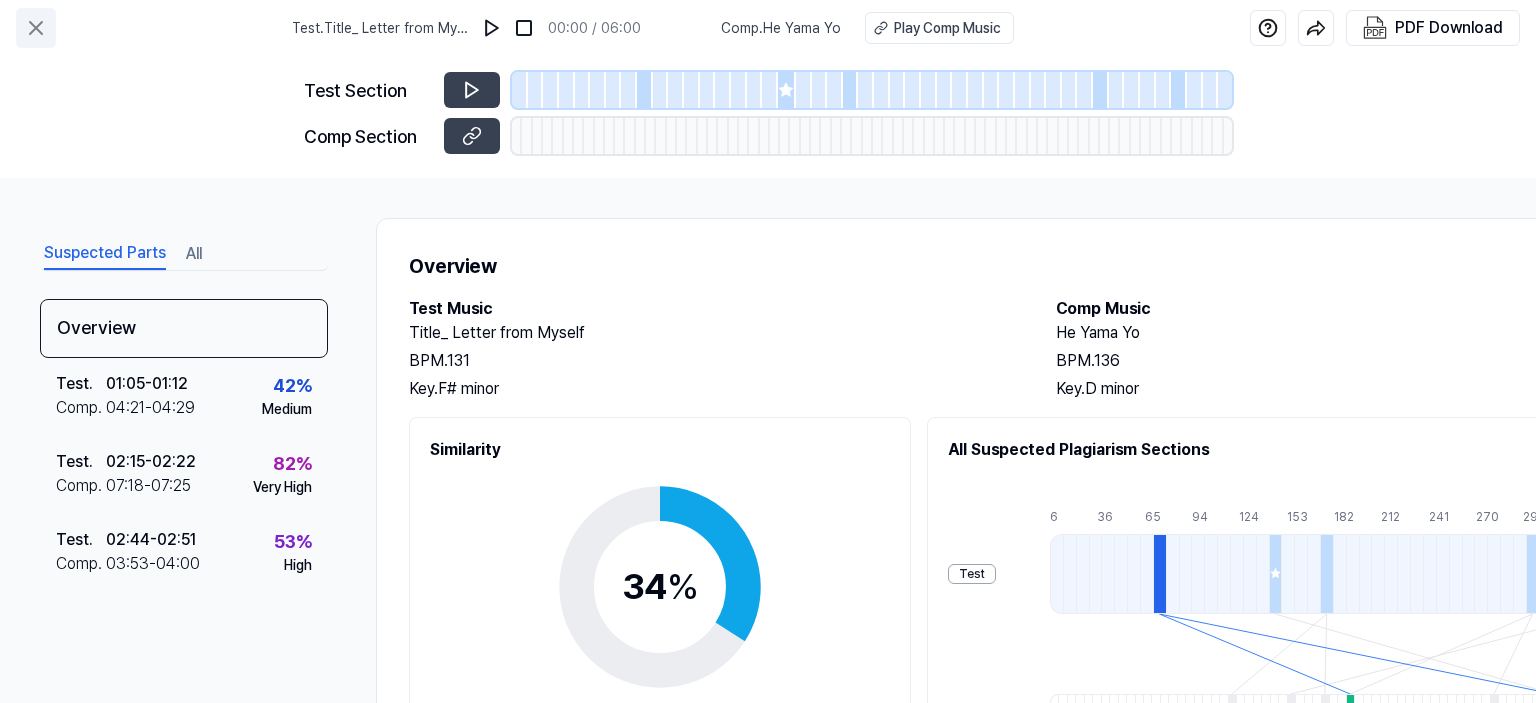 click 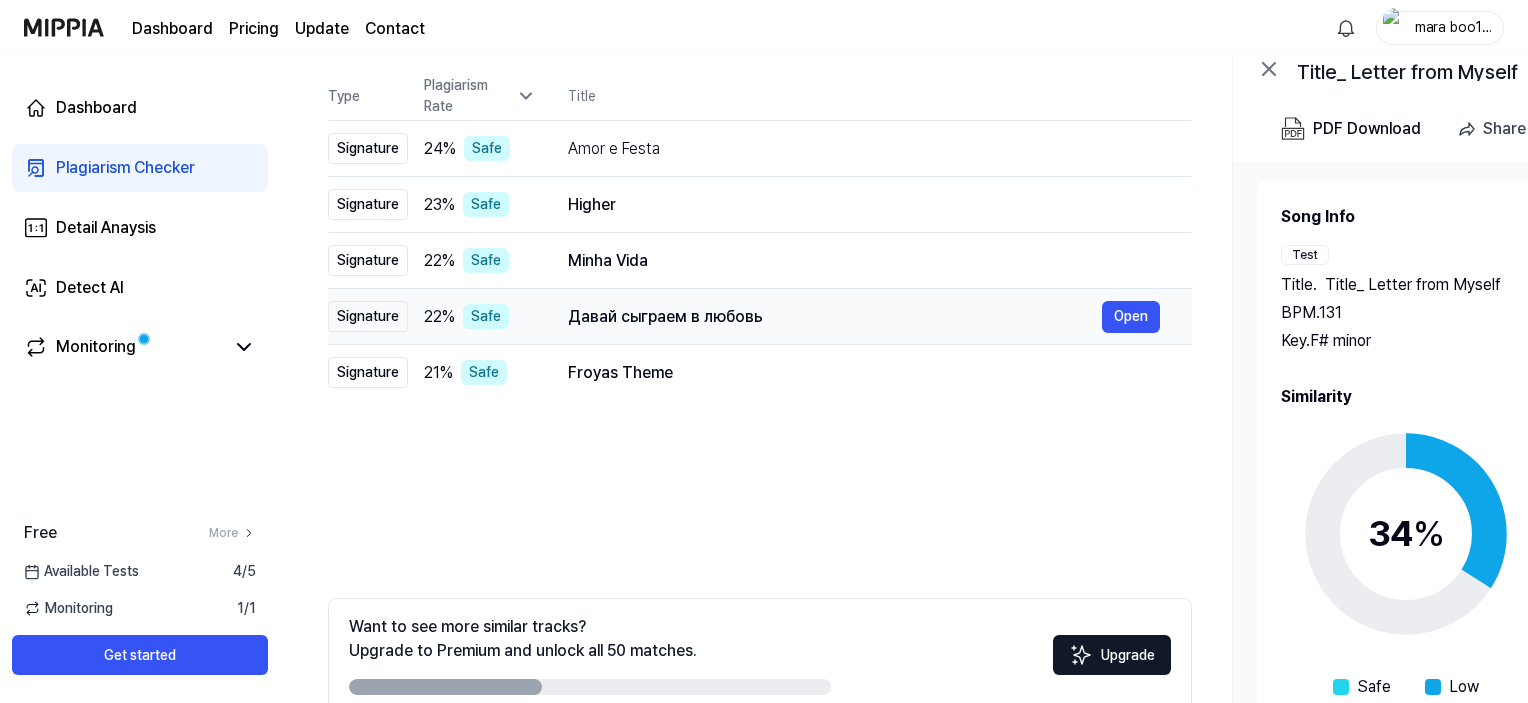 scroll, scrollTop: 304, scrollLeft: 0, axis: vertical 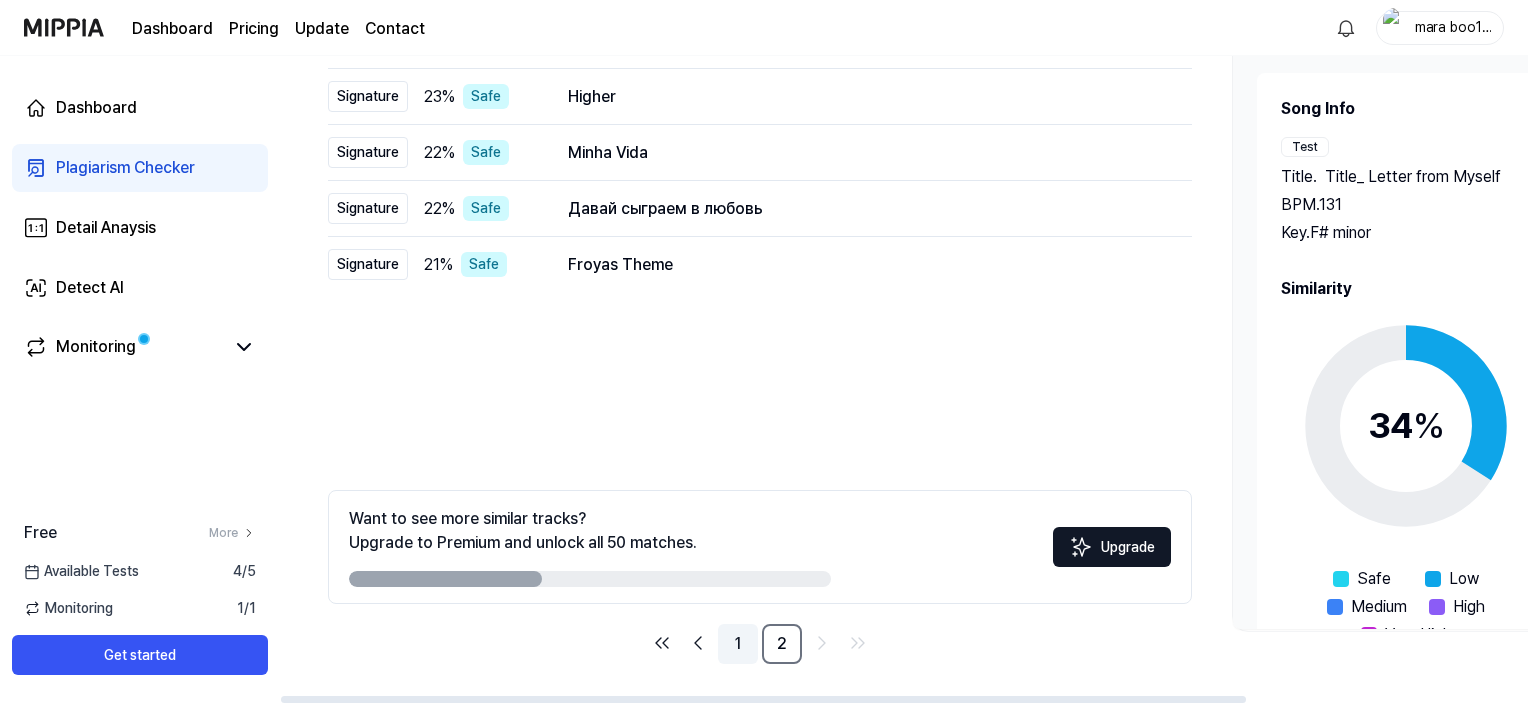 click on "1" at bounding box center [738, 644] 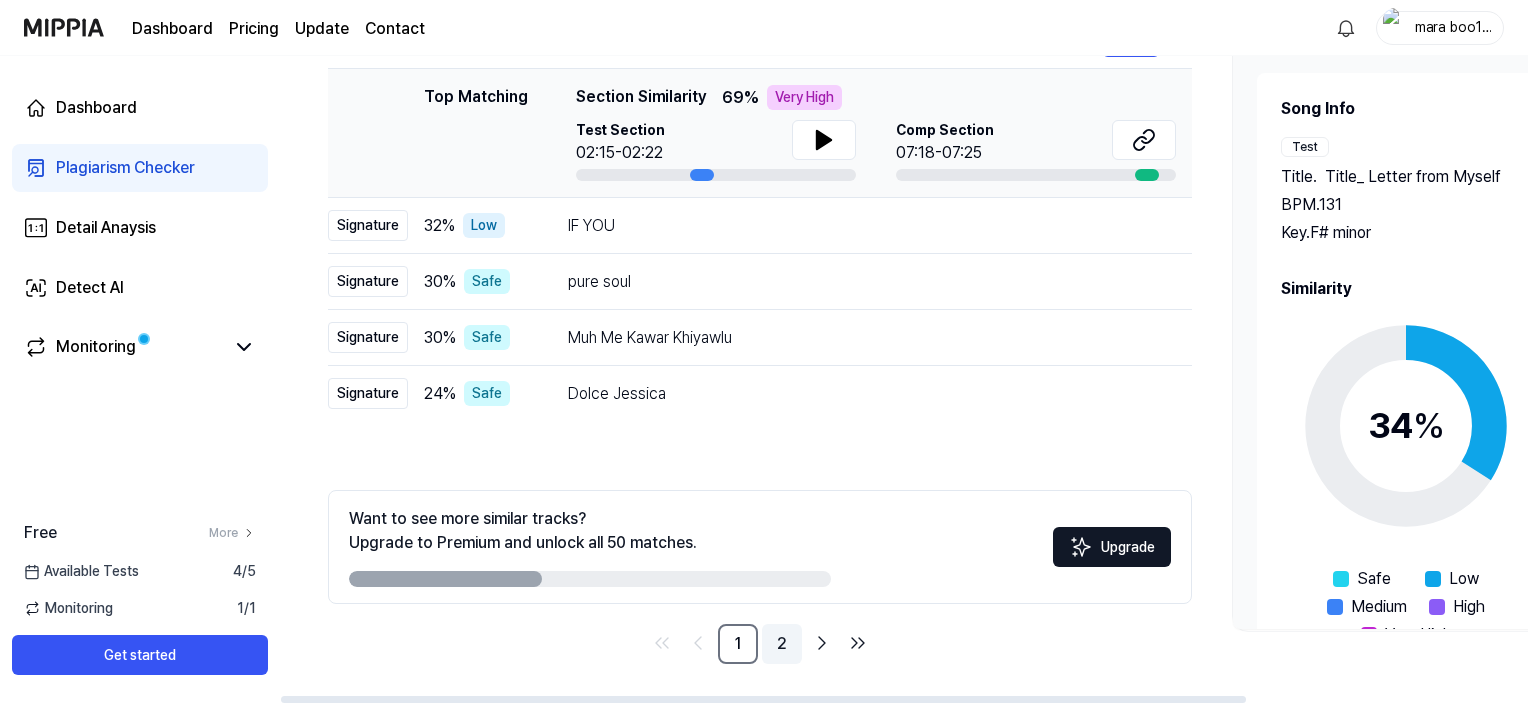 click on "2" at bounding box center (782, 644) 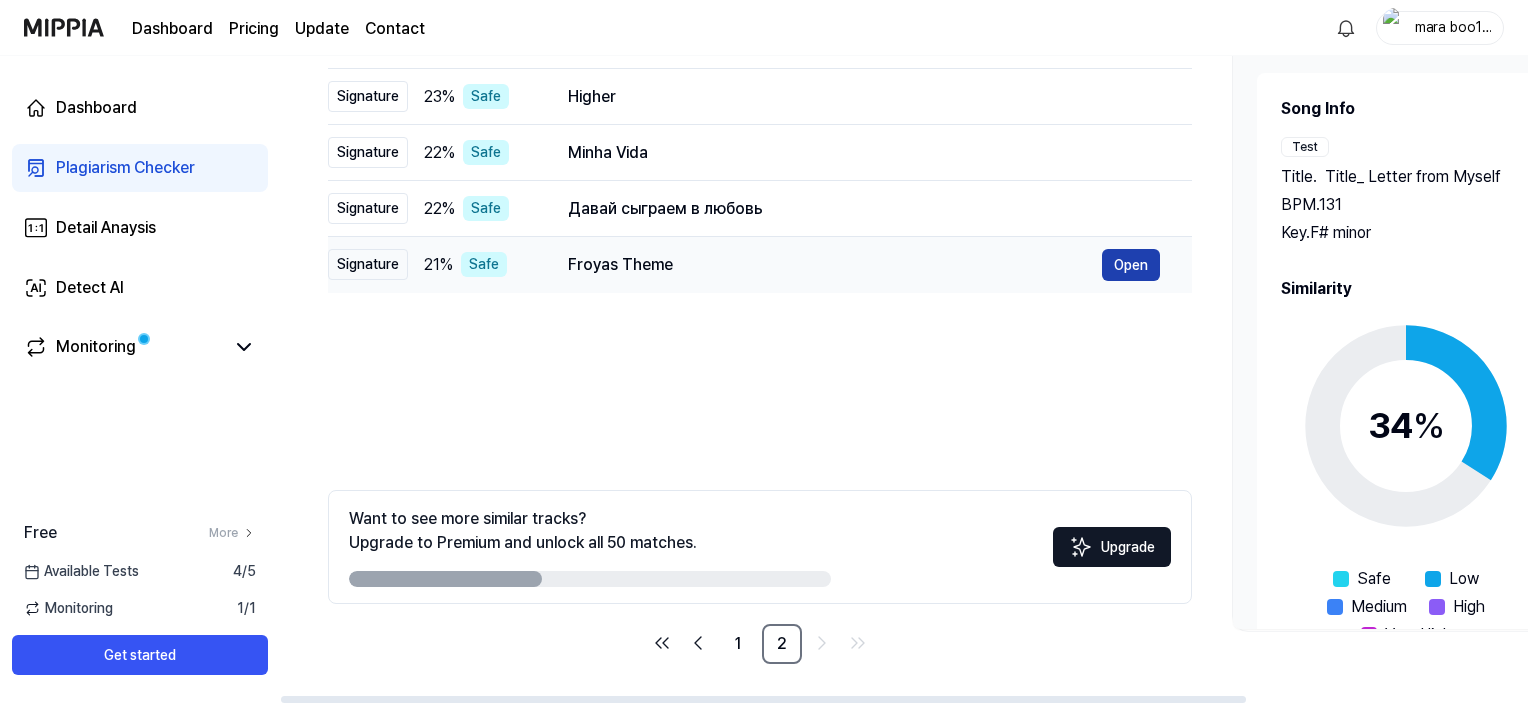 click on "Open" at bounding box center (1131, 265) 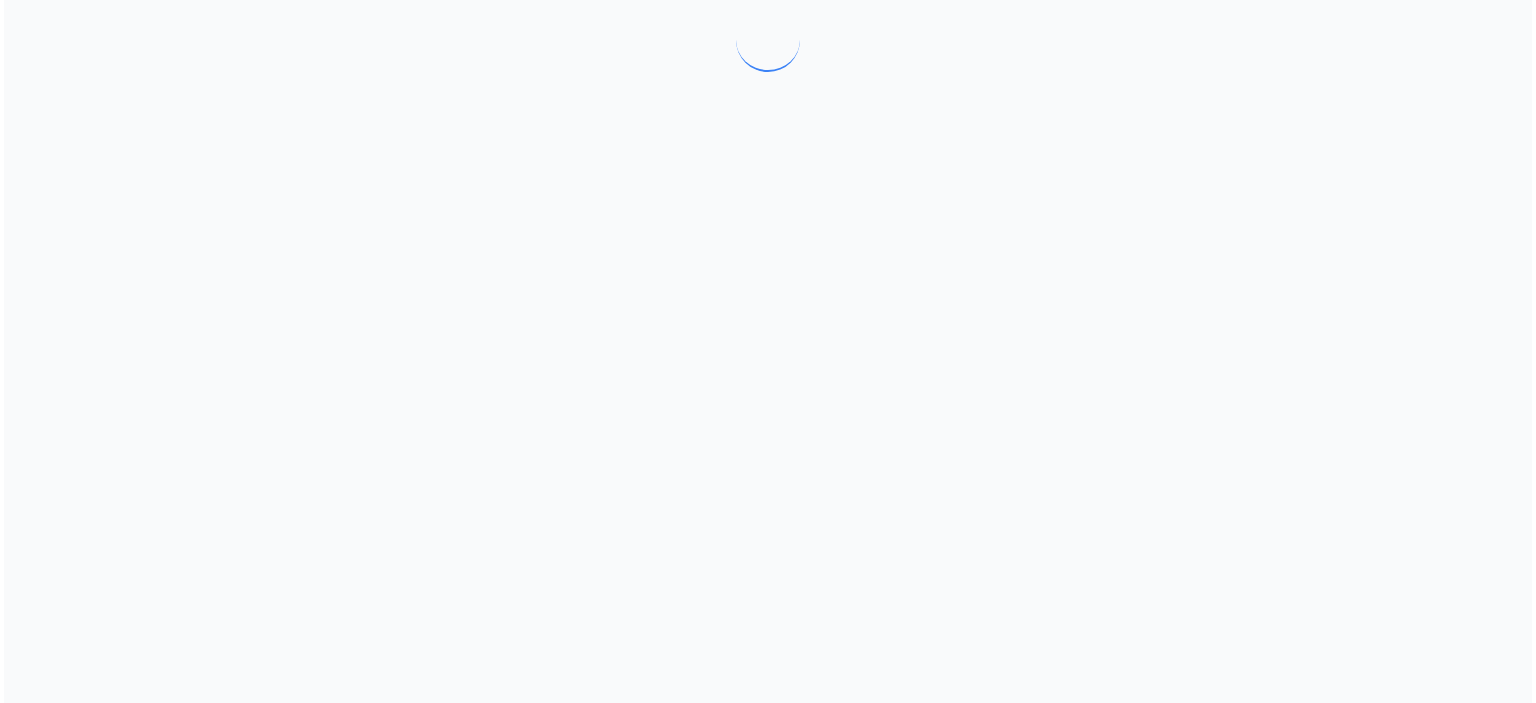 scroll, scrollTop: 0, scrollLeft: 0, axis: both 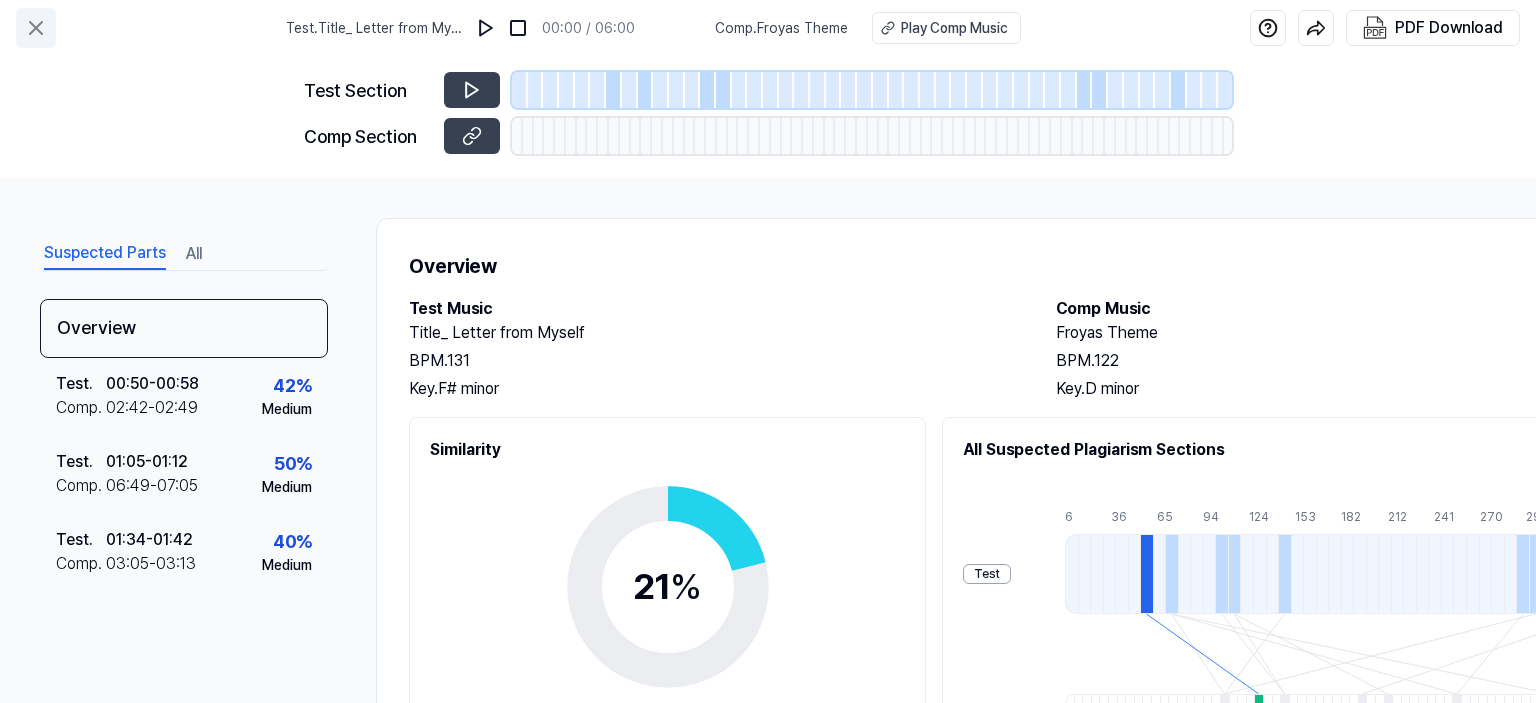 click 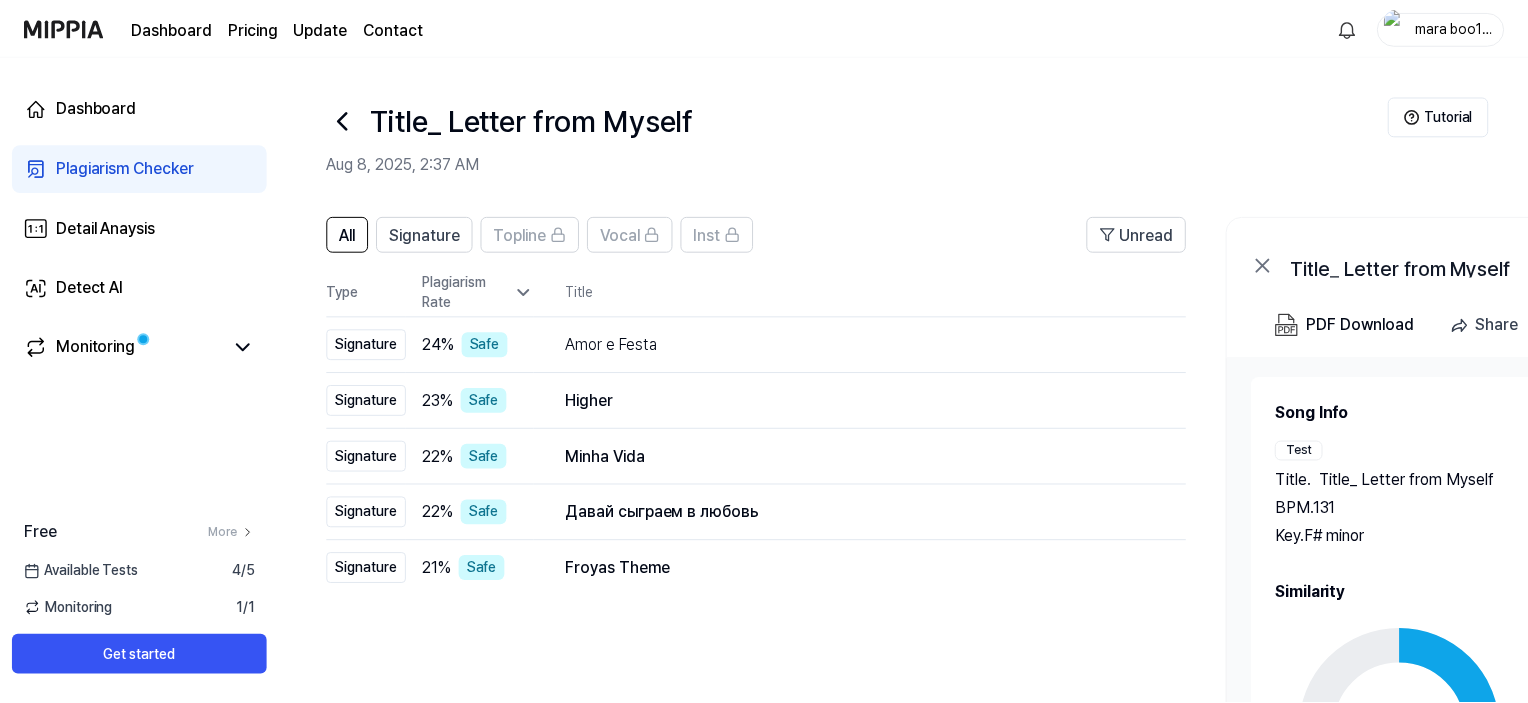 scroll, scrollTop: 304, scrollLeft: 0, axis: vertical 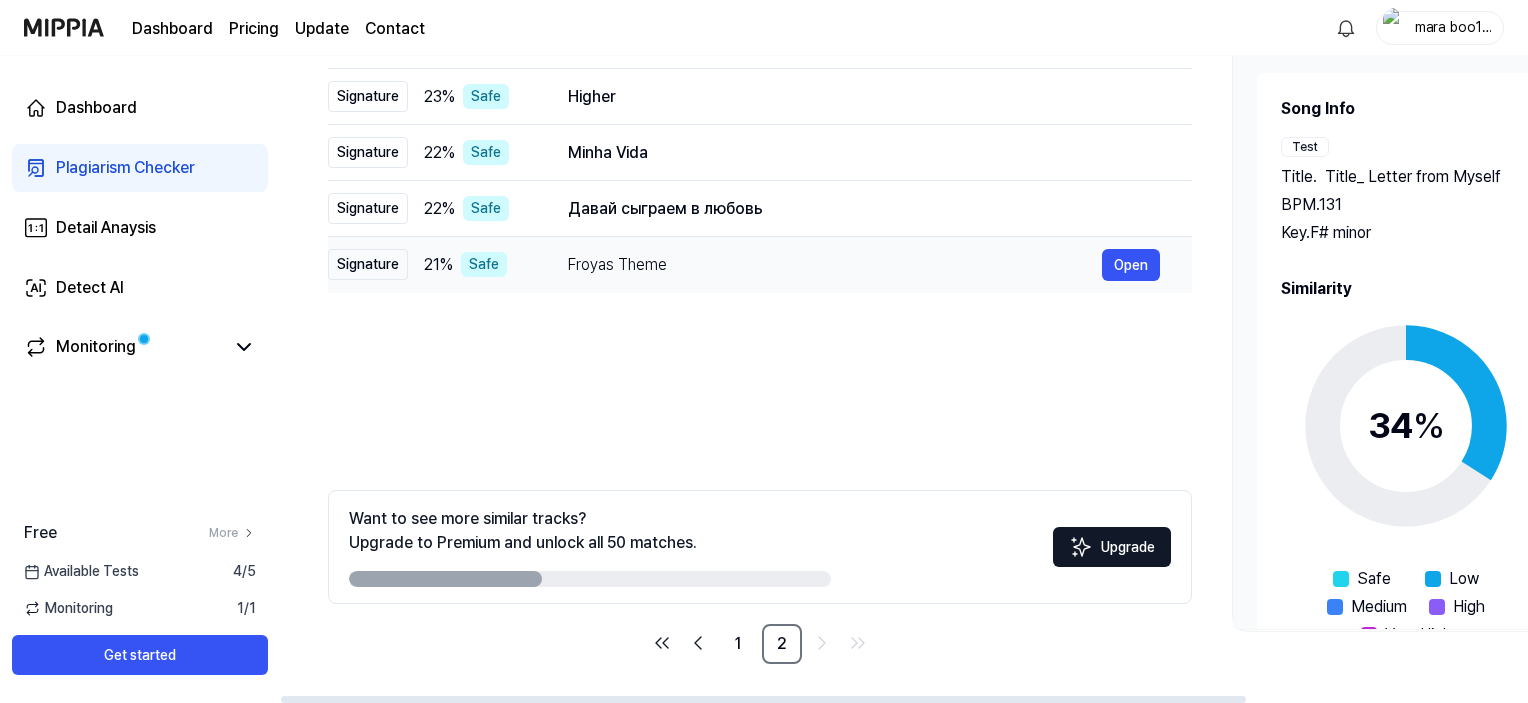 click on "Froyas Theme" at bounding box center [835, 265] 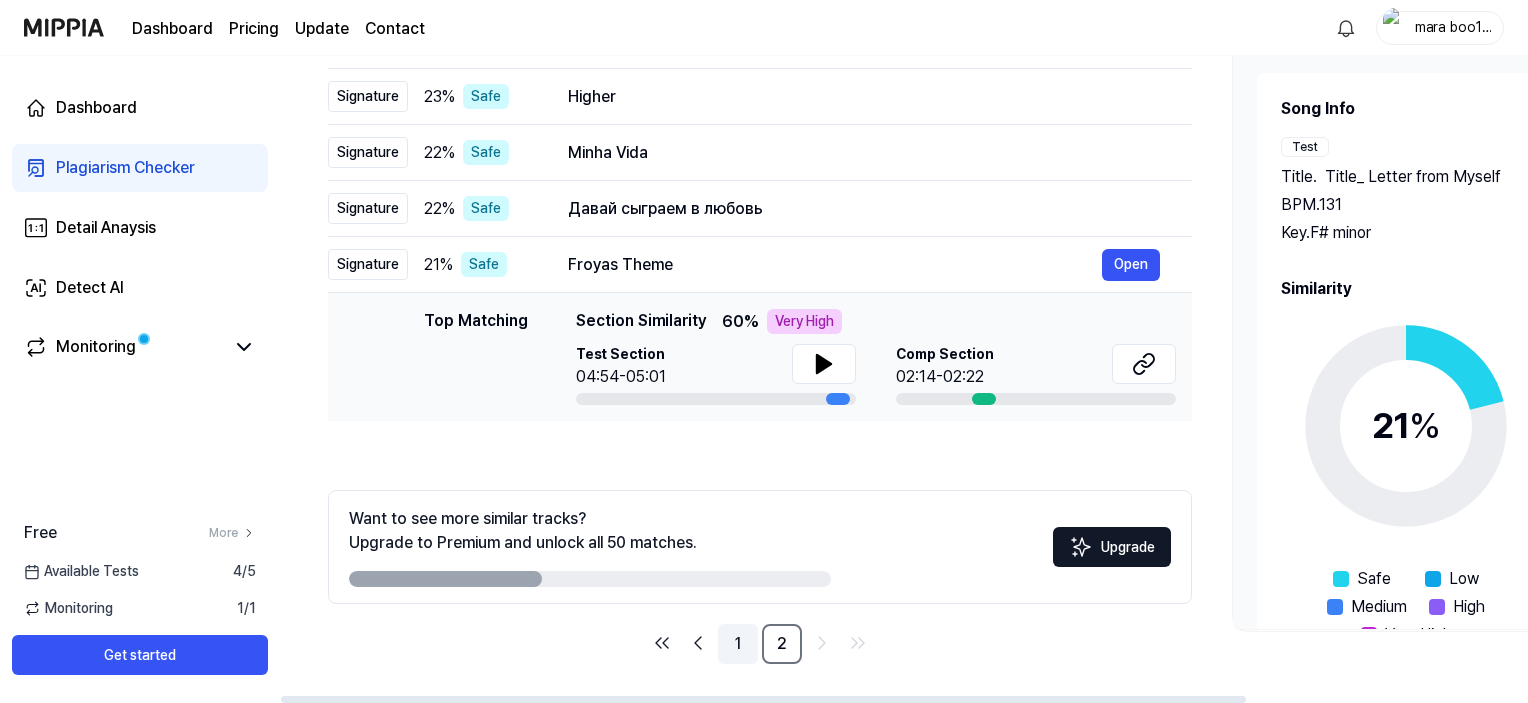 click on "1" at bounding box center [738, 644] 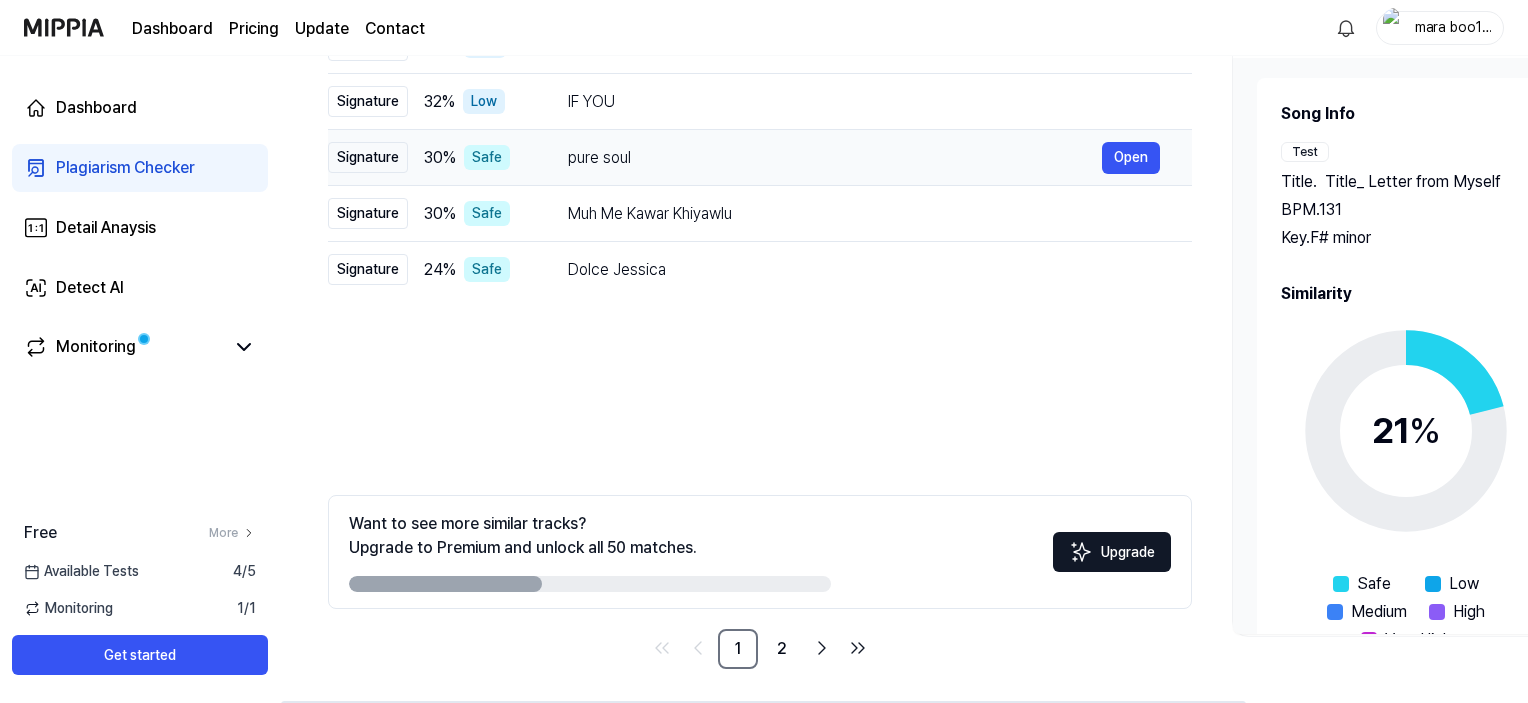 scroll, scrollTop: 300, scrollLeft: 0, axis: vertical 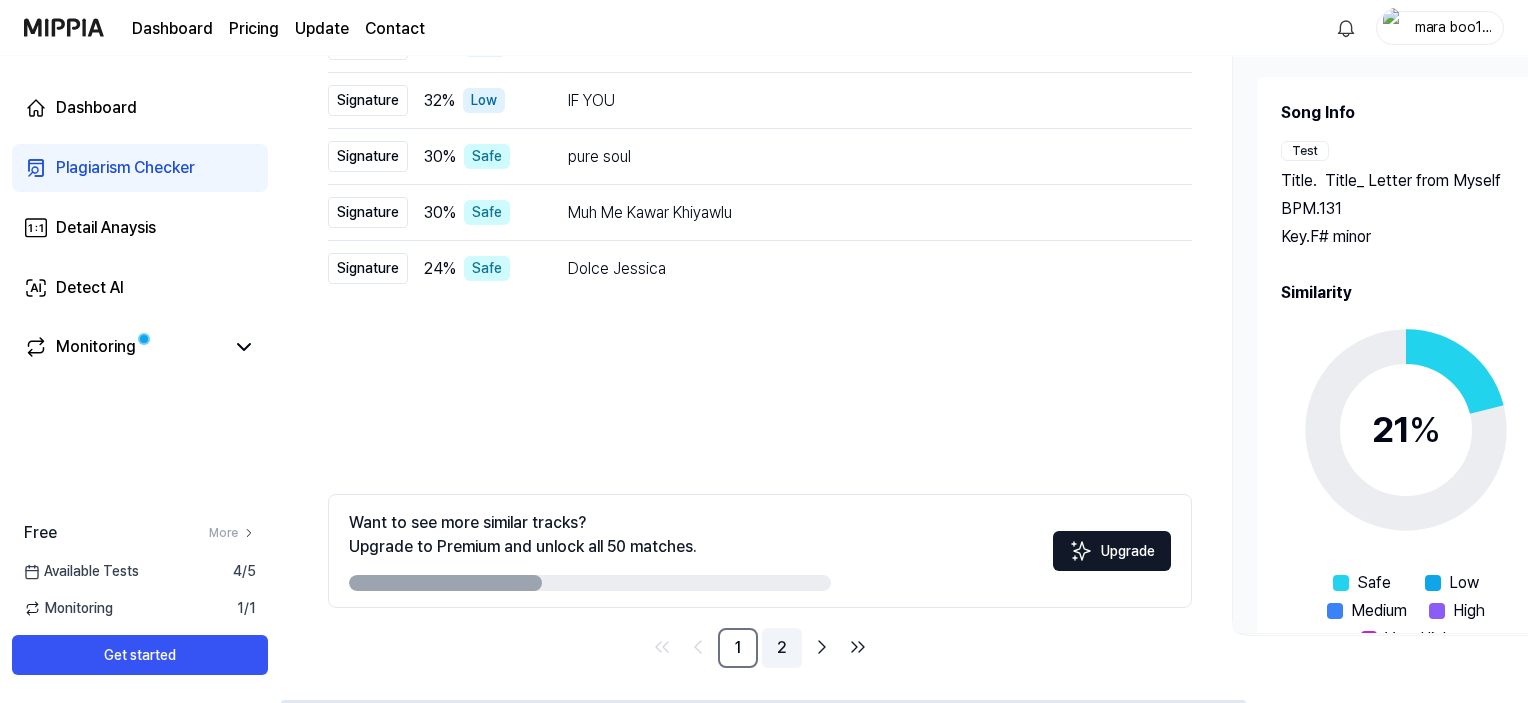 click on "2" at bounding box center (782, 648) 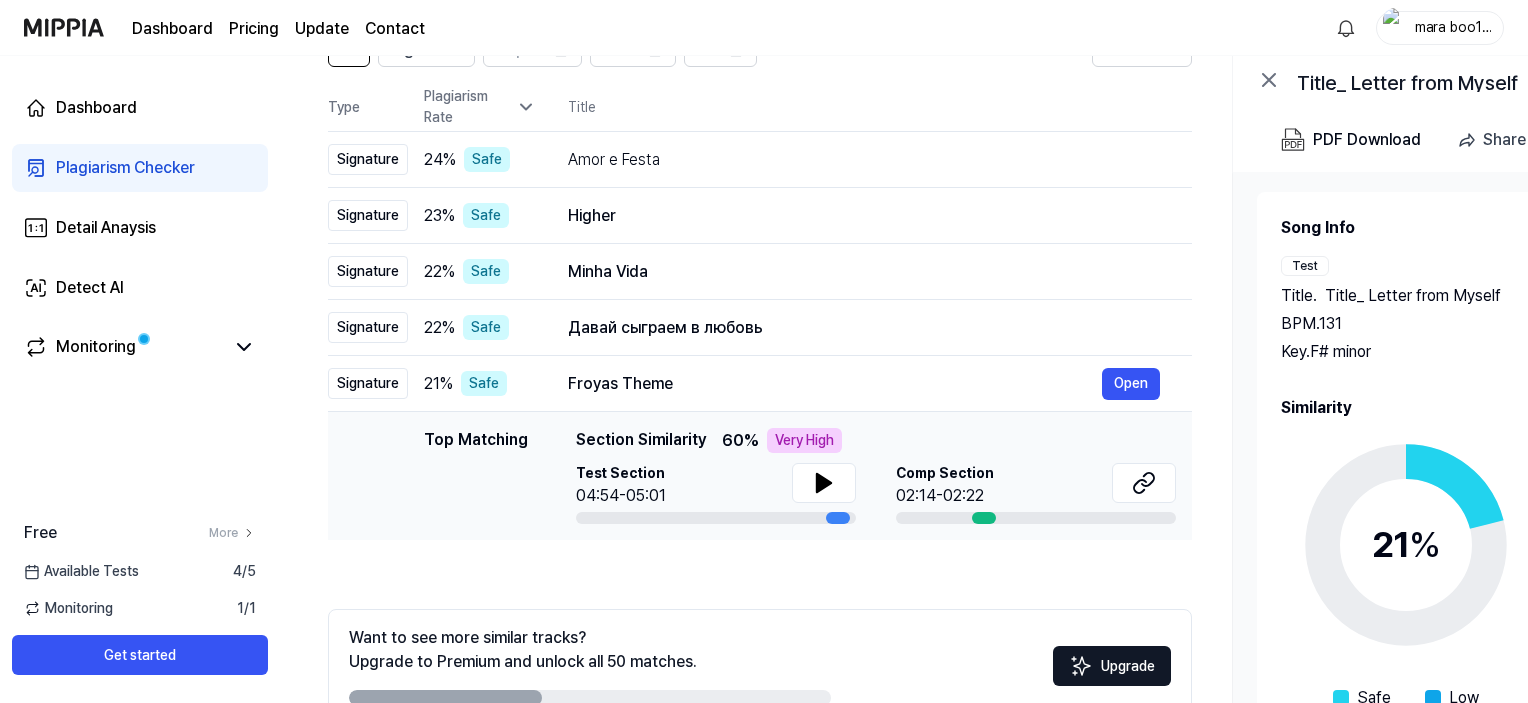 scroll, scrollTop: 100, scrollLeft: 0, axis: vertical 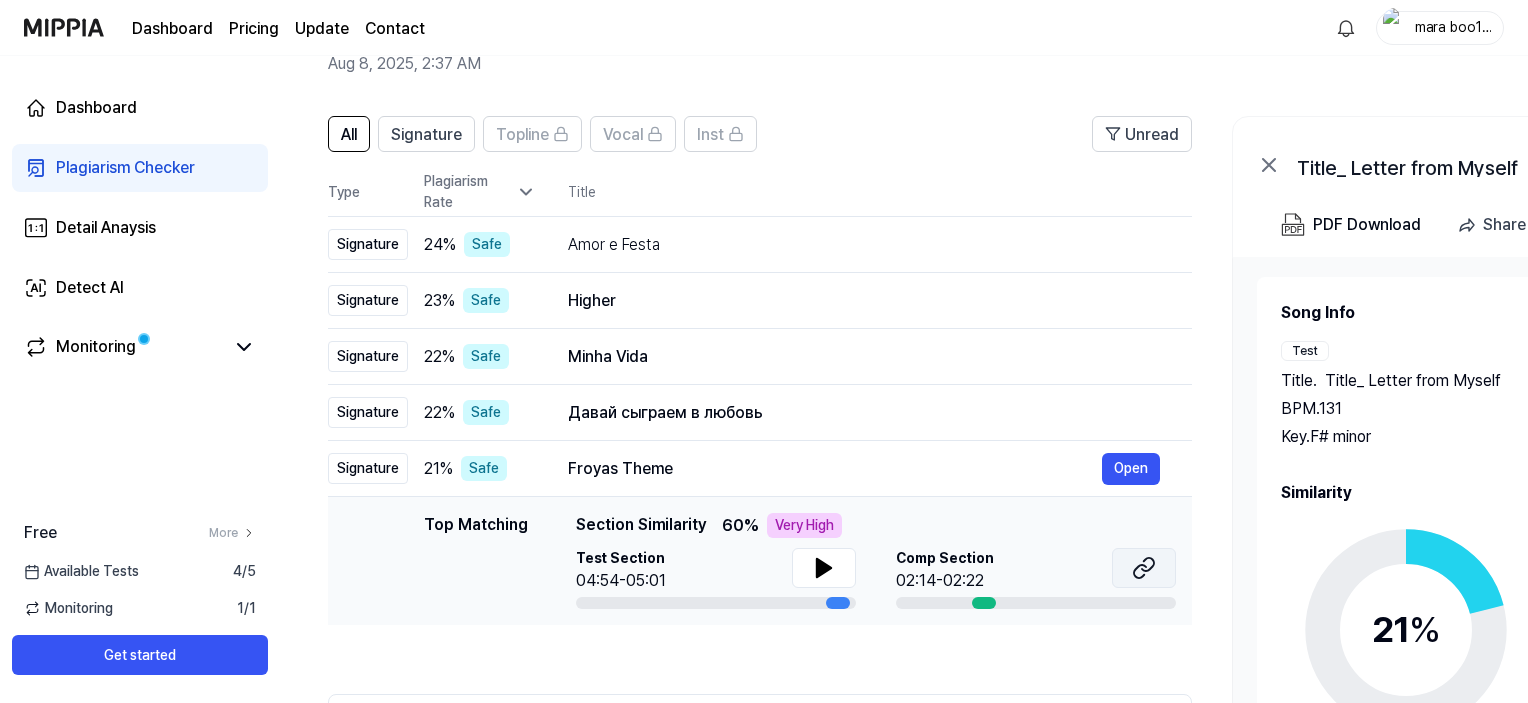 click 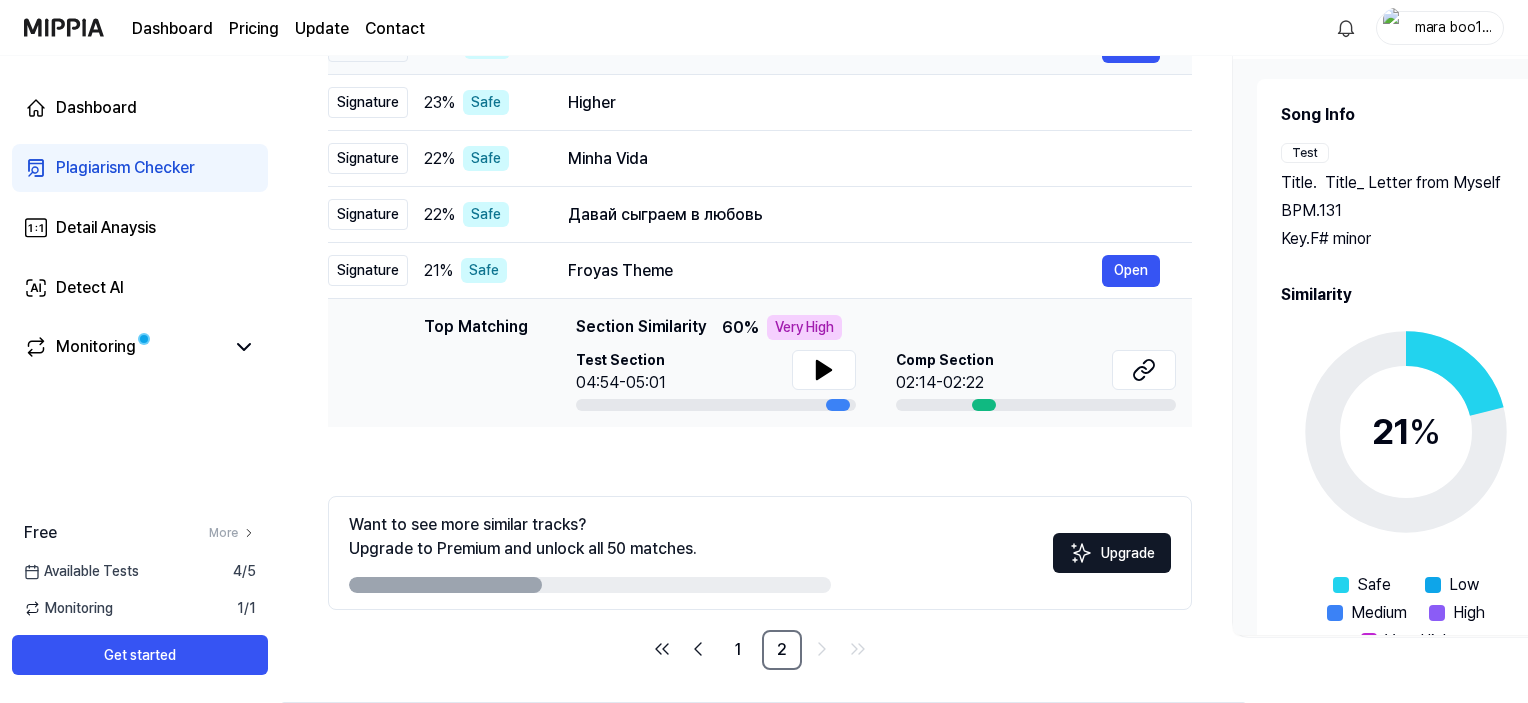 scroll, scrollTop: 300, scrollLeft: 0, axis: vertical 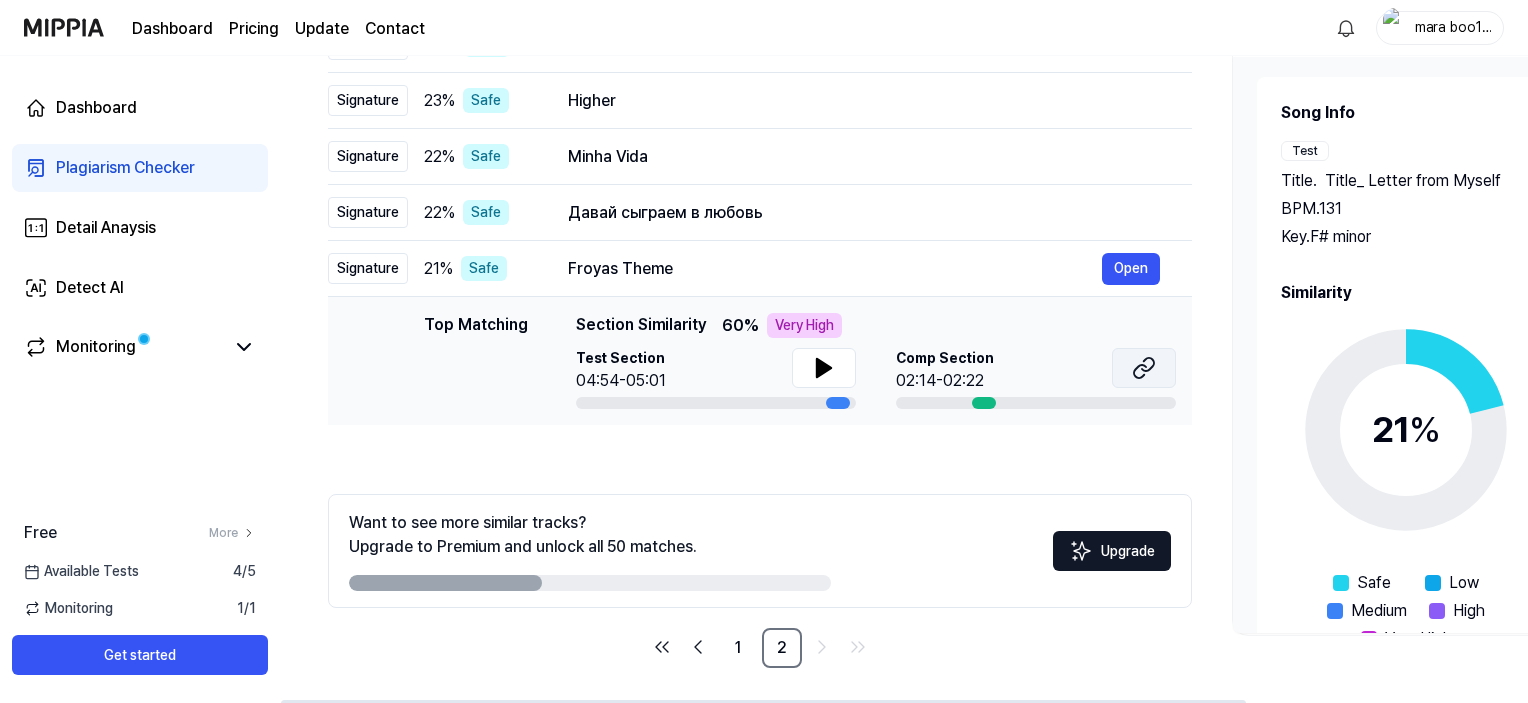 click 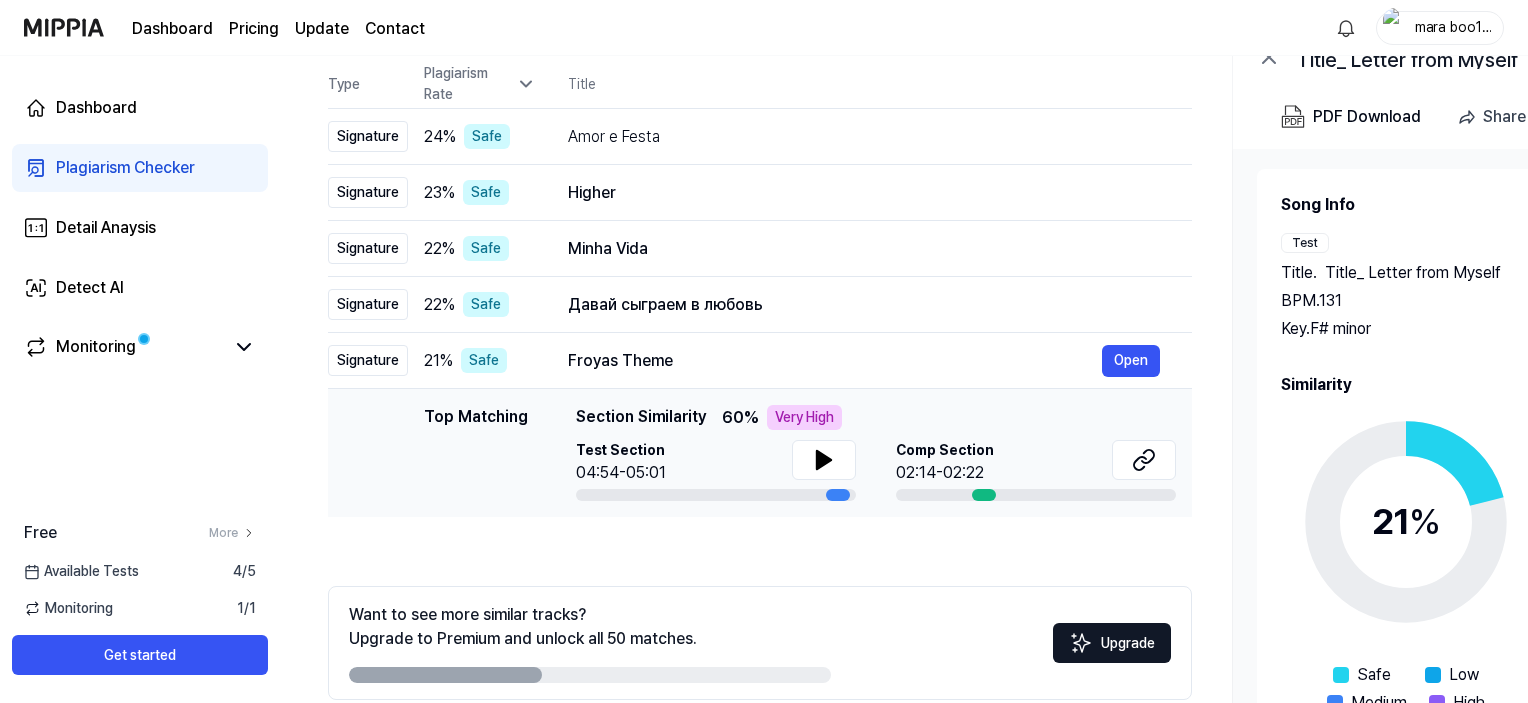 scroll, scrollTop: 100, scrollLeft: 0, axis: vertical 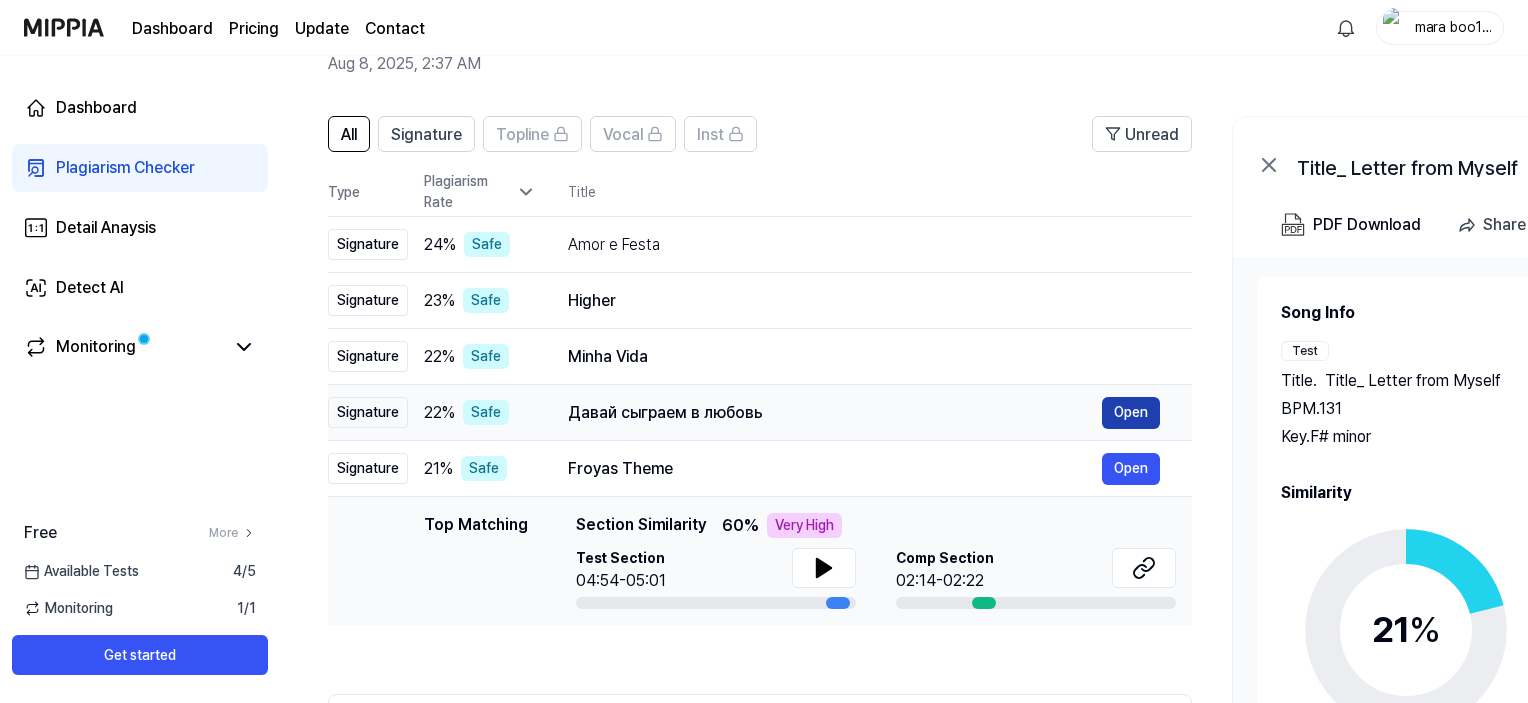 click on "Open" at bounding box center (1131, 413) 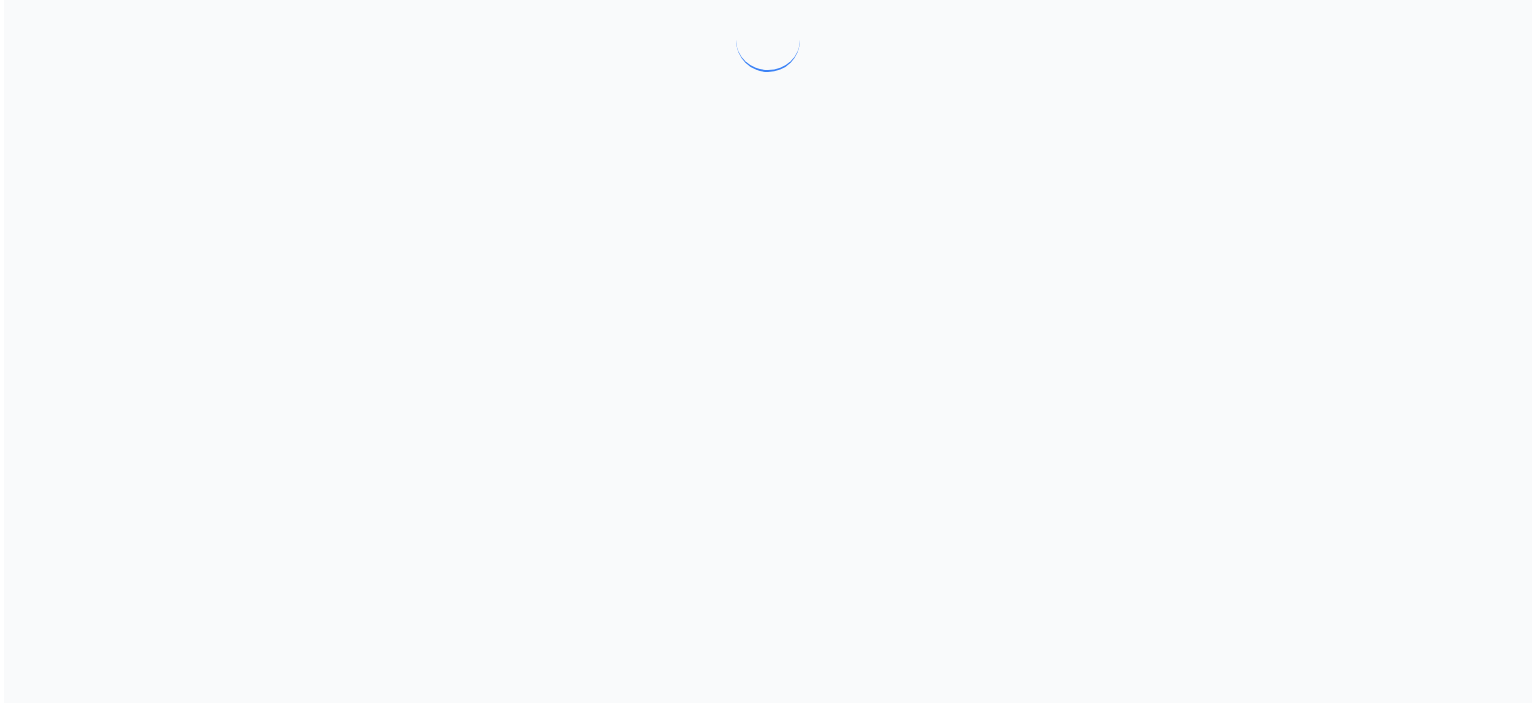 scroll, scrollTop: 0, scrollLeft: 0, axis: both 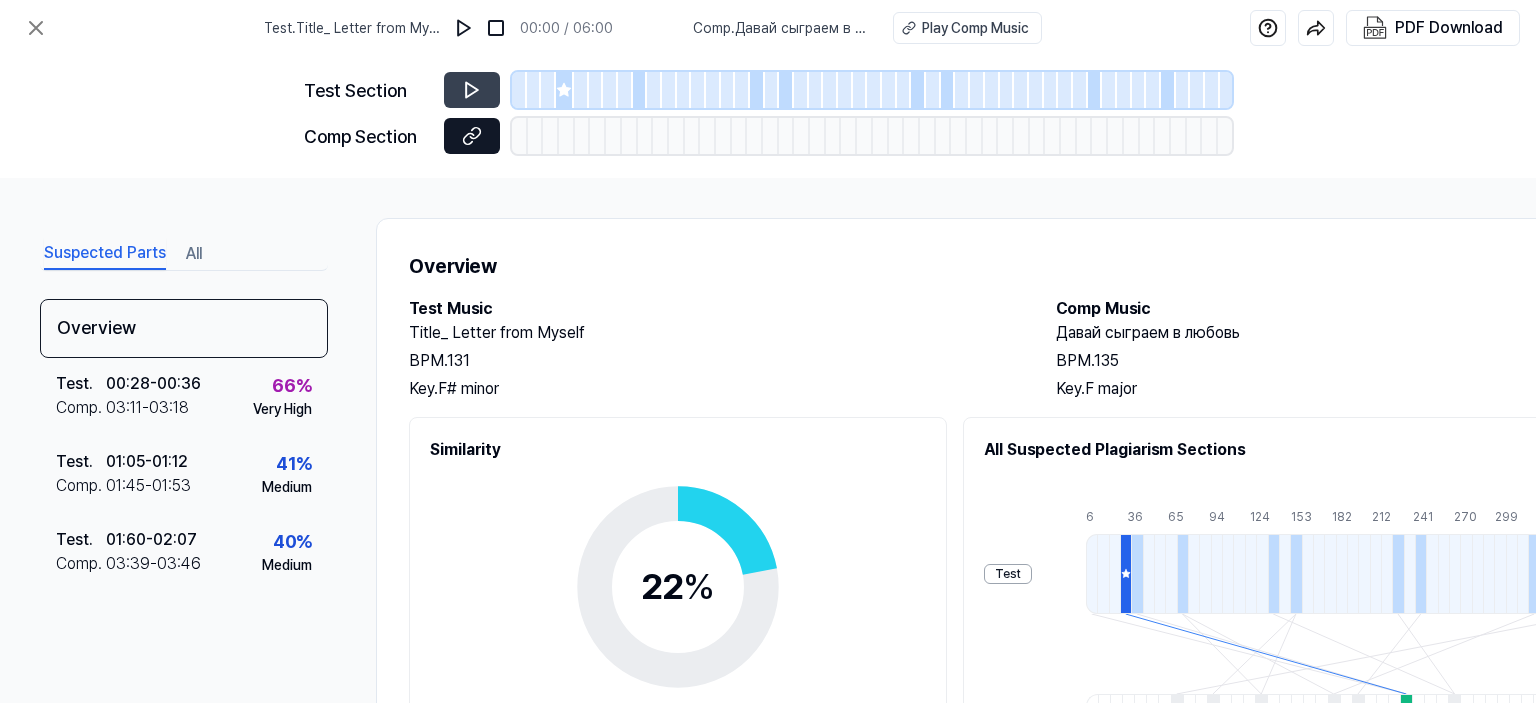 click 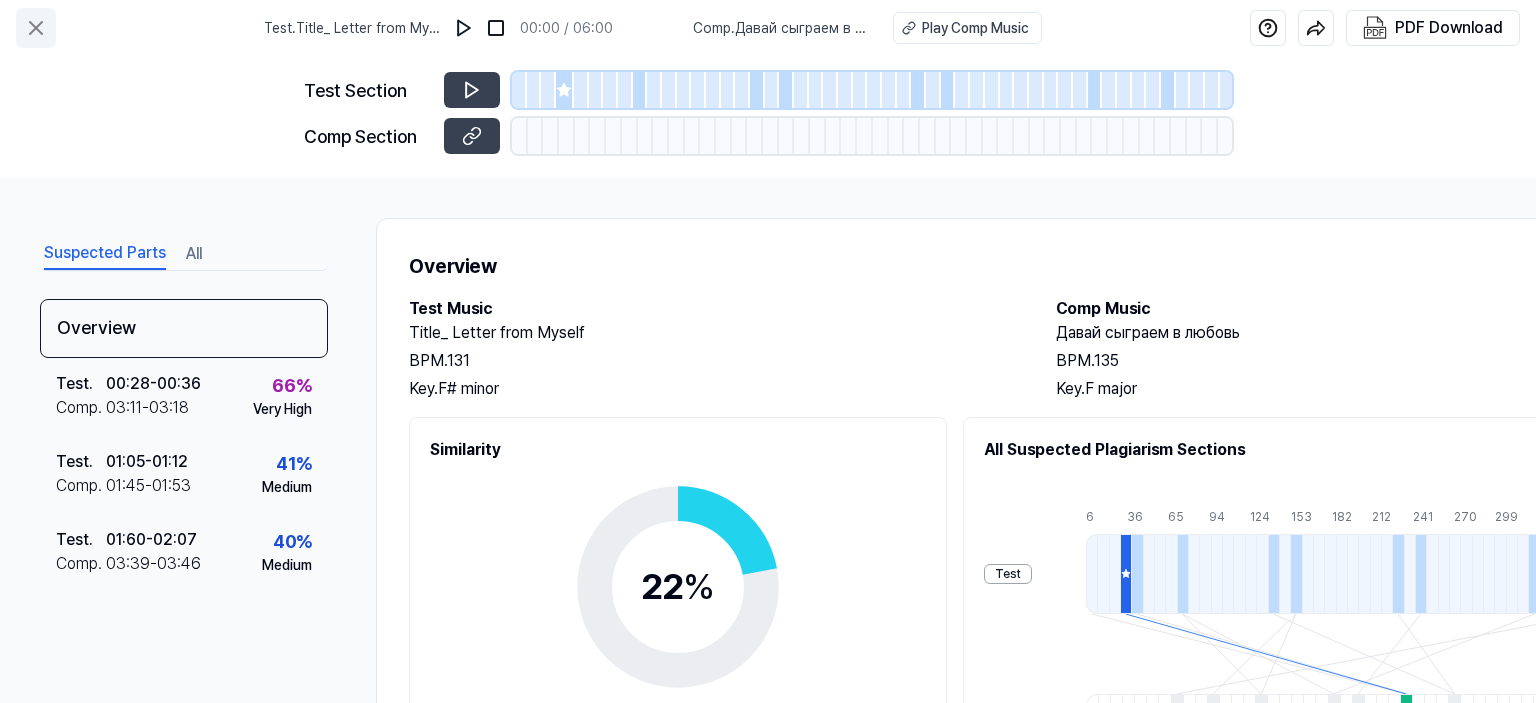 click 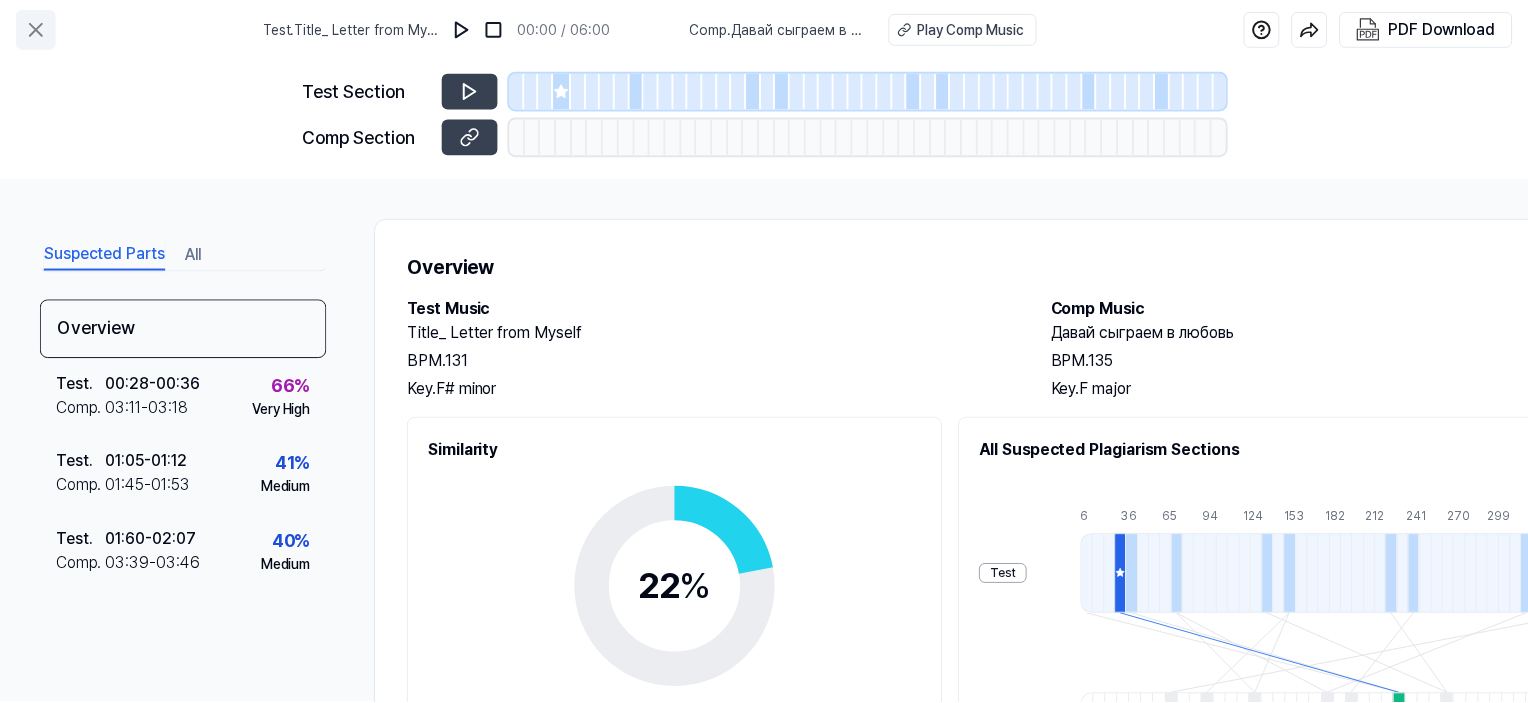 scroll, scrollTop: 100, scrollLeft: 0, axis: vertical 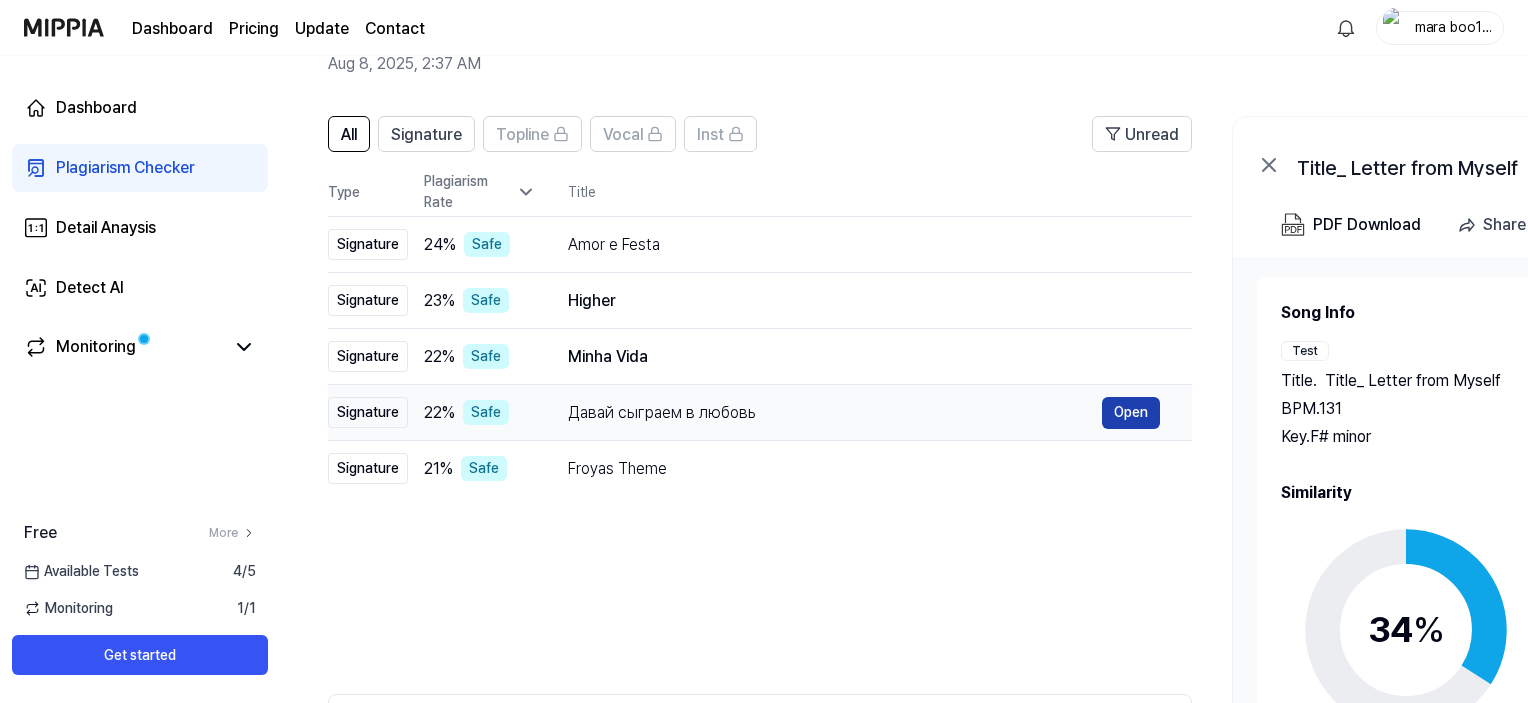 click on "Open" at bounding box center [1131, 413] 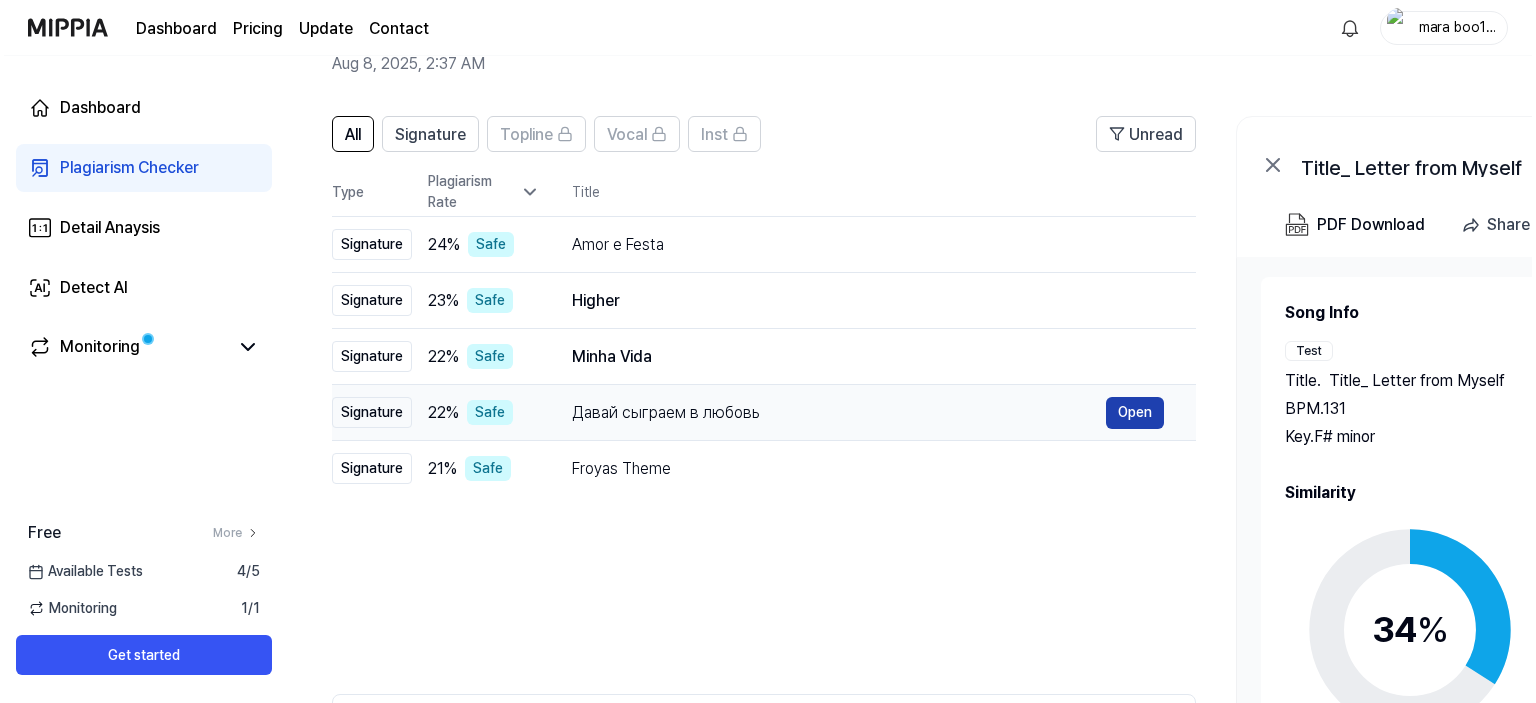 scroll, scrollTop: 0, scrollLeft: 0, axis: both 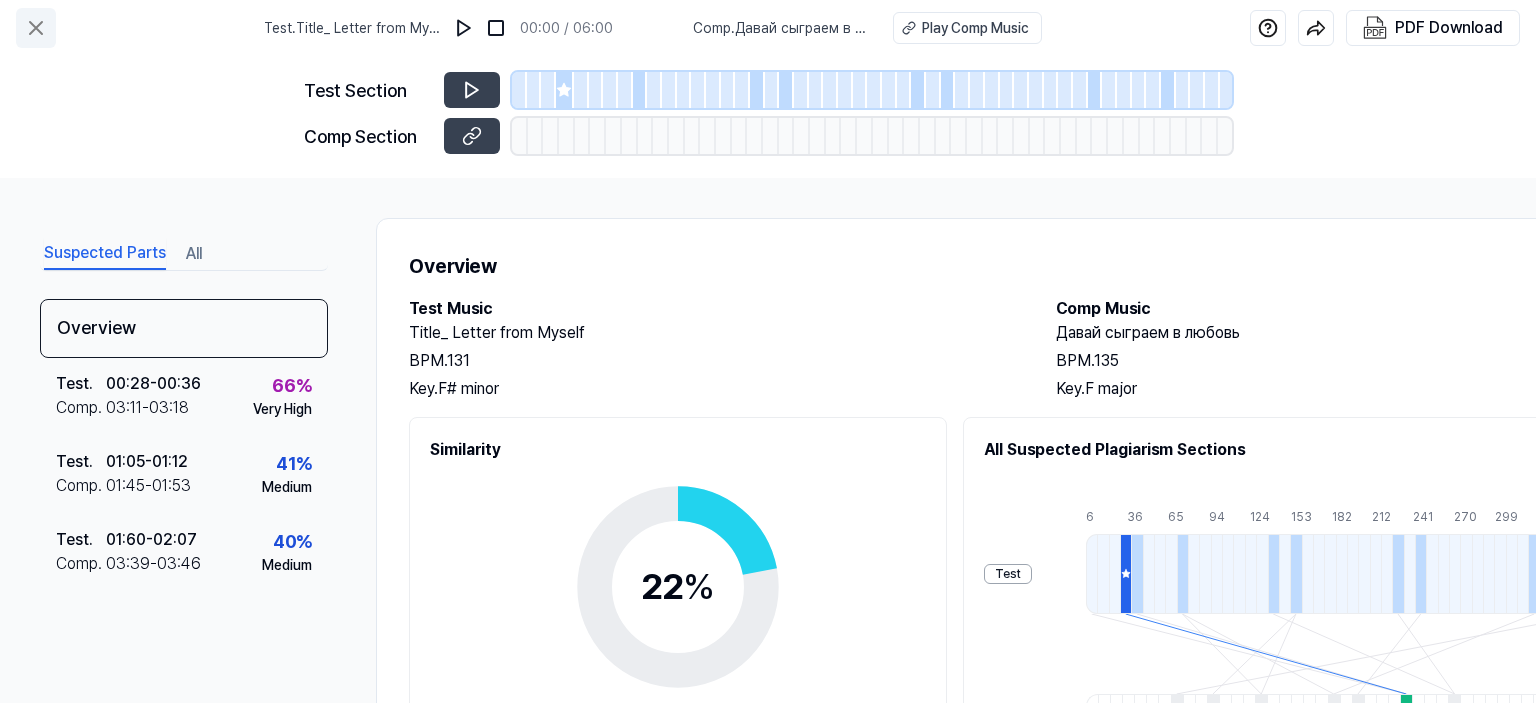 click at bounding box center [36, 28] 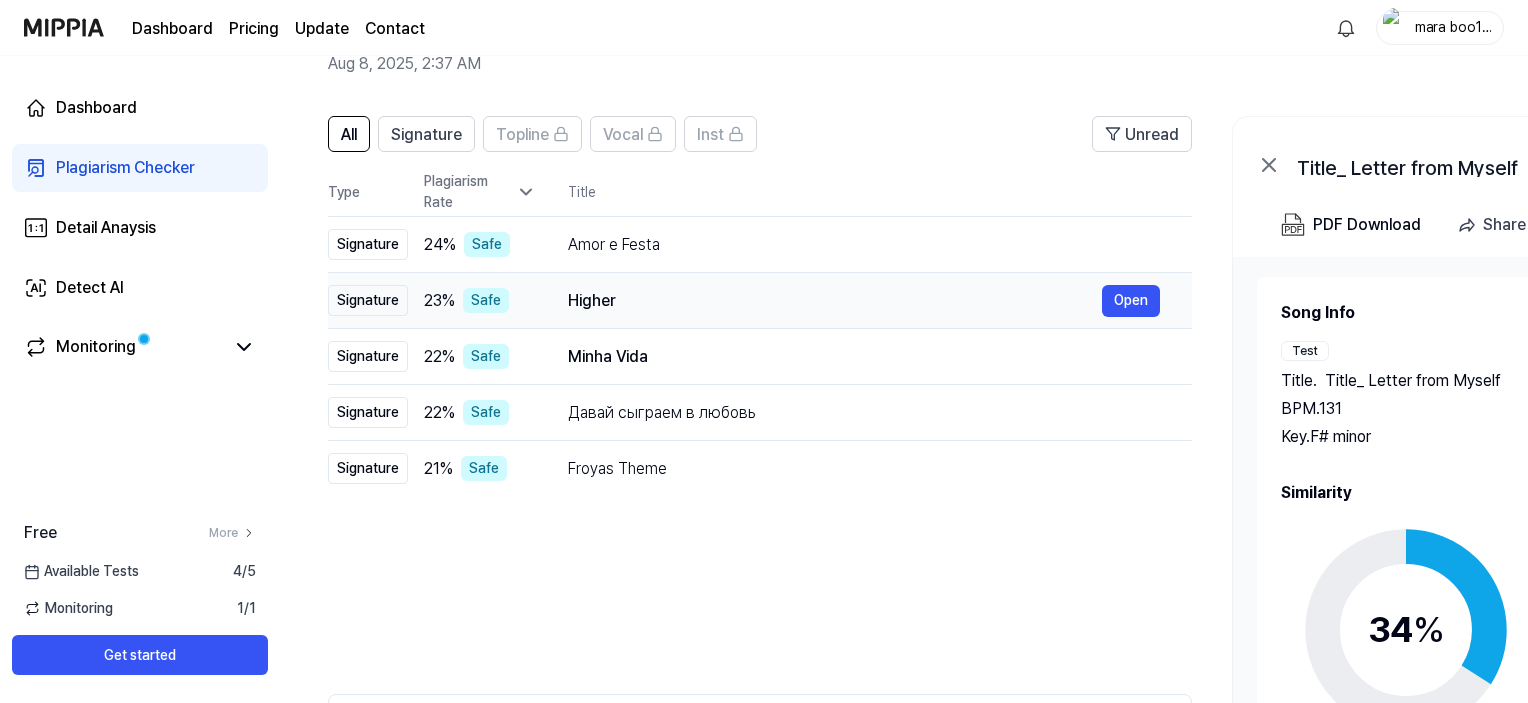 scroll, scrollTop: 304, scrollLeft: 0, axis: vertical 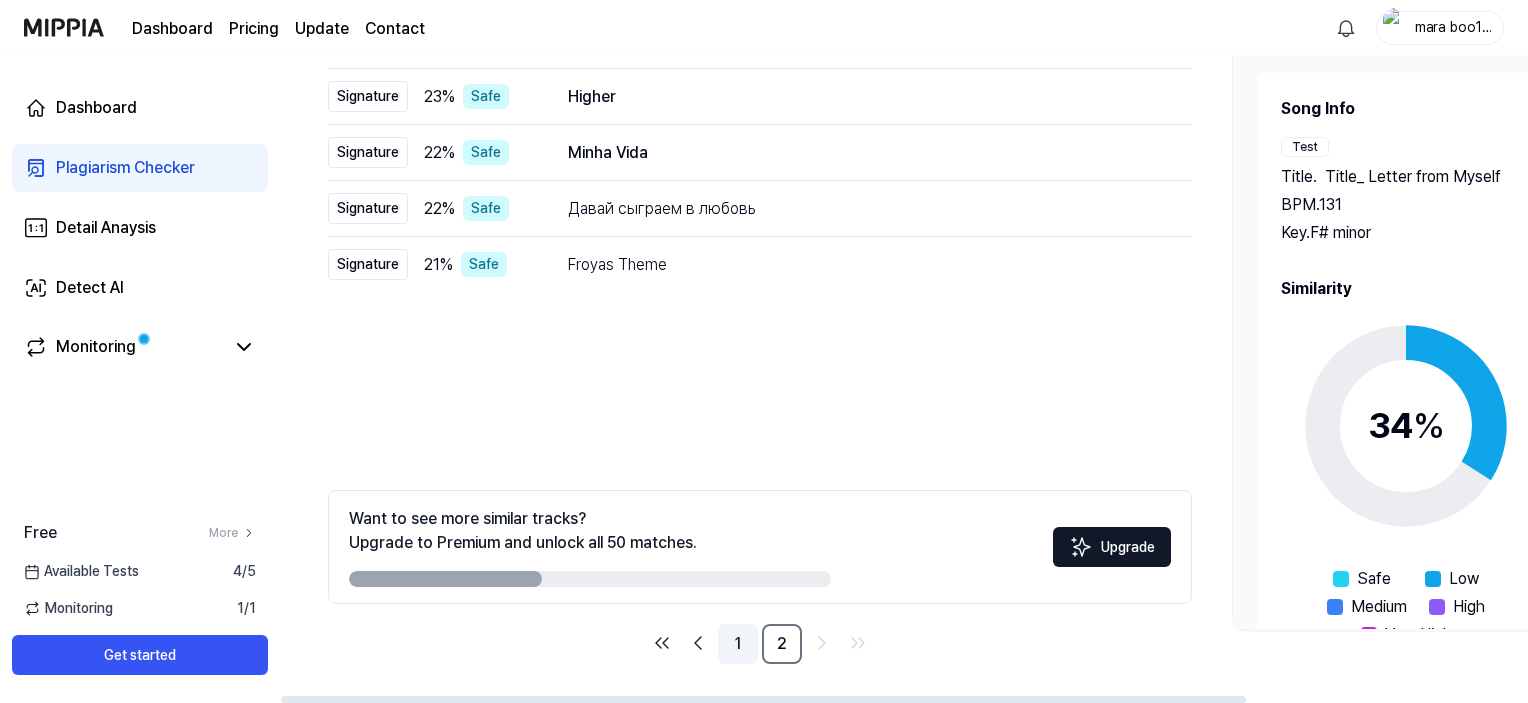 click on "1" at bounding box center [738, 644] 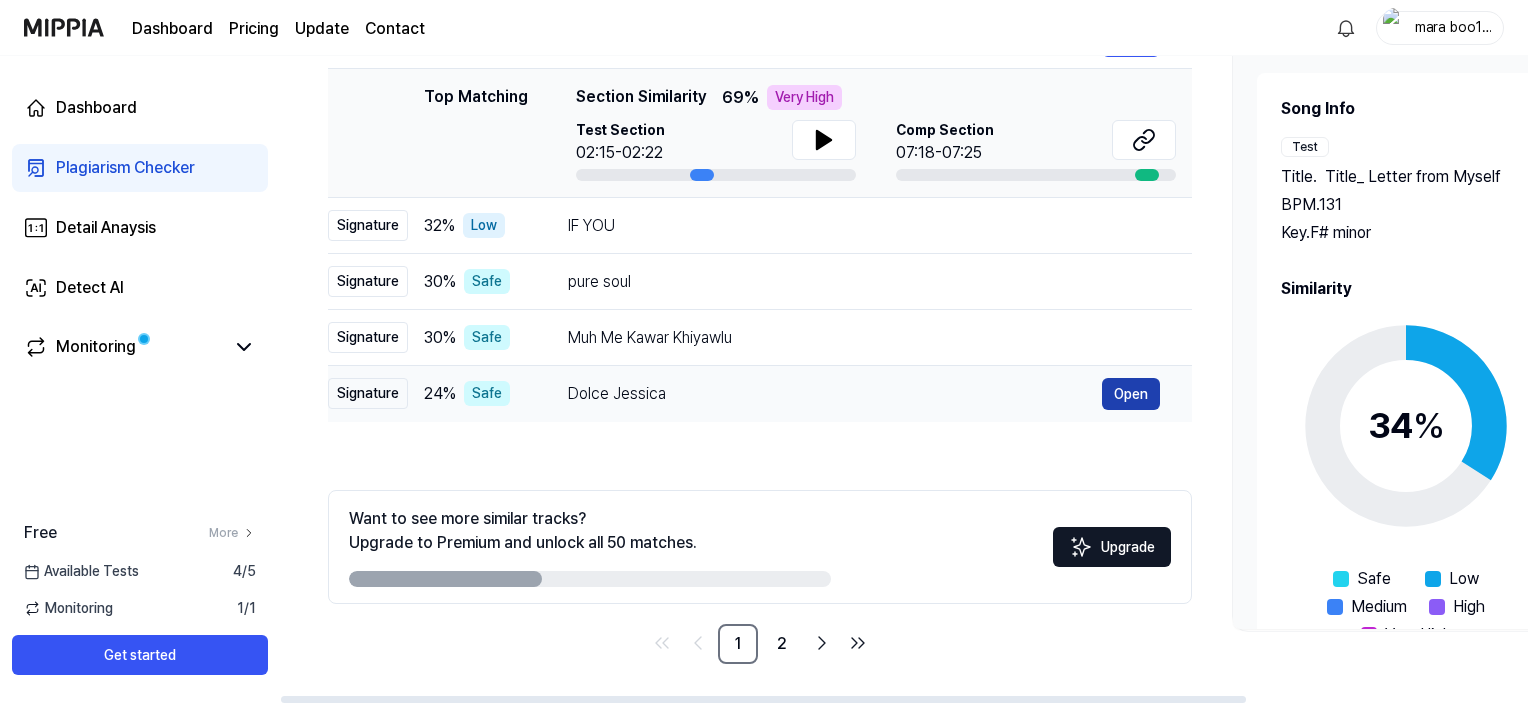 click on "Open" at bounding box center (1131, 394) 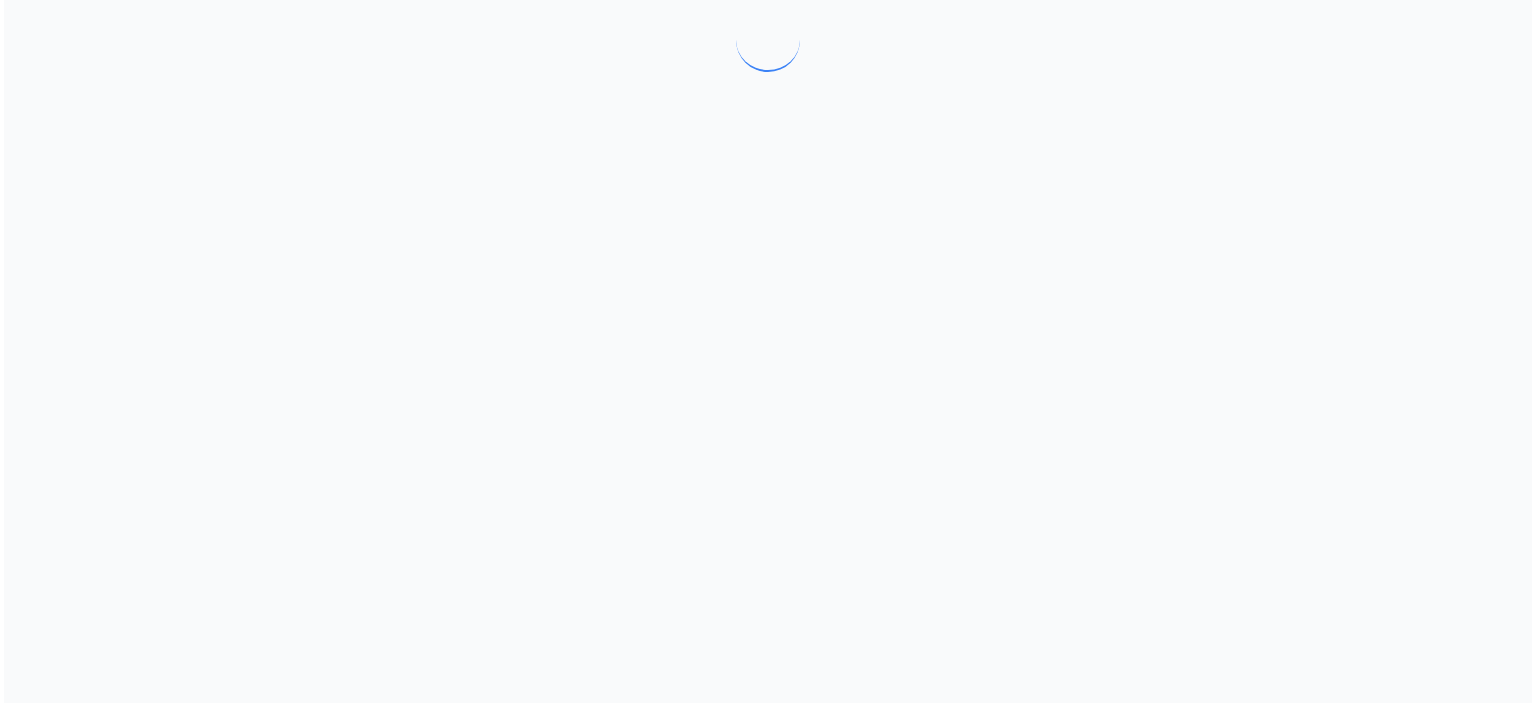 scroll, scrollTop: 0, scrollLeft: 0, axis: both 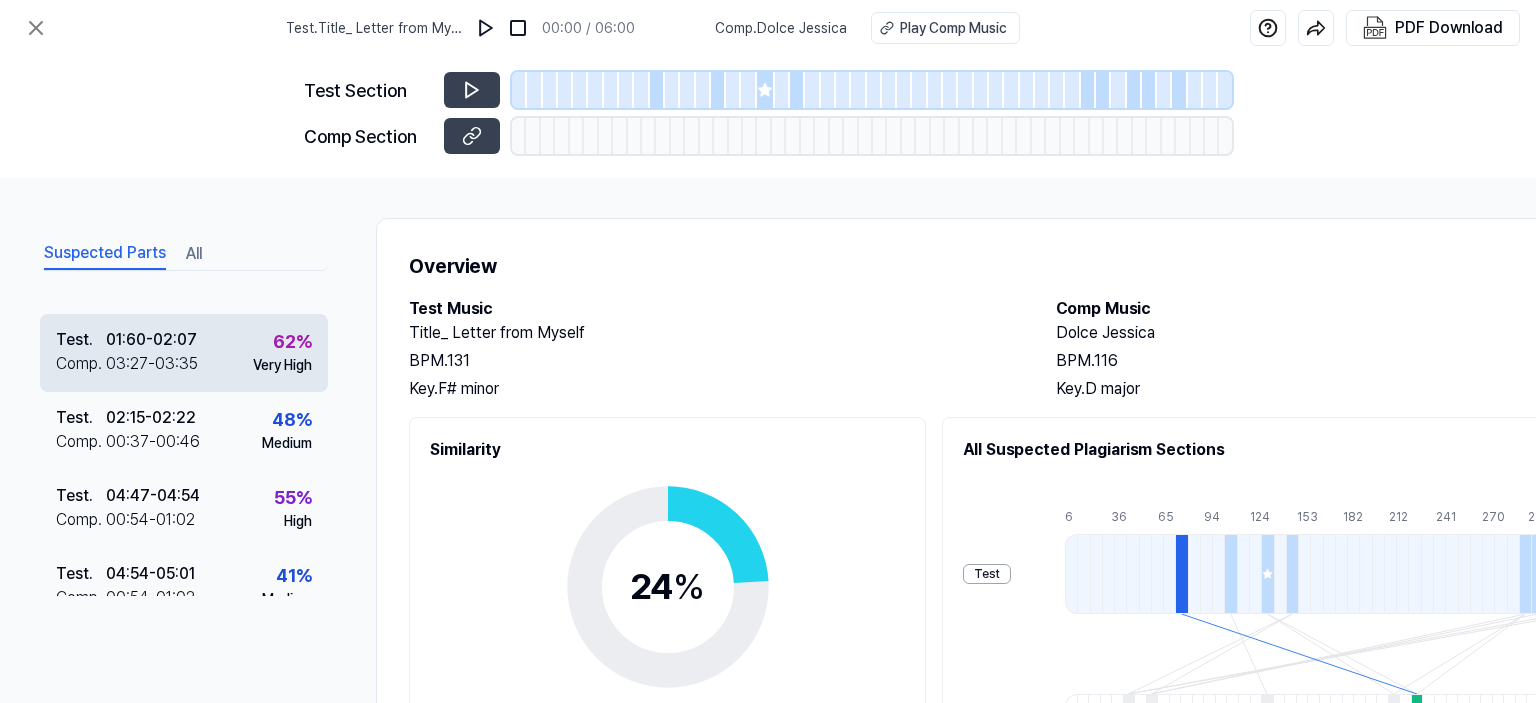 click on "Very High" at bounding box center [282, 365] 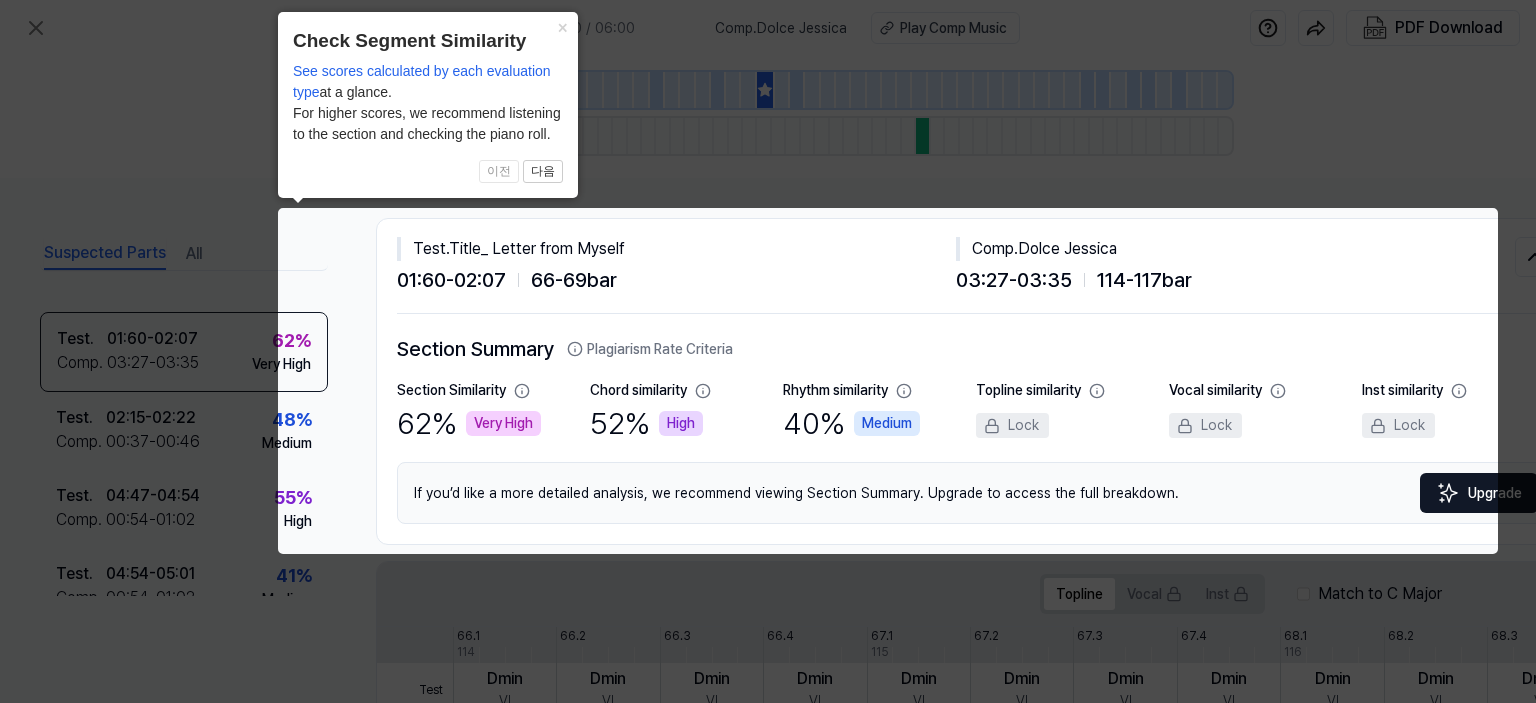 scroll, scrollTop: 0, scrollLeft: 88, axis: horizontal 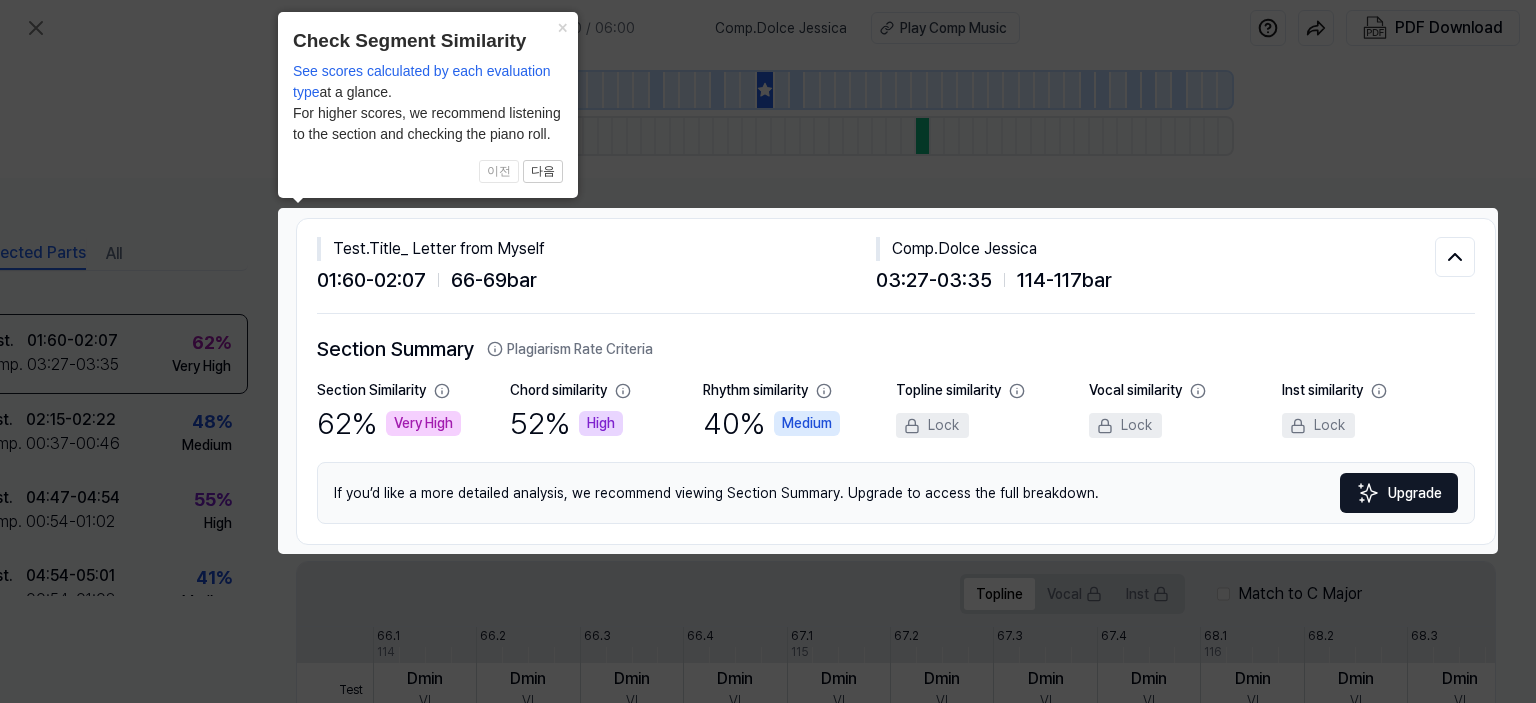 type 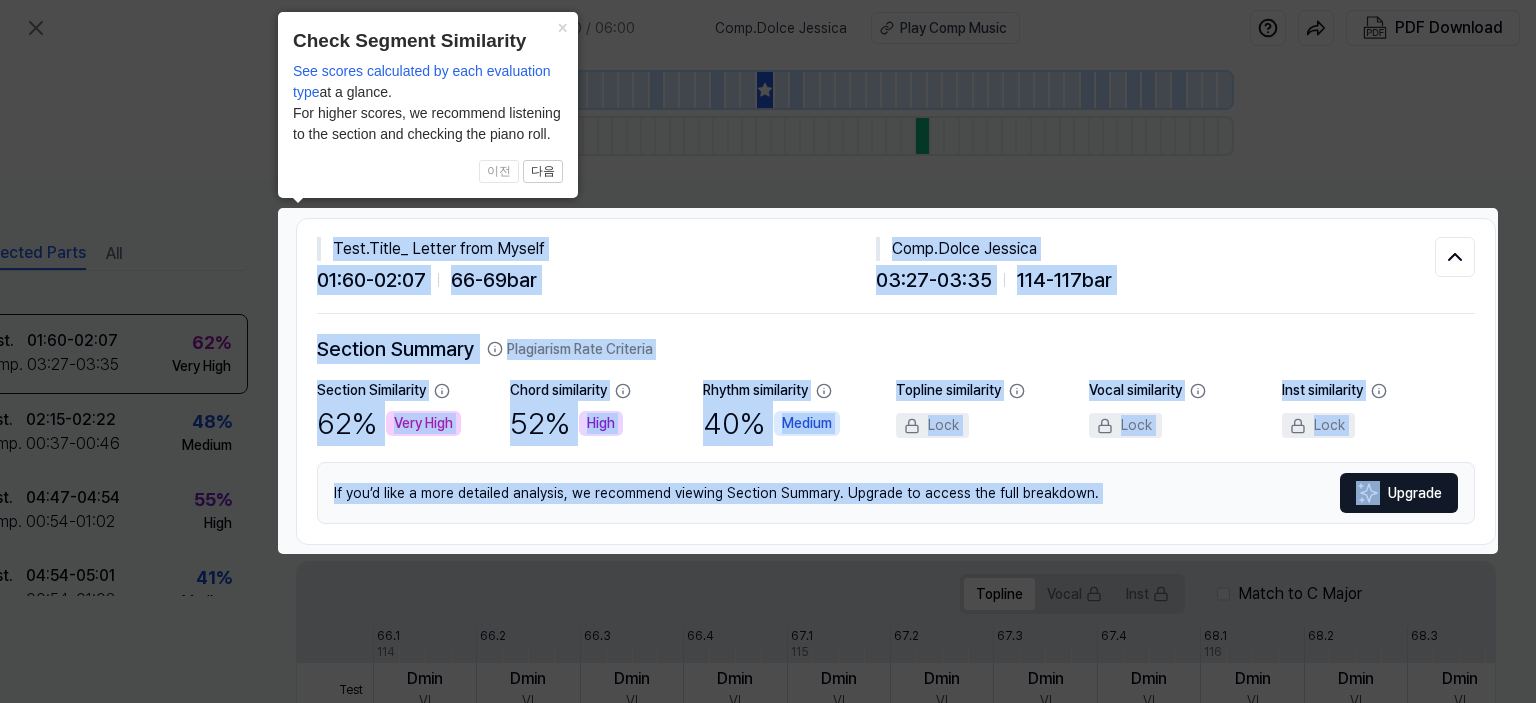 drag, startPoint x: 317, startPoint y: 241, endPoint x: 1188, endPoint y: 520, distance: 914.5939 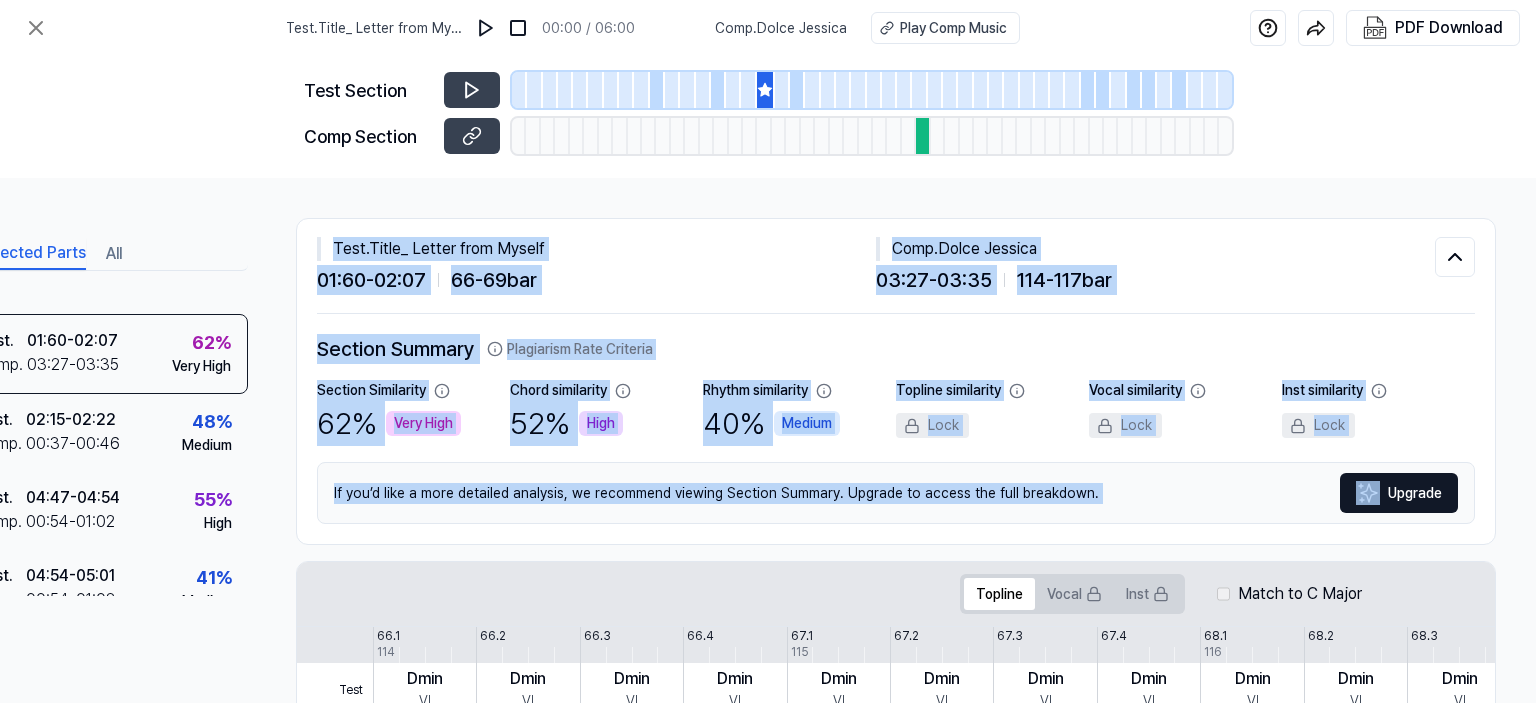 click on "Section Summary Plagiarism Rate Criteria Section Similarity 62 % Very High   Chord similarity 52 % High   Rhythm similarity 40 % Medium   Topline similarity Lock Vocal similarity Lock Inst similarity Lock If you’d like a more detailed analysis, we recommend viewing Section Summary. Upgrade to access the full breakdown. Upgrade" at bounding box center [896, 429] 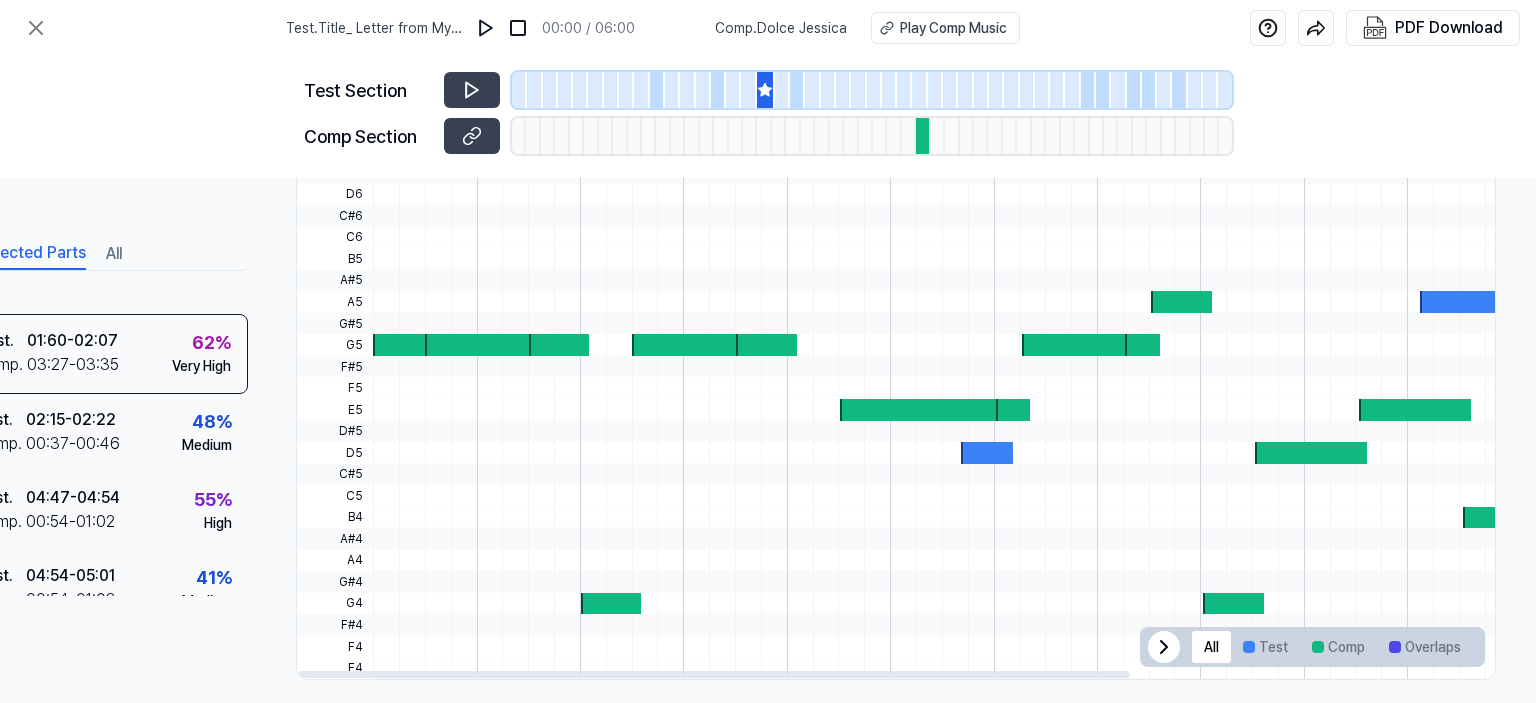 scroll, scrollTop: 675, scrollLeft: 88, axis: both 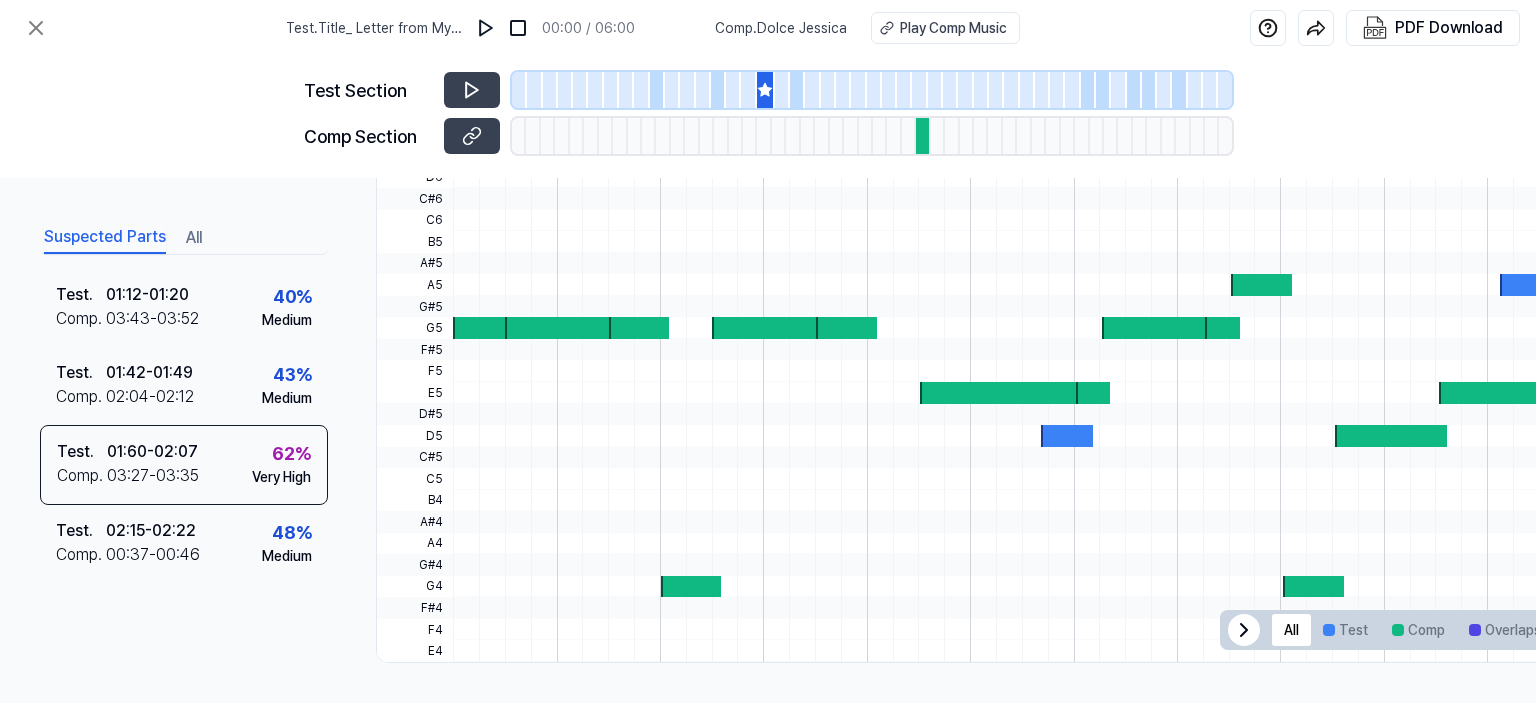 click on "Suspected Parts All" at bounding box center (184, 236) 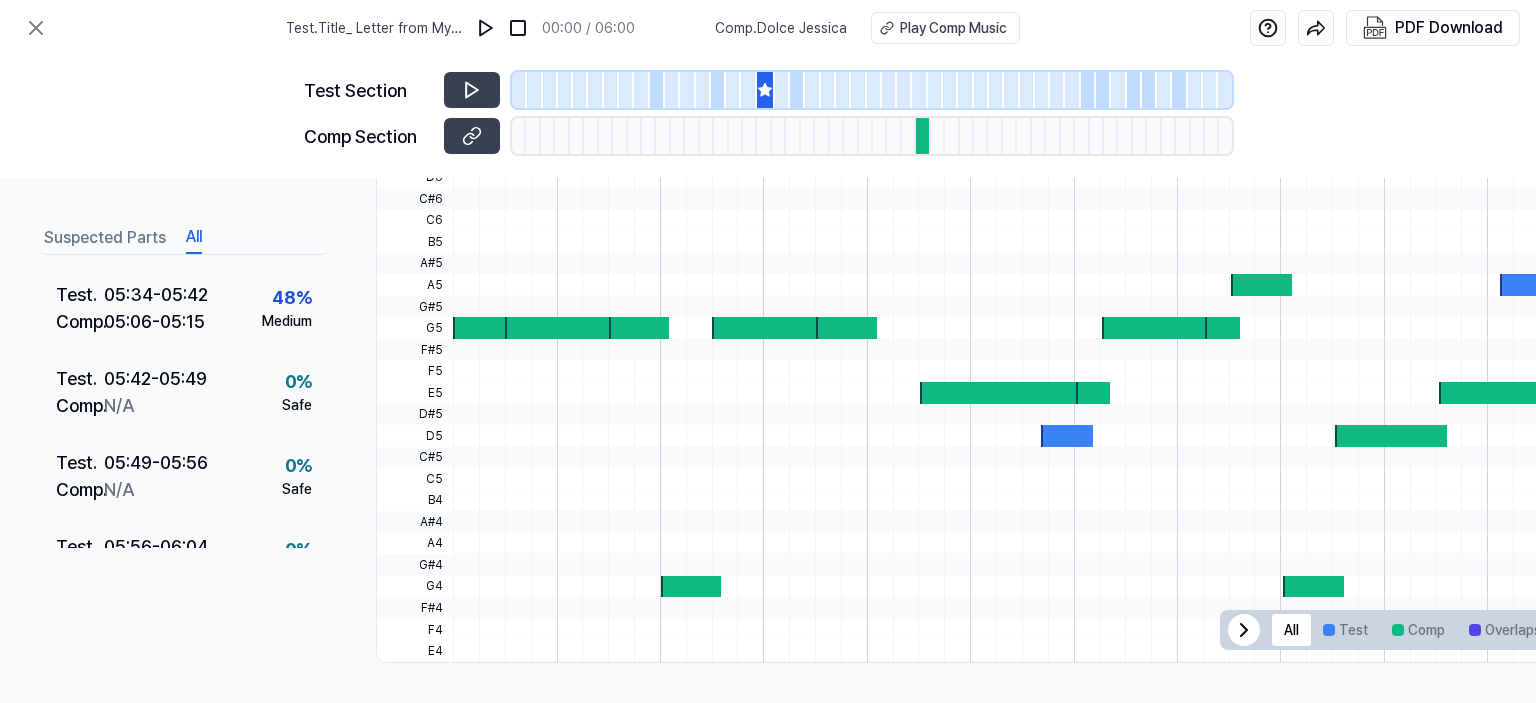 scroll, scrollTop: 3748, scrollLeft: 0, axis: vertical 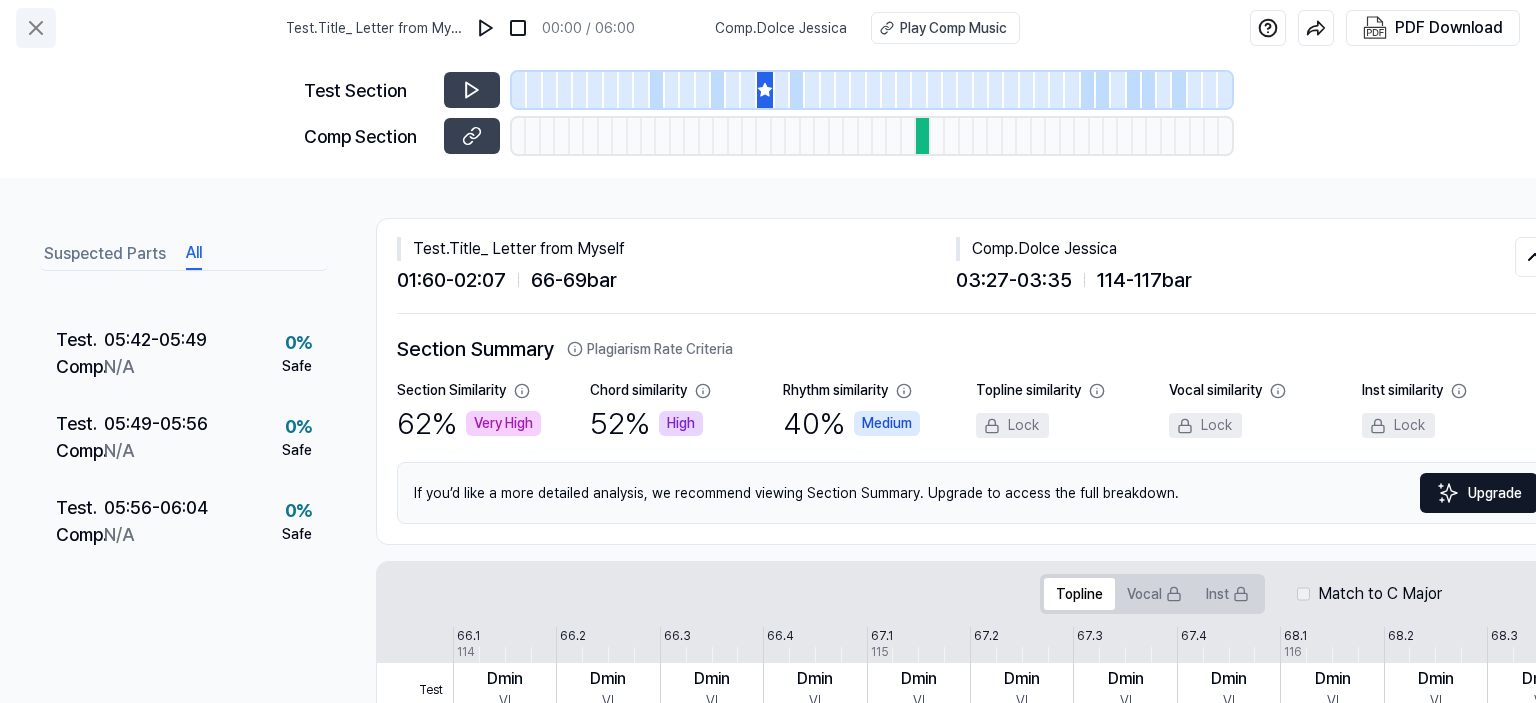 click 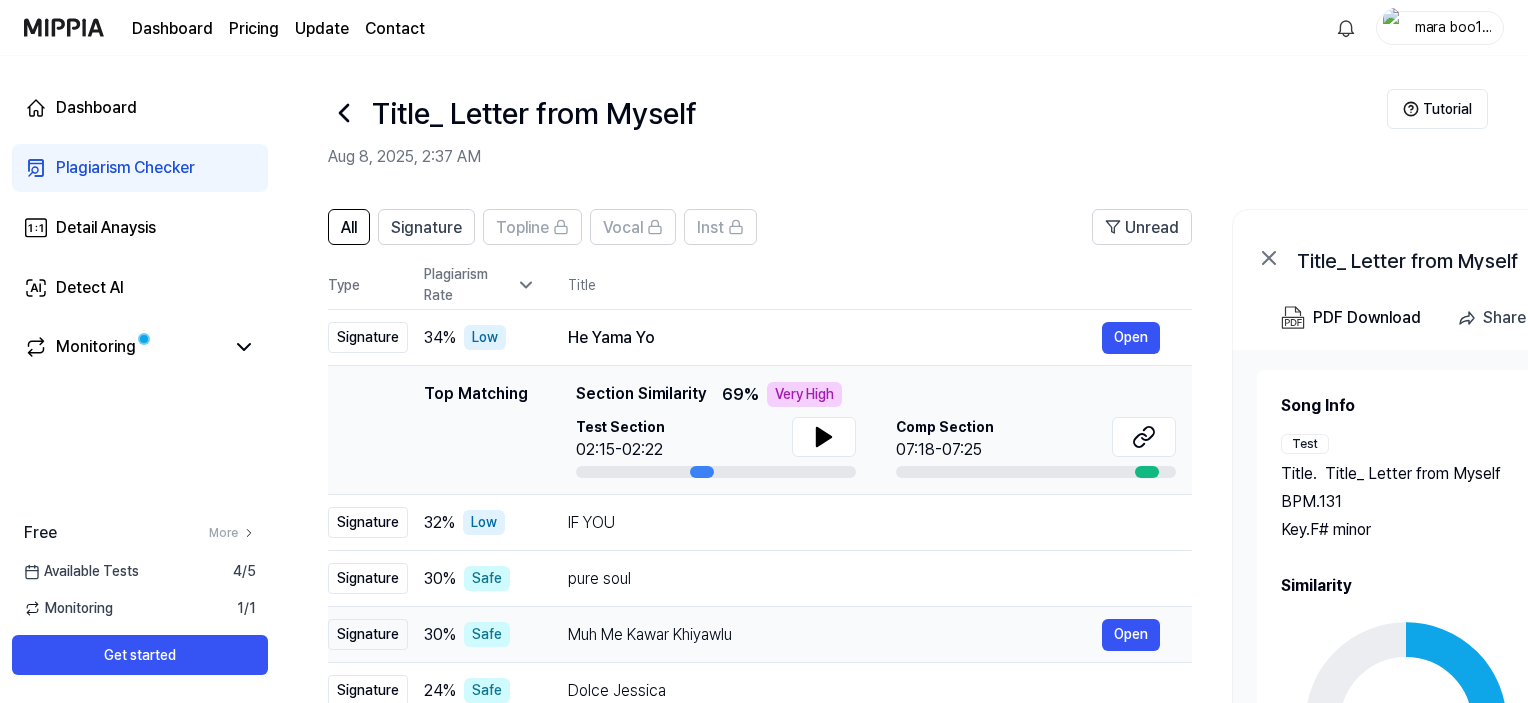 scroll, scrollTop: 4, scrollLeft: 0, axis: vertical 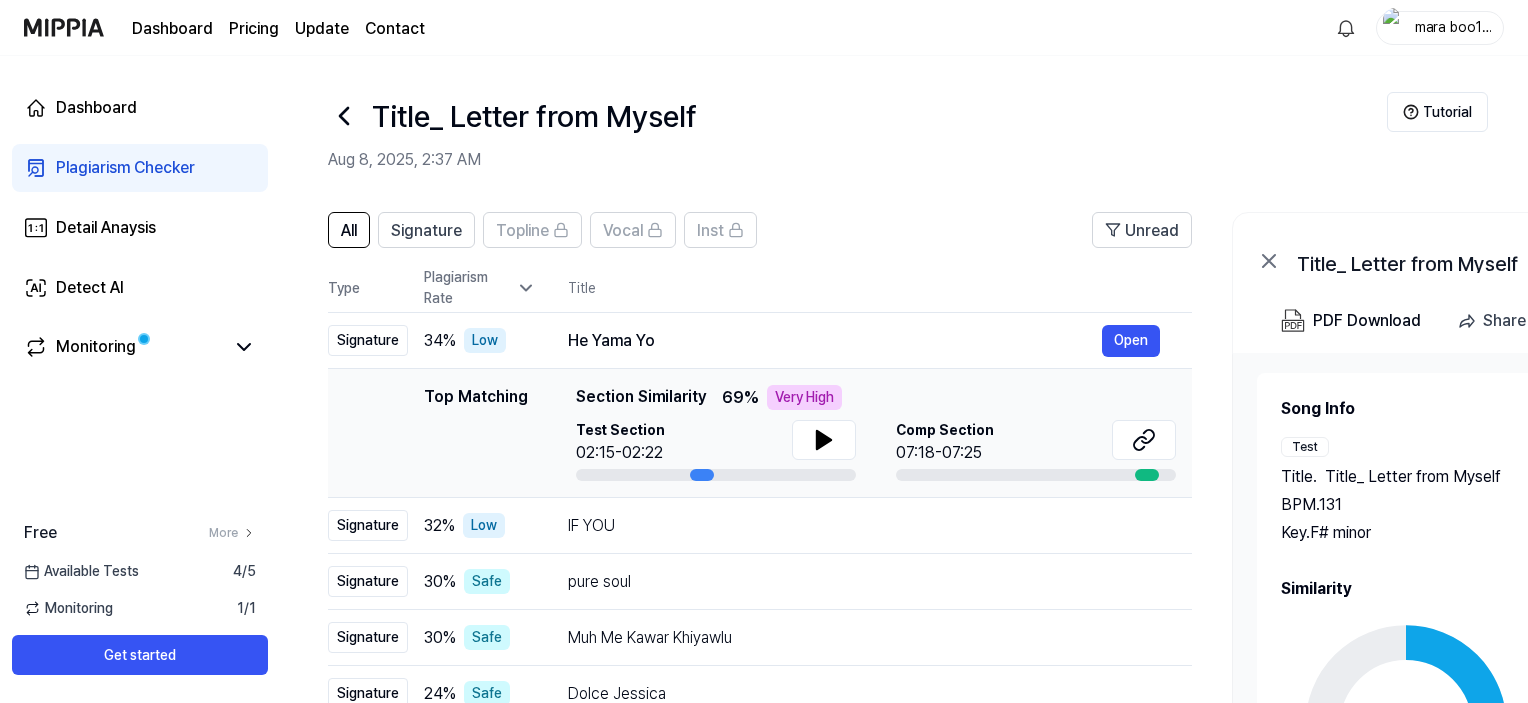 click 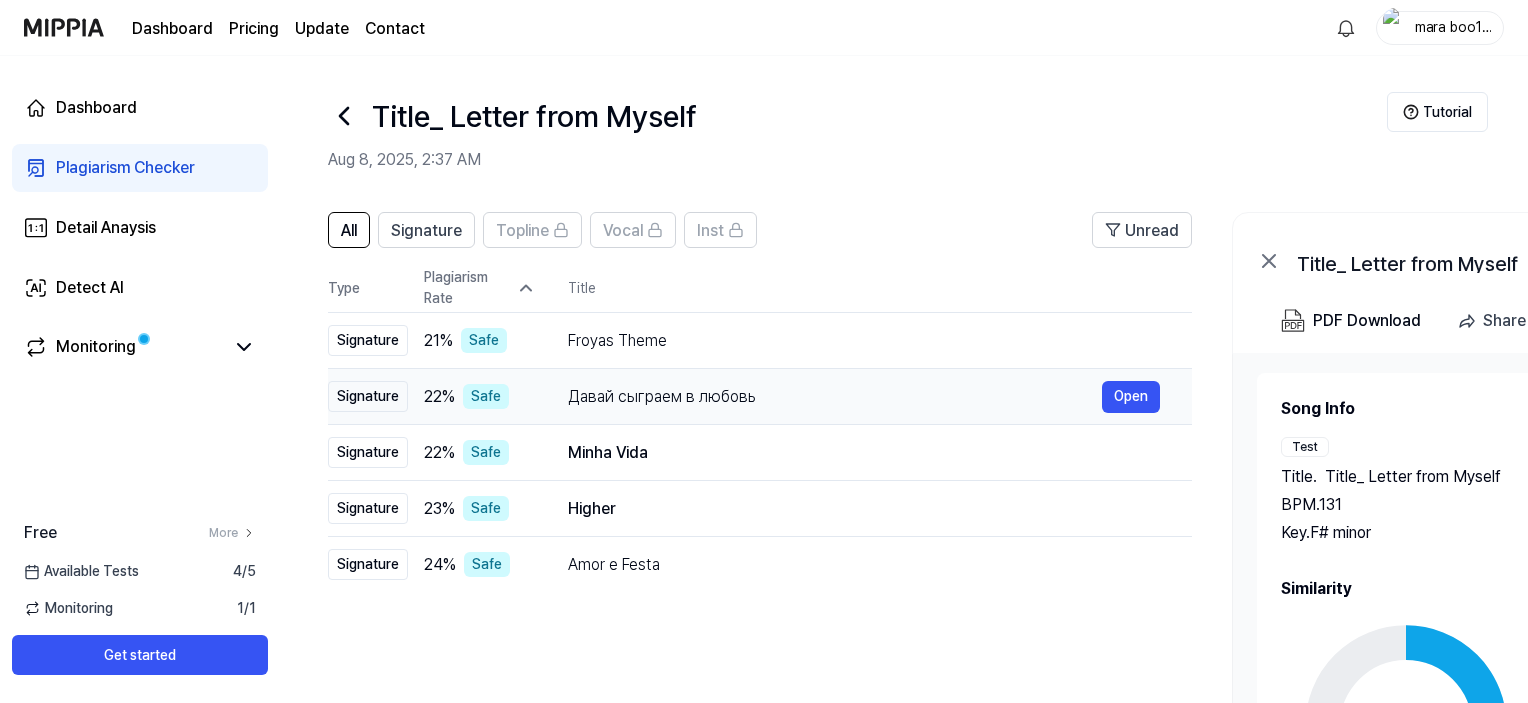 scroll, scrollTop: 304, scrollLeft: 0, axis: vertical 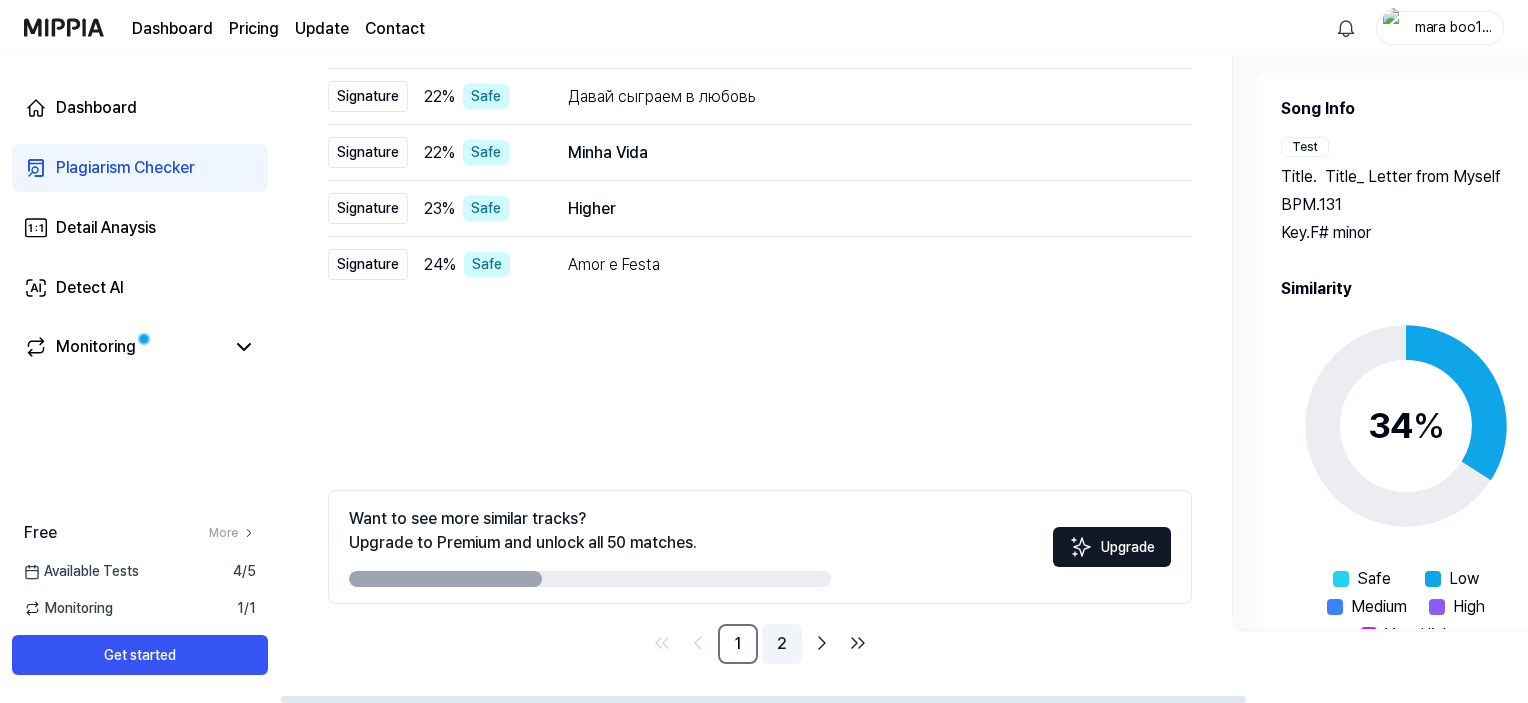 click on "2" at bounding box center (782, 644) 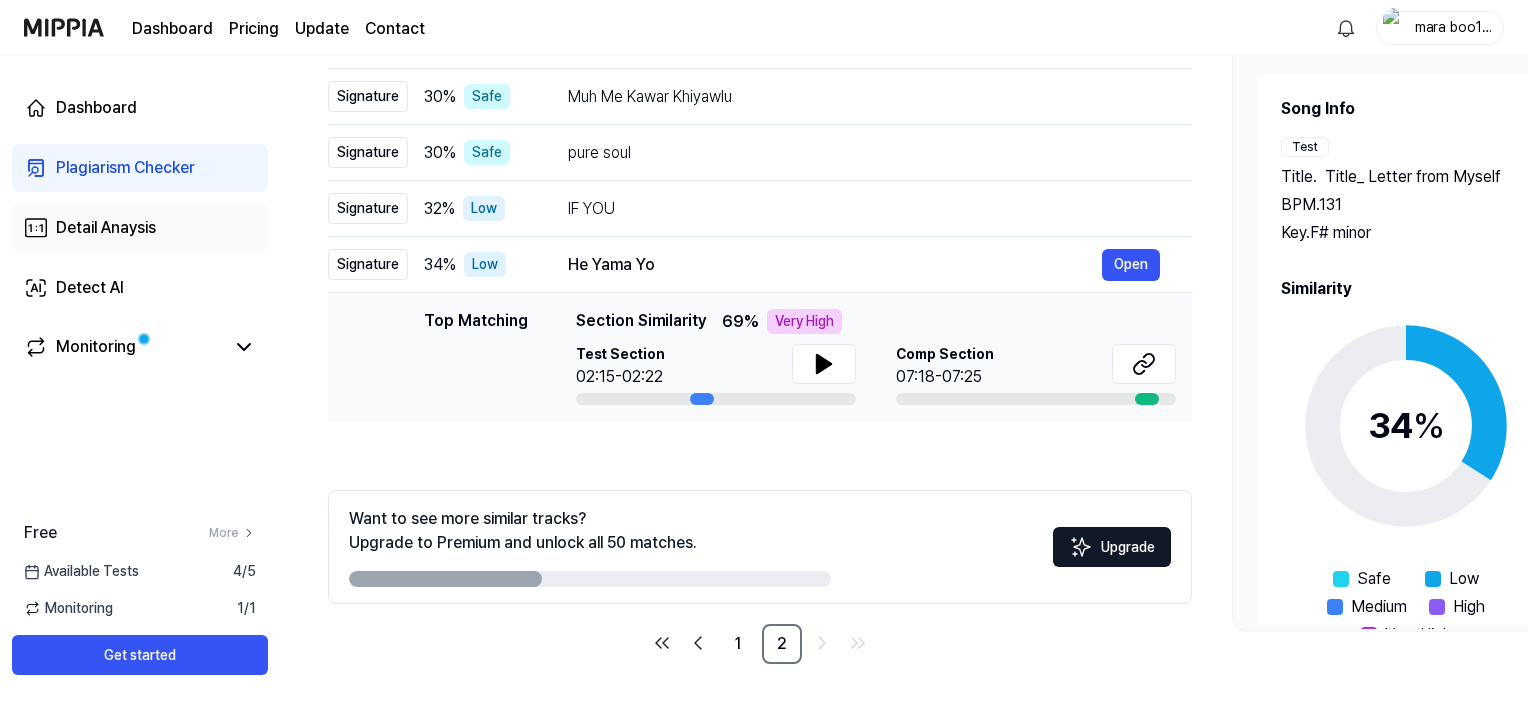 click on "Detail Anaysis" at bounding box center [106, 228] 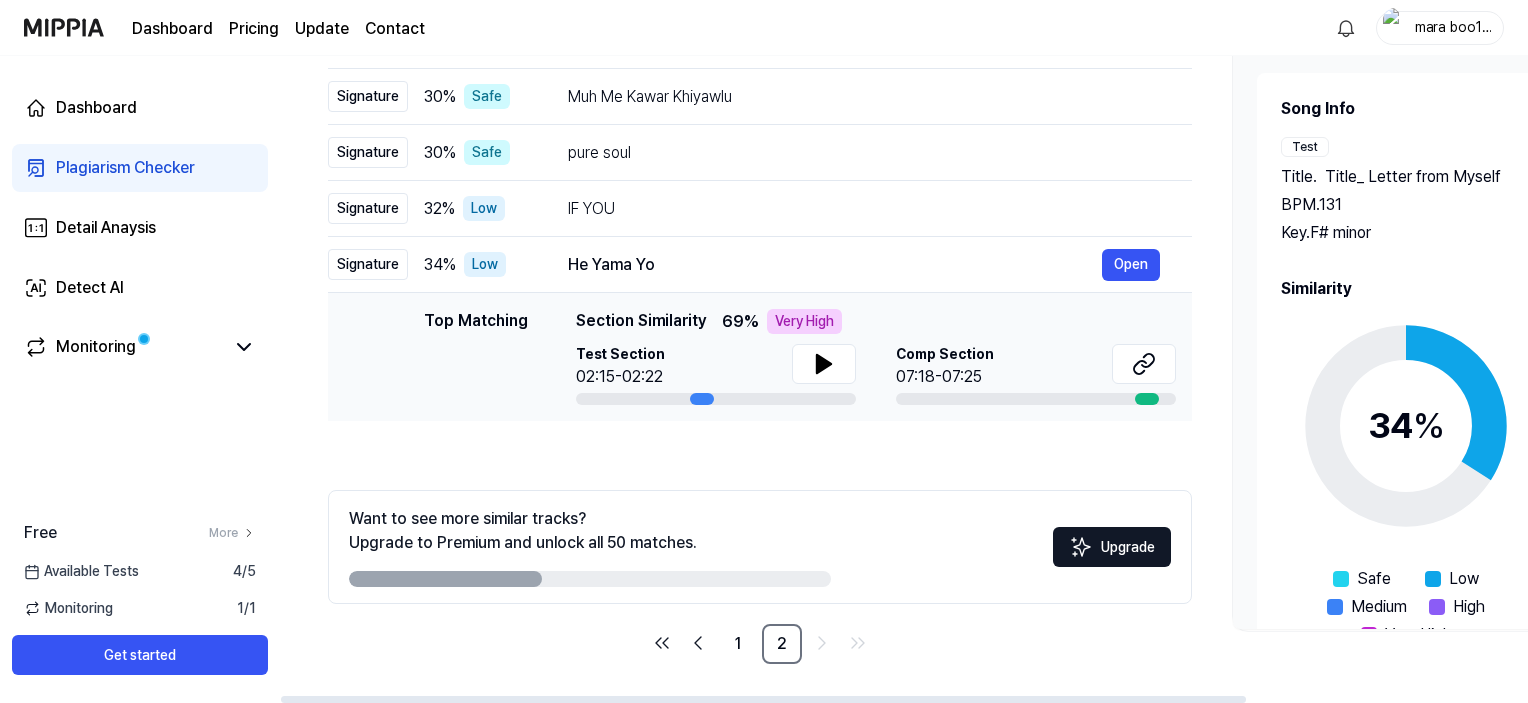 scroll, scrollTop: 0, scrollLeft: 0, axis: both 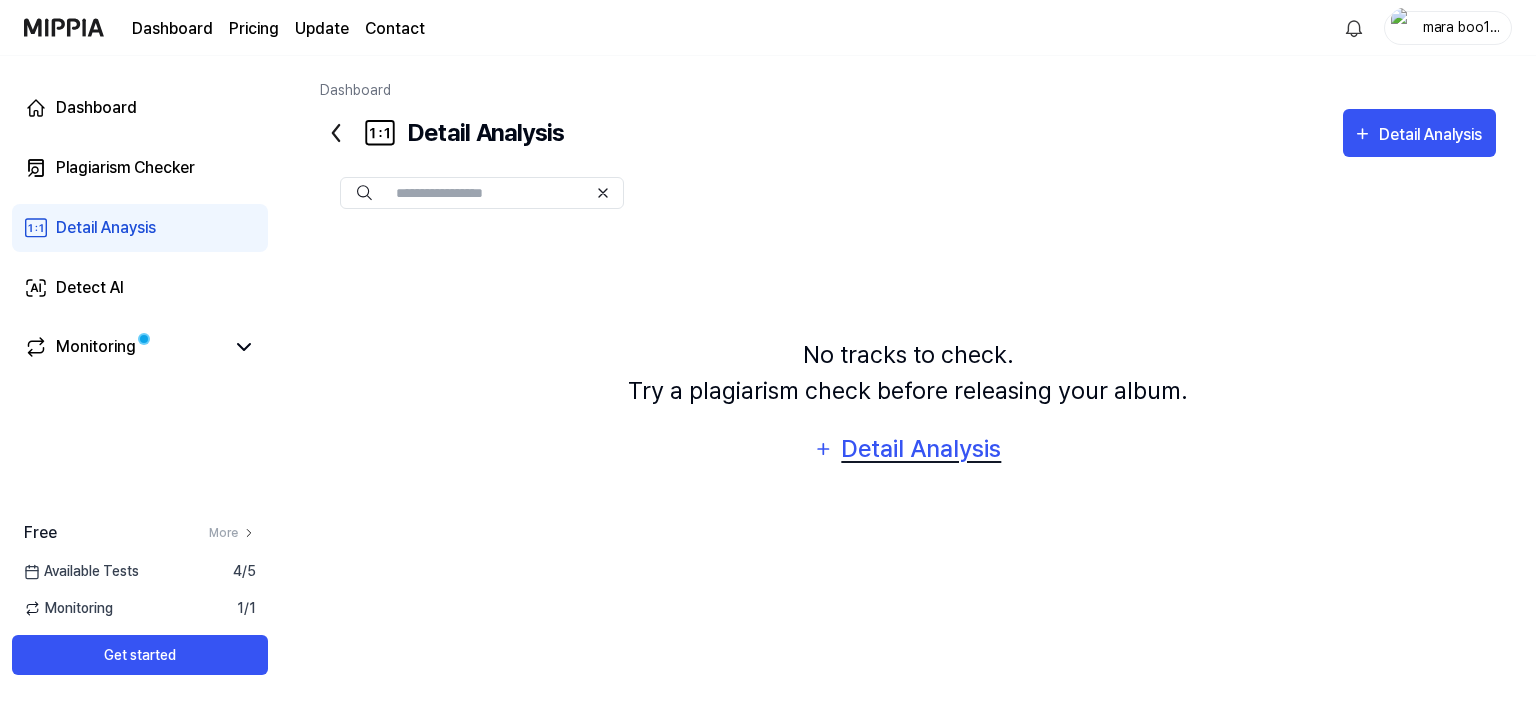 click on "Detail Analysis" at bounding box center (921, 449) 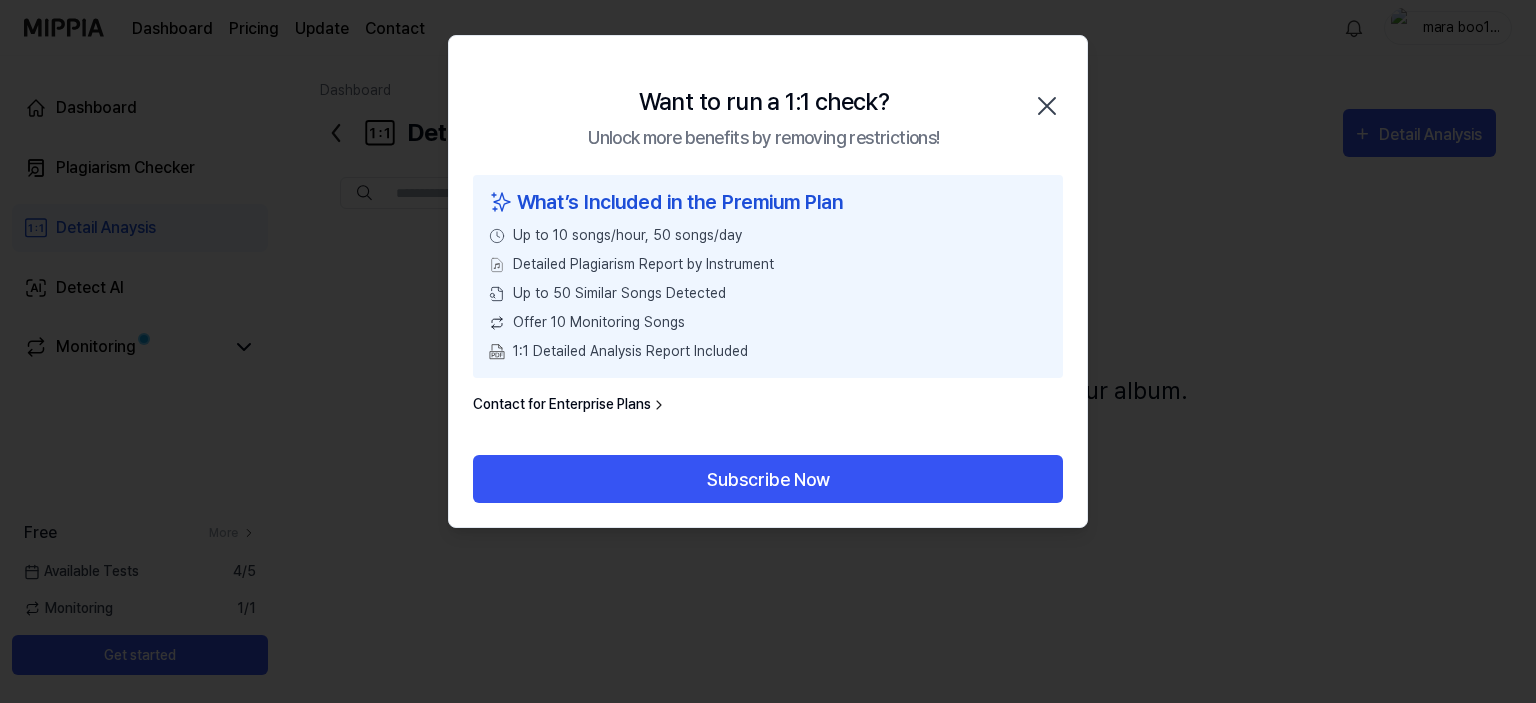 drag, startPoint x: 1055, startPoint y: 100, endPoint x: 946, endPoint y: 83, distance: 110.317726 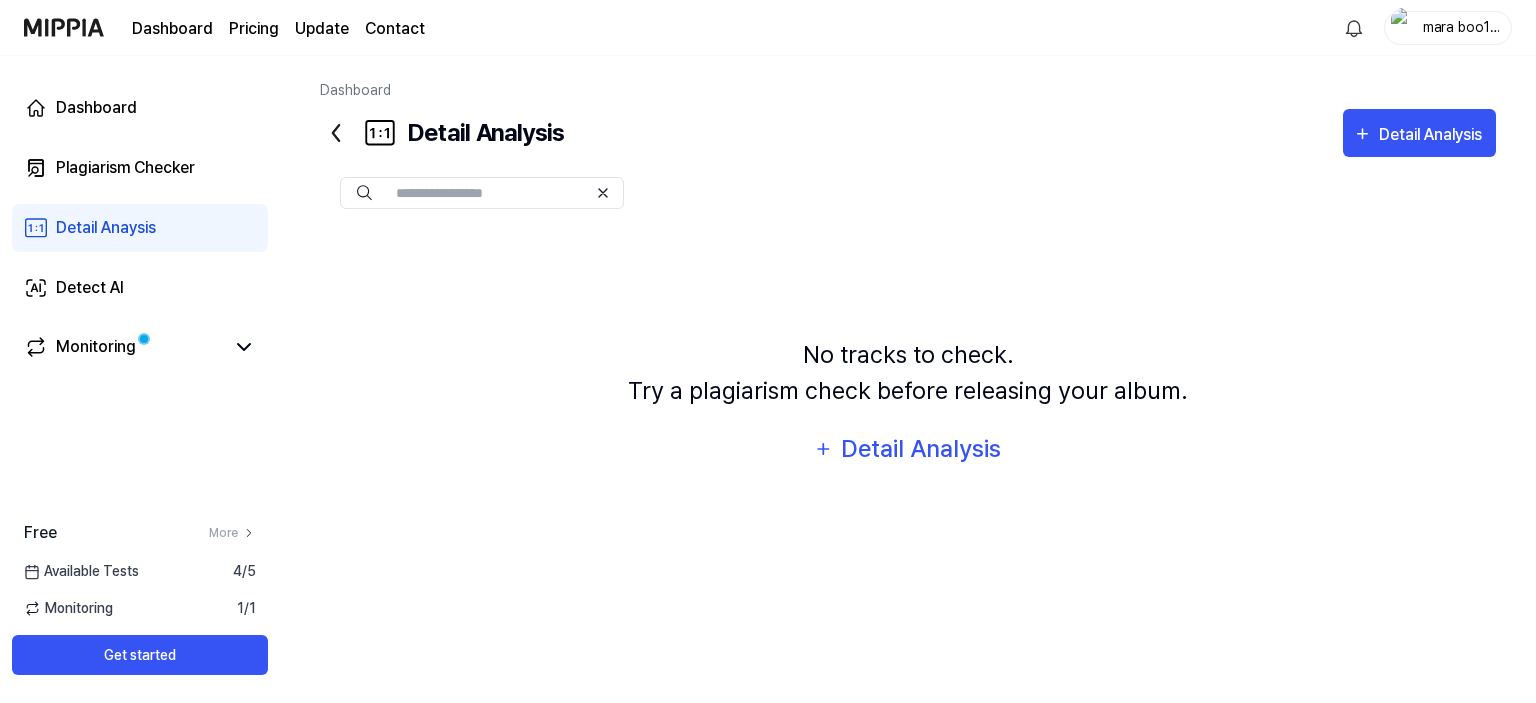 click on "Available Tests 4  /  5" at bounding box center (140, 571) 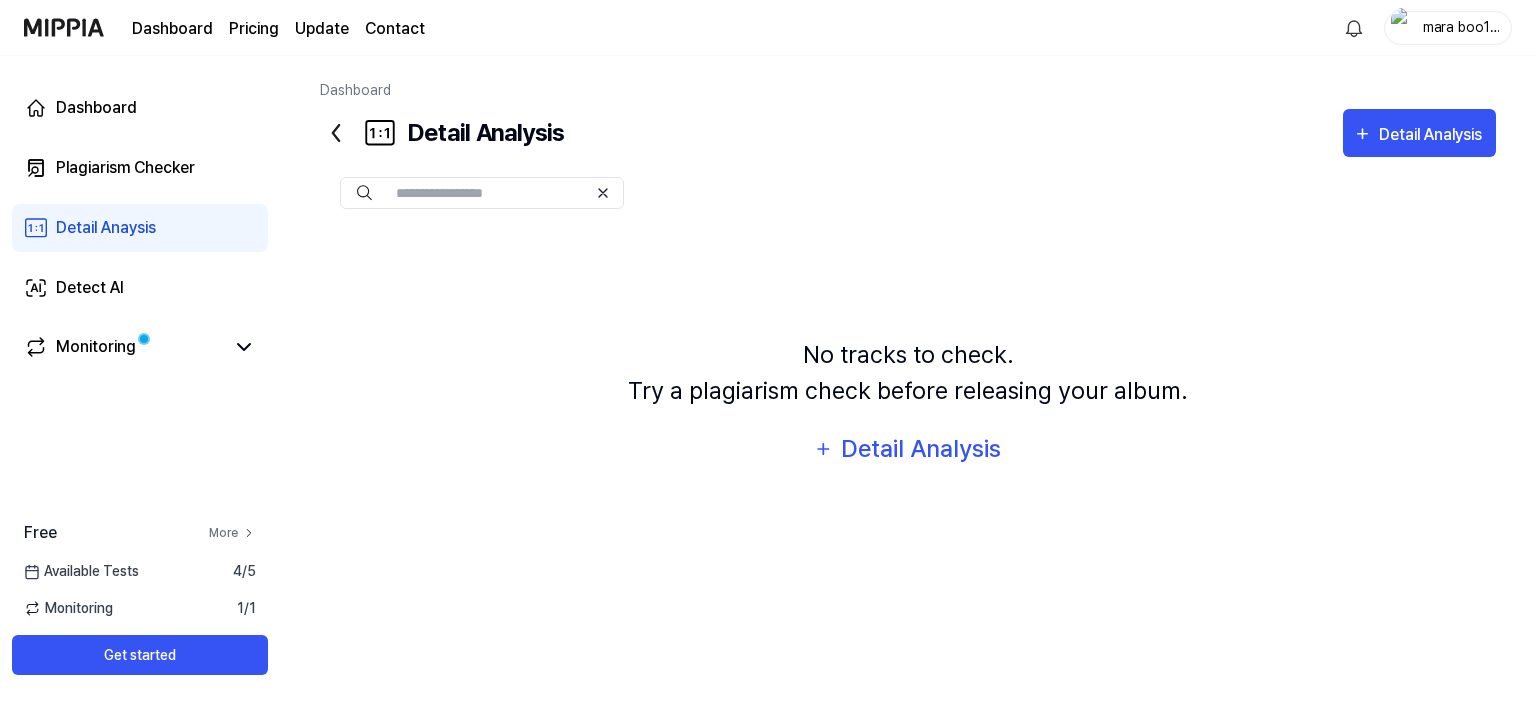click on "More" at bounding box center (232, 533) 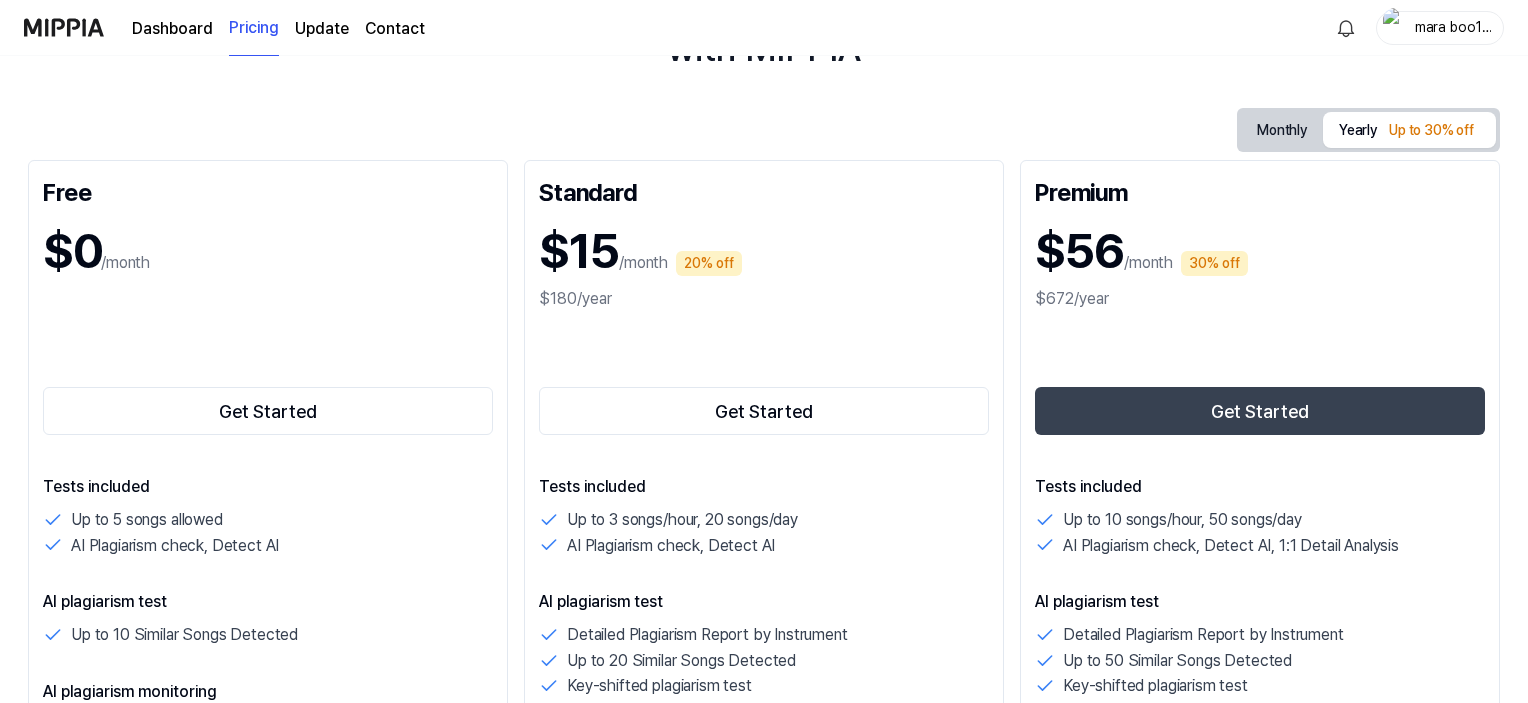 scroll, scrollTop: 0, scrollLeft: 0, axis: both 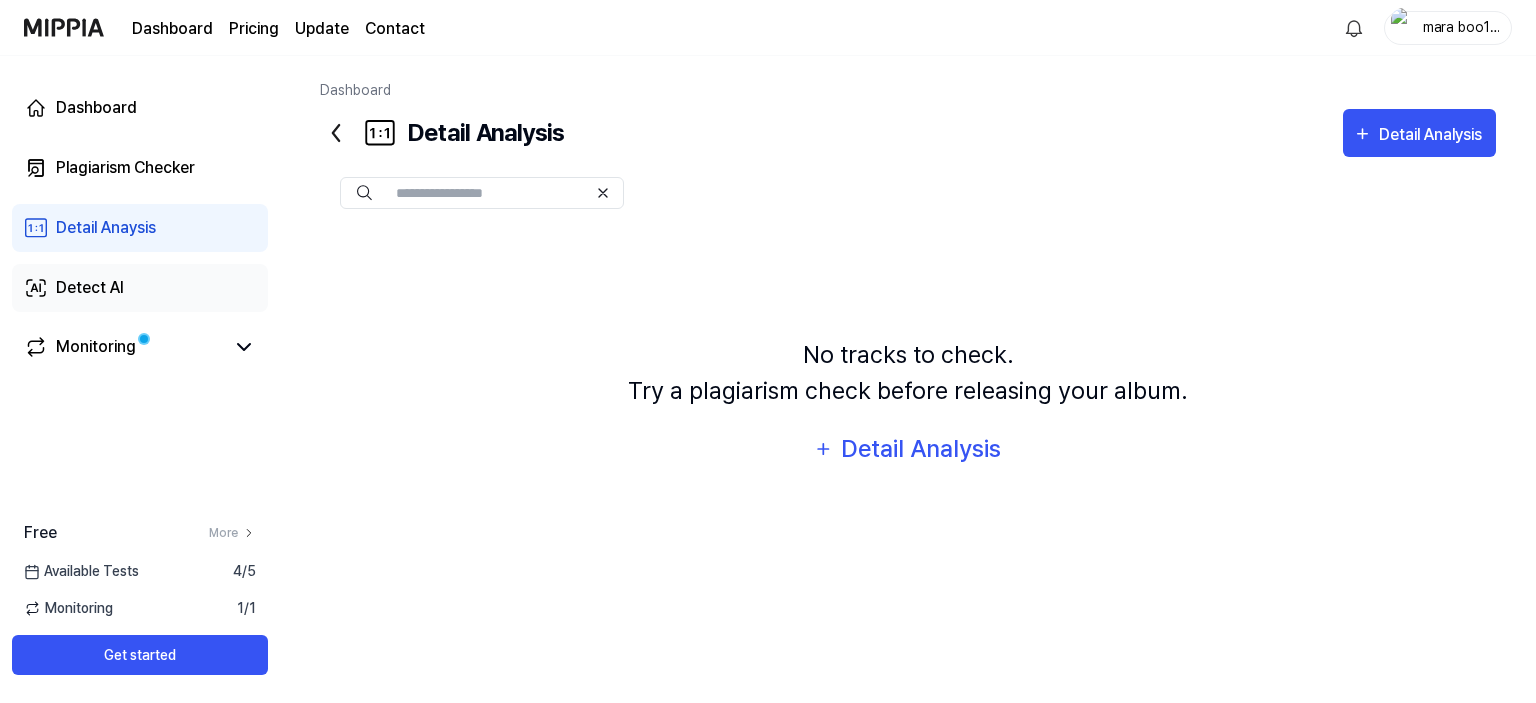 click on "Detect AI" at bounding box center [90, 288] 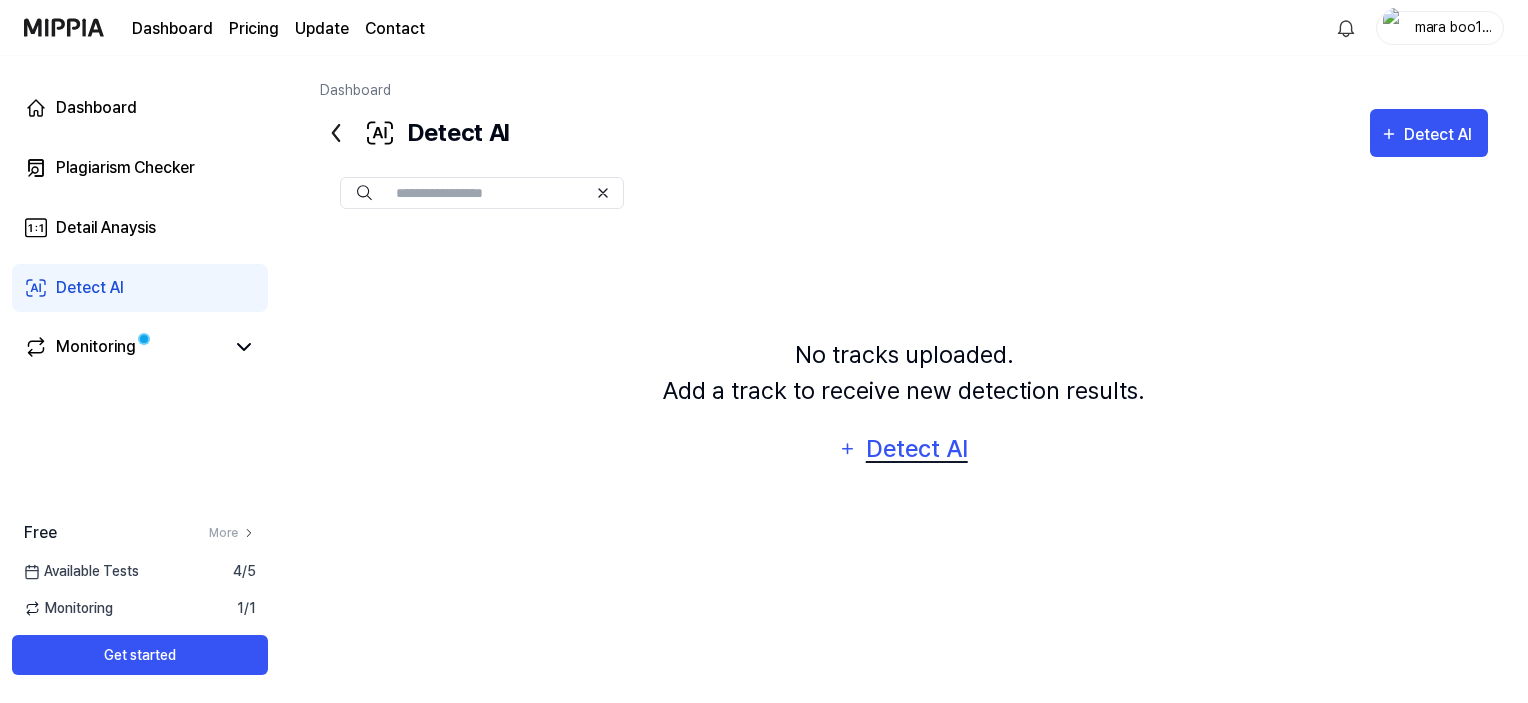 click on "Detect AI" at bounding box center [916, 449] 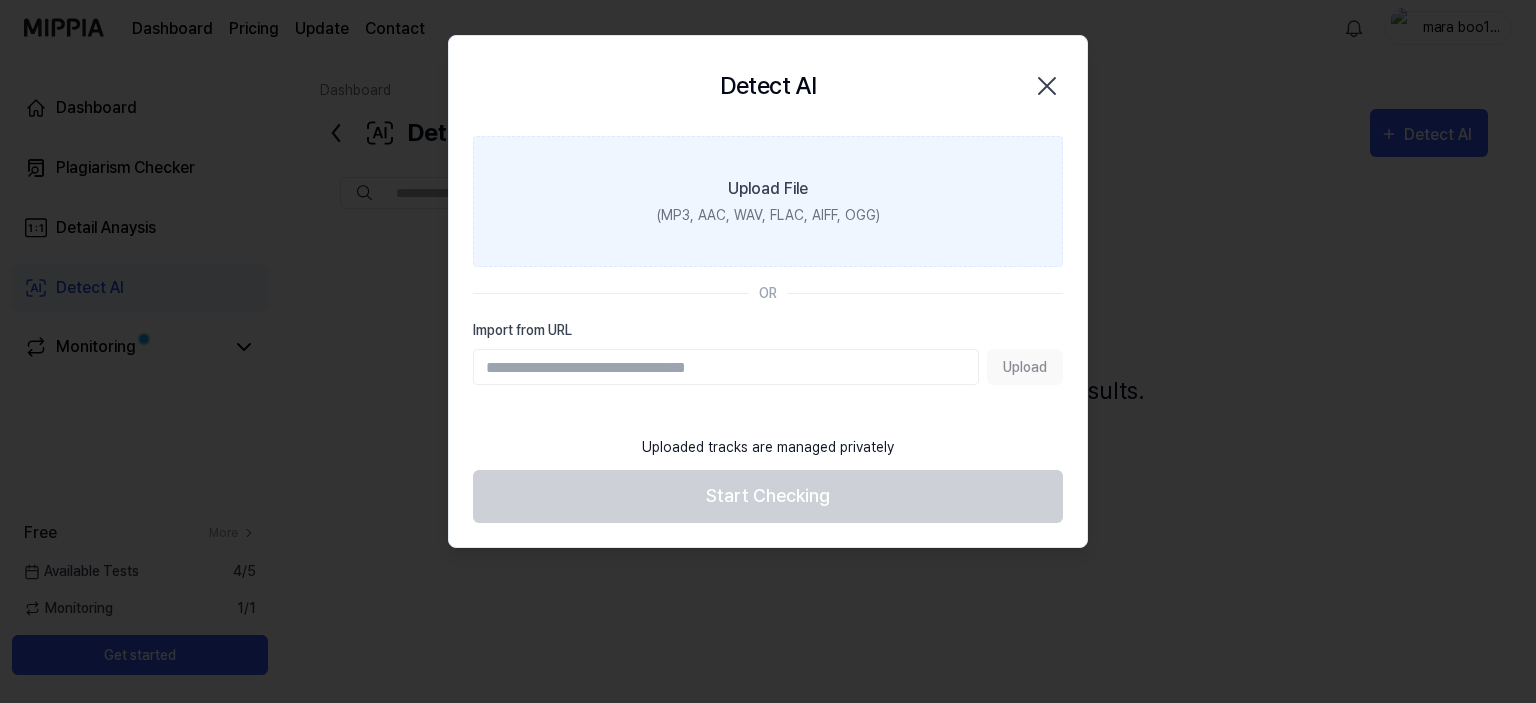 click on "(MP3, AAC, WAV, FLAC, AIFF, OGG)" at bounding box center (768, 215) 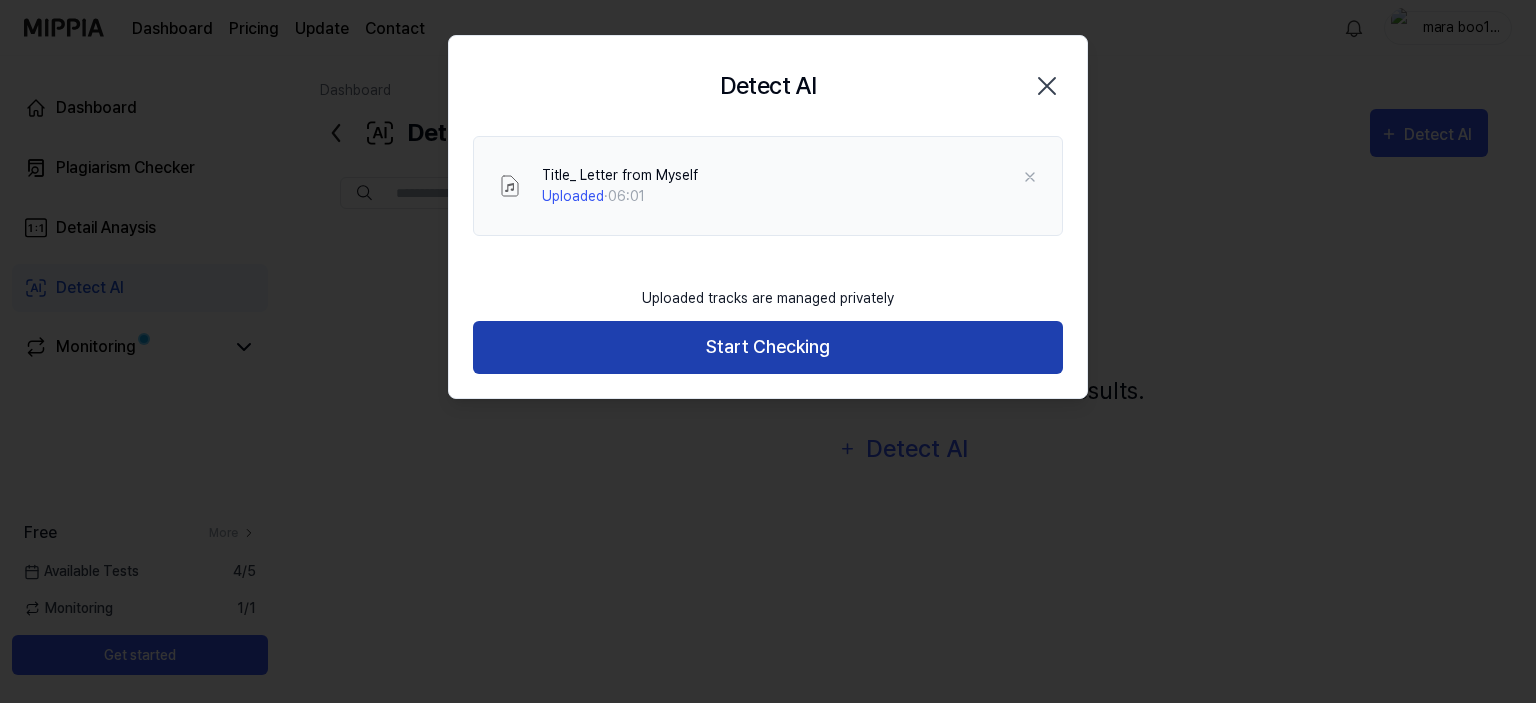click on "Start Checking" at bounding box center (768, 347) 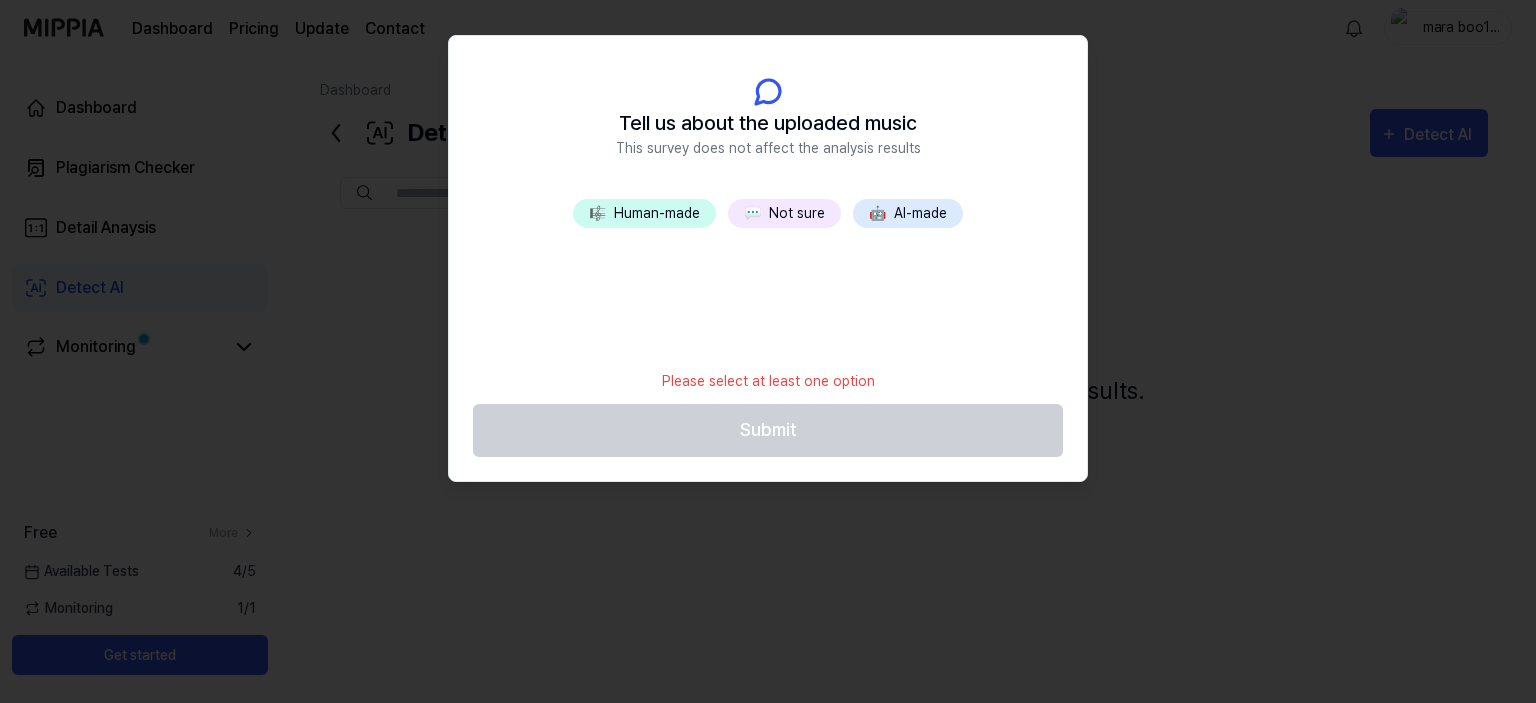 click on "🤖" at bounding box center (877, 213) 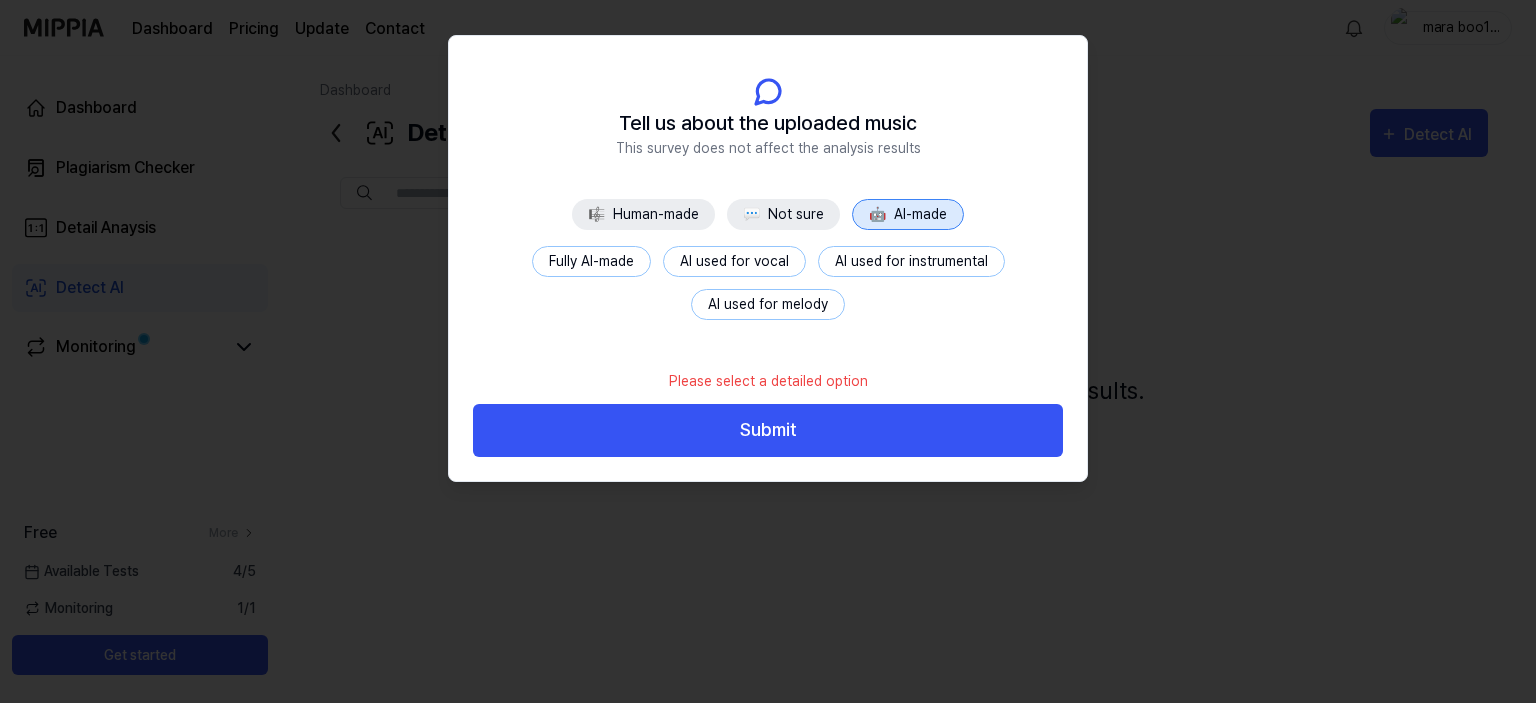 click on "Fully AI-made" at bounding box center [591, 261] 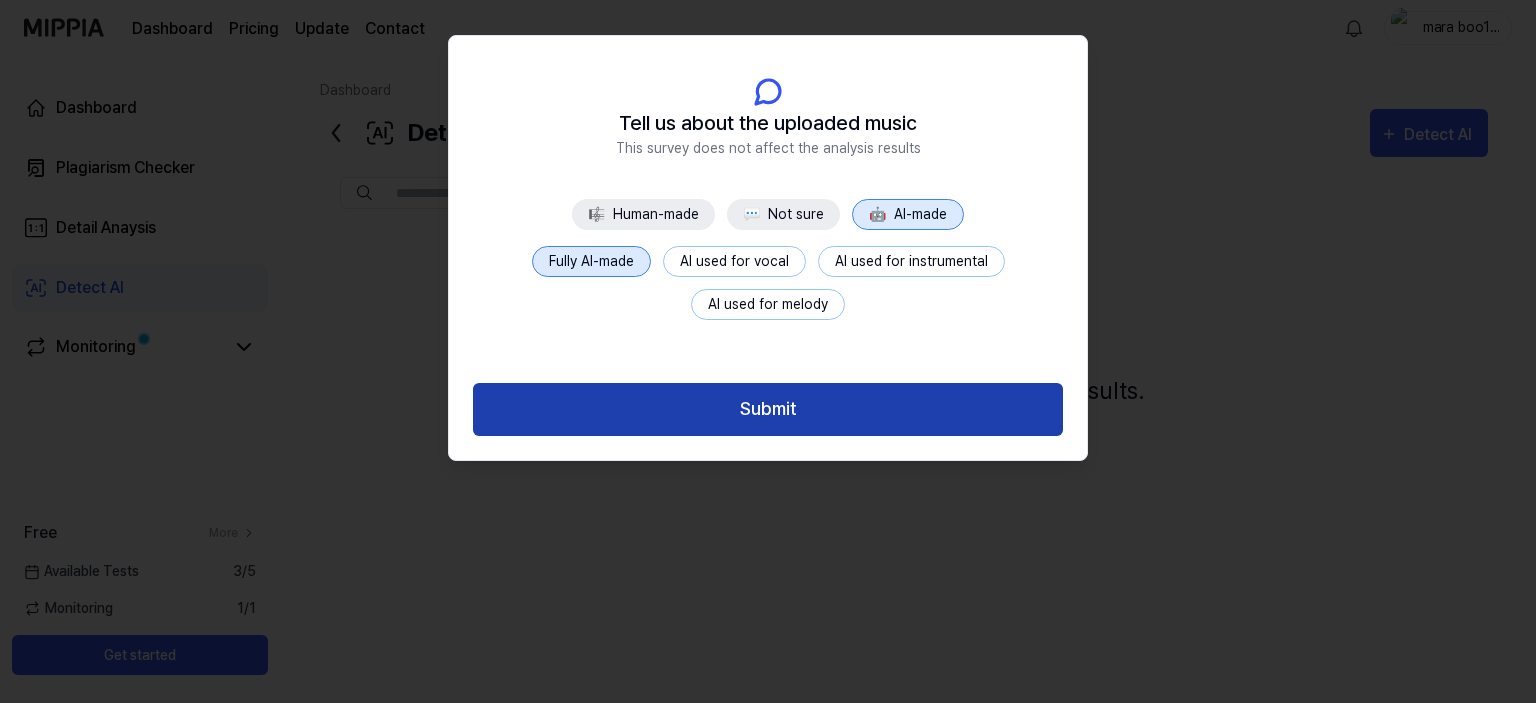 click on "Submit" at bounding box center [768, 409] 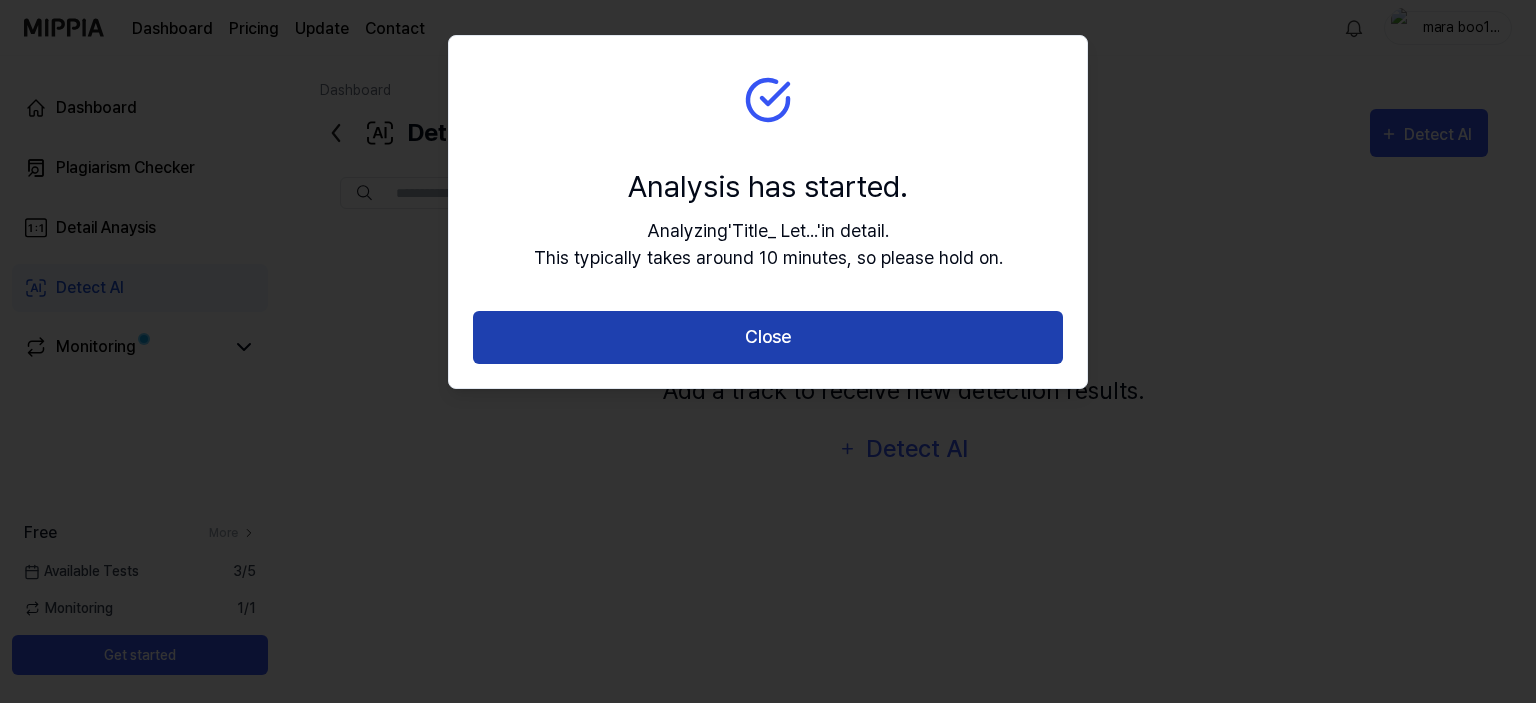 click on "Close" at bounding box center (768, 337) 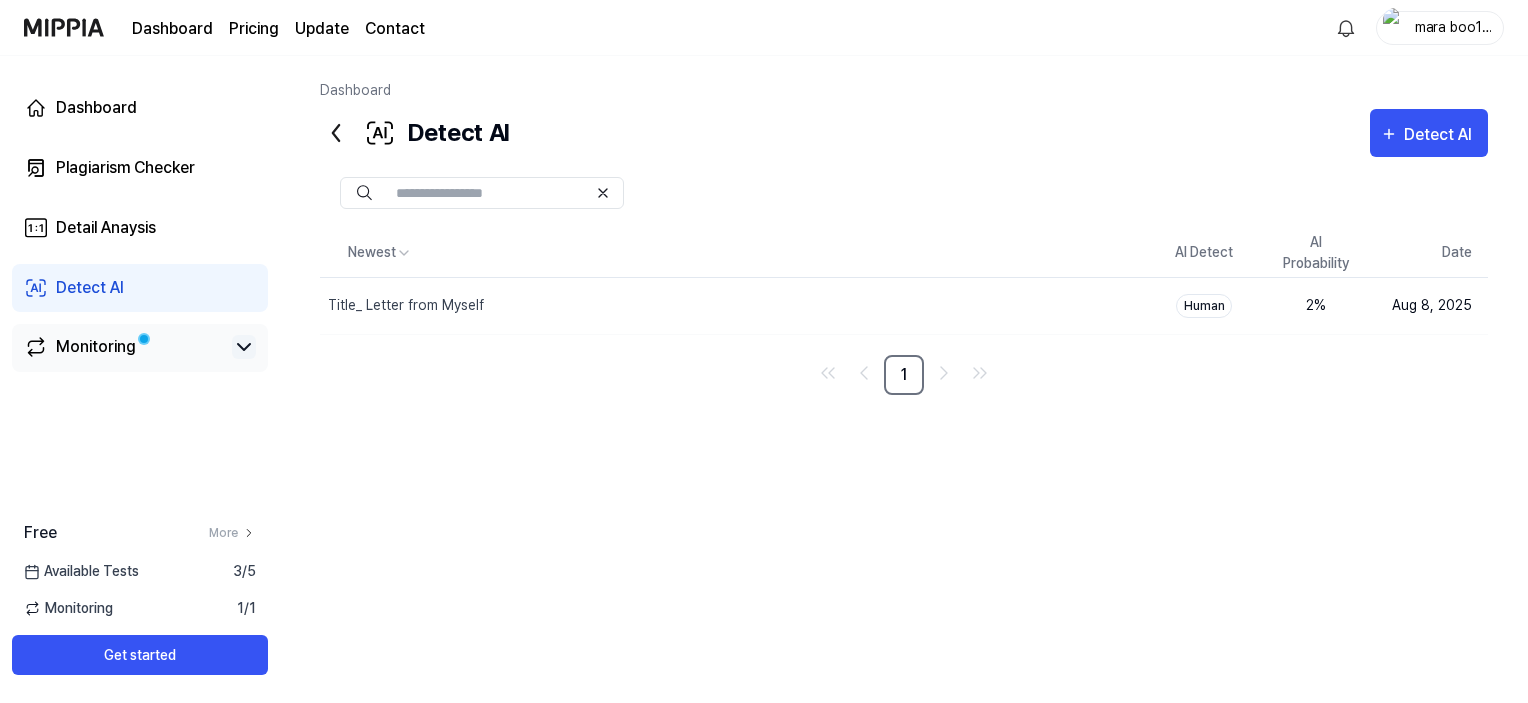 click 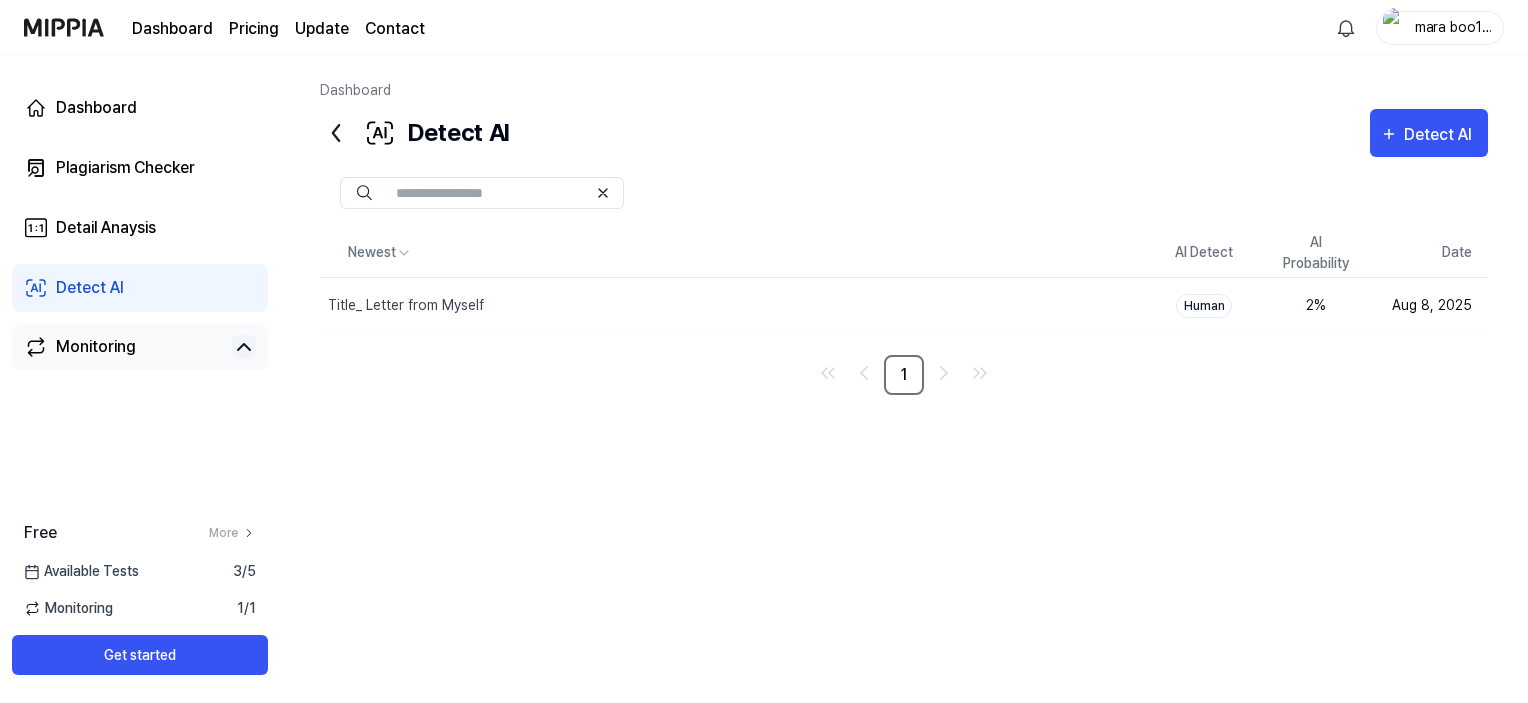 click 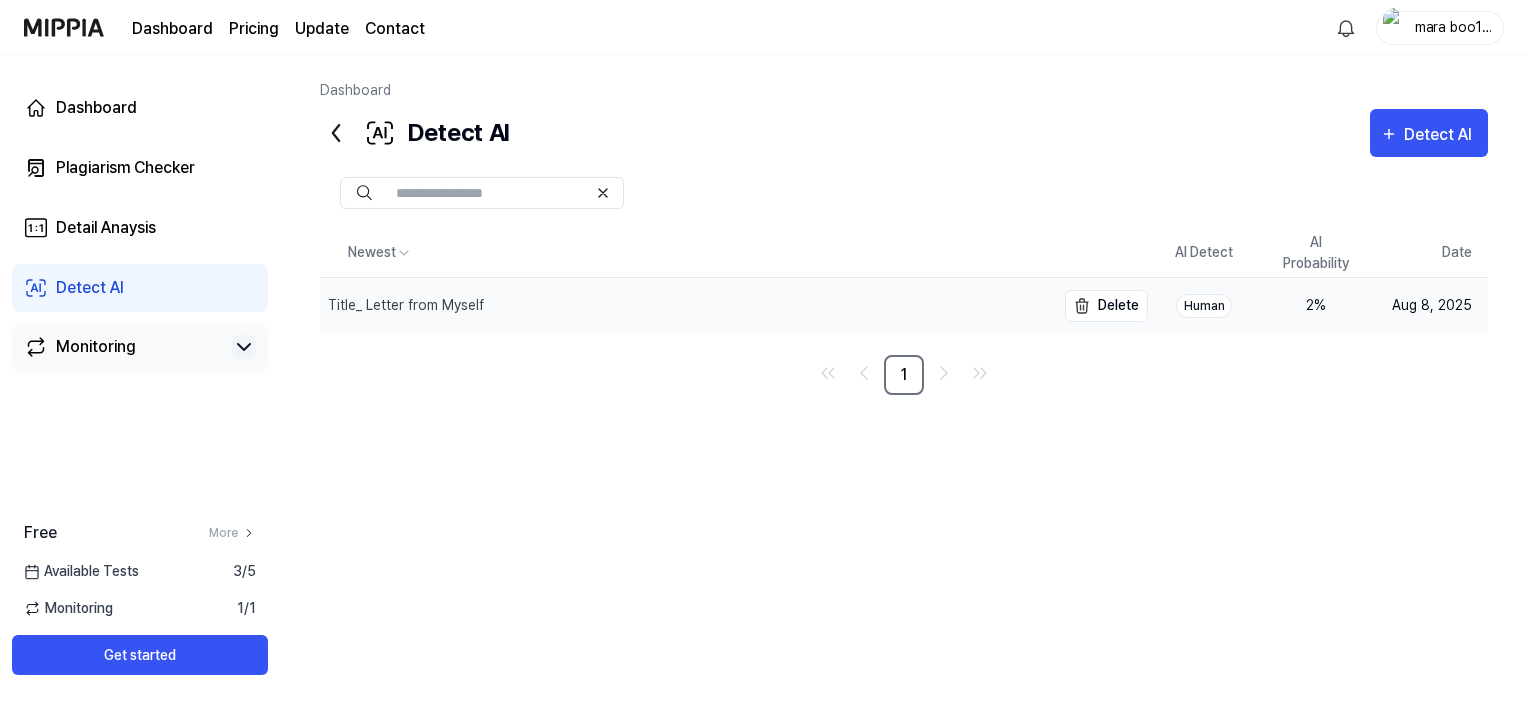 click on "Title_ Letter from Myself" at bounding box center (406, 305) 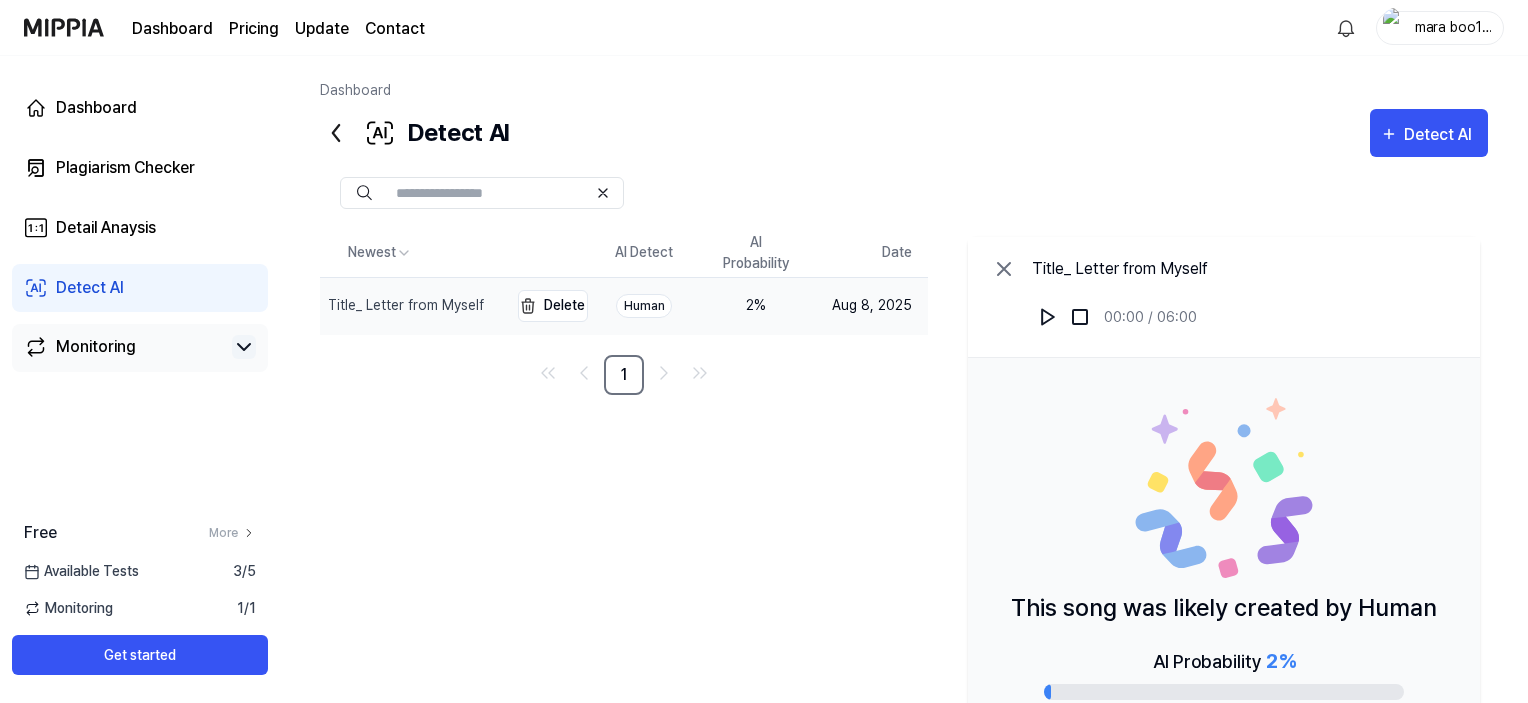 click on "Title_ Letter from Myself" at bounding box center [406, 305] 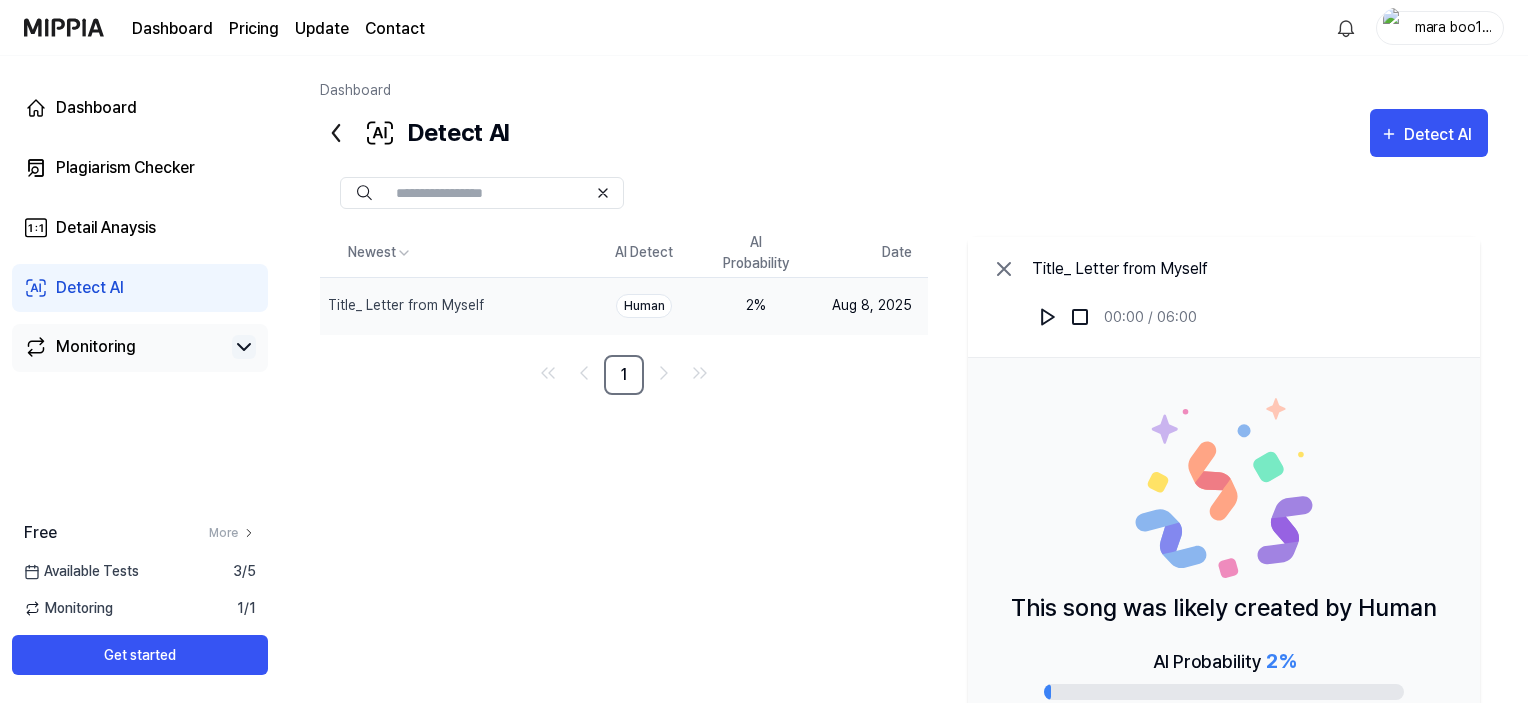click on "Monitoring" at bounding box center [140, 347] 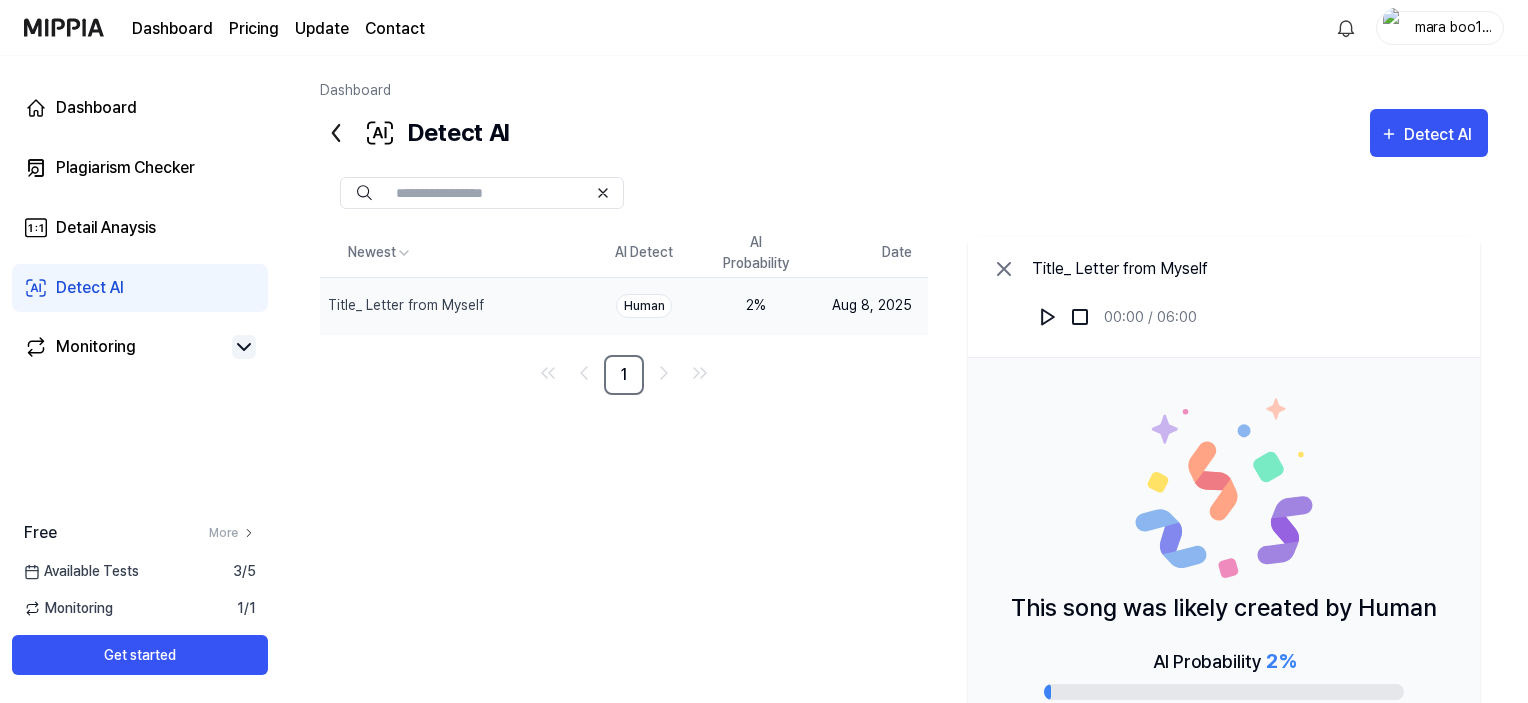 click 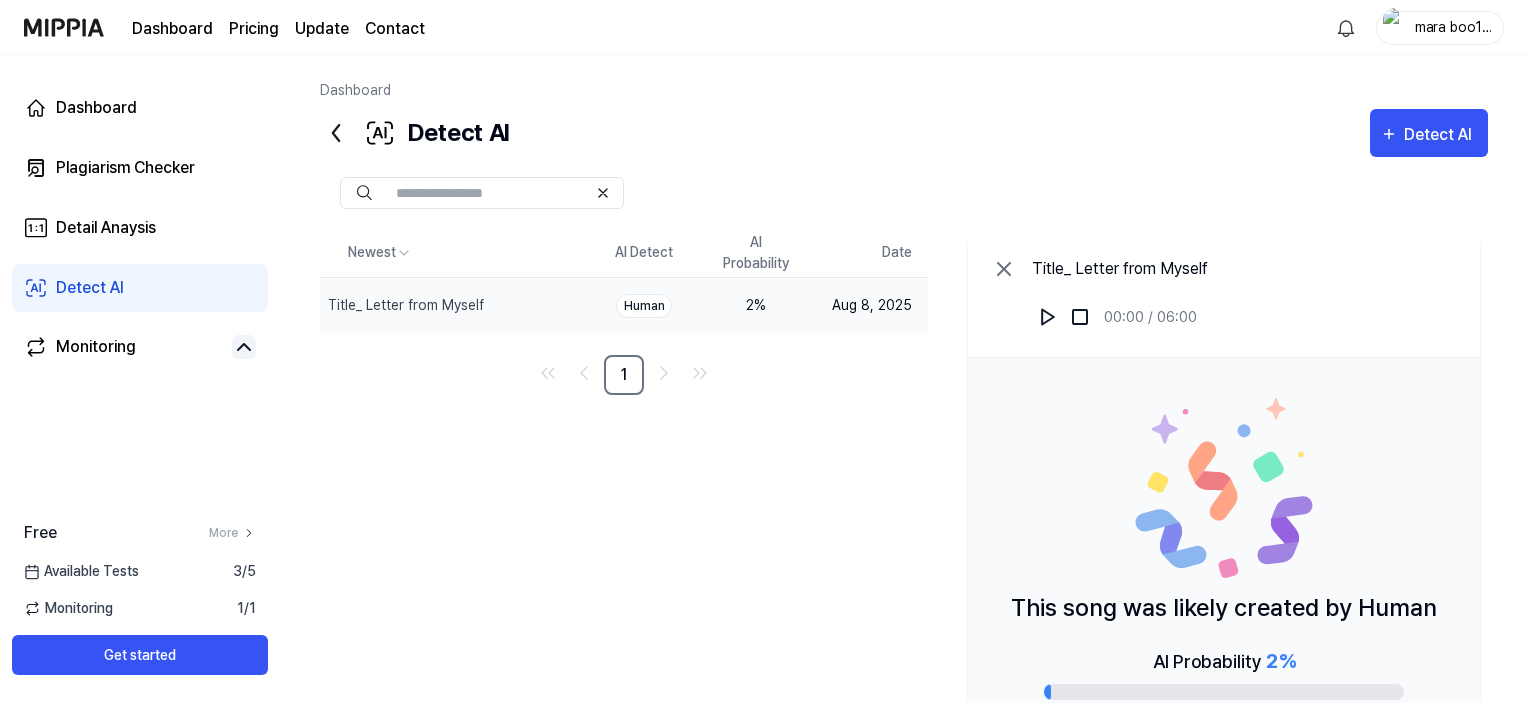 click 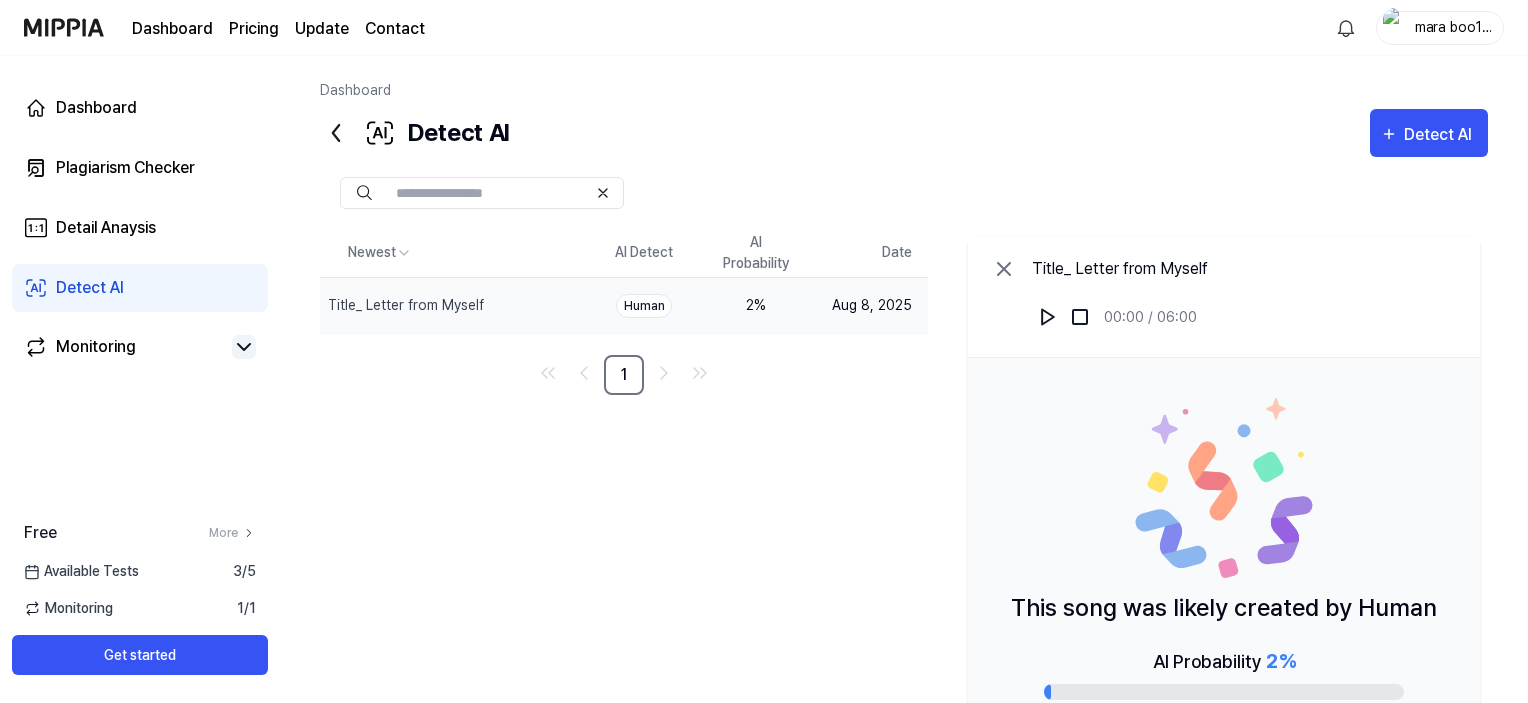 click 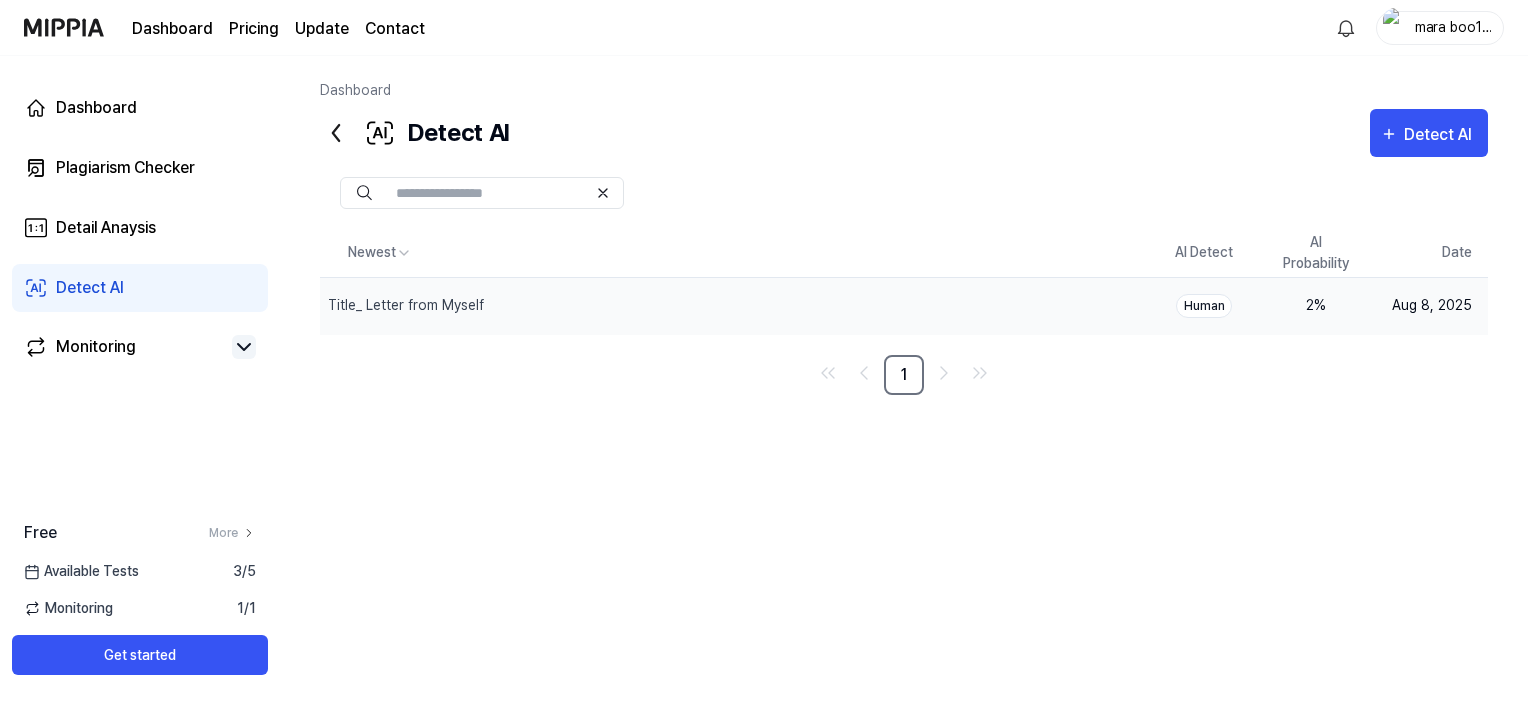 click on "2 %" at bounding box center (1316, 305) 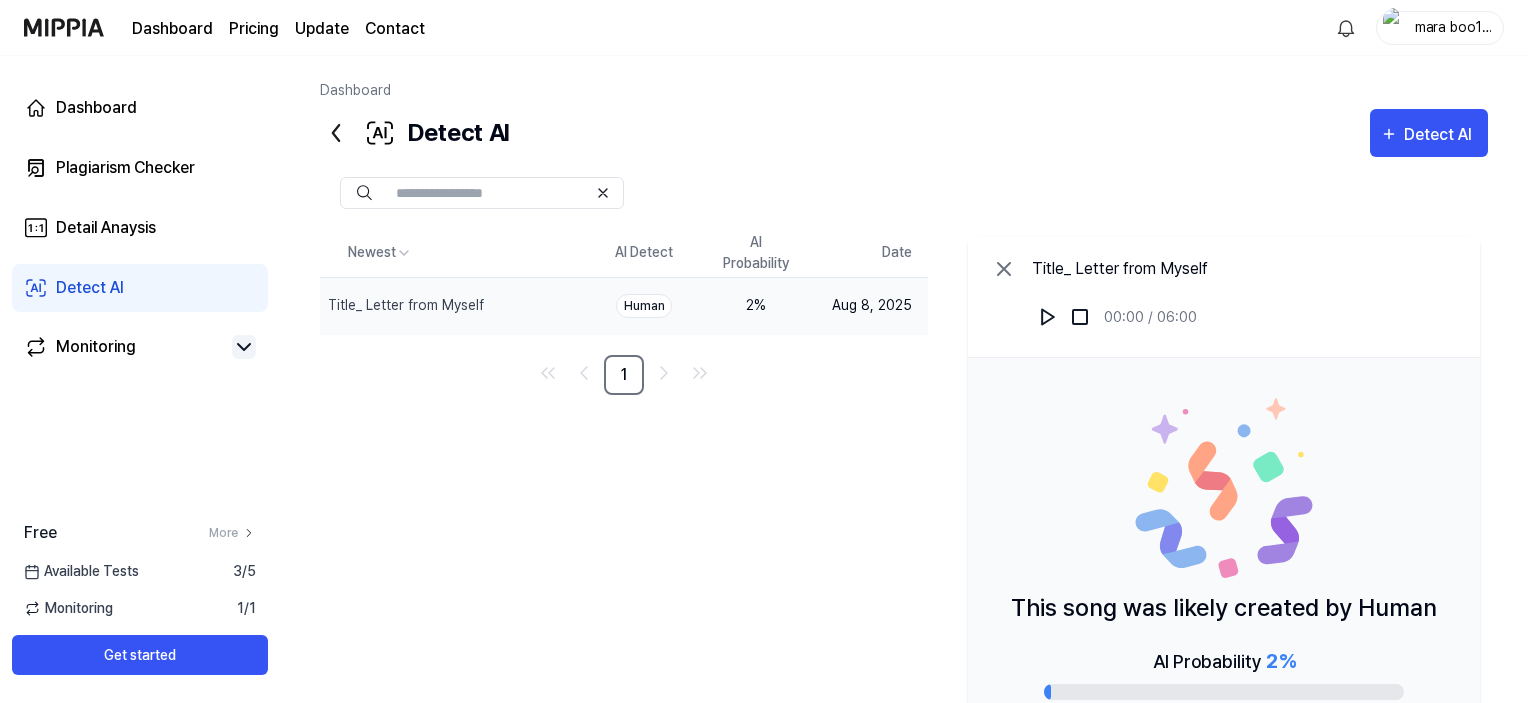 click 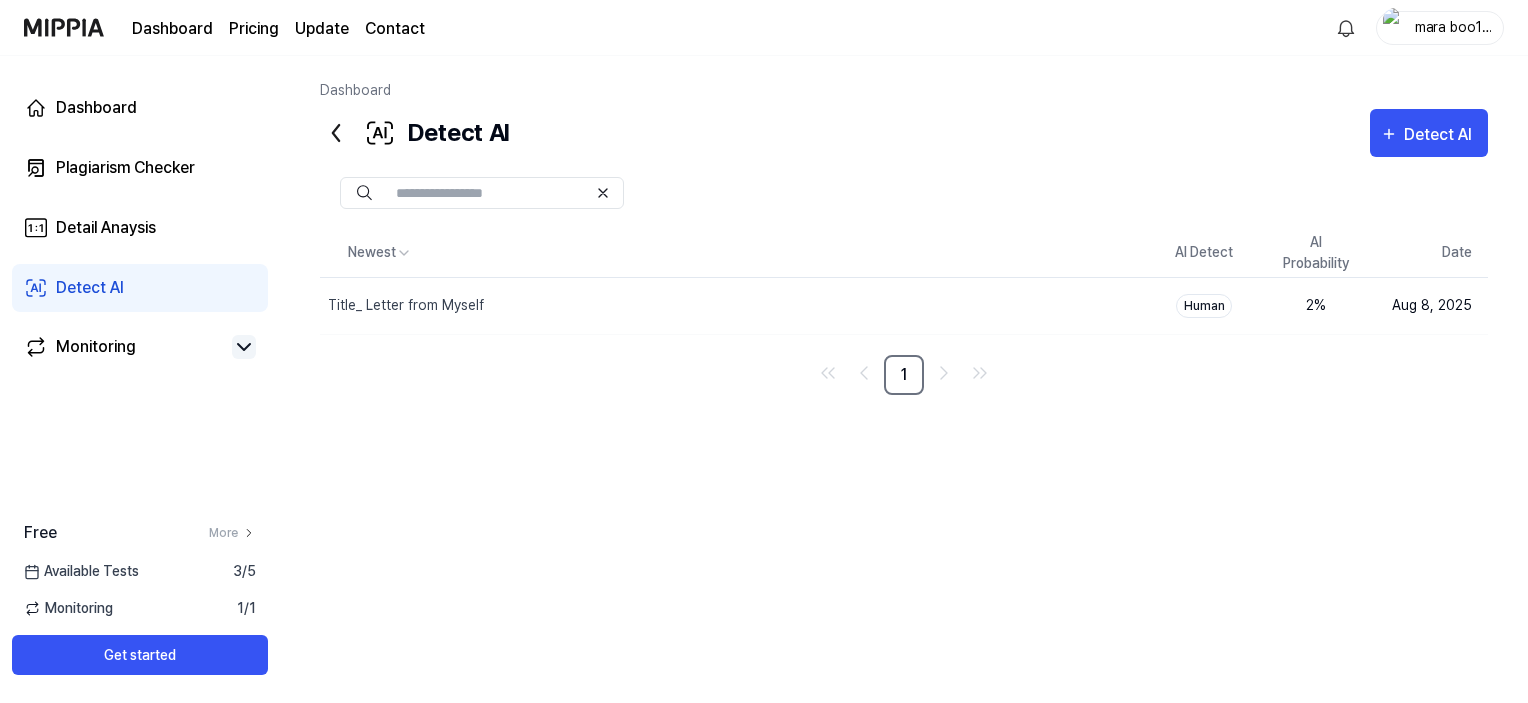 click 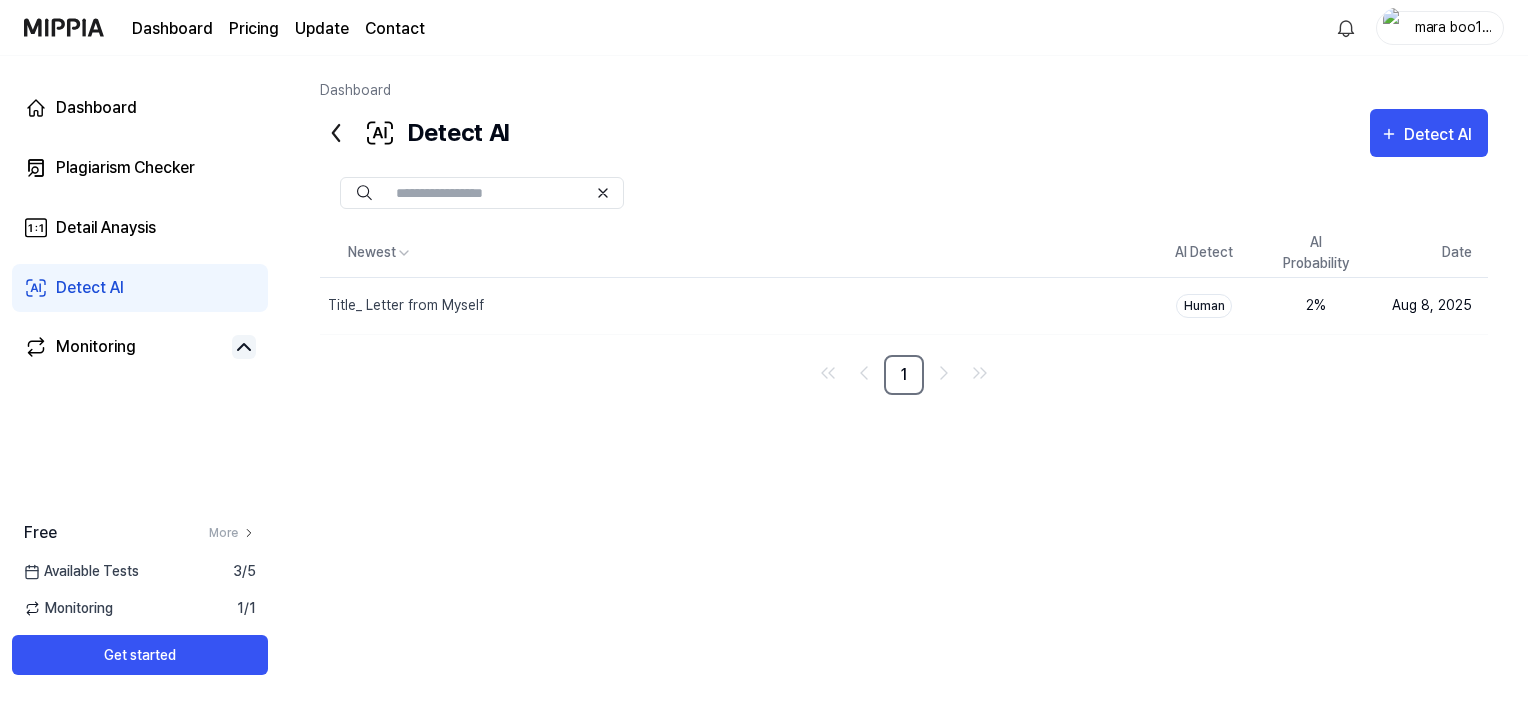 scroll, scrollTop: 23, scrollLeft: 0, axis: vertical 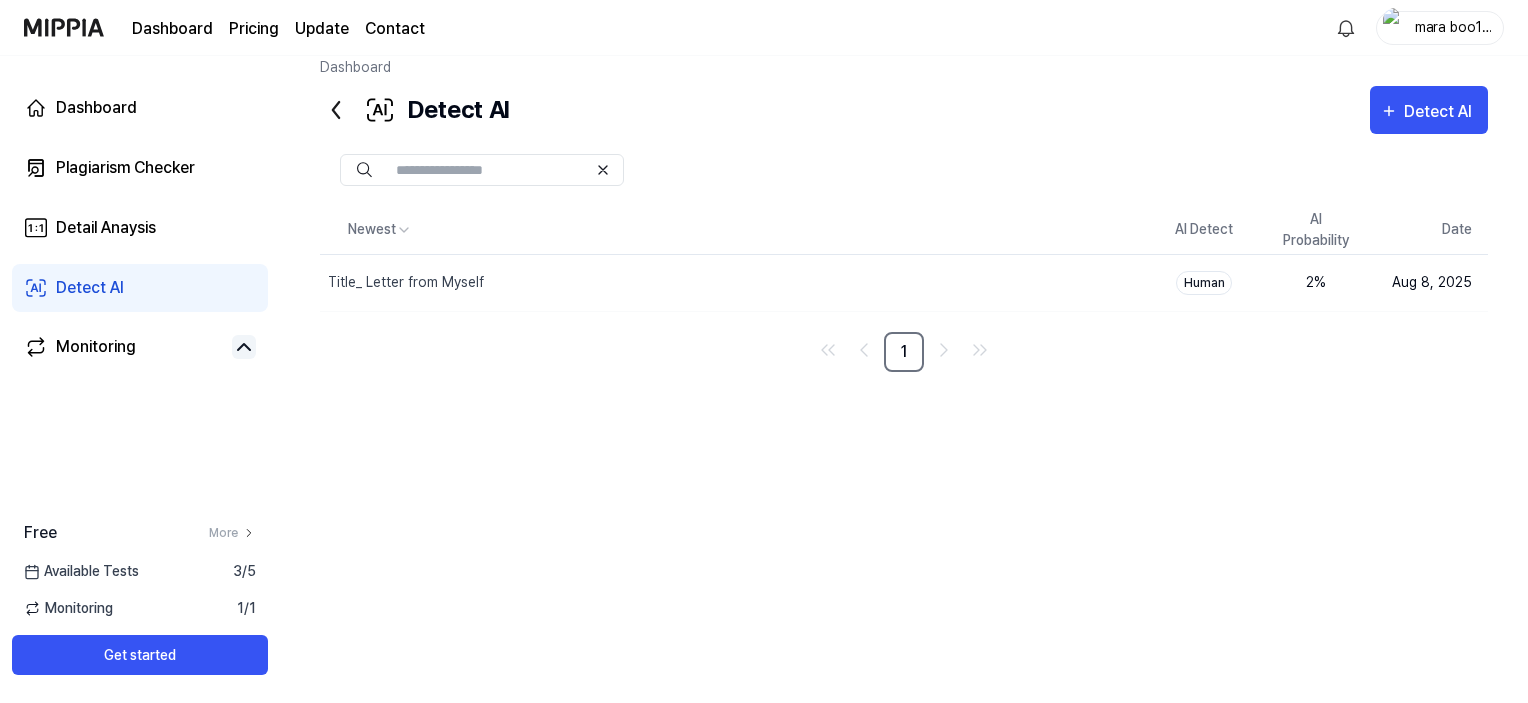 click 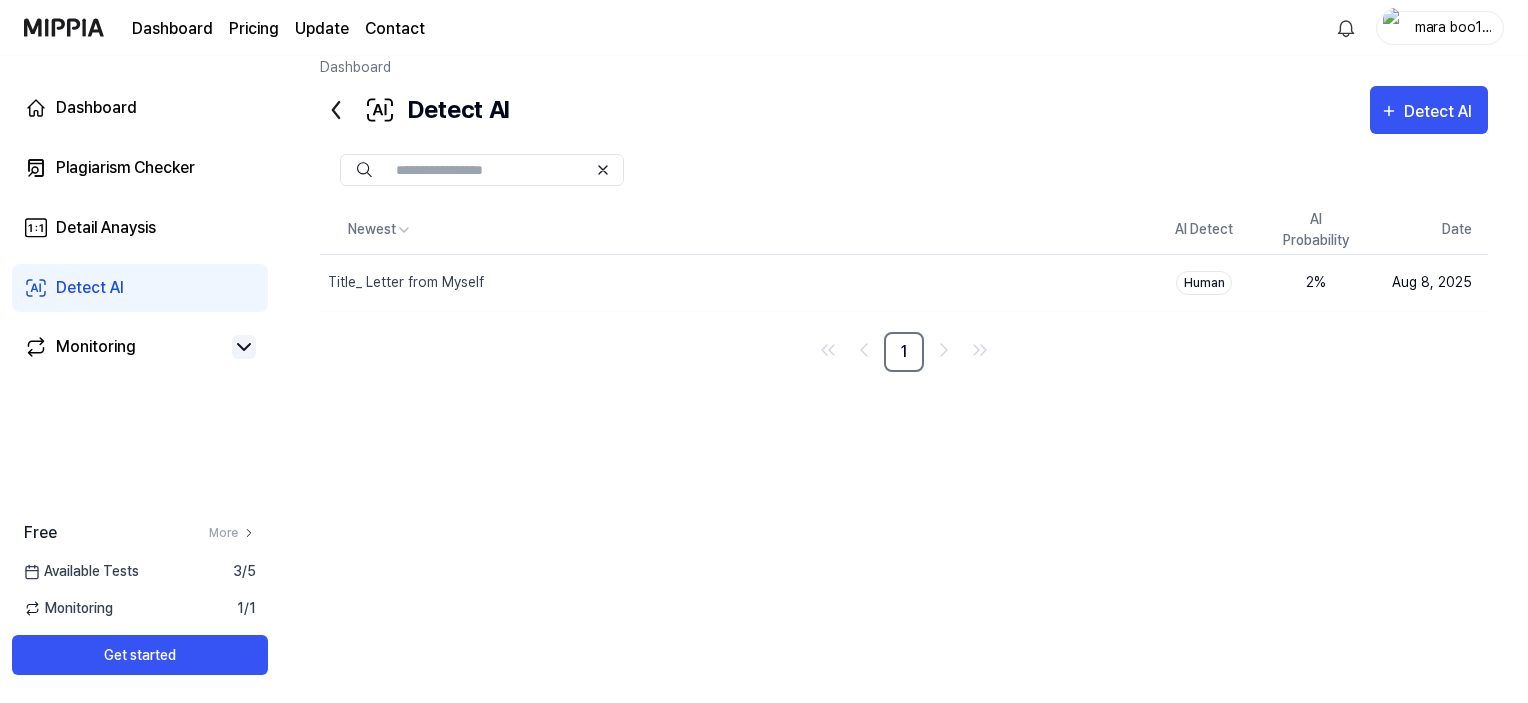click 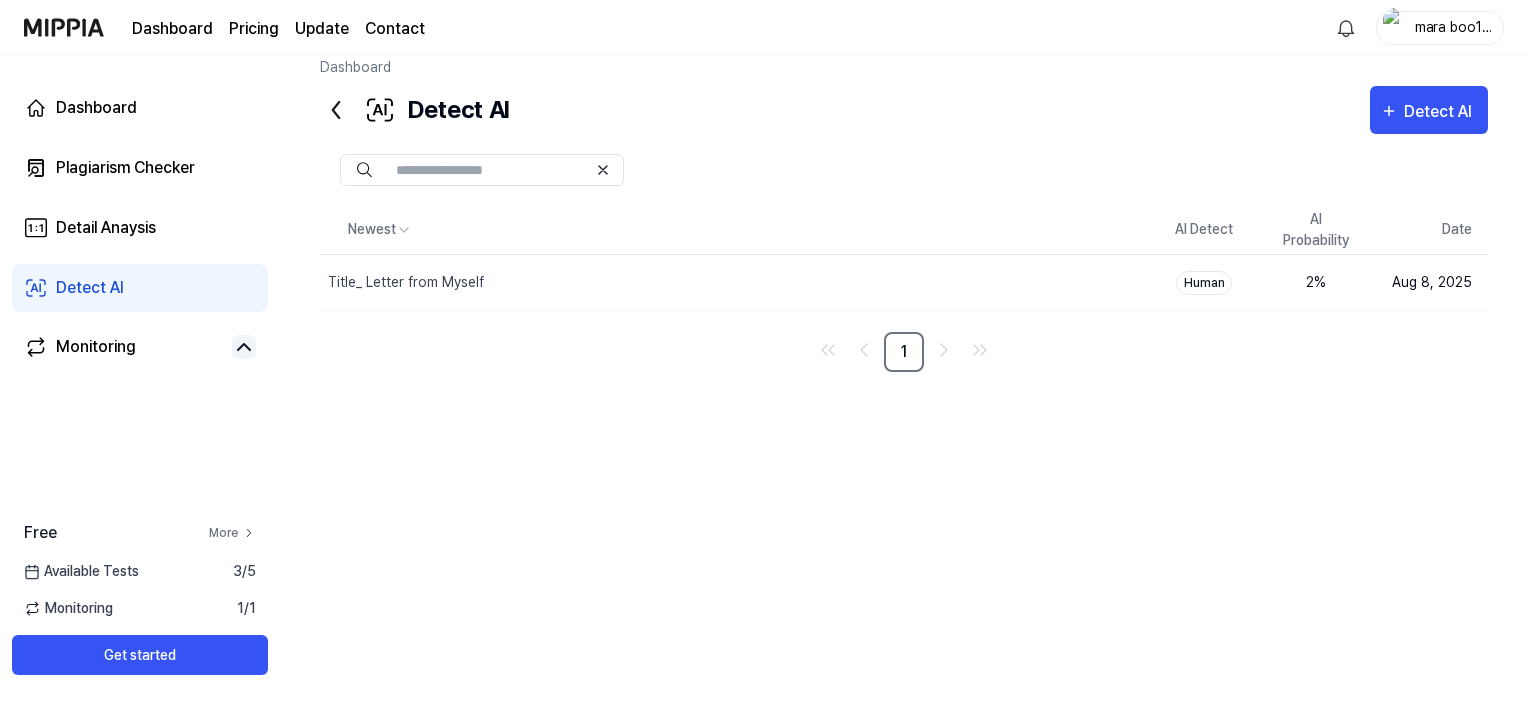 click on "More" at bounding box center [232, 533] 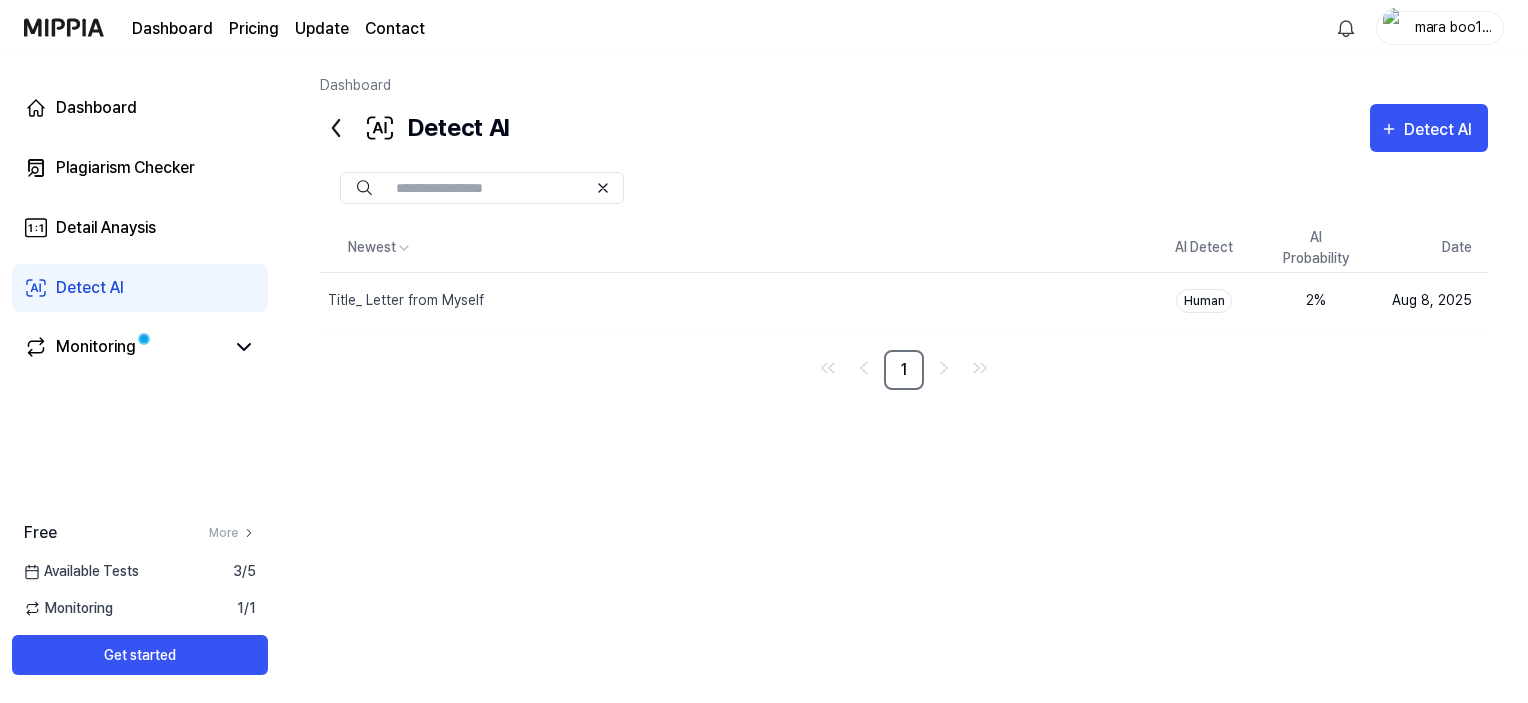 scroll, scrollTop: 0, scrollLeft: 0, axis: both 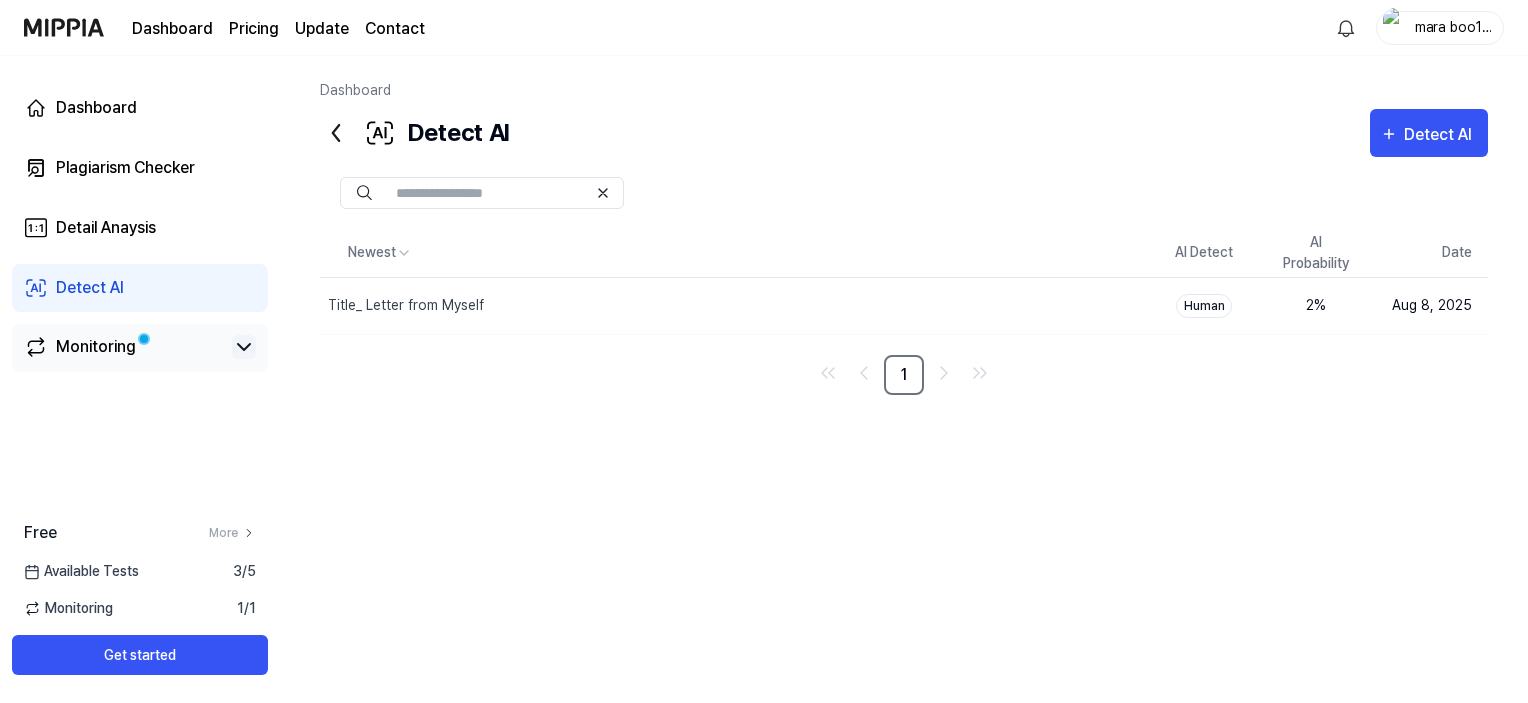 click 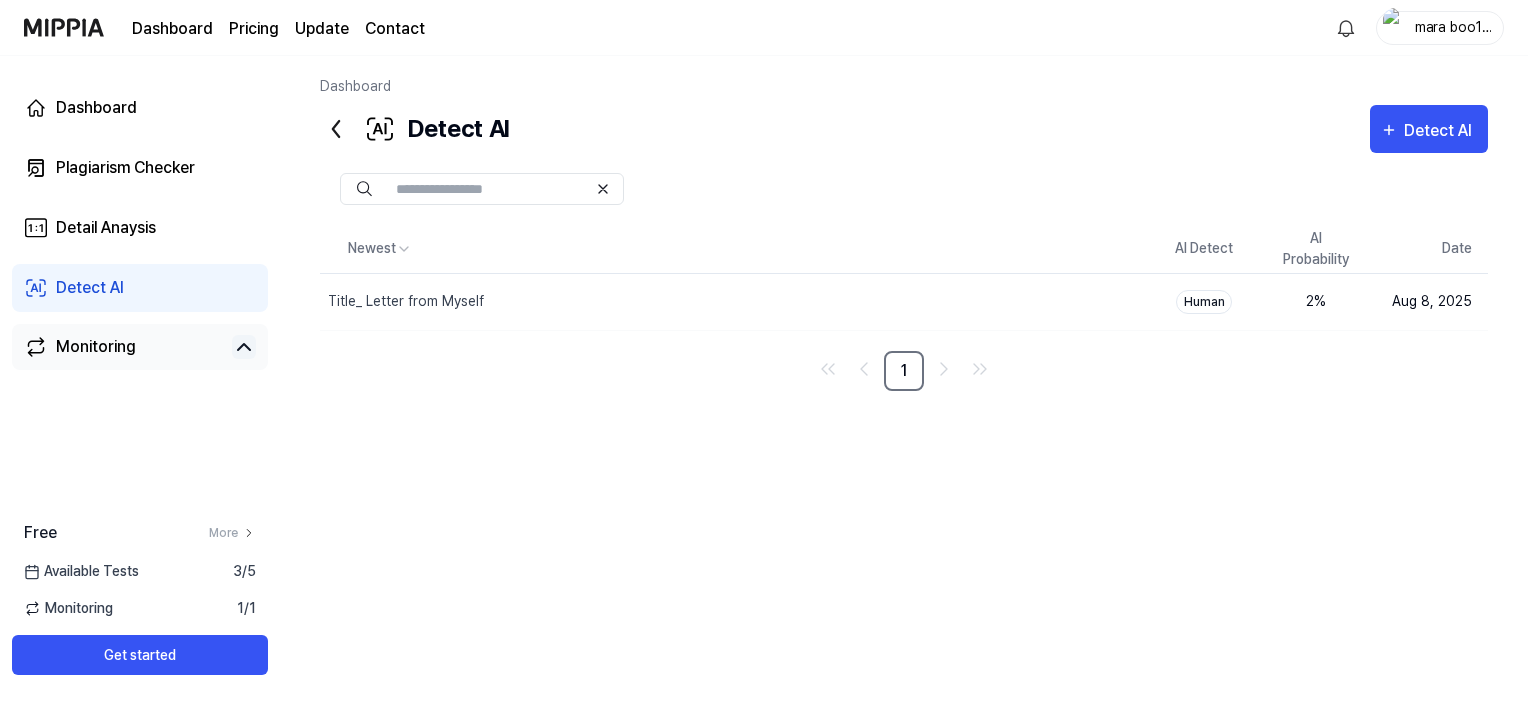 scroll, scrollTop: 0, scrollLeft: 0, axis: both 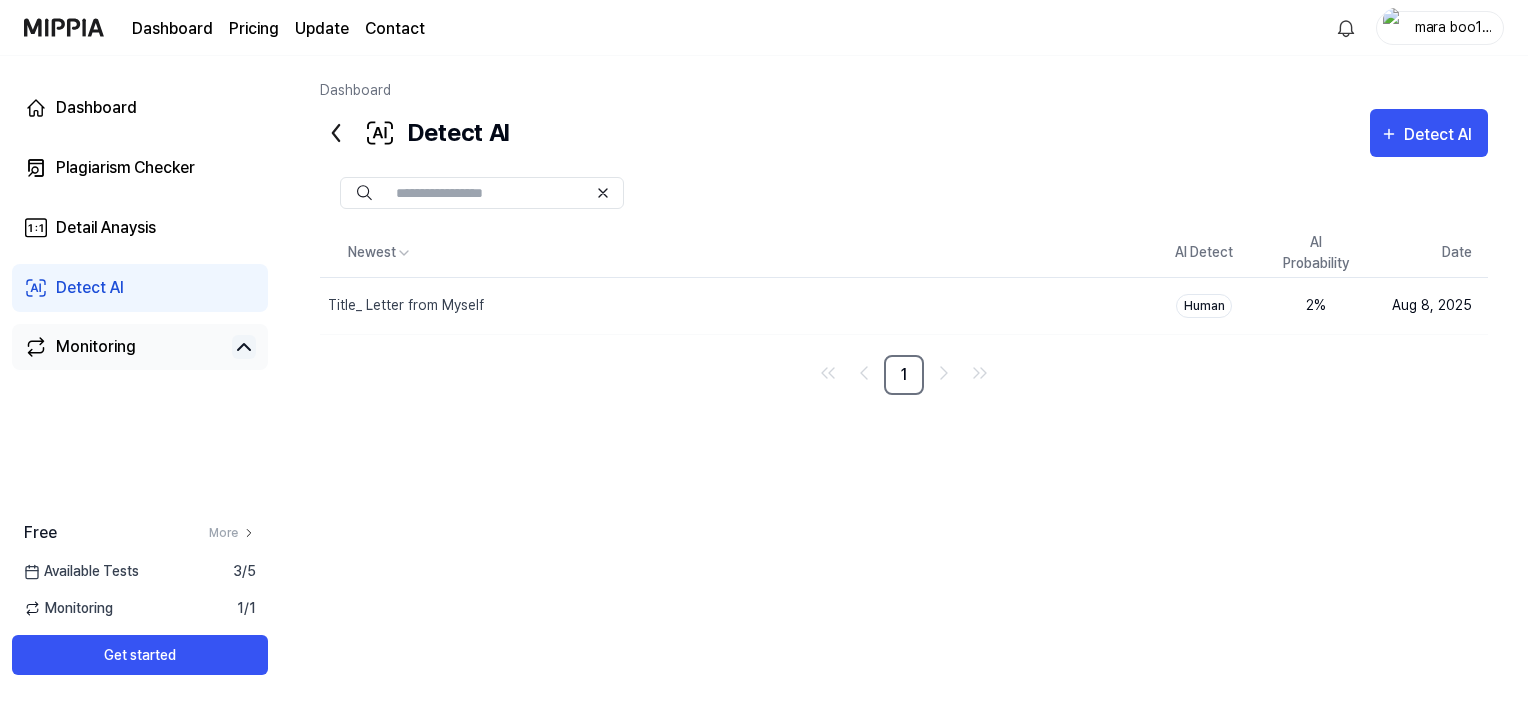 click on "Pricing" at bounding box center [254, 29] 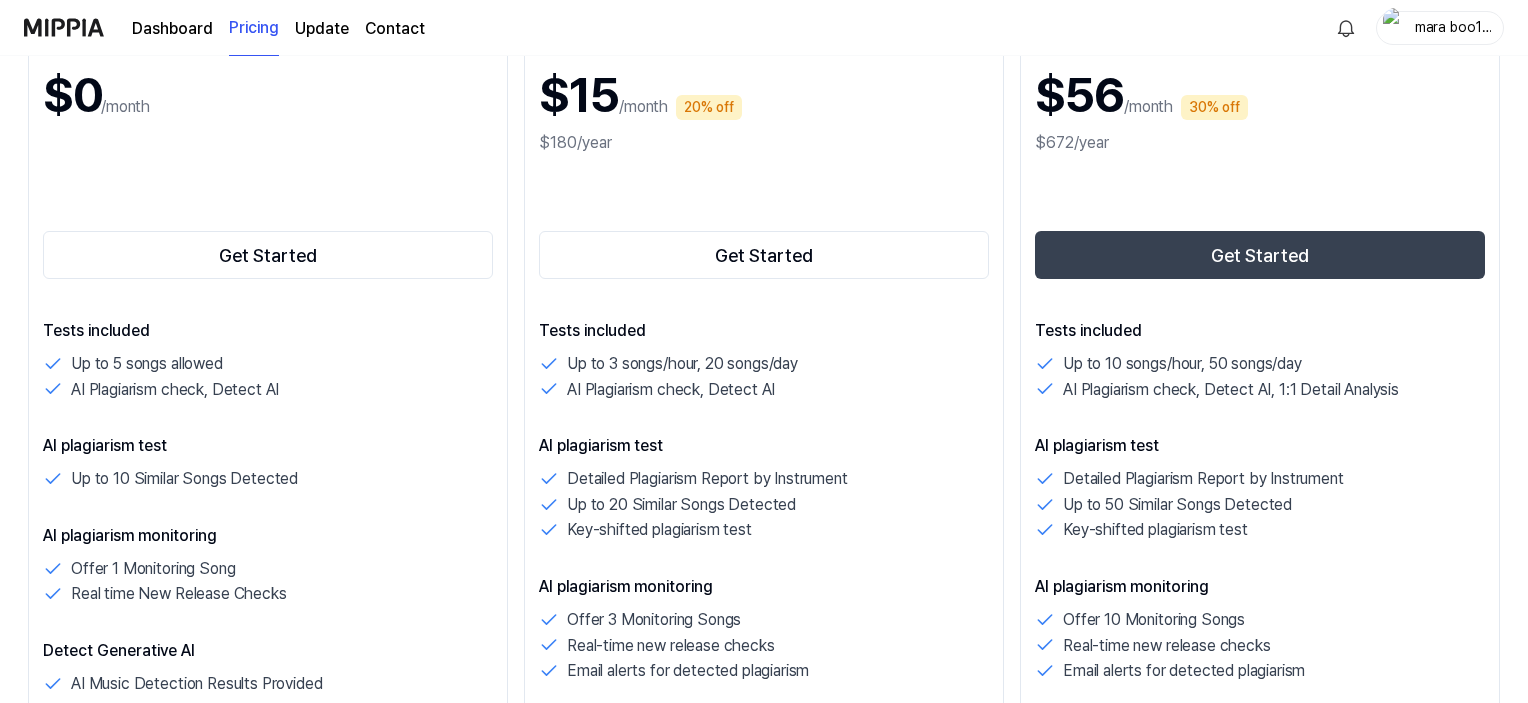 scroll, scrollTop: 0, scrollLeft: 0, axis: both 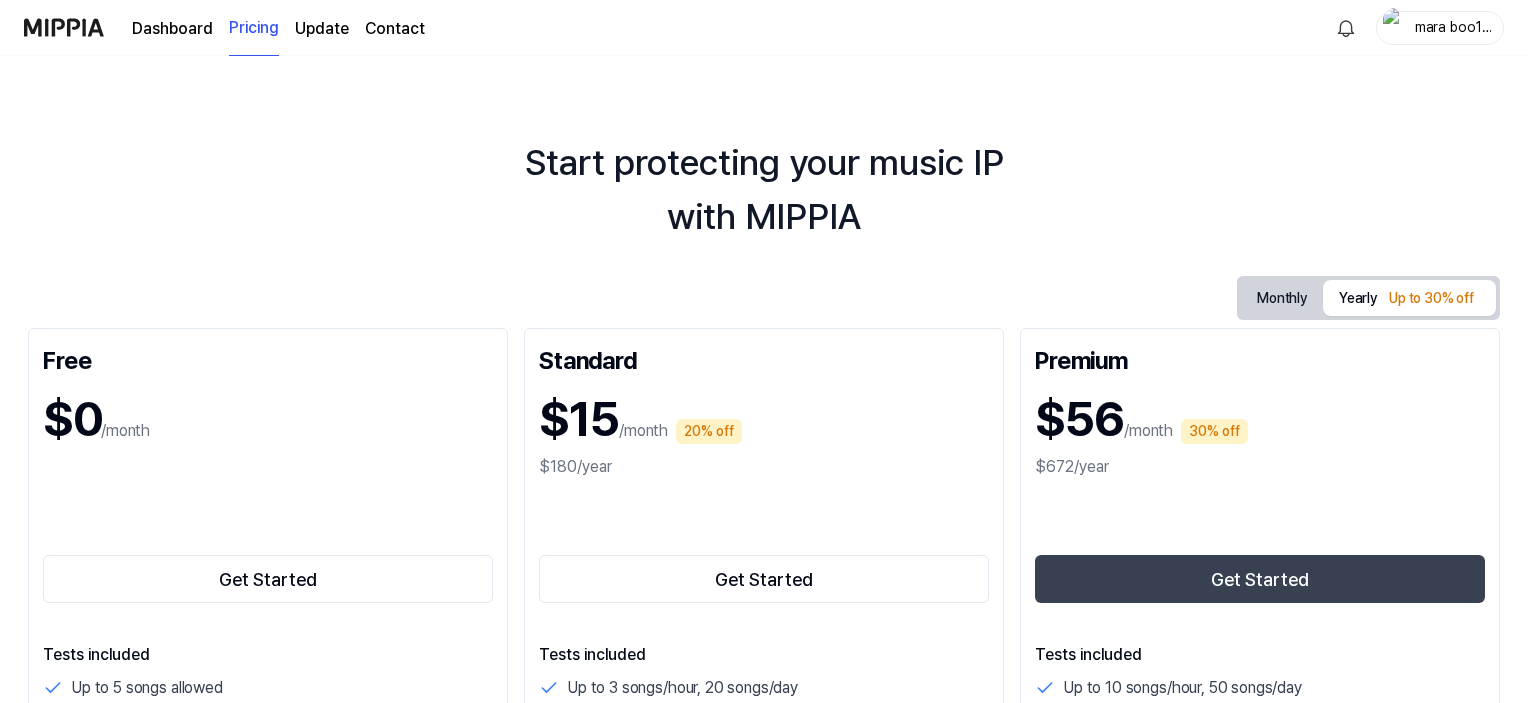 click on "Dashboard" at bounding box center (172, 29) 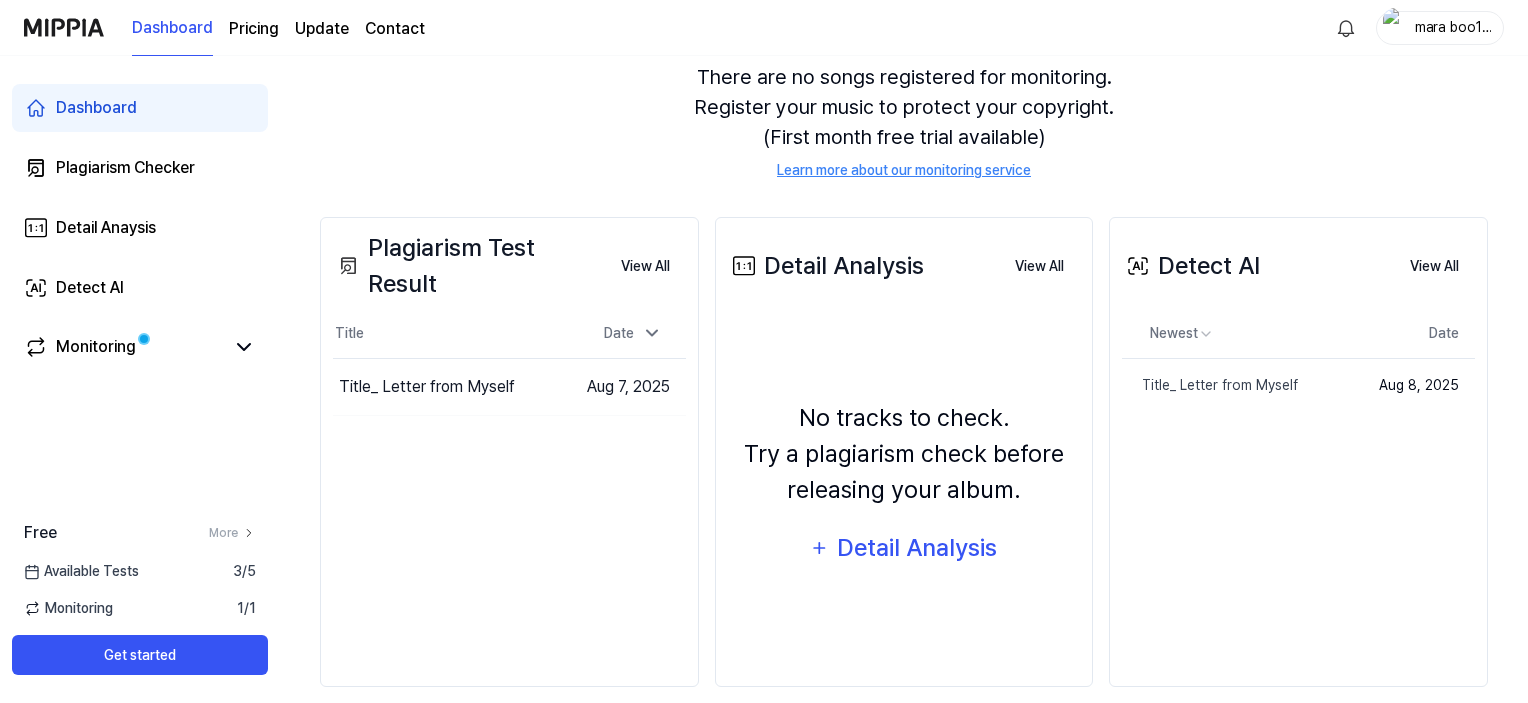 scroll, scrollTop: 216, scrollLeft: 0, axis: vertical 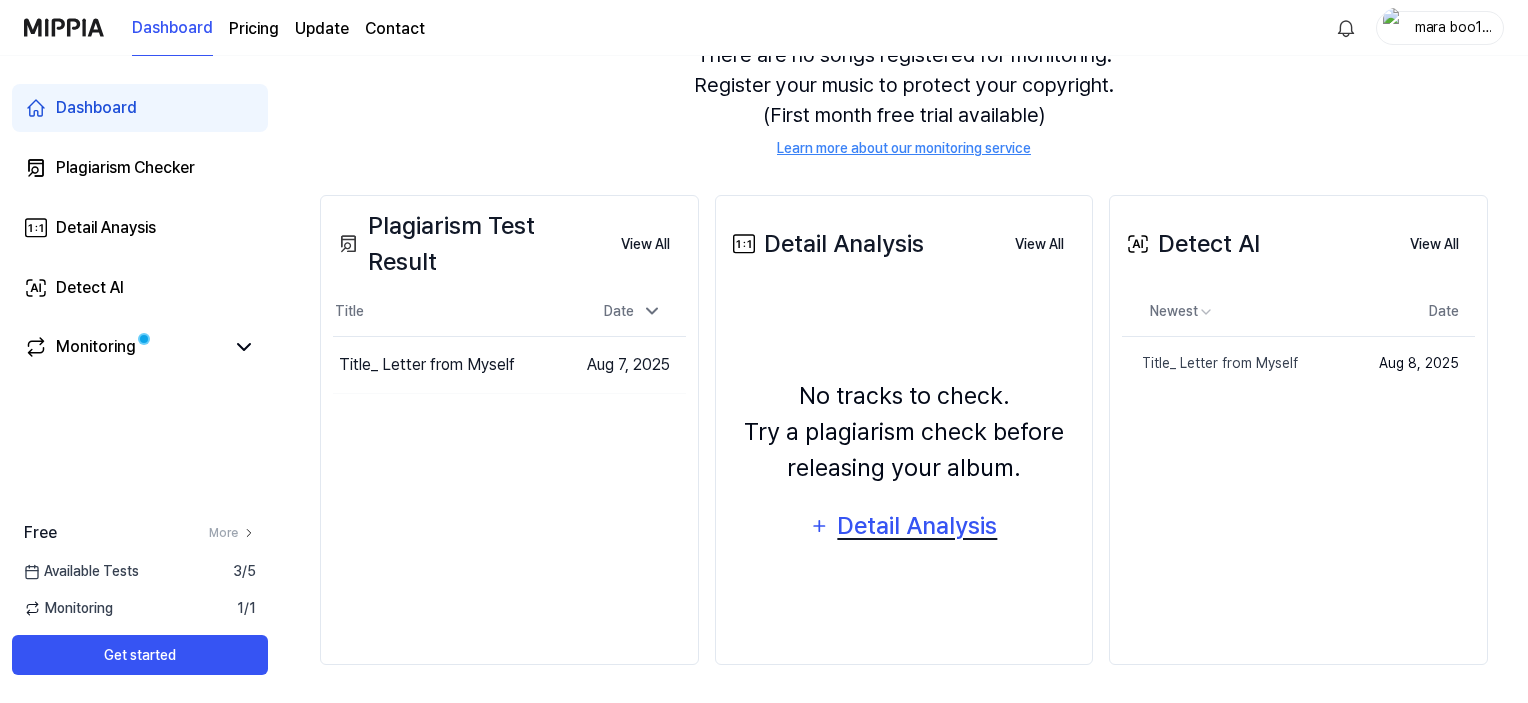 click on "Detail Analysis" at bounding box center (917, 526) 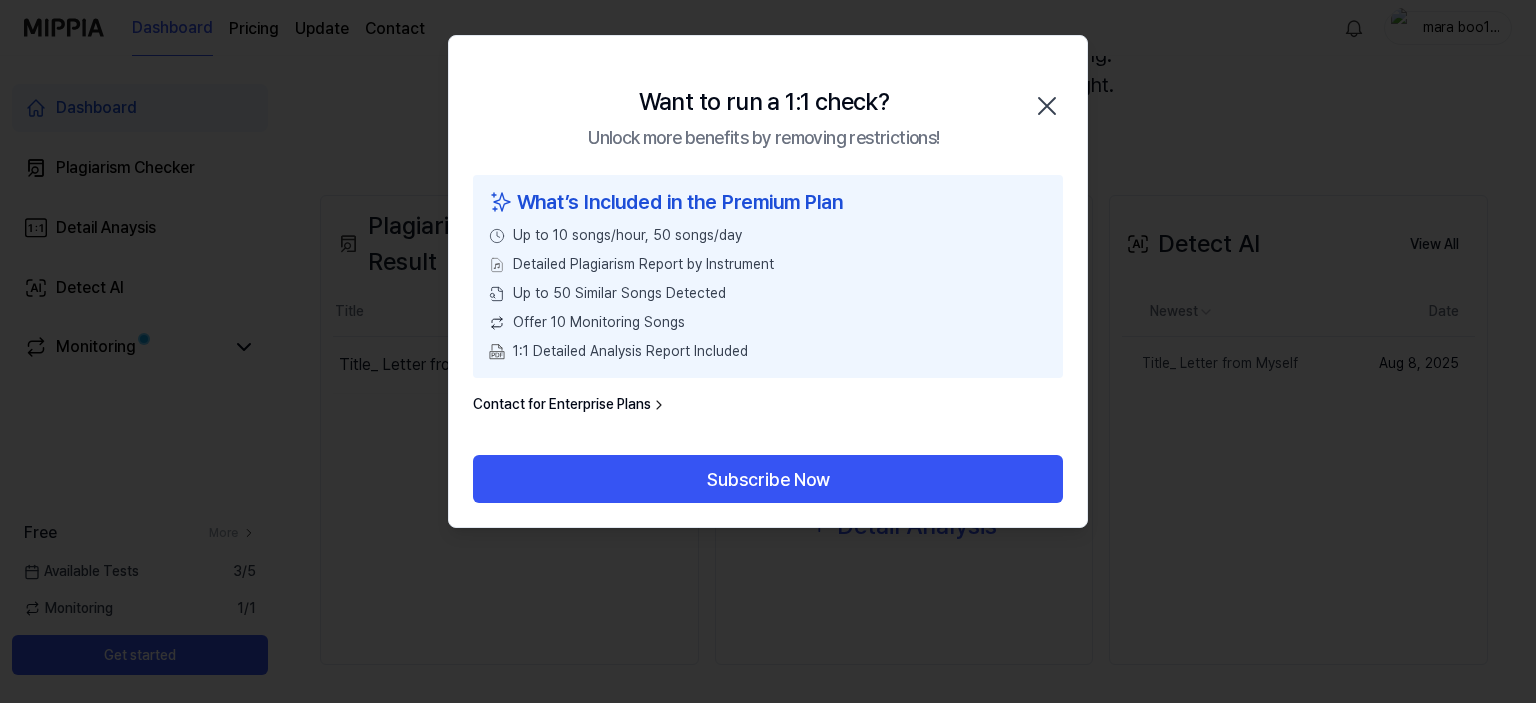 click 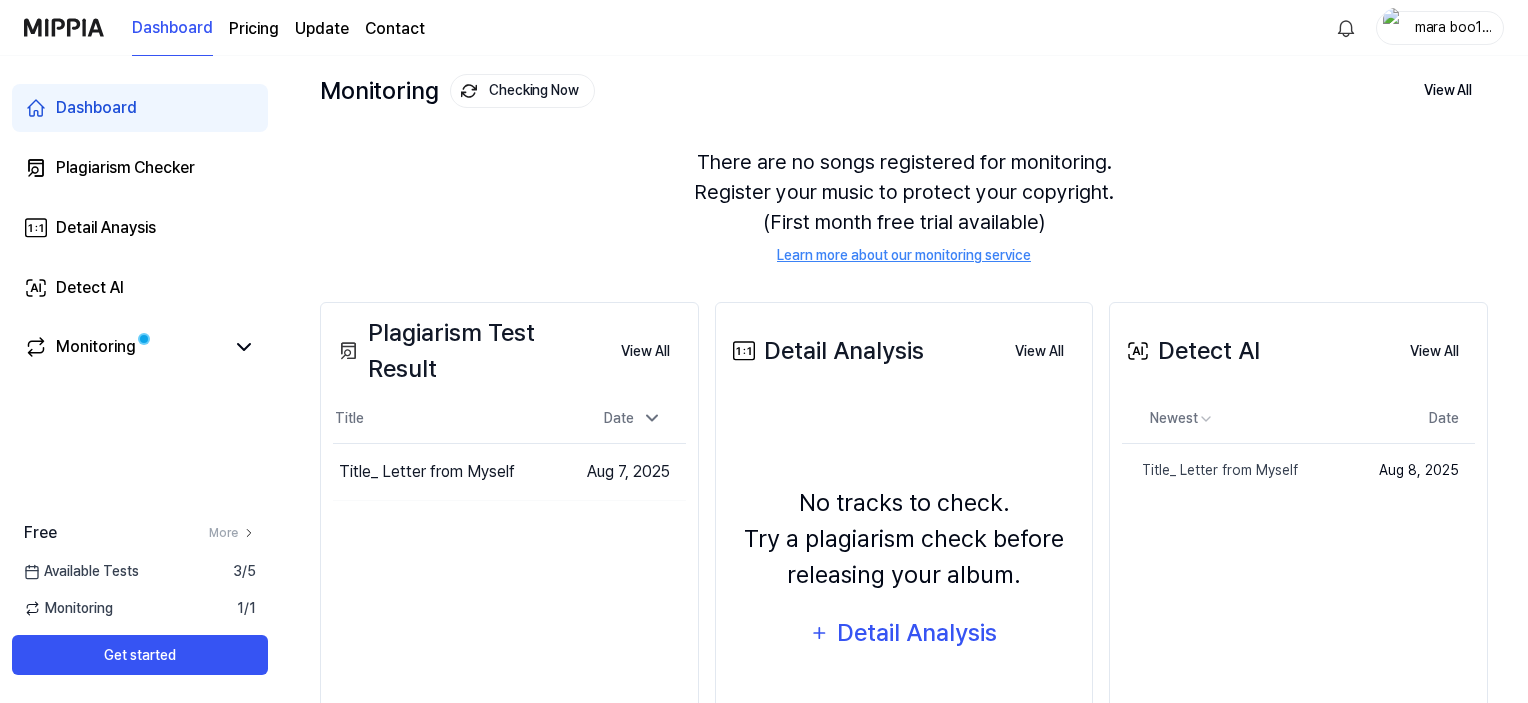 scroll, scrollTop: 0, scrollLeft: 0, axis: both 